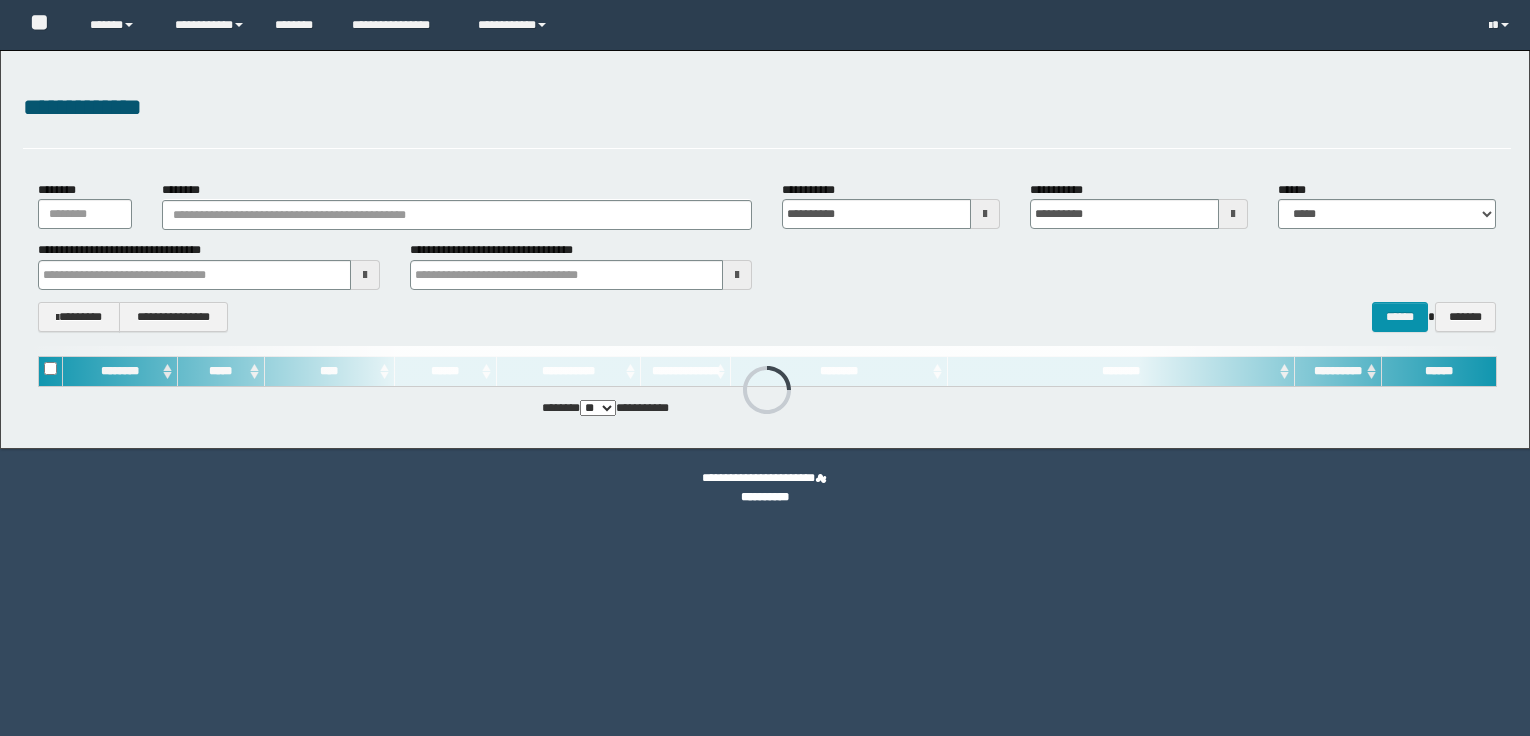 scroll, scrollTop: 0, scrollLeft: 0, axis: both 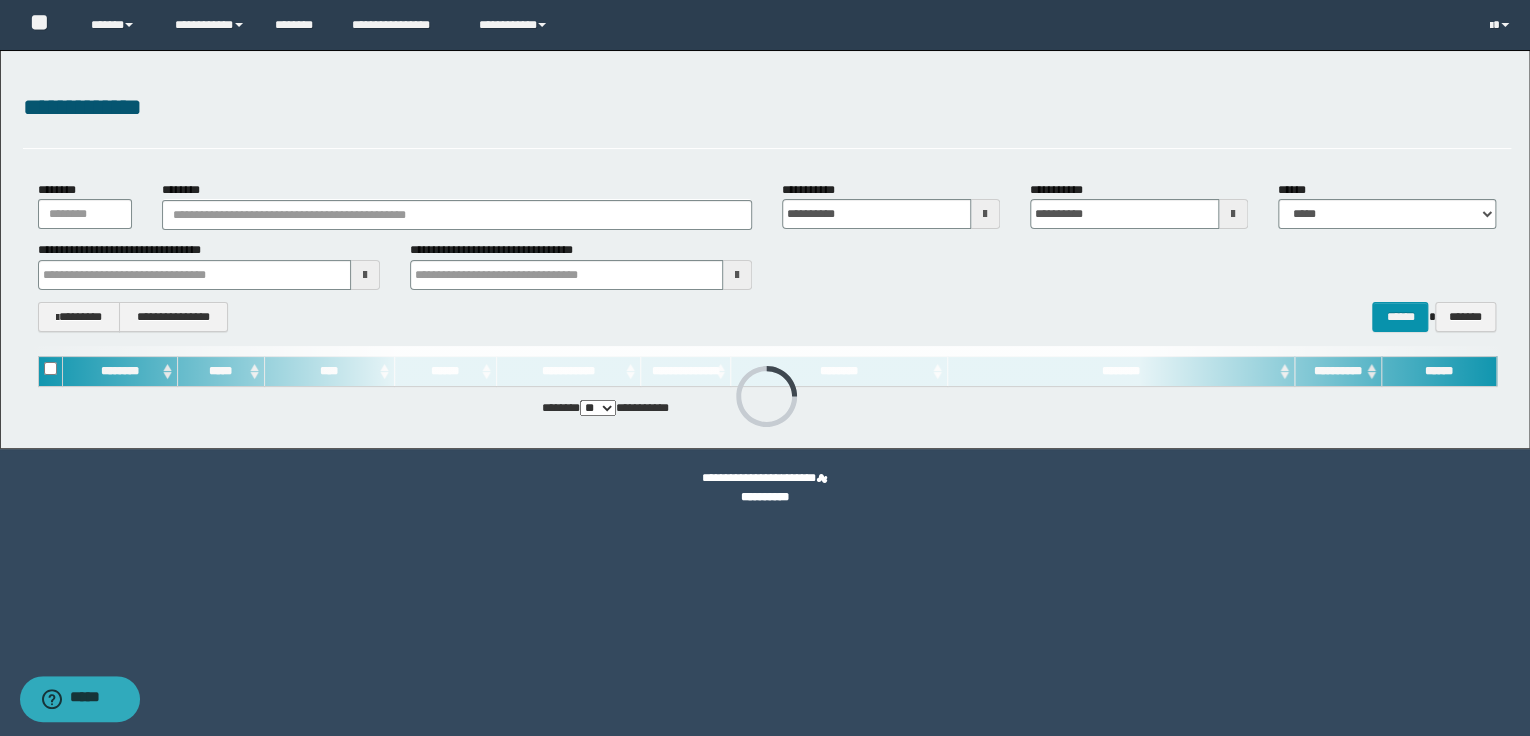 click at bounding box center [985, 214] 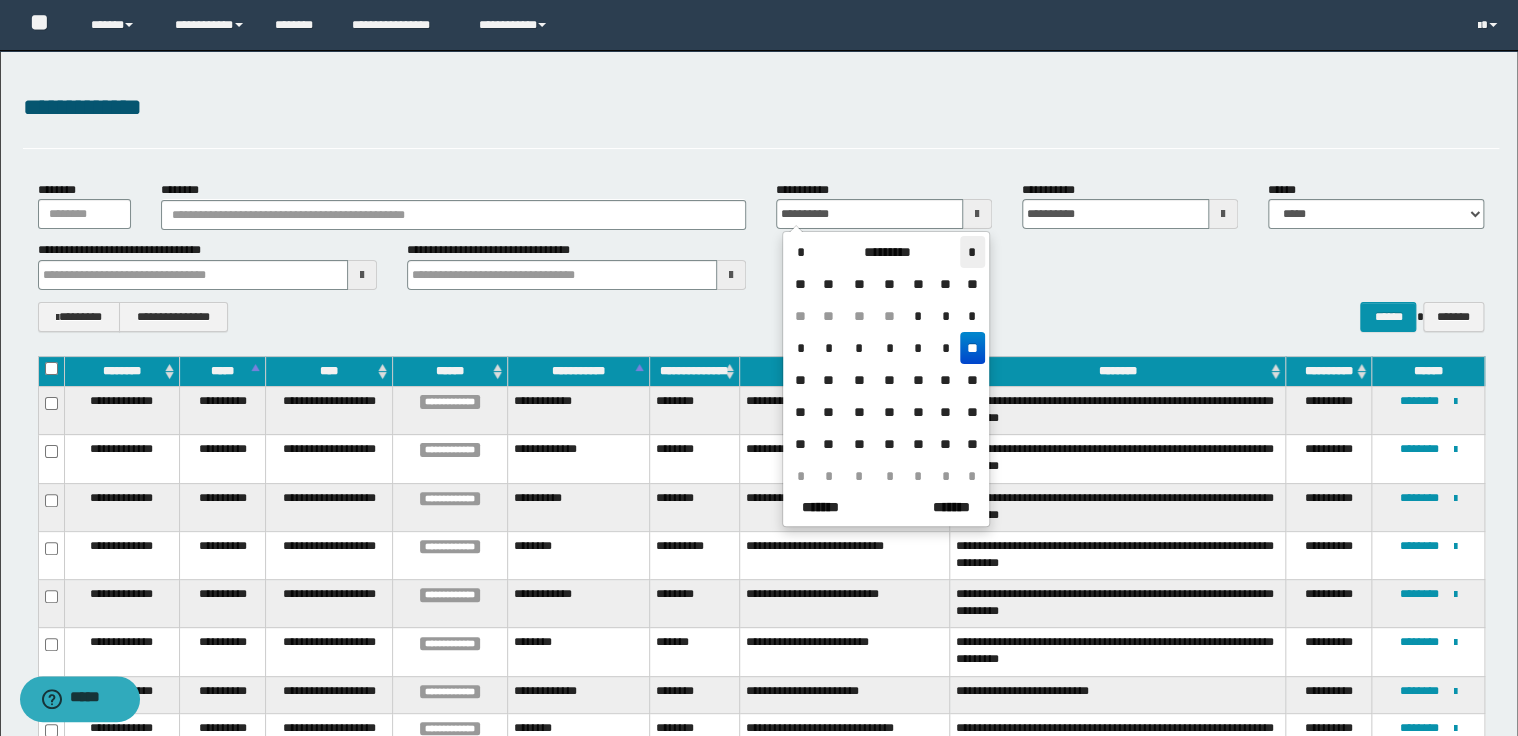 click on "*" at bounding box center (972, 252) 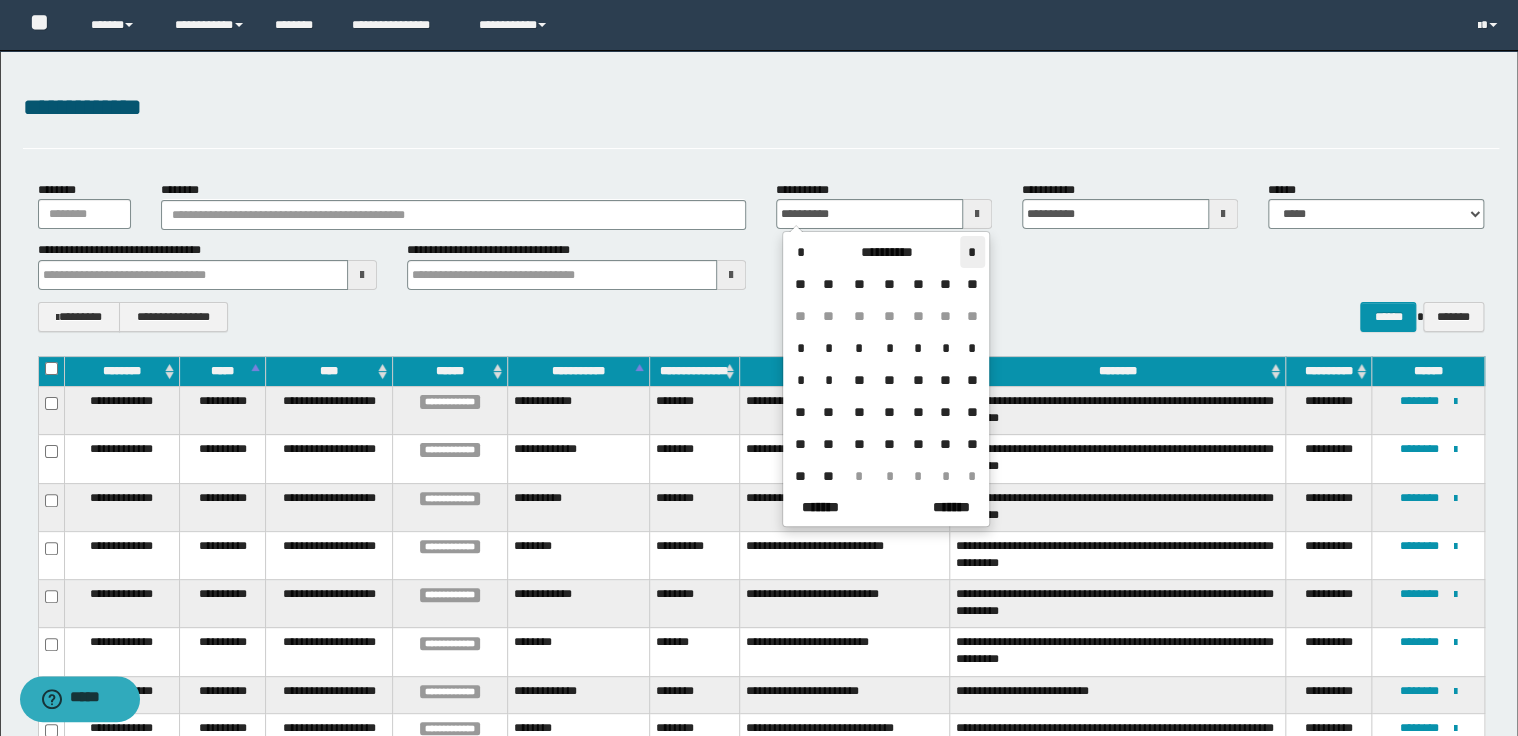 click on "*" at bounding box center (972, 252) 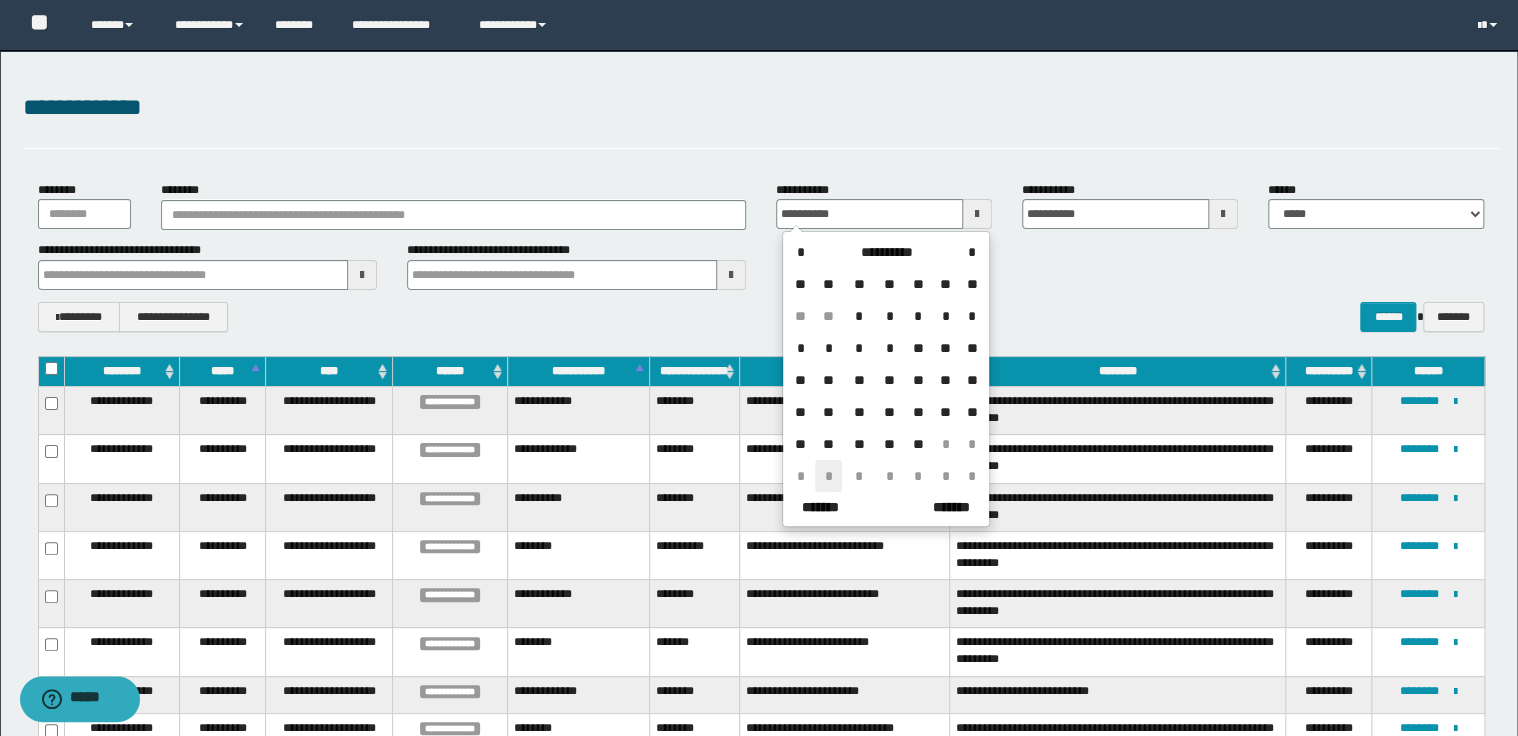 click on "*" at bounding box center [829, 476] 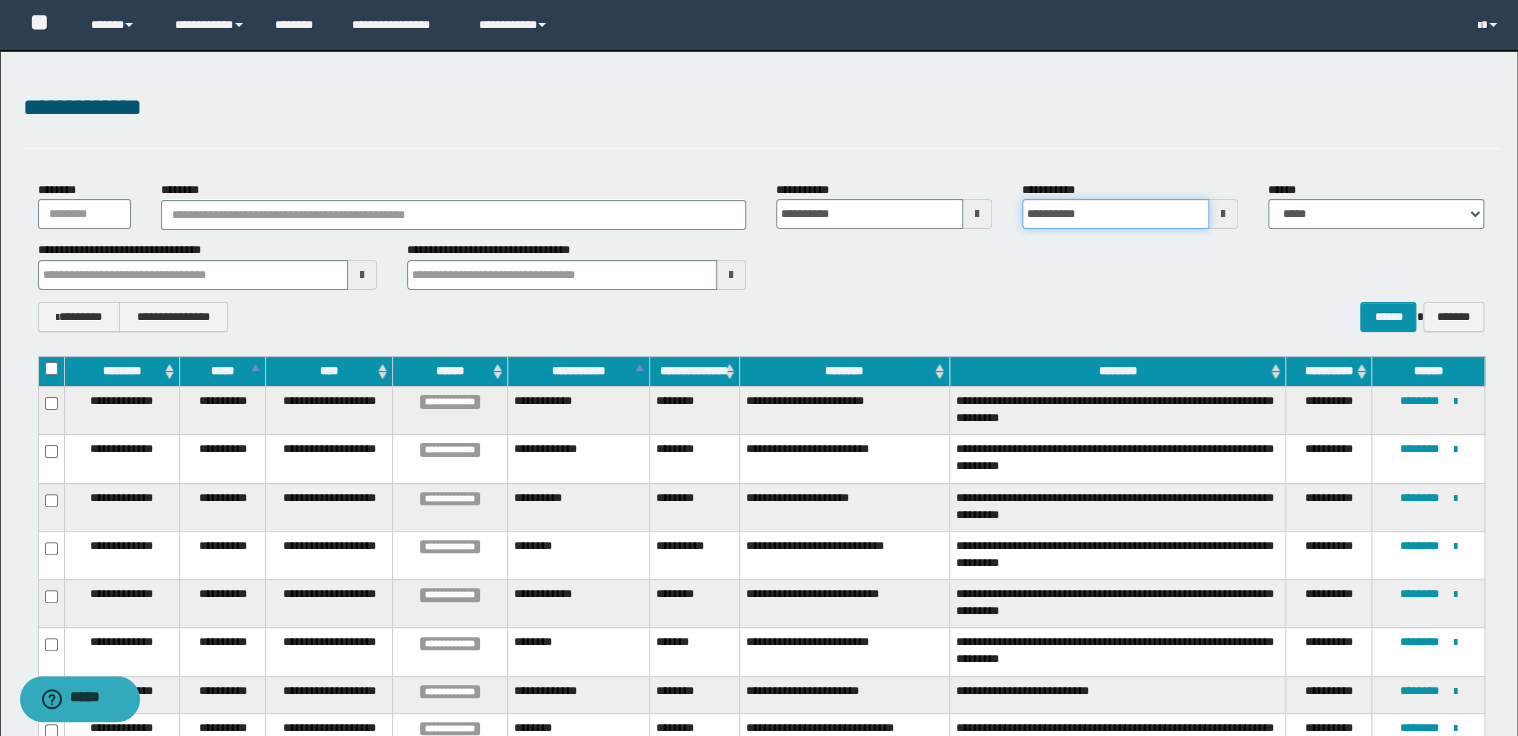click on "**********" at bounding box center [1115, 214] 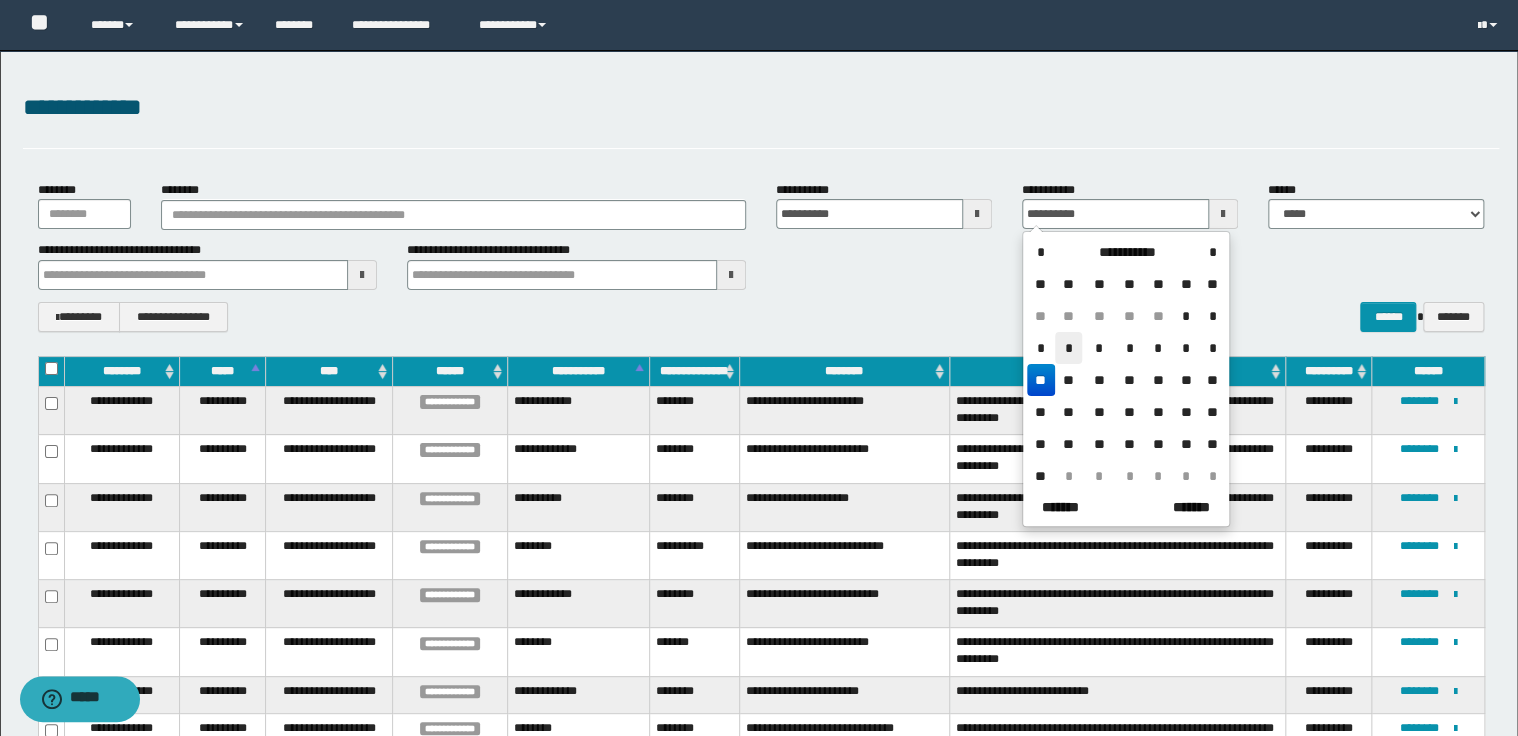 click on "*" at bounding box center [1069, 348] 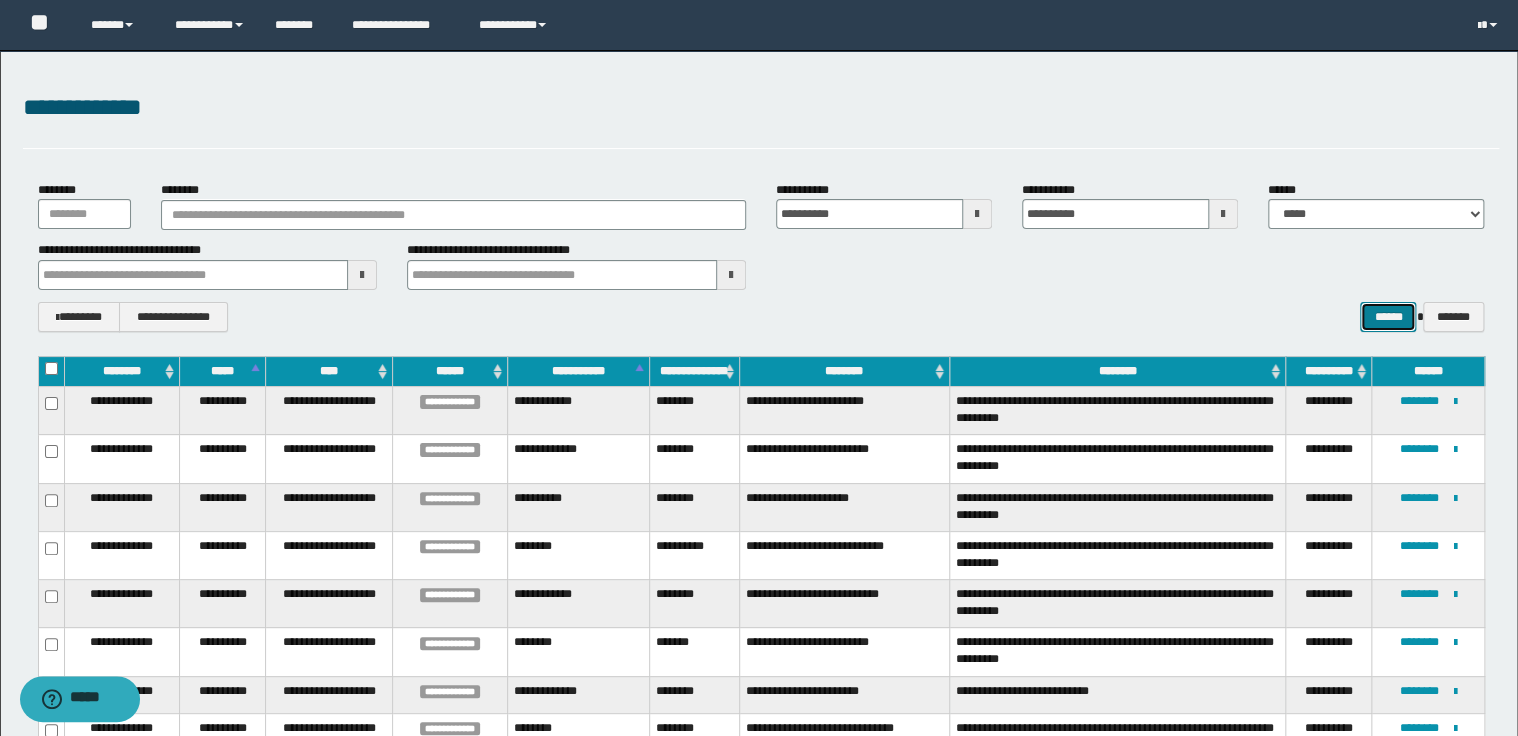 click on "******" at bounding box center (1388, 317) 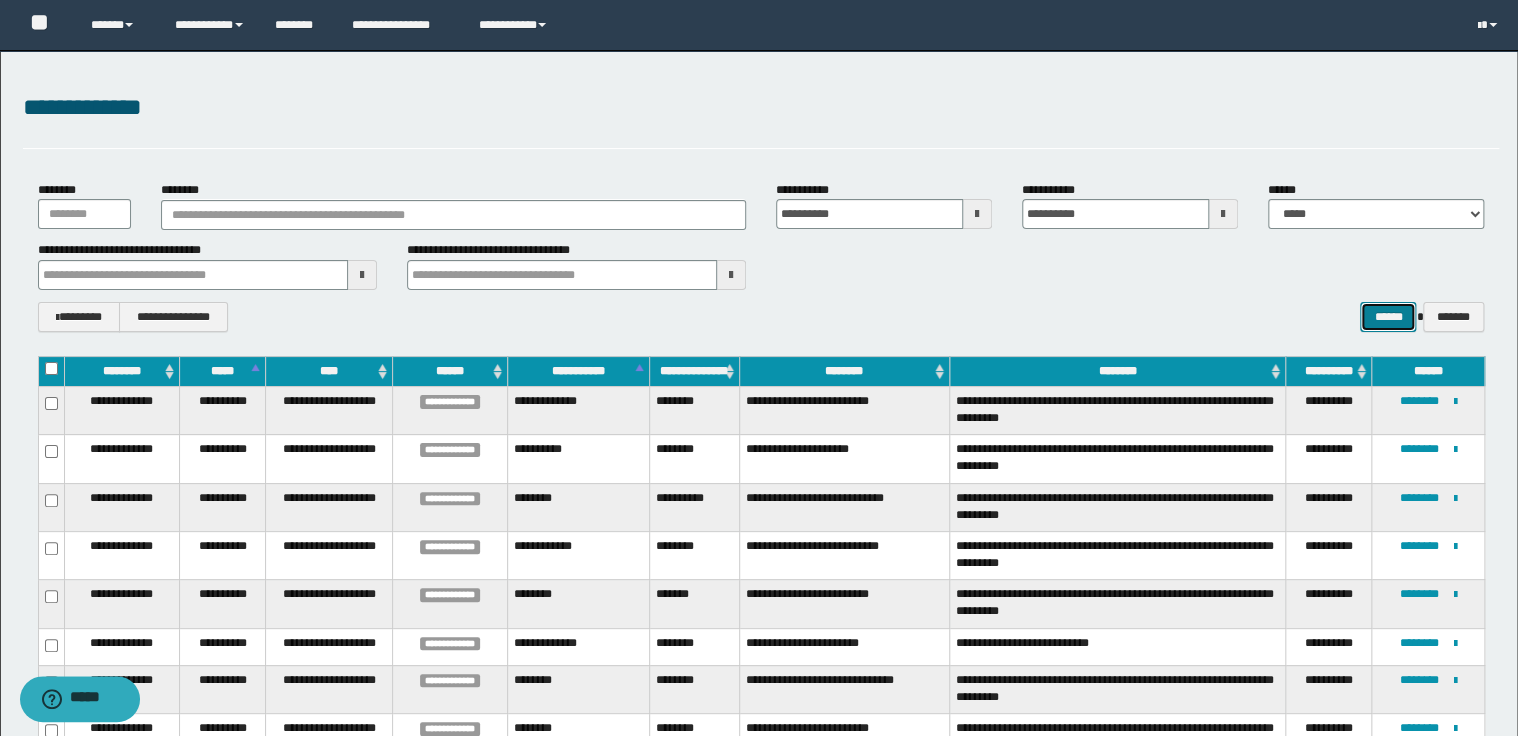 click on "******" at bounding box center [1388, 317] 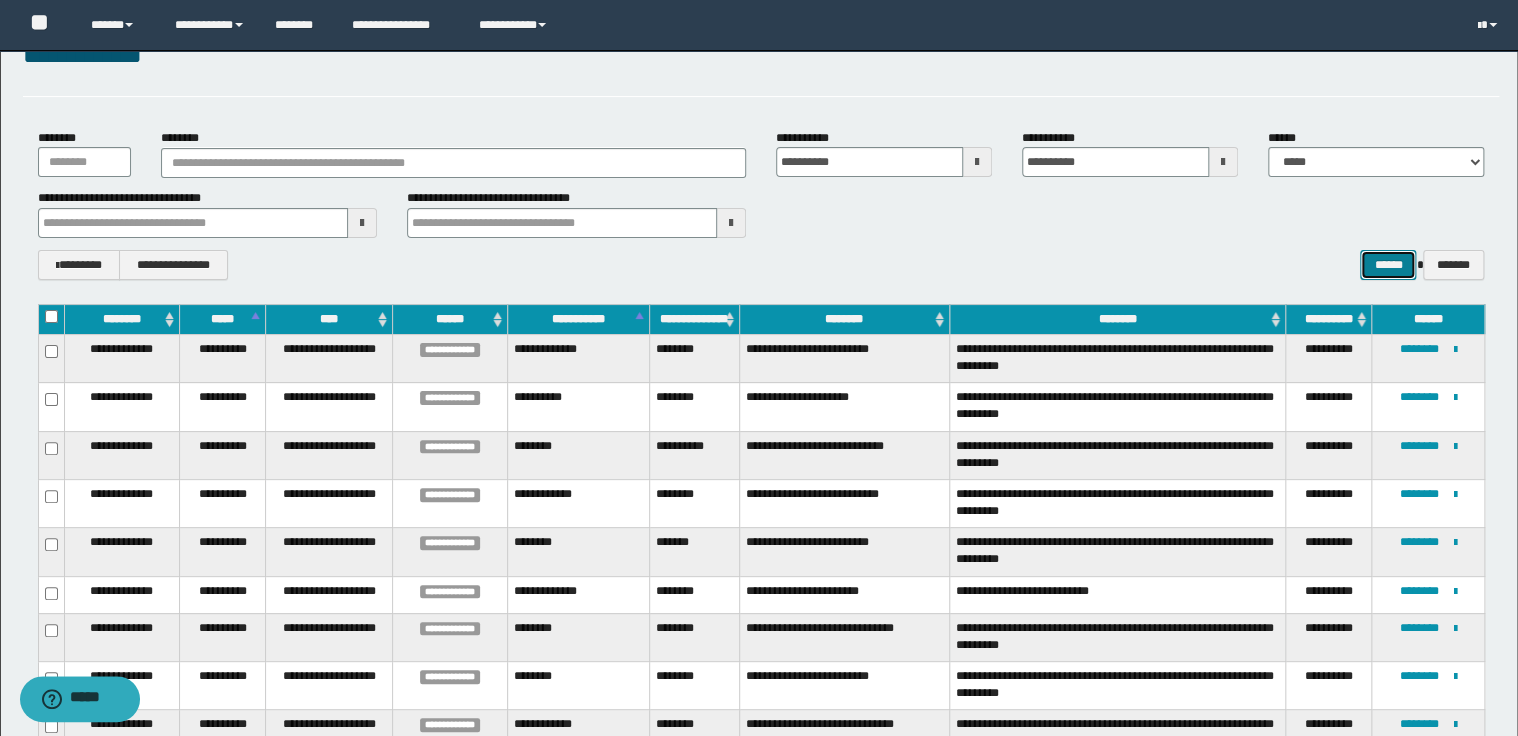 scroll, scrollTop: 80, scrollLeft: 0, axis: vertical 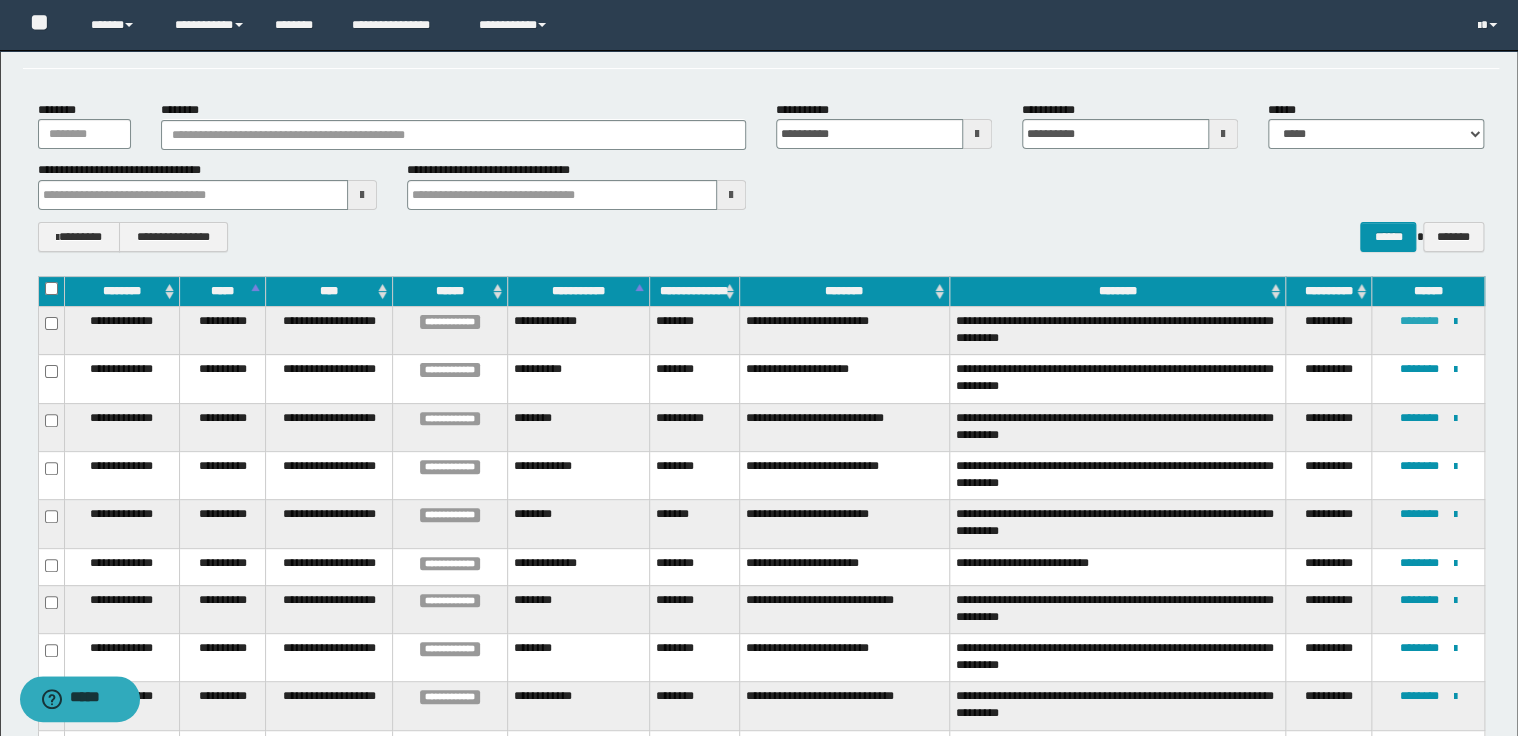 click on "********" at bounding box center [1419, 321] 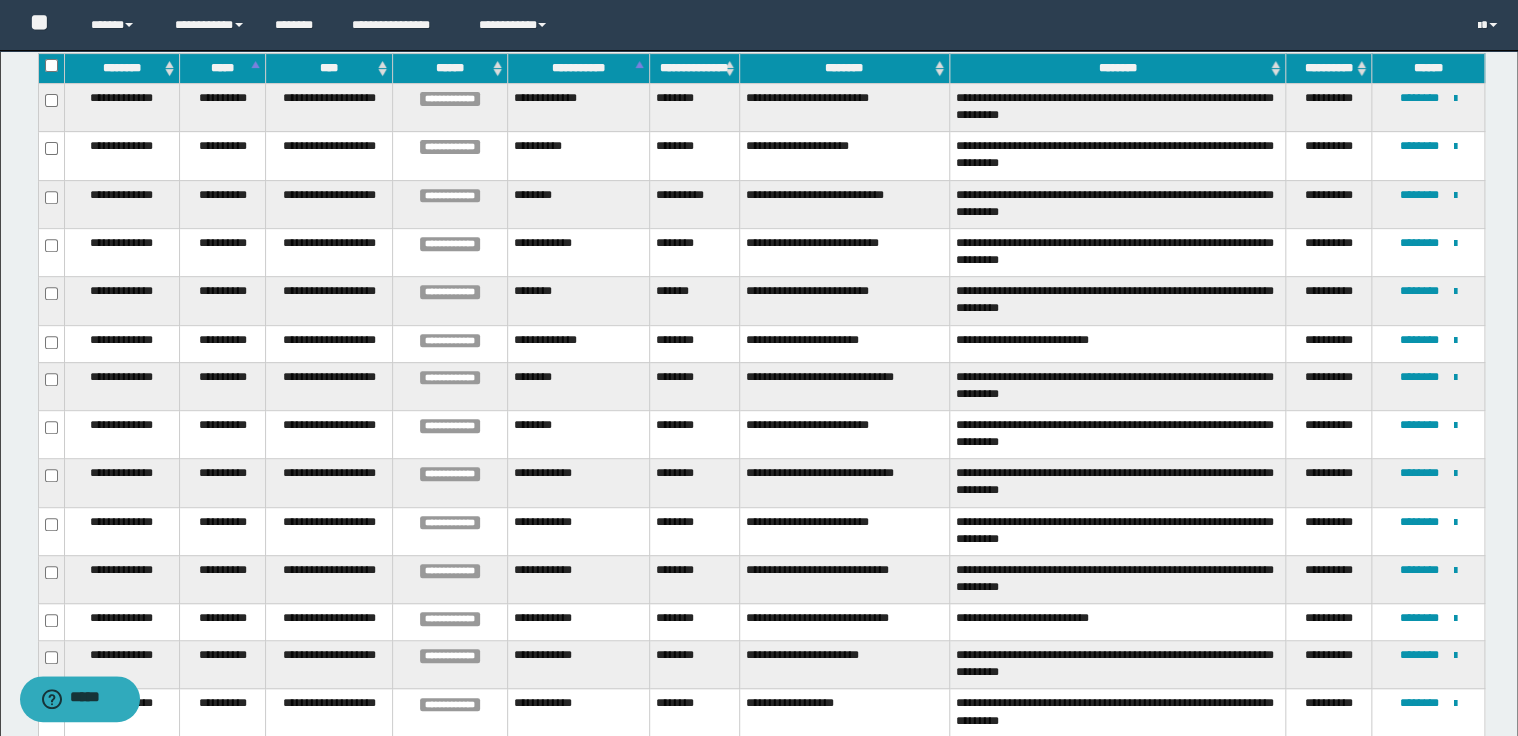 scroll, scrollTop: 320, scrollLeft: 0, axis: vertical 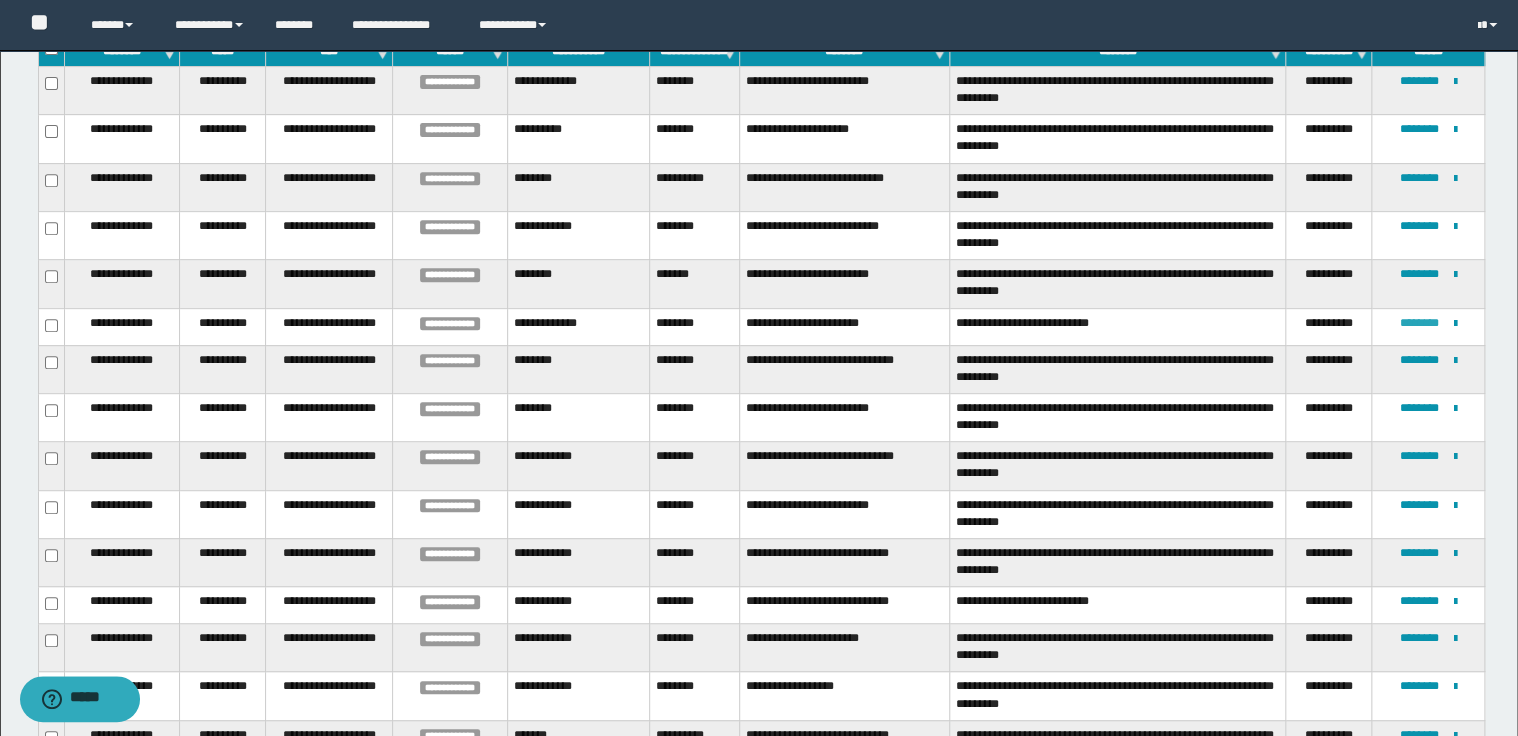 click on "********" at bounding box center (1419, 323) 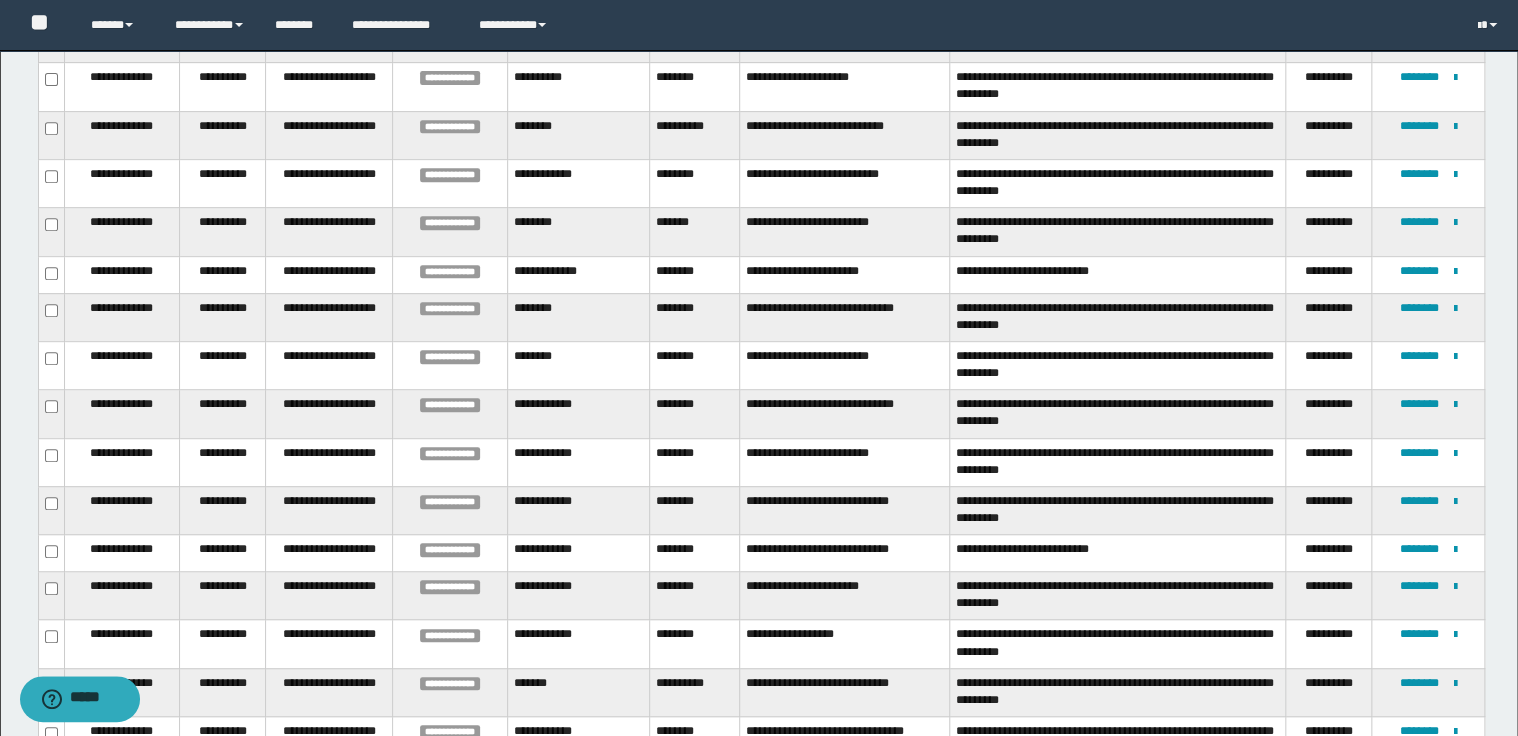 scroll, scrollTop: 400, scrollLeft: 0, axis: vertical 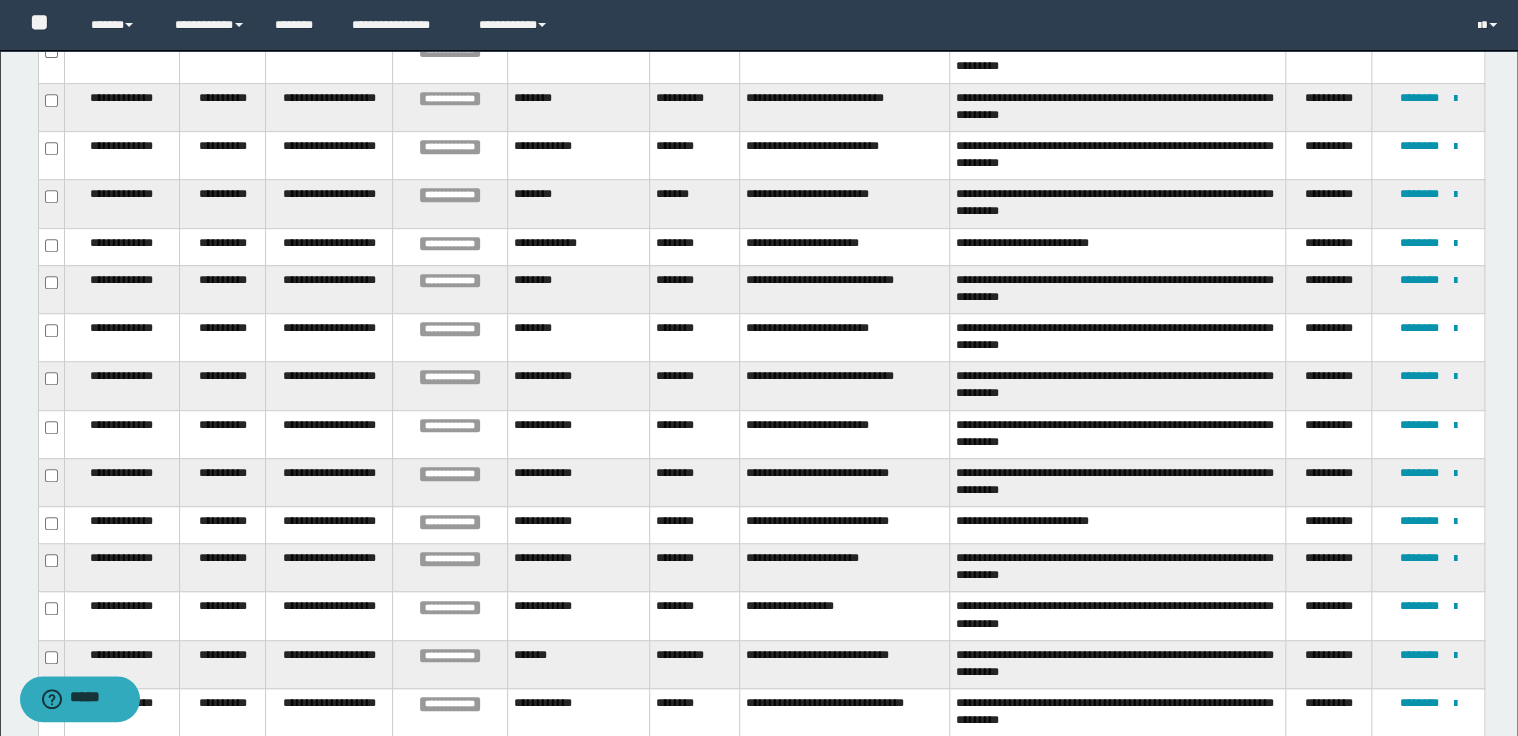 click on "********" at bounding box center [1419, 425] 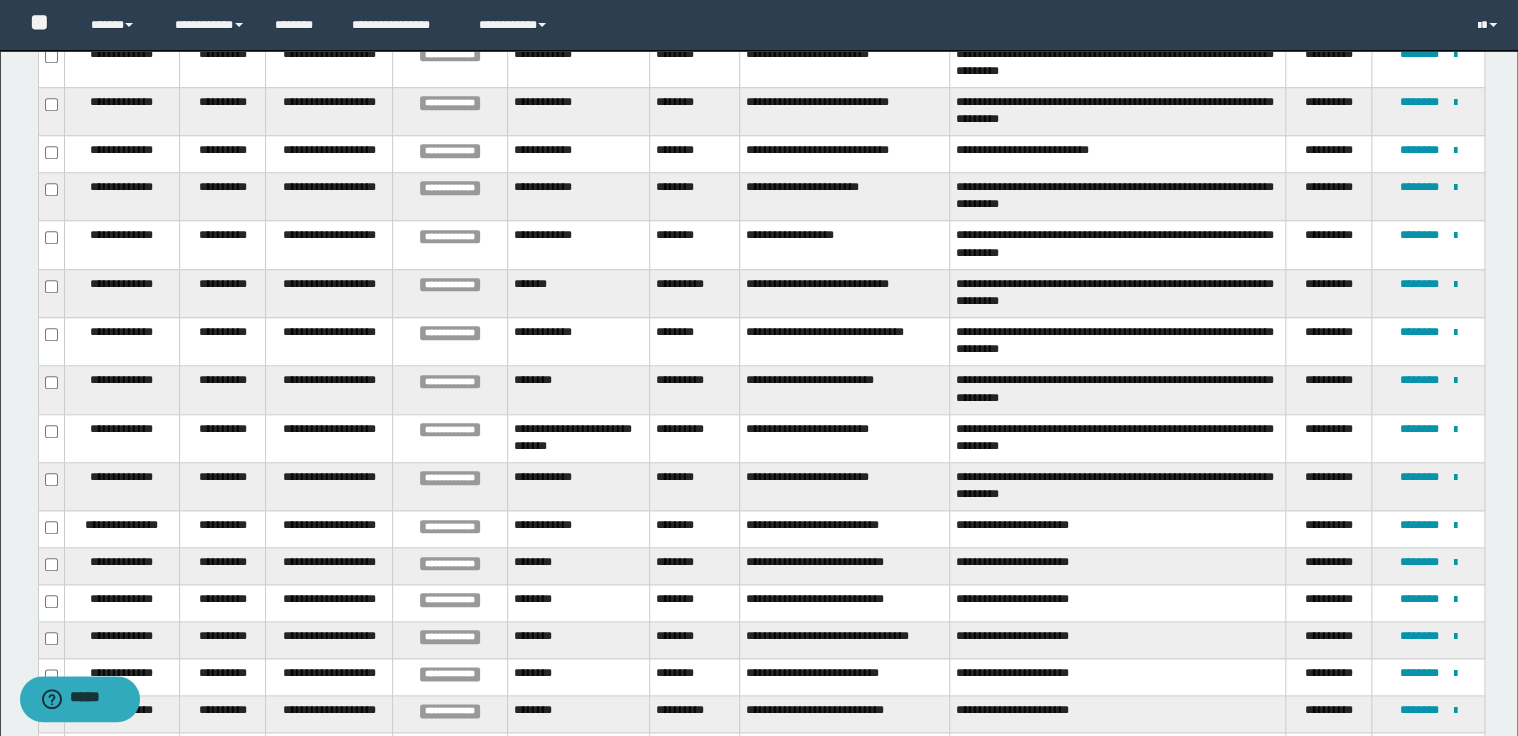 scroll, scrollTop: 800, scrollLeft: 0, axis: vertical 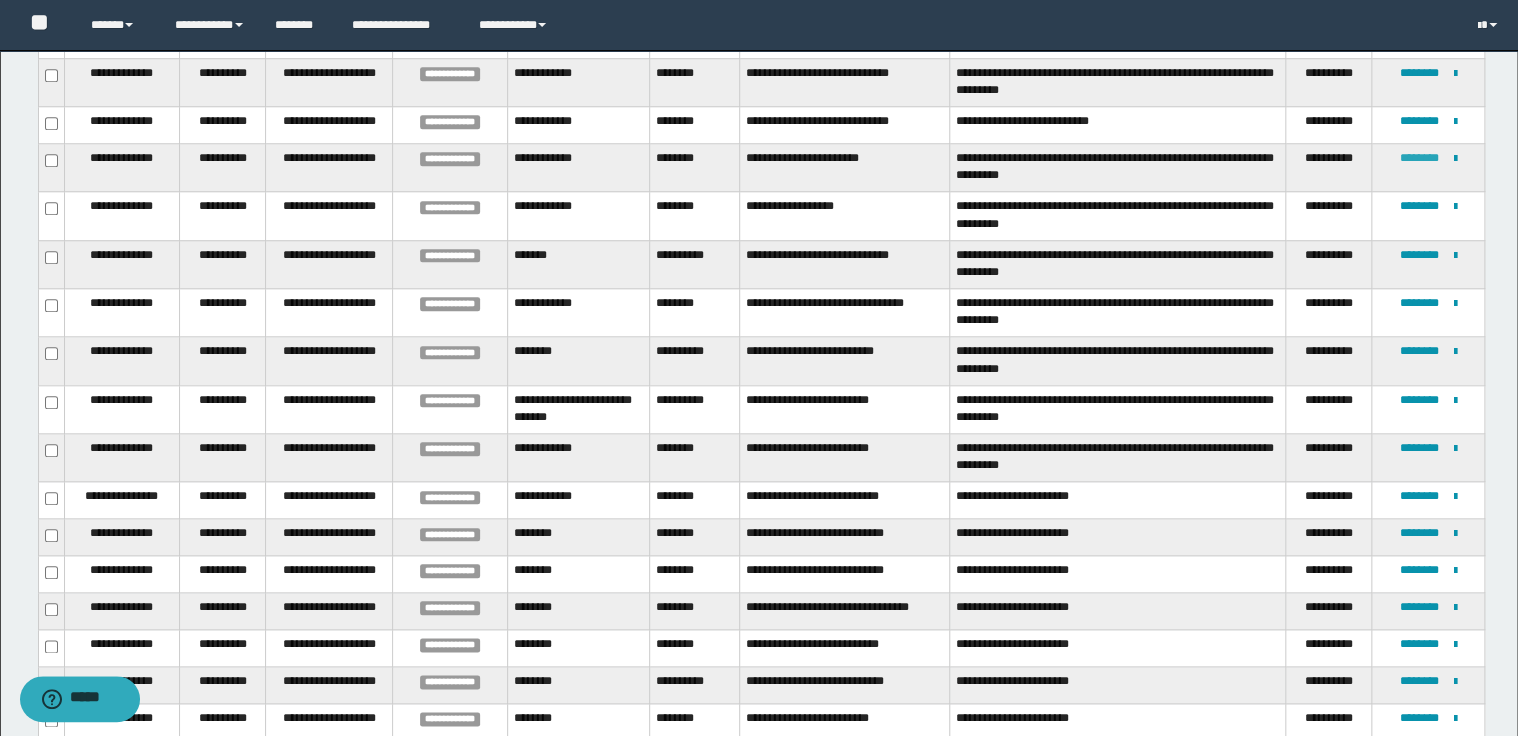 click on "********" at bounding box center (1419, 158) 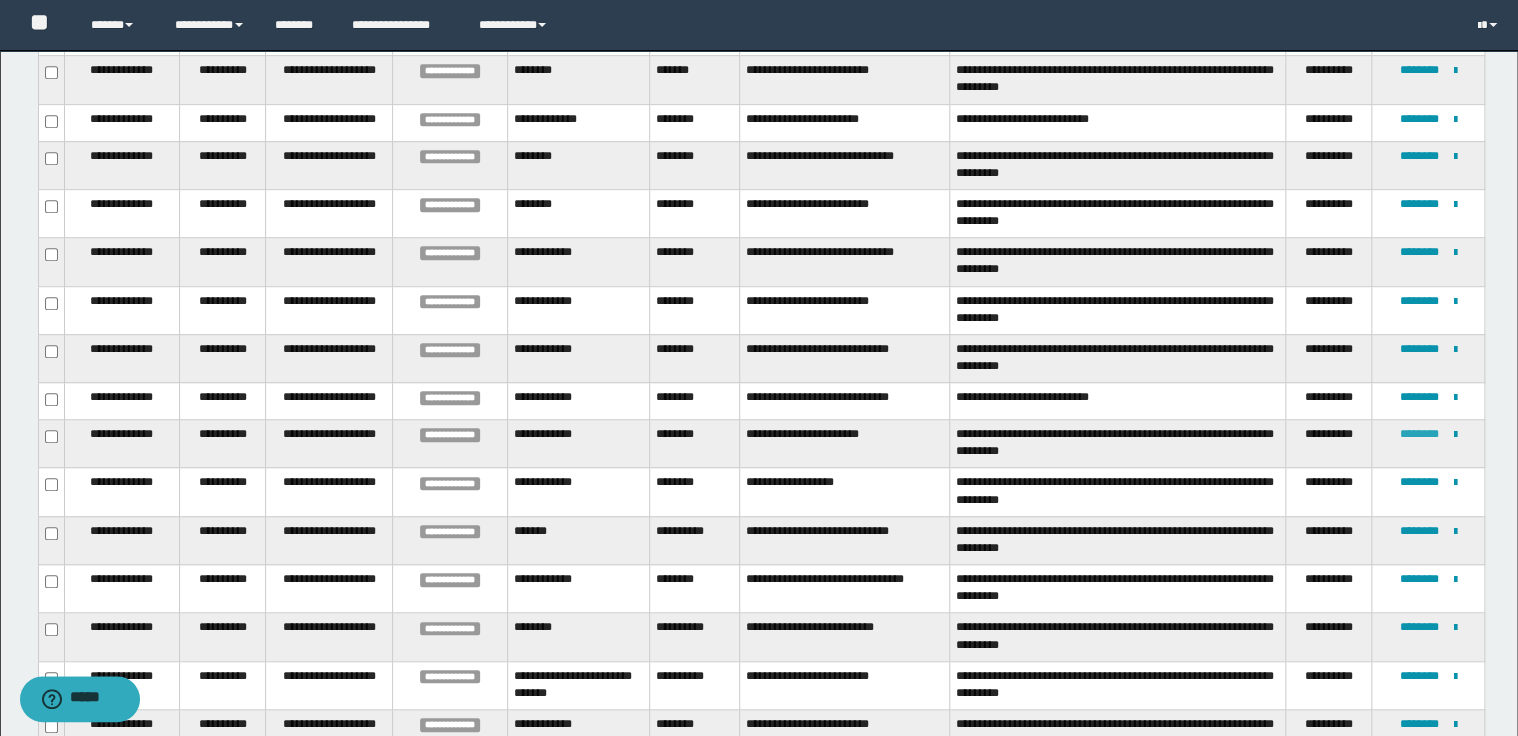 click on "********" at bounding box center (1419, 434) 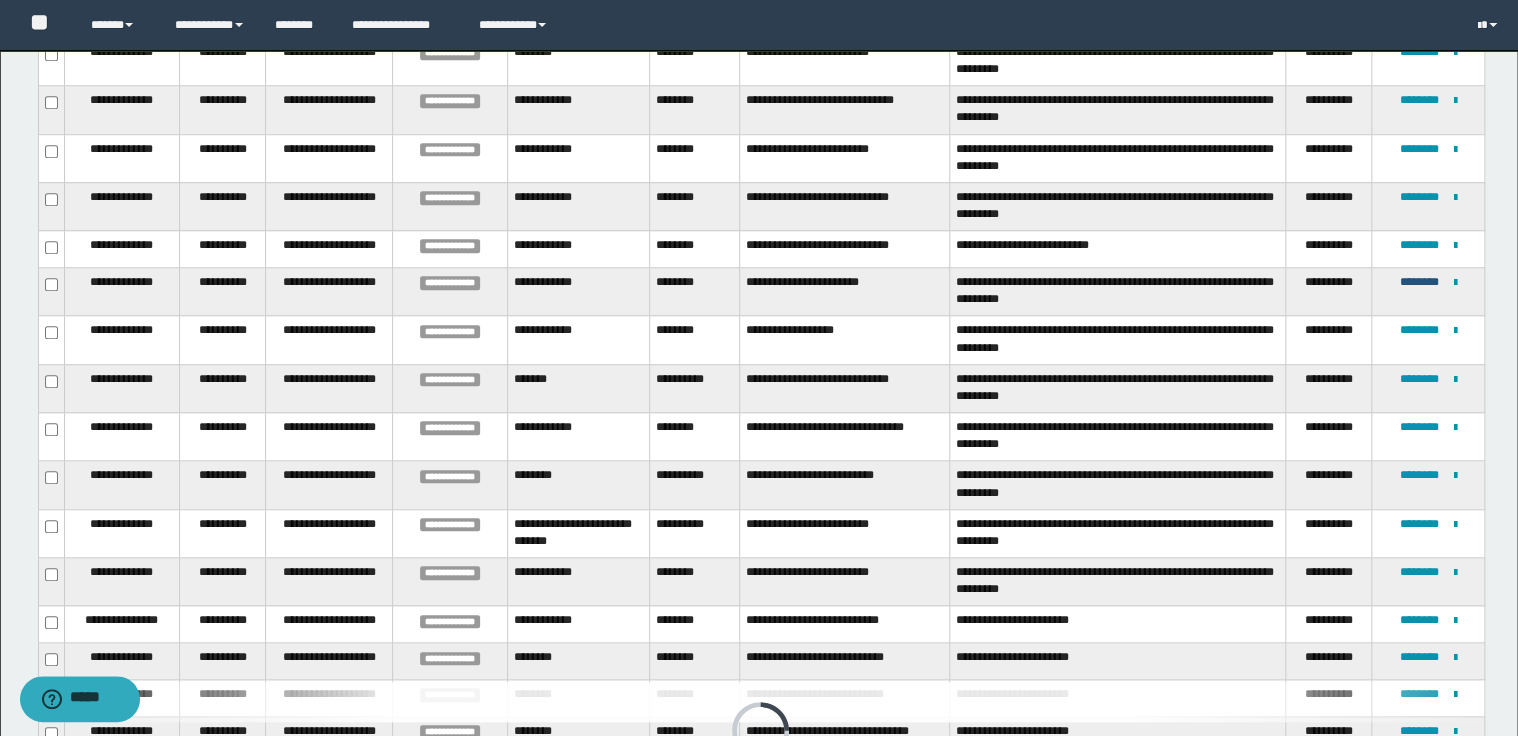 scroll, scrollTop: 684, scrollLeft: 0, axis: vertical 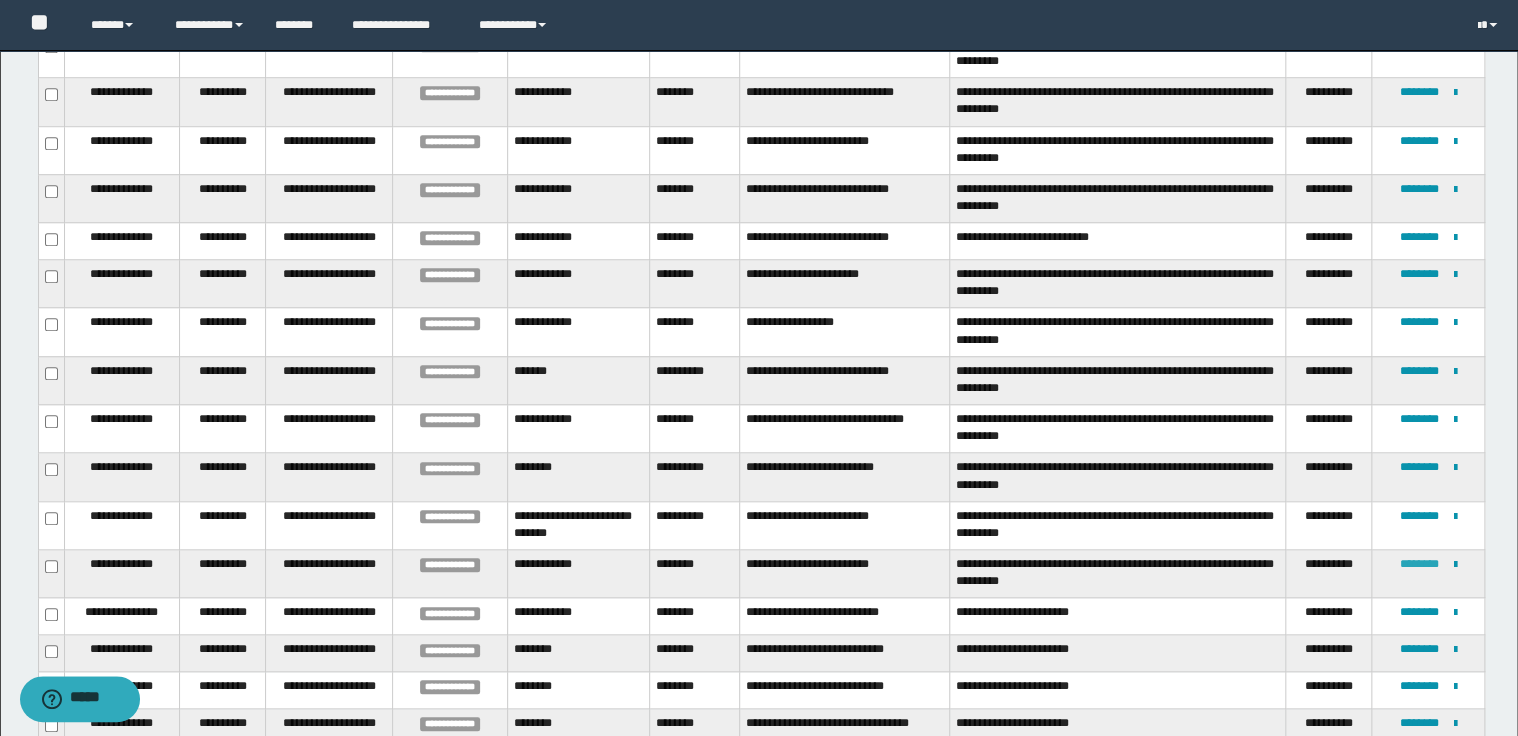 click on "********" at bounding box center [1419, 564] 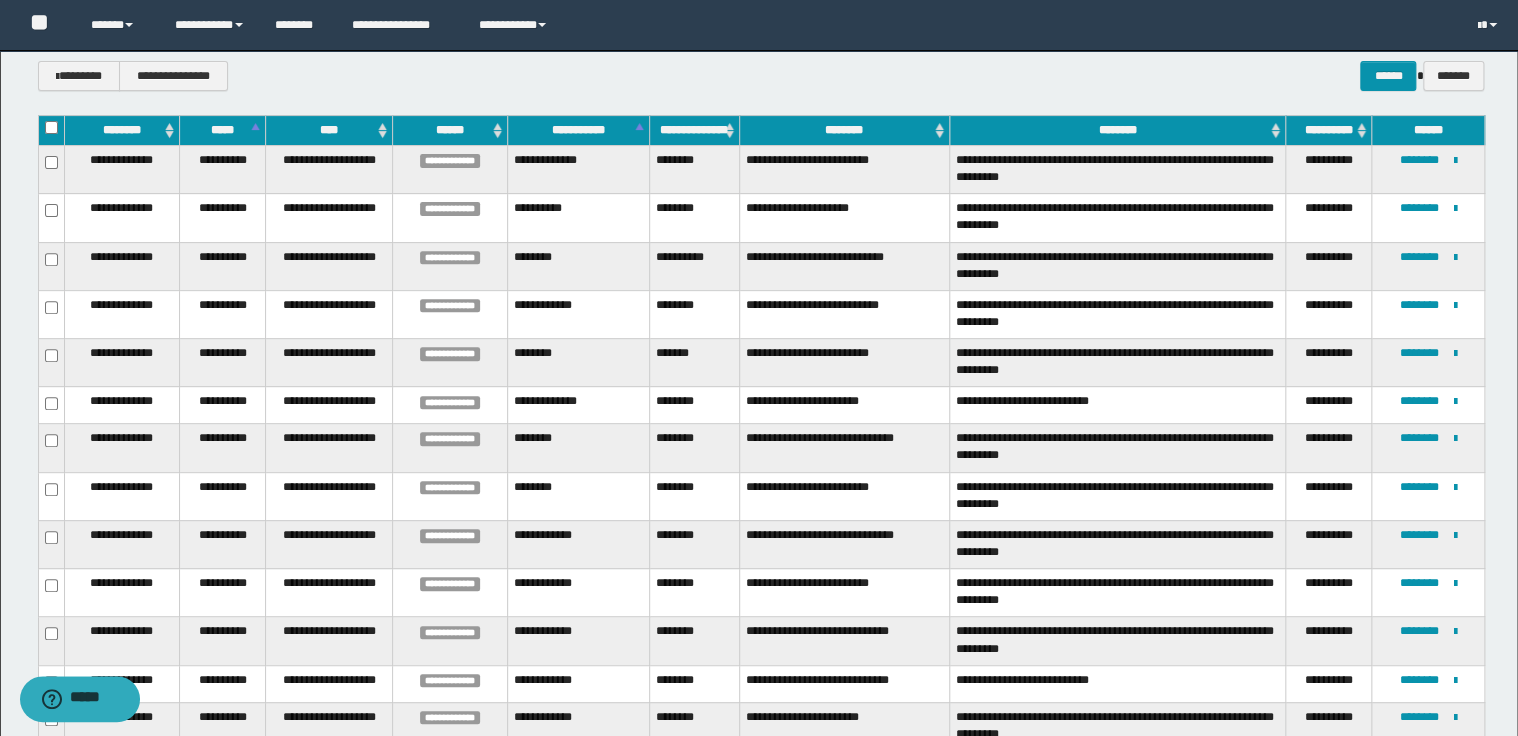 scroll, scrollTop: 240, scrollLeft: 0, axis: vertical 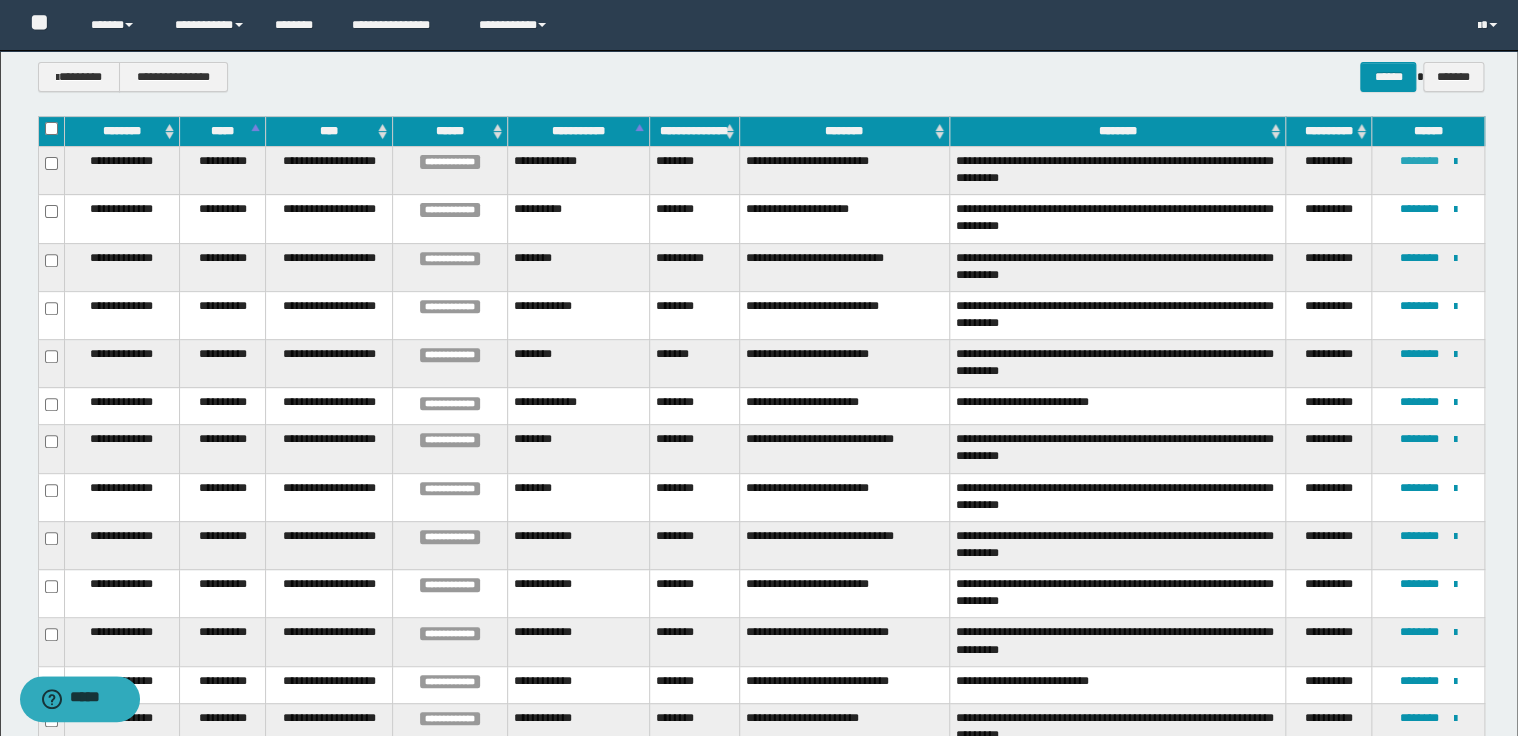 click on "********" at bounding box center (1419, 161) 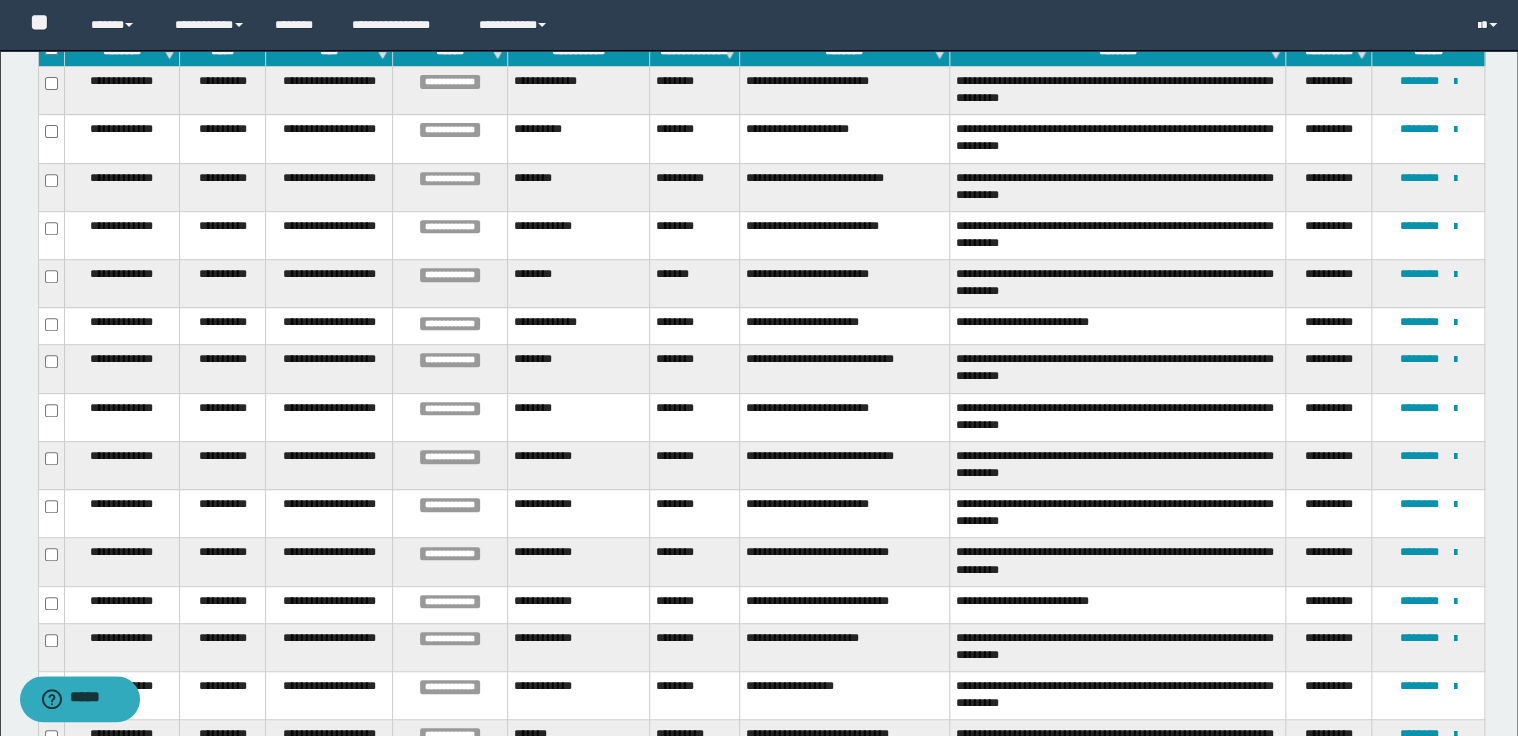 scroll, scrollTop: 400, scrollLeft: 0, axis: vertical 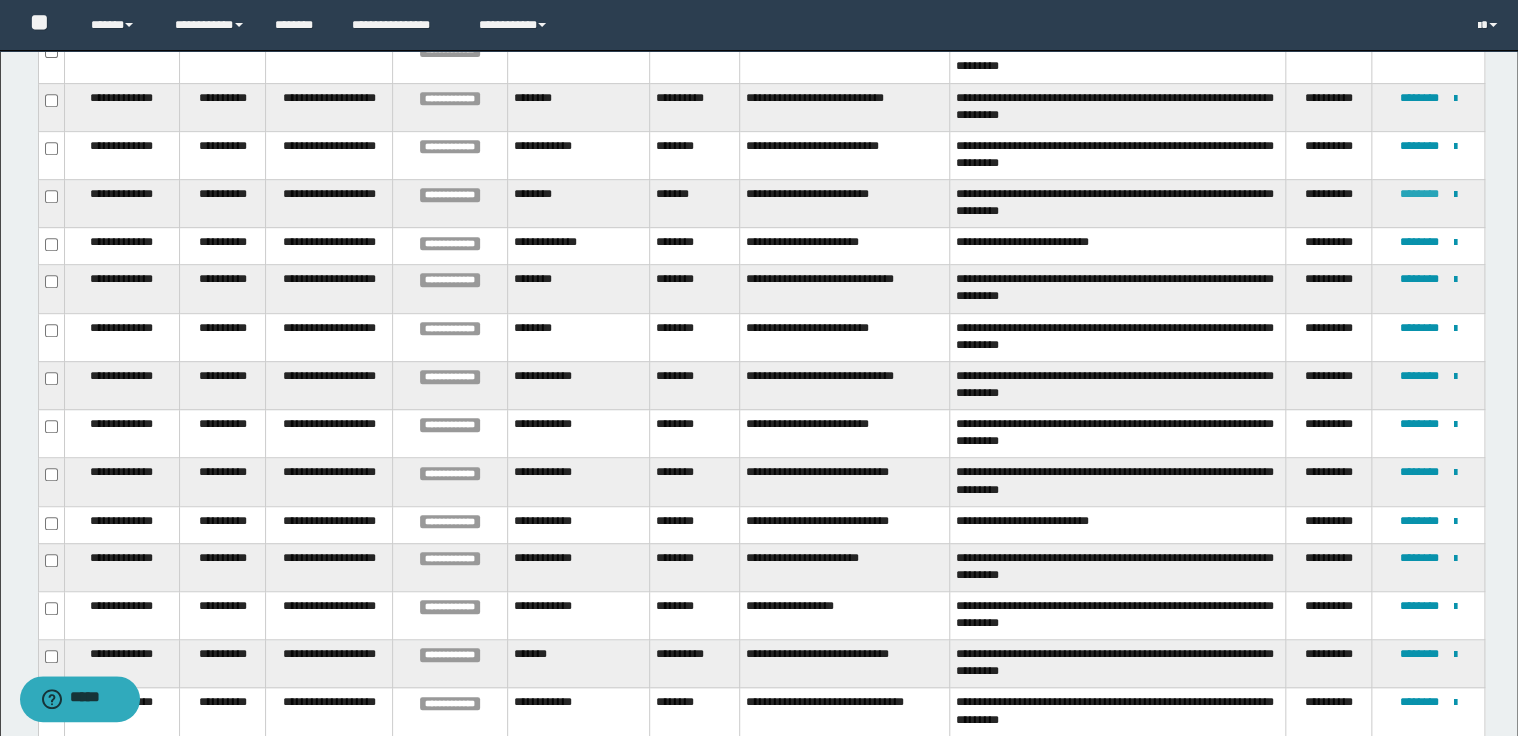 click on "********" at bounding box center (1419, 194) 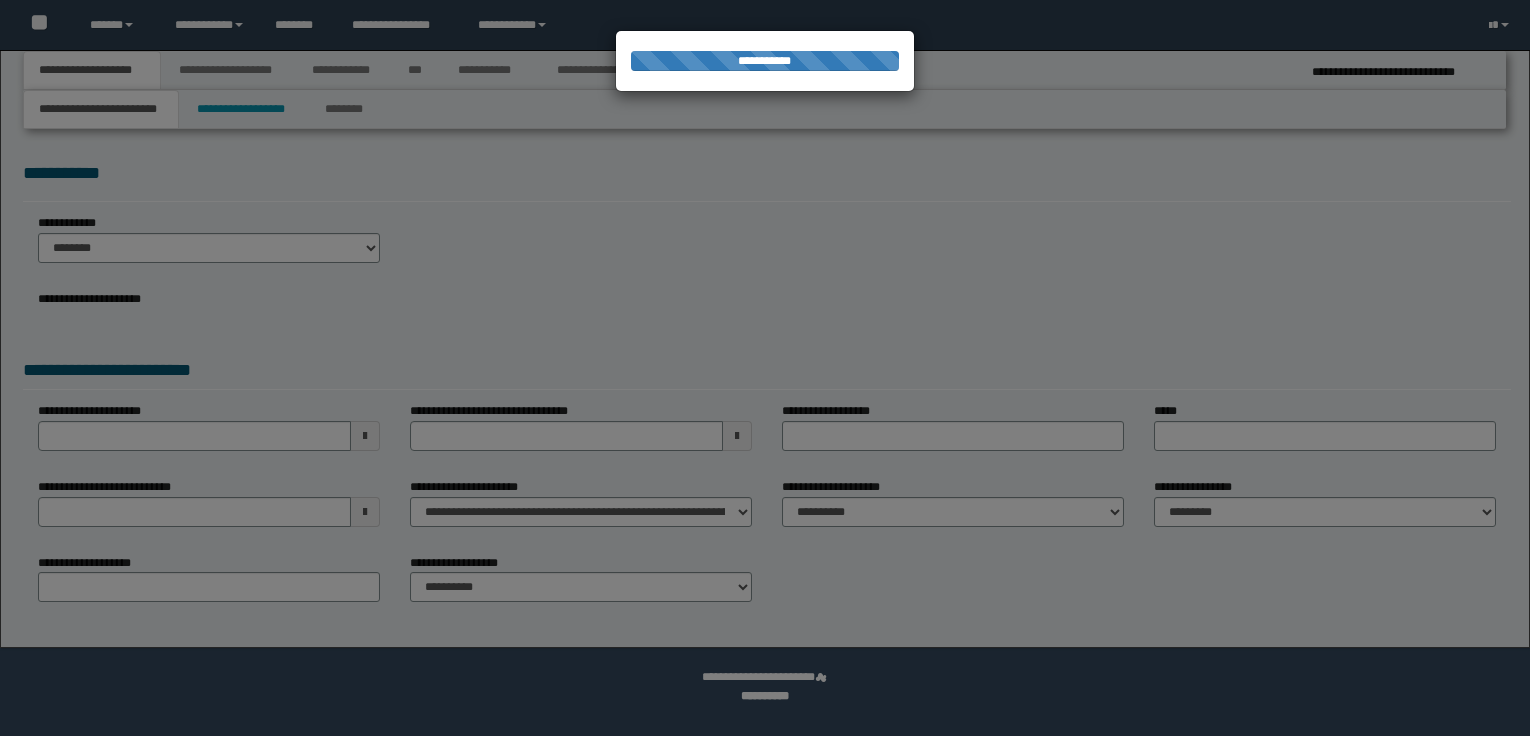 scroll, scrollTop: 0, scrollLeft: 0, axis: both 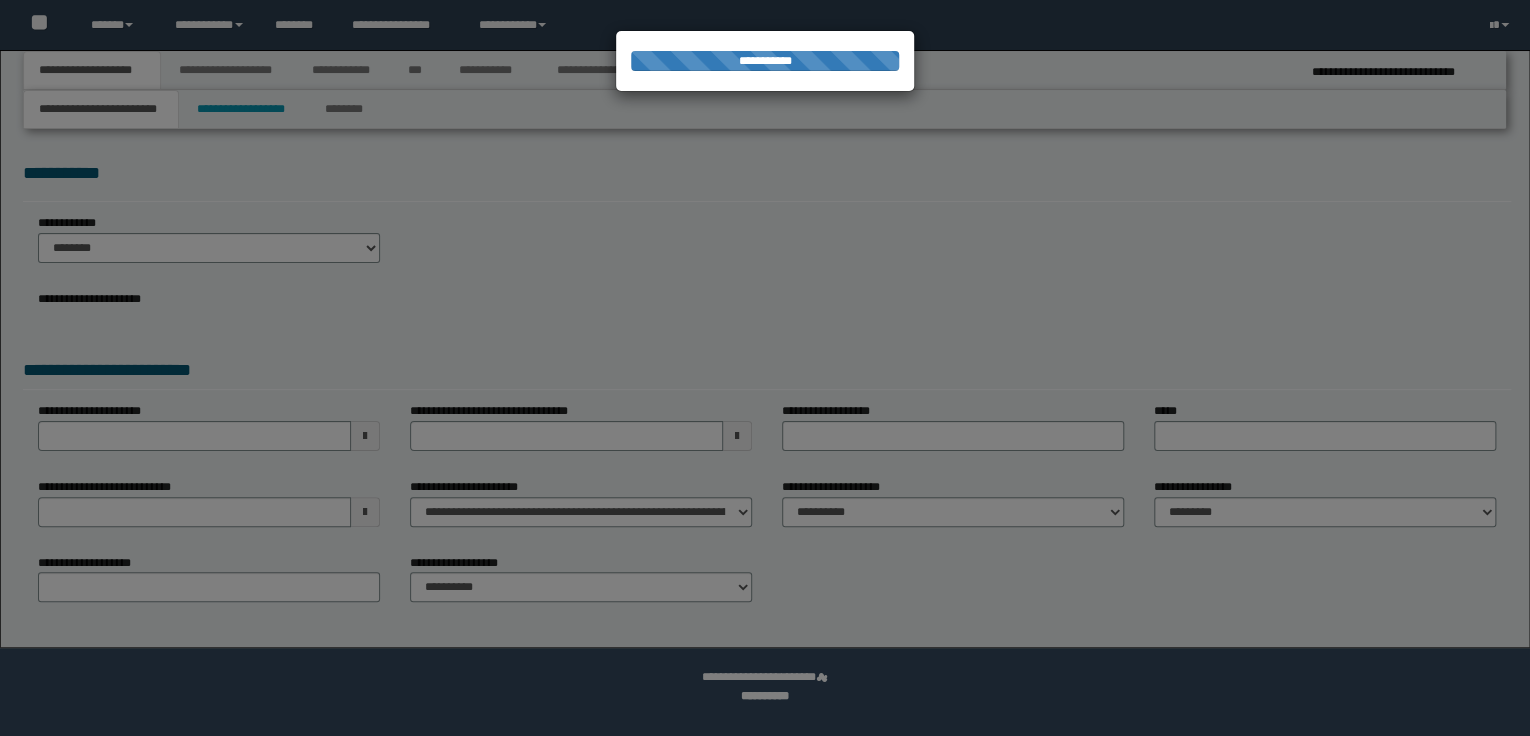 select on "*" 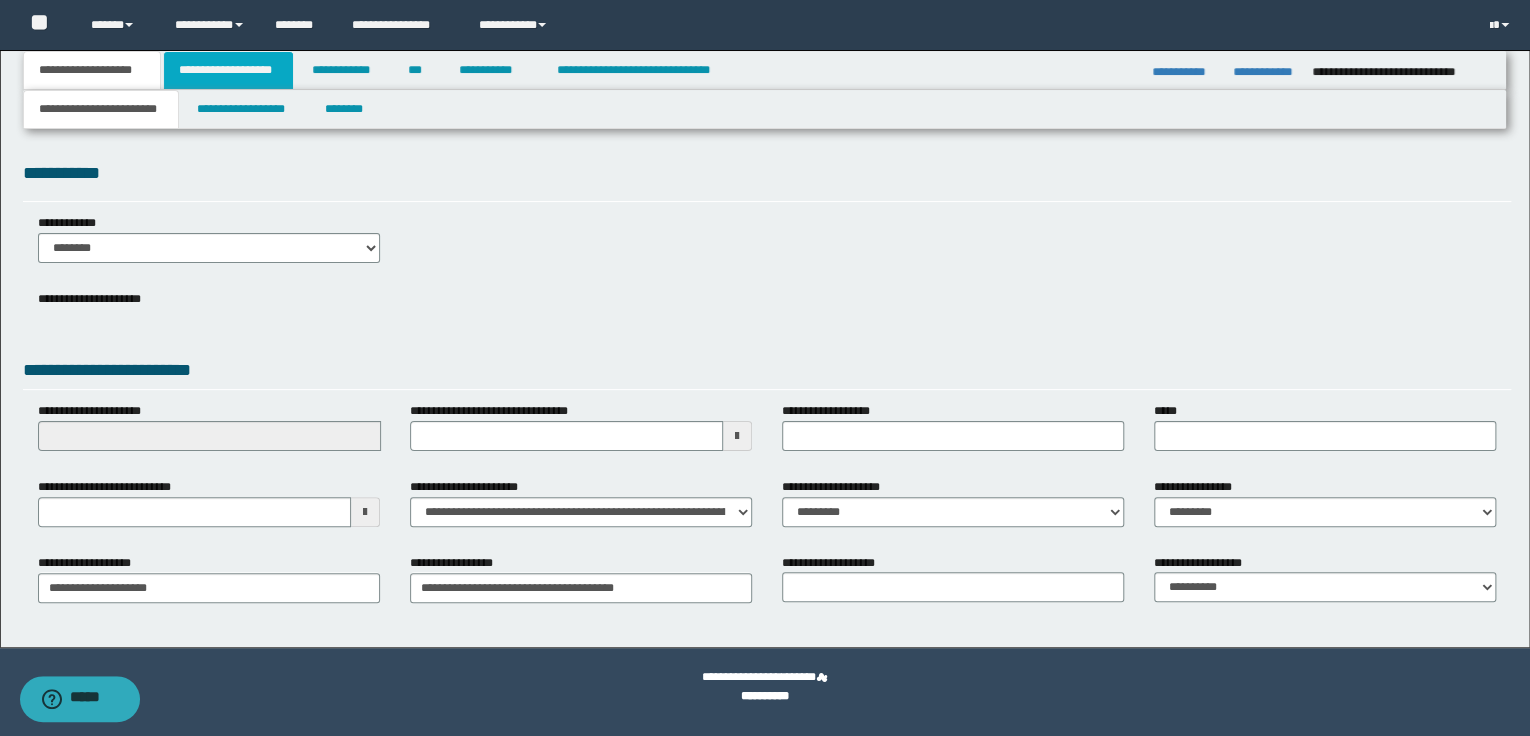 click on "**********" at bounding box center [228, 70] 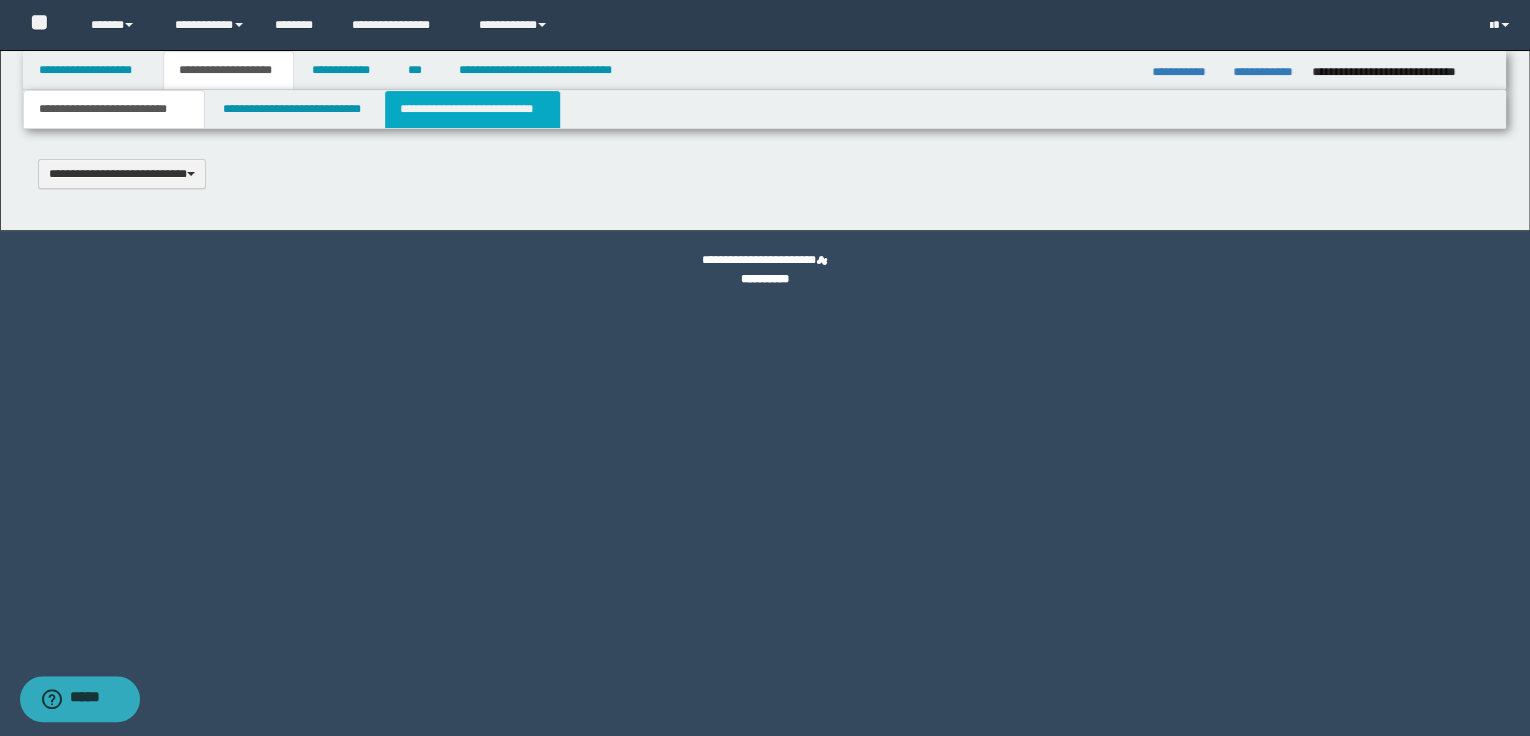 type 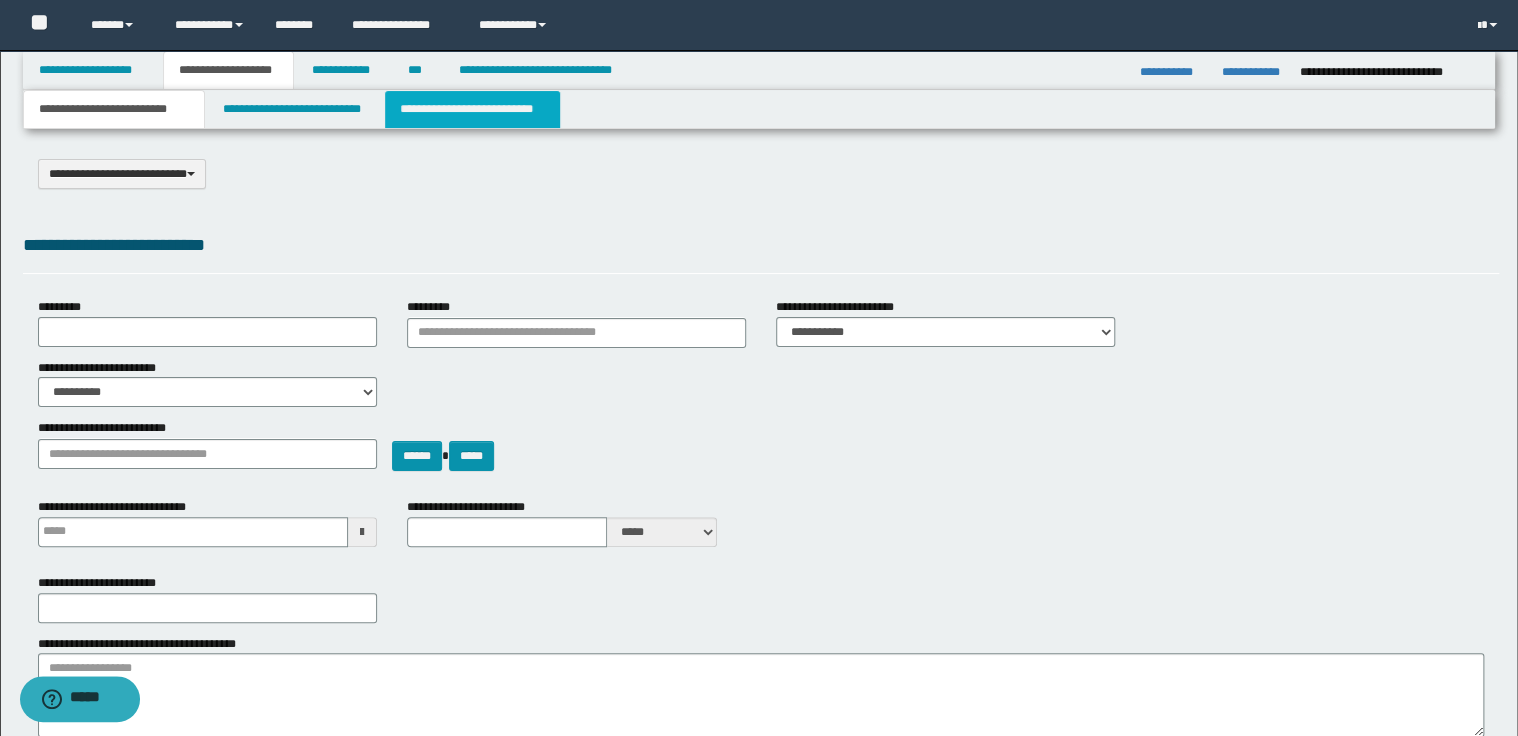 select on "*" 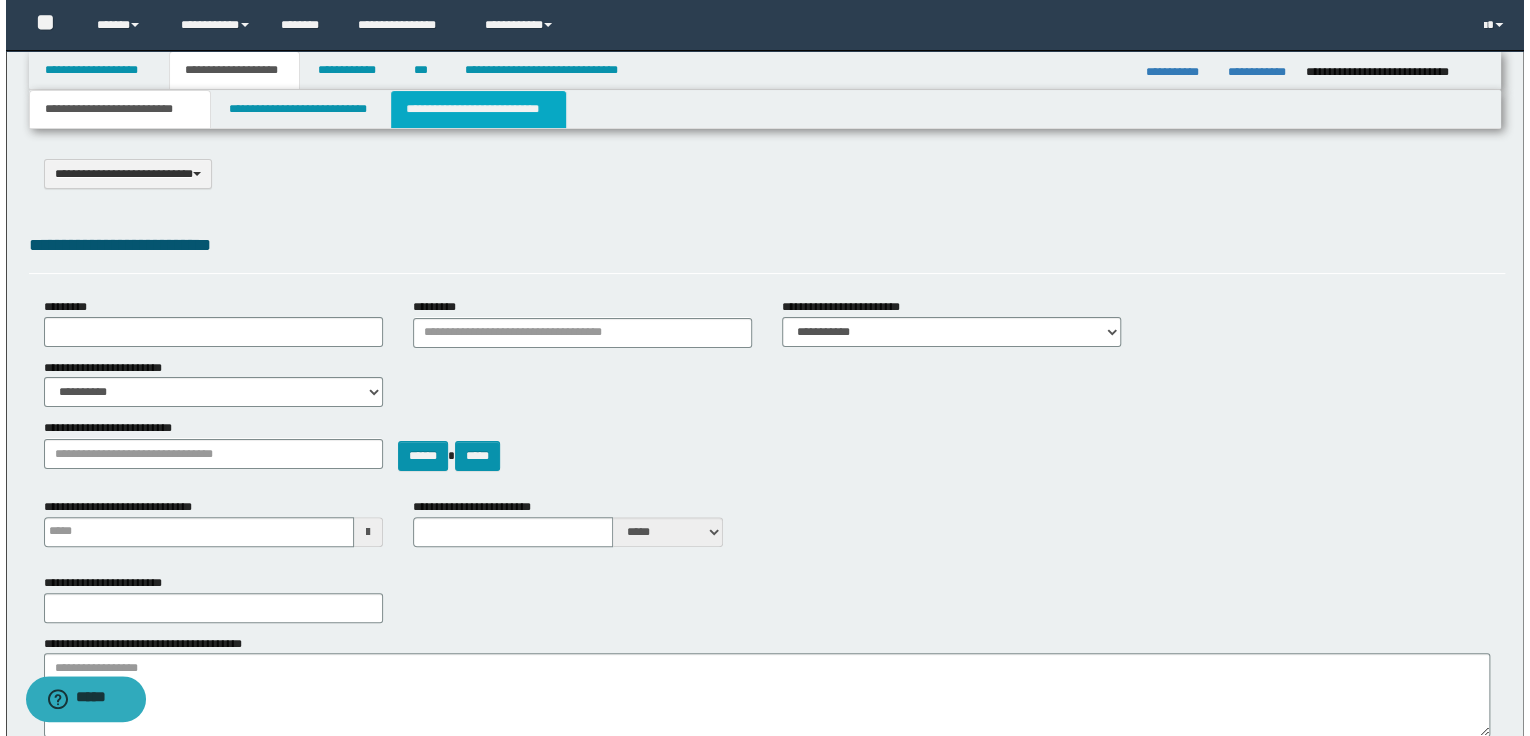 scroll, scrollTop: 0, scrollLeft: 0, axis: both 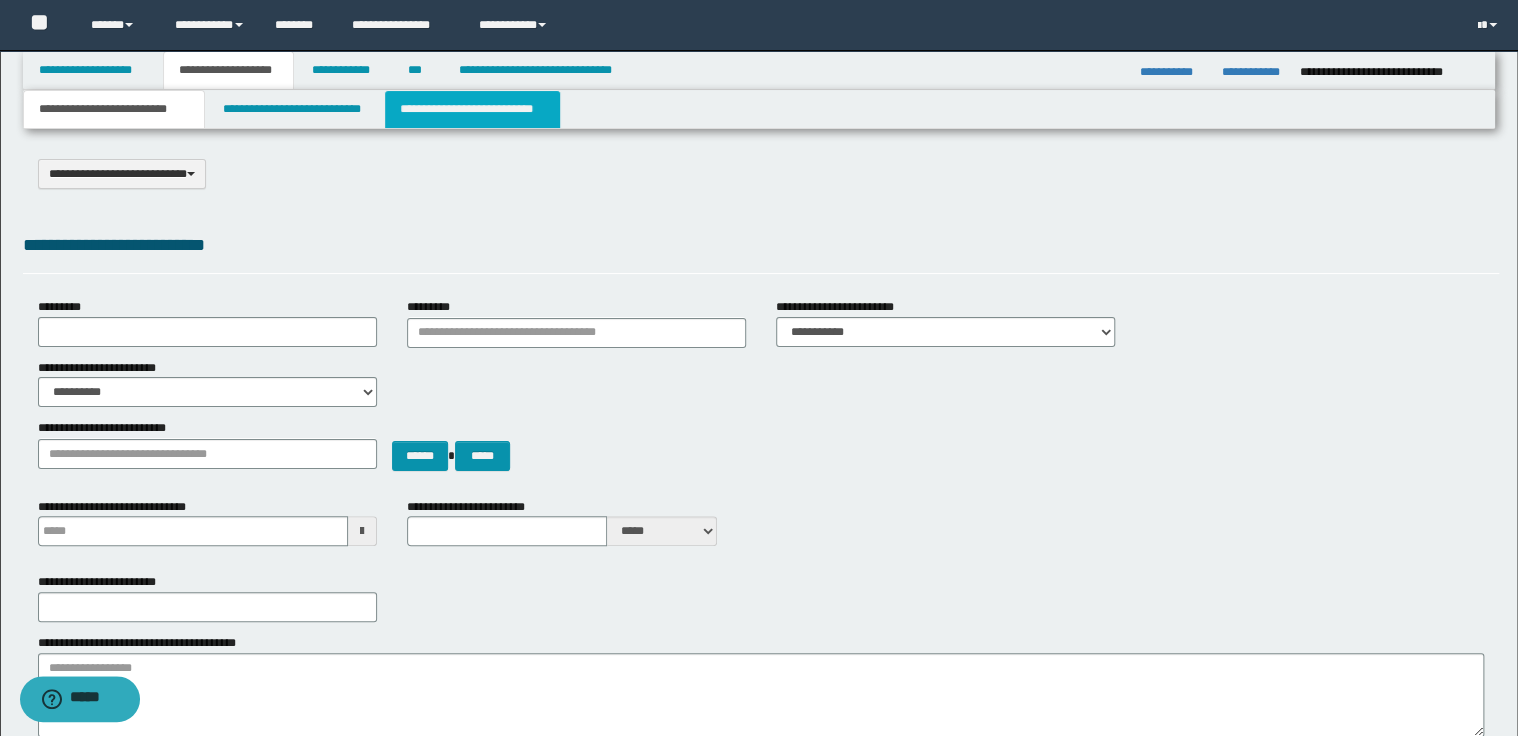 click on "**********" at bounding box center (472, 109) 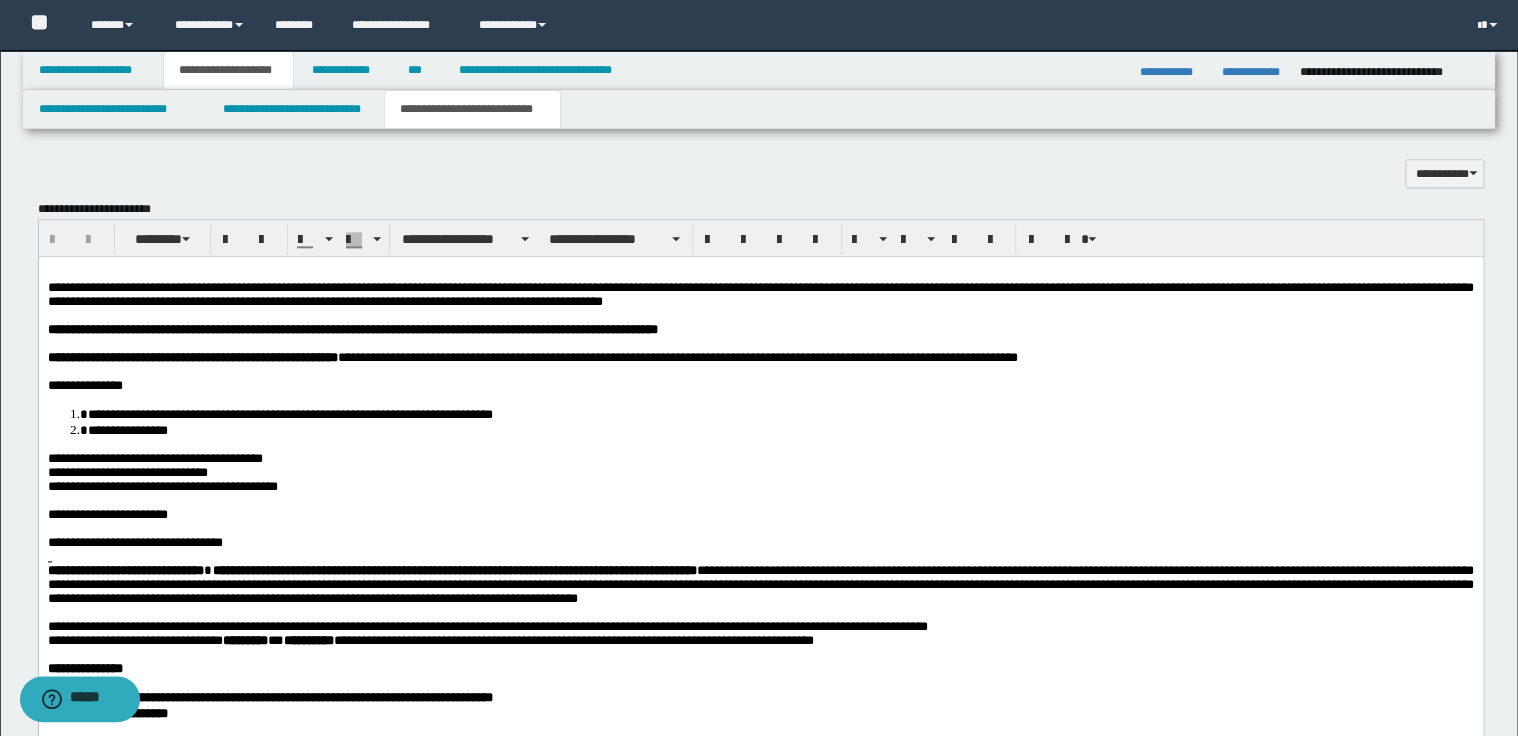 scroll, scrollTop: 1120, scrollLeft: 0, axis: vertical 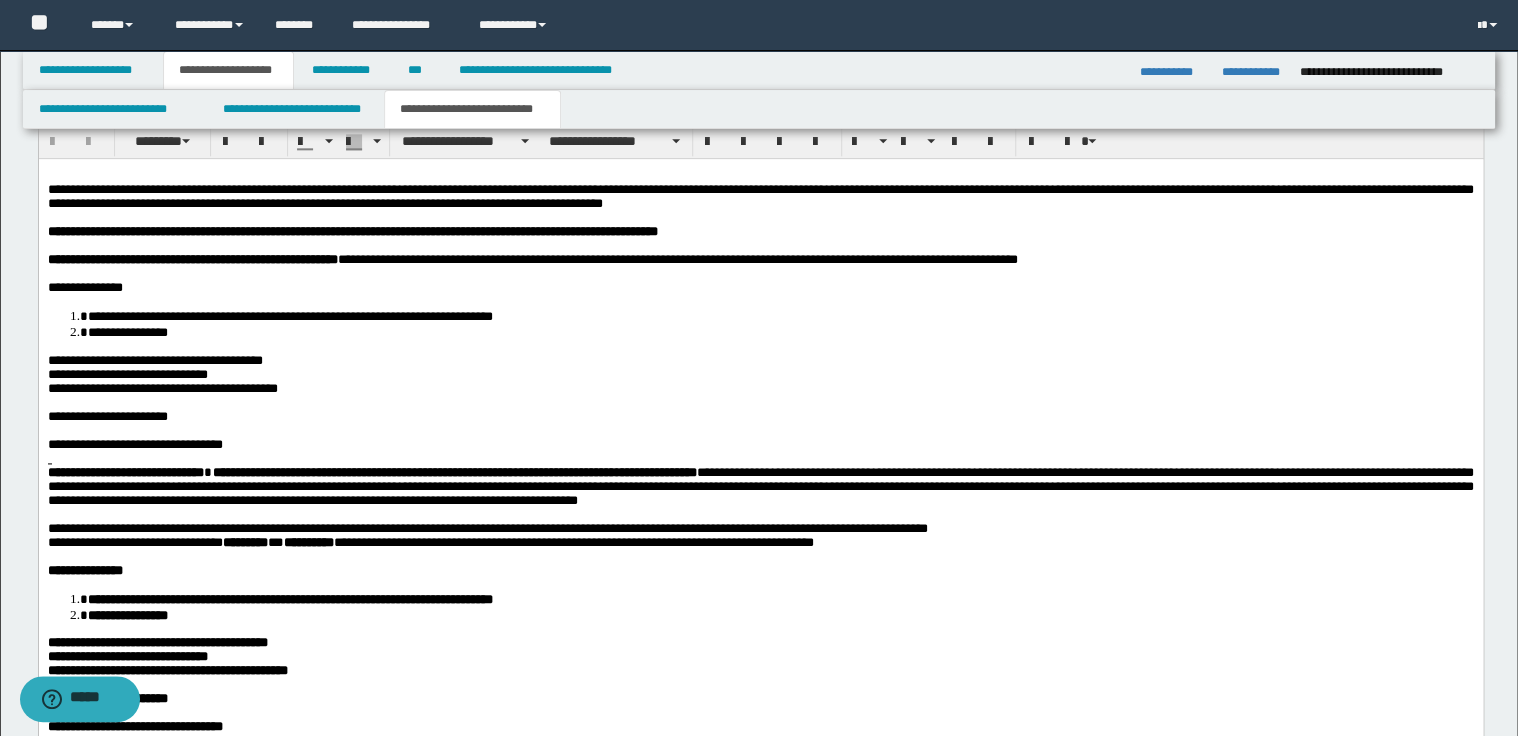 click on "**********" at bounding box center [760, 529] 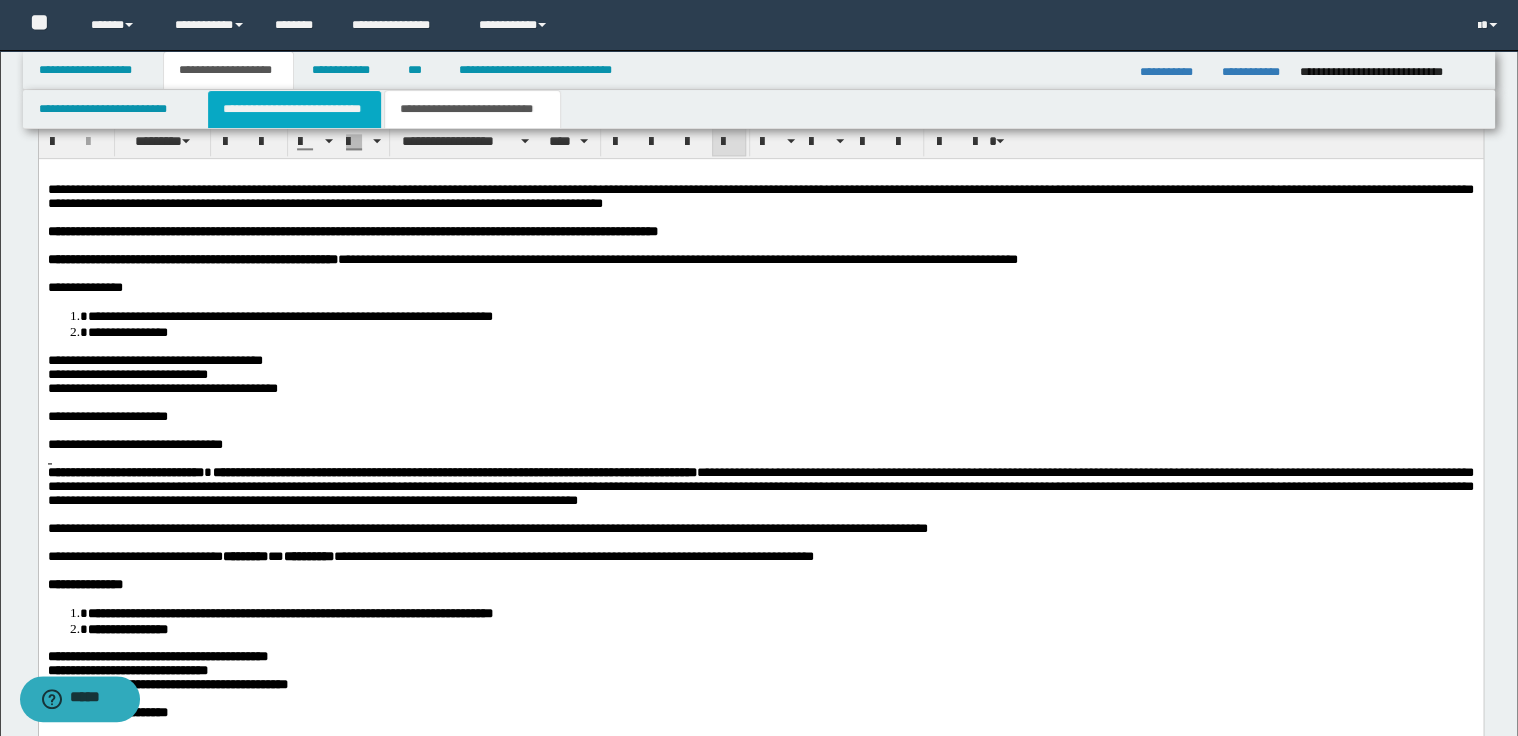 click on "**********" at bounding box center (294, 109) 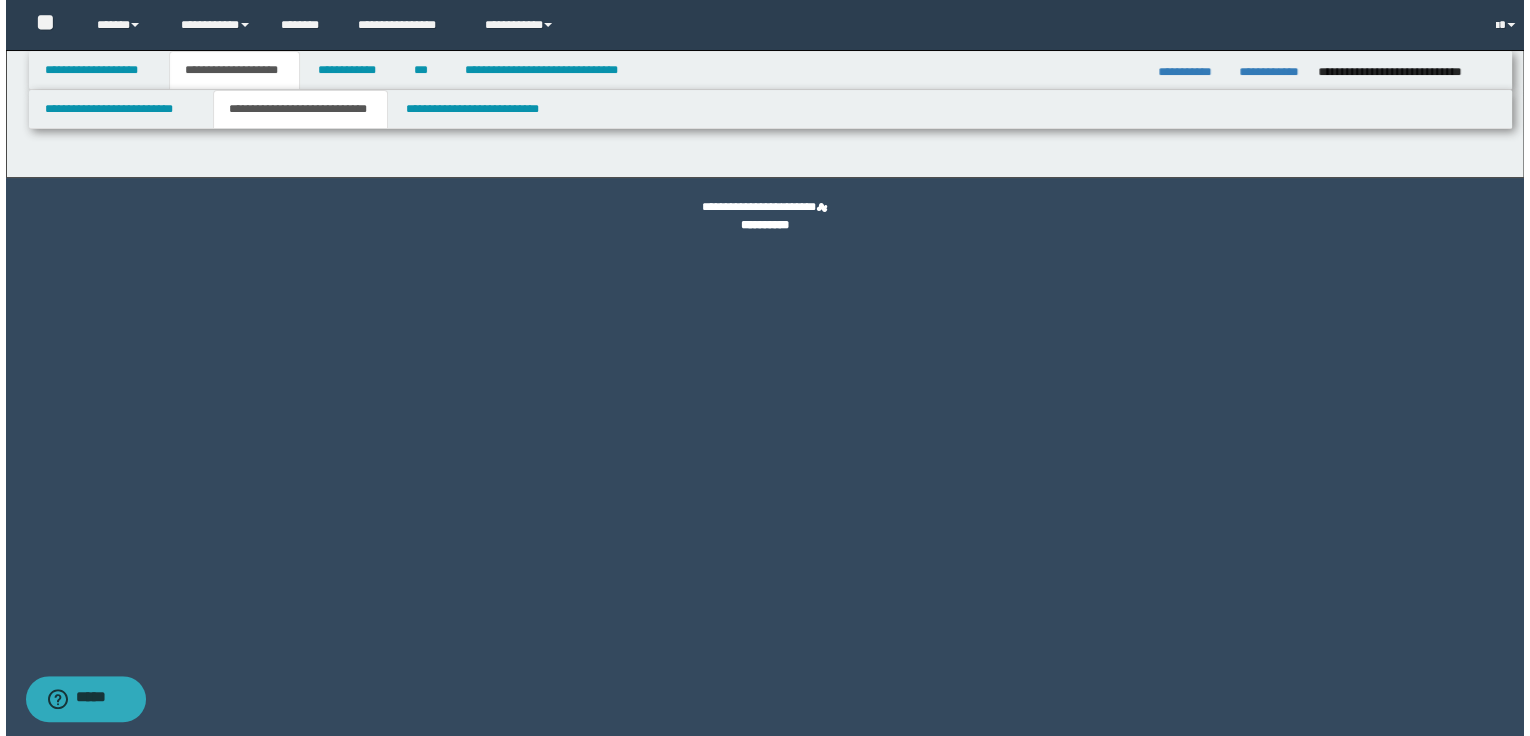 scroll, scrollTop: 0, scrollLeft: 0, axis: both 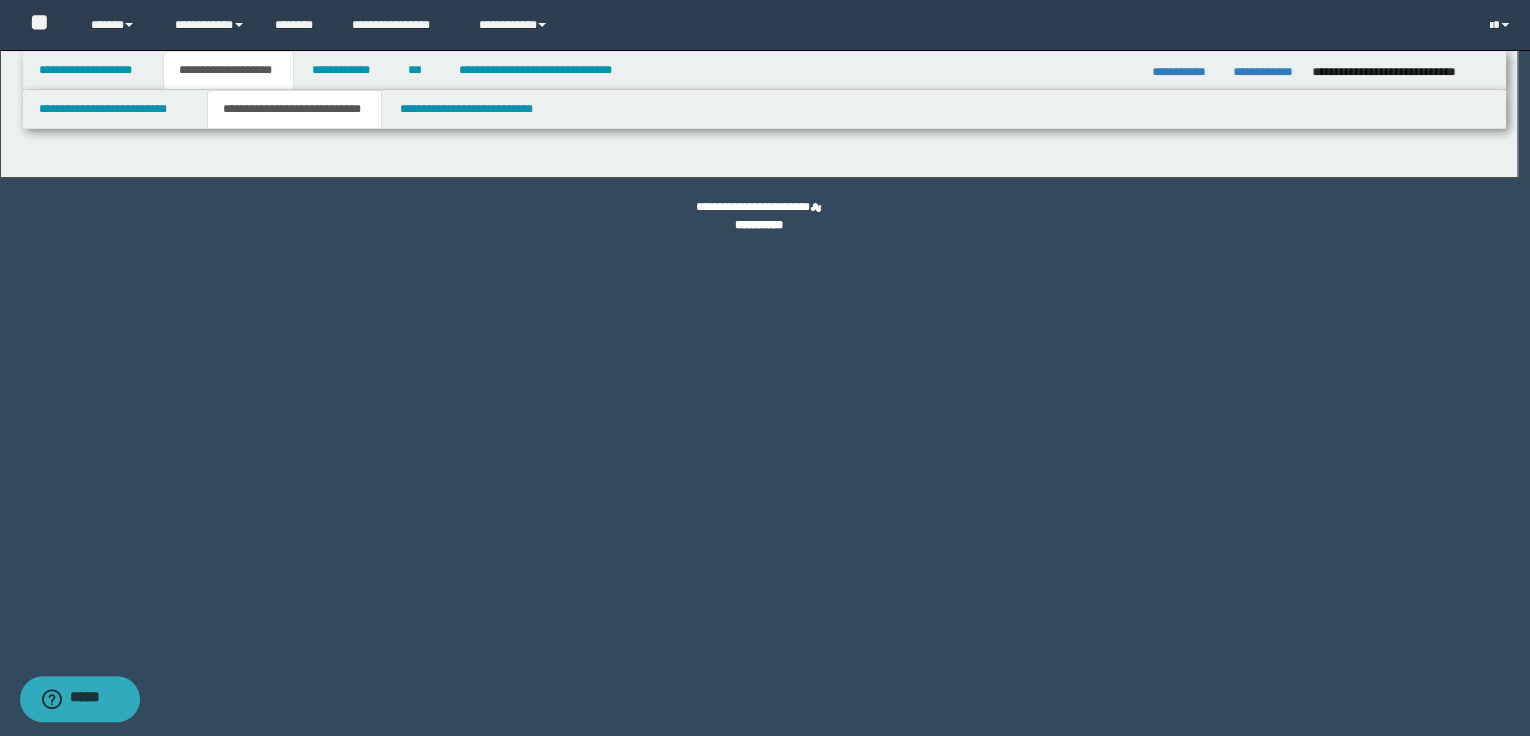 select on "*" 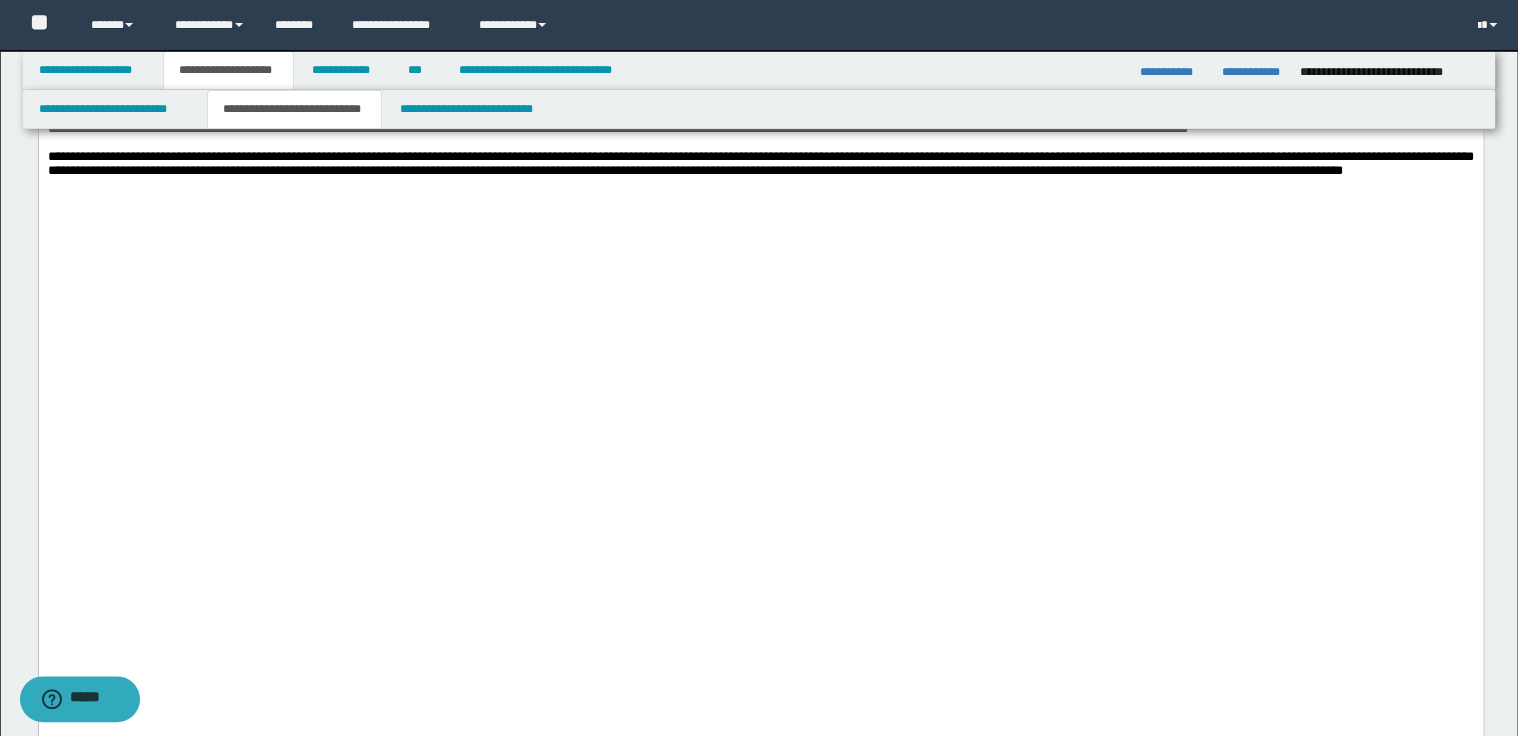 scroll, scrollTop: 2480, scrollLeft: 0, axis: vertical 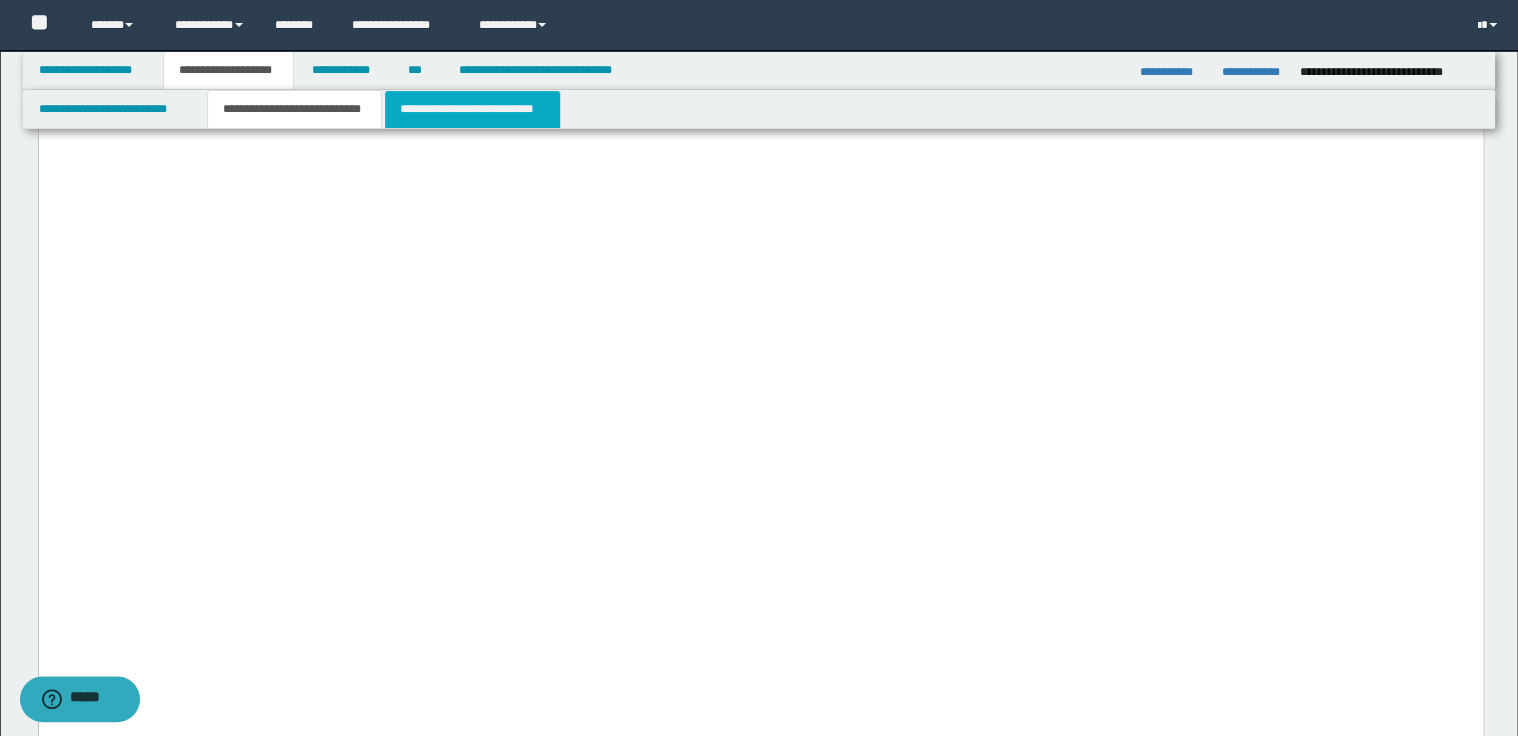 click on "**********" at bounding box center (472, 109) 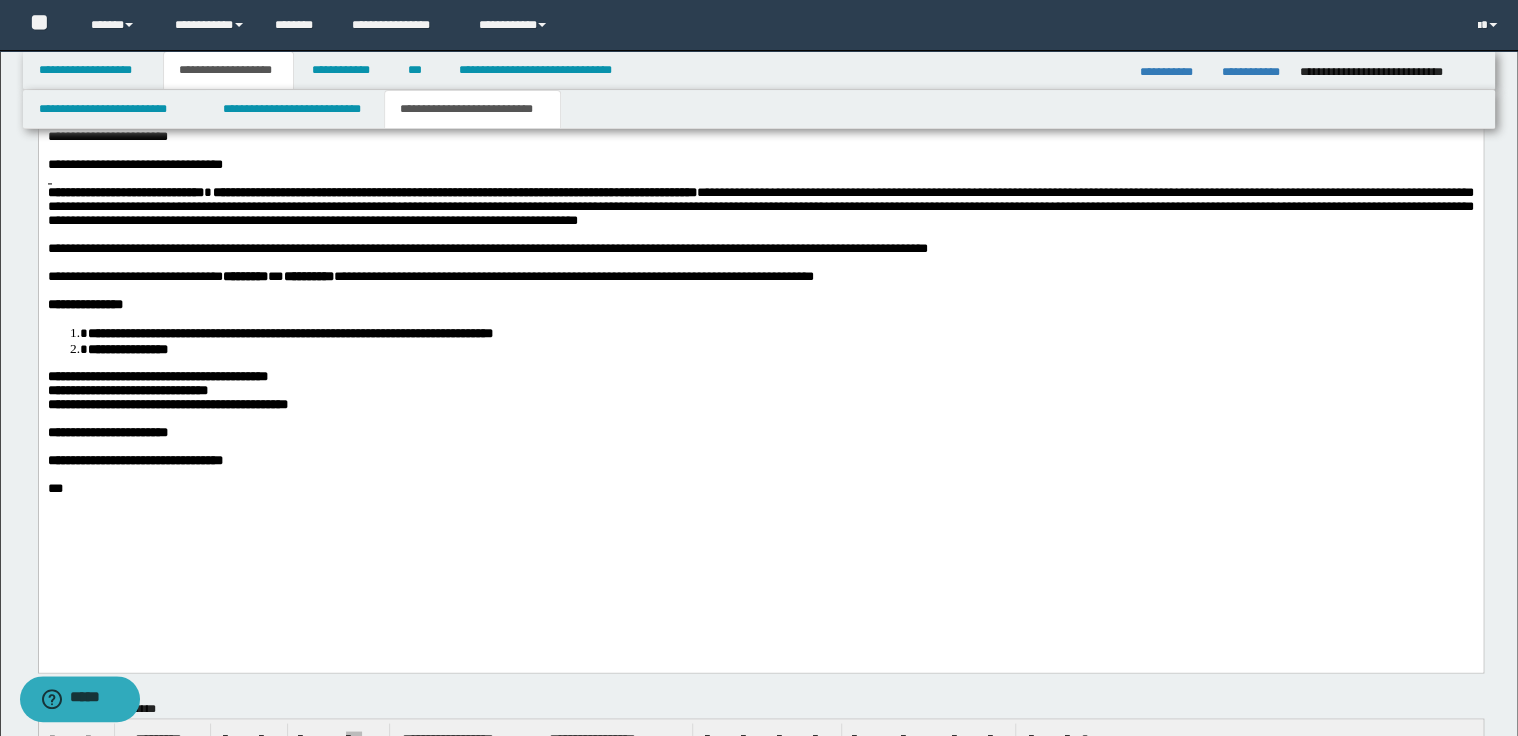 scroll, scrollTop: 1362, scrollLeft: 0, axis: vertical 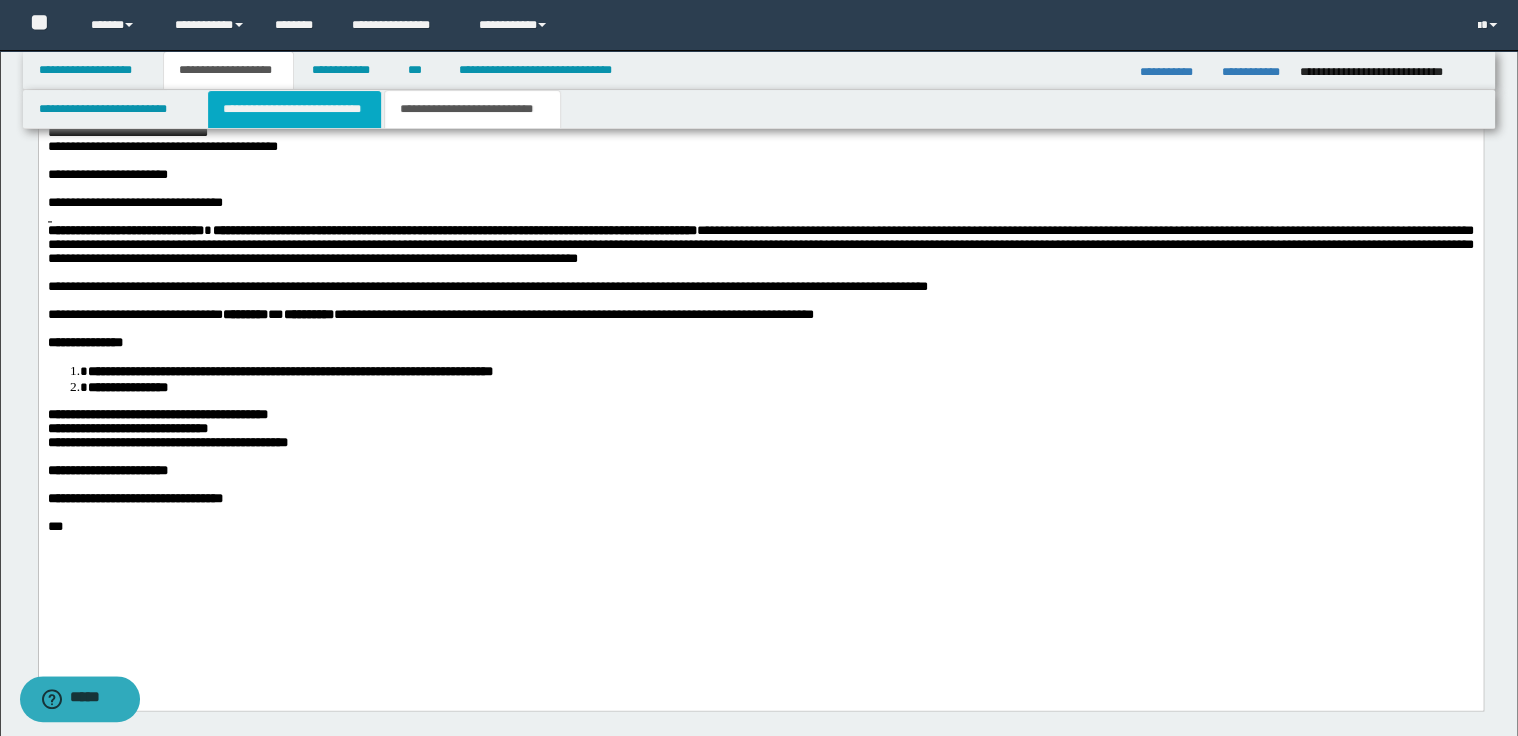 click on "**********" at bounding box center [294, 109] 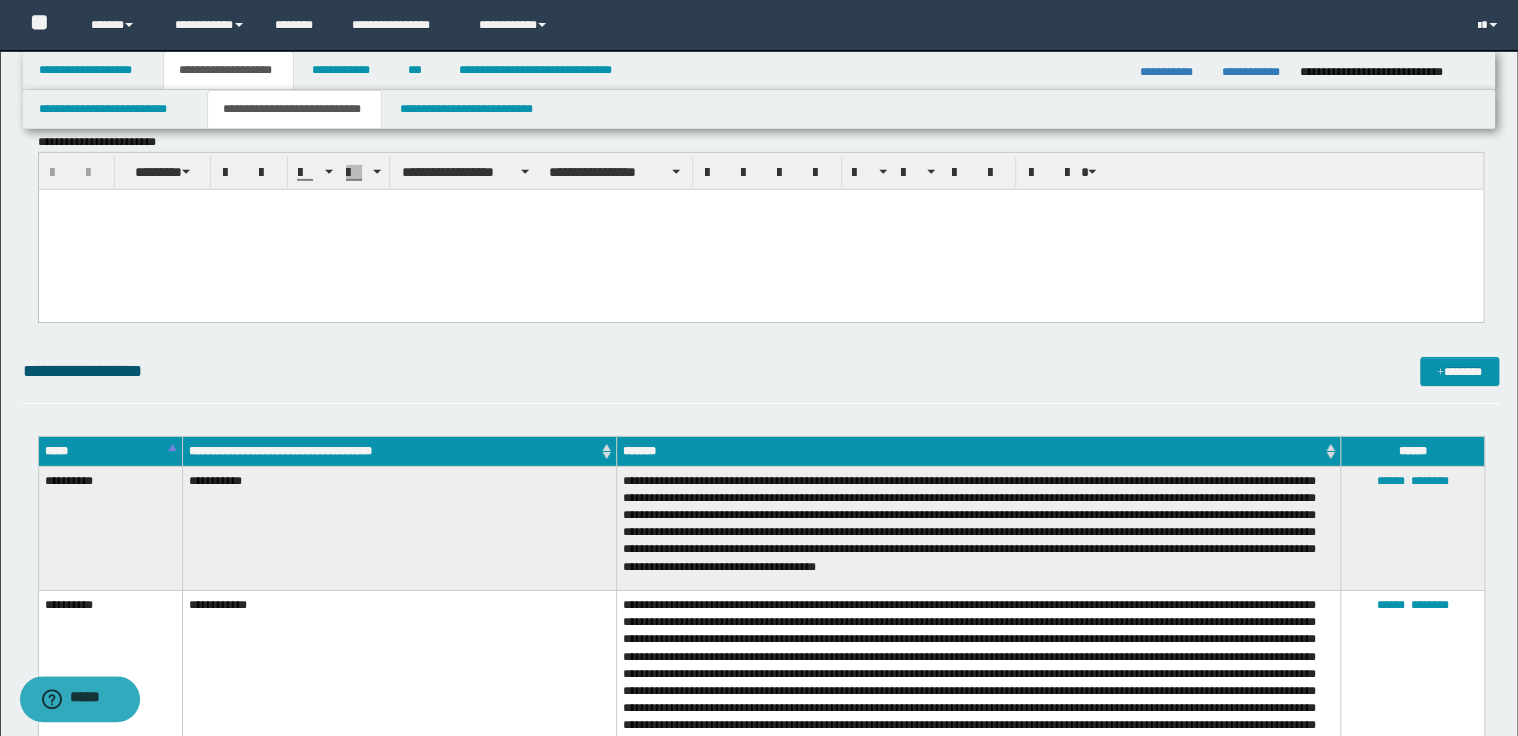 scroll, scrollTop: 3202, scrollLeft: 0, axis: vertical 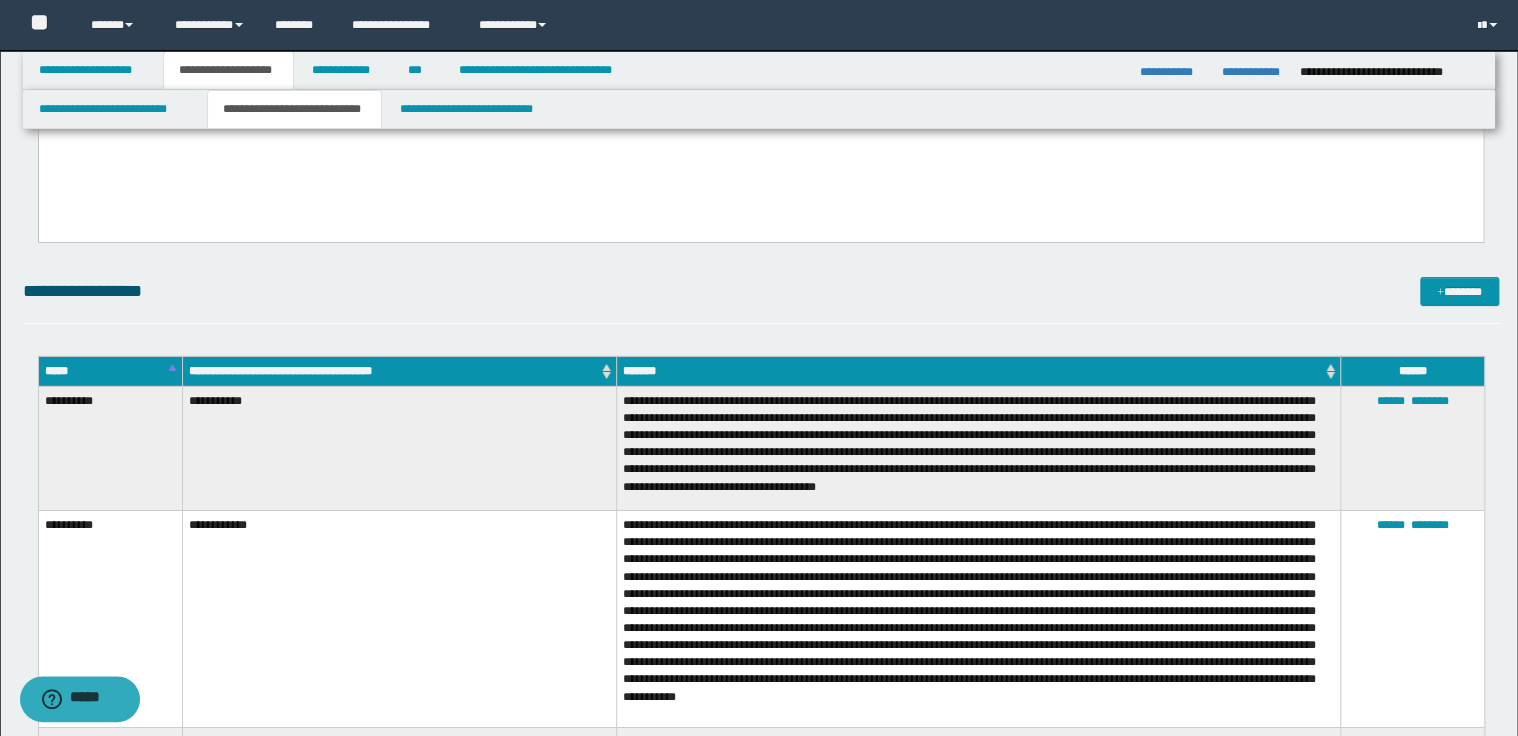 click on "*****" at bounding box center [110, 371] 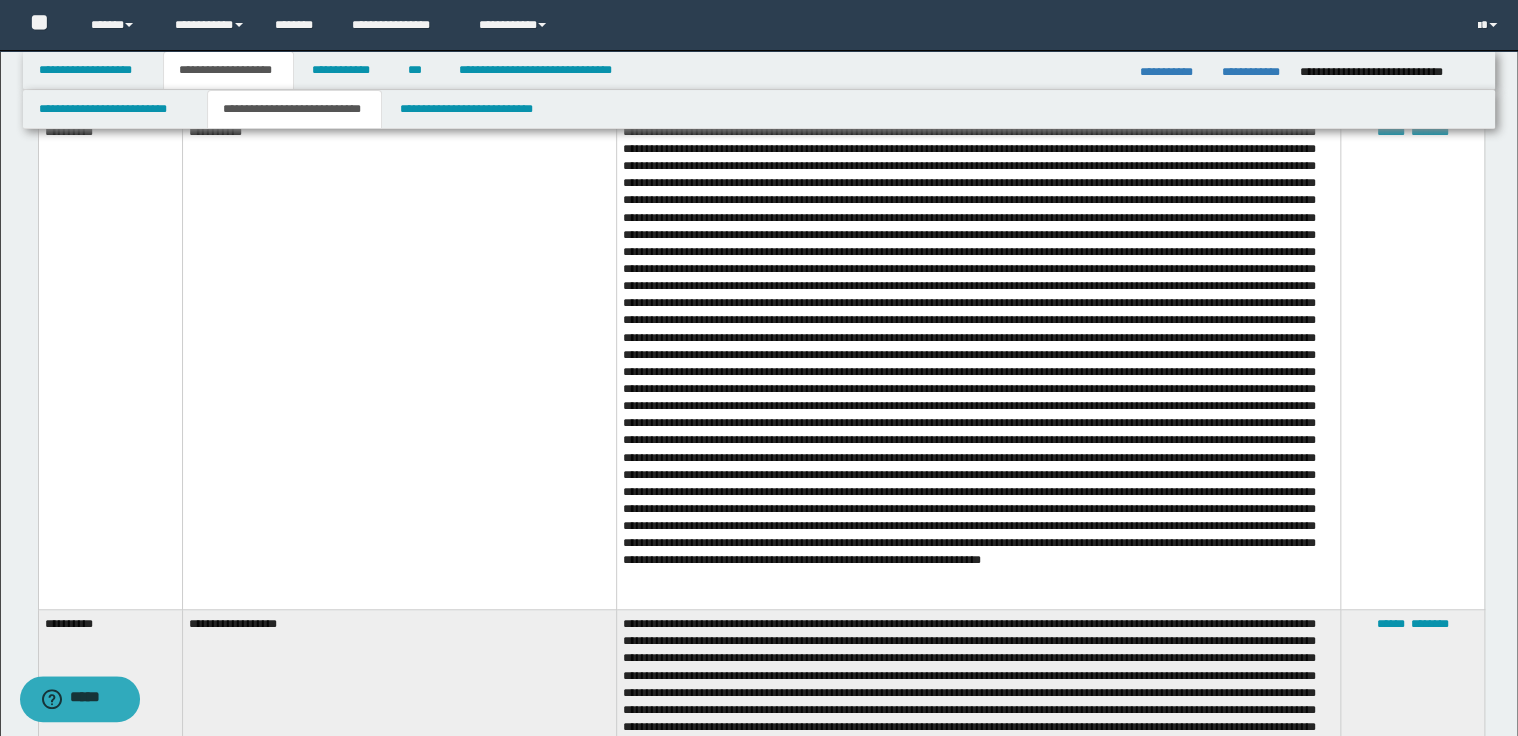 scroll, scrollTop: 4242, scrollLeft: 0, axis: vertical 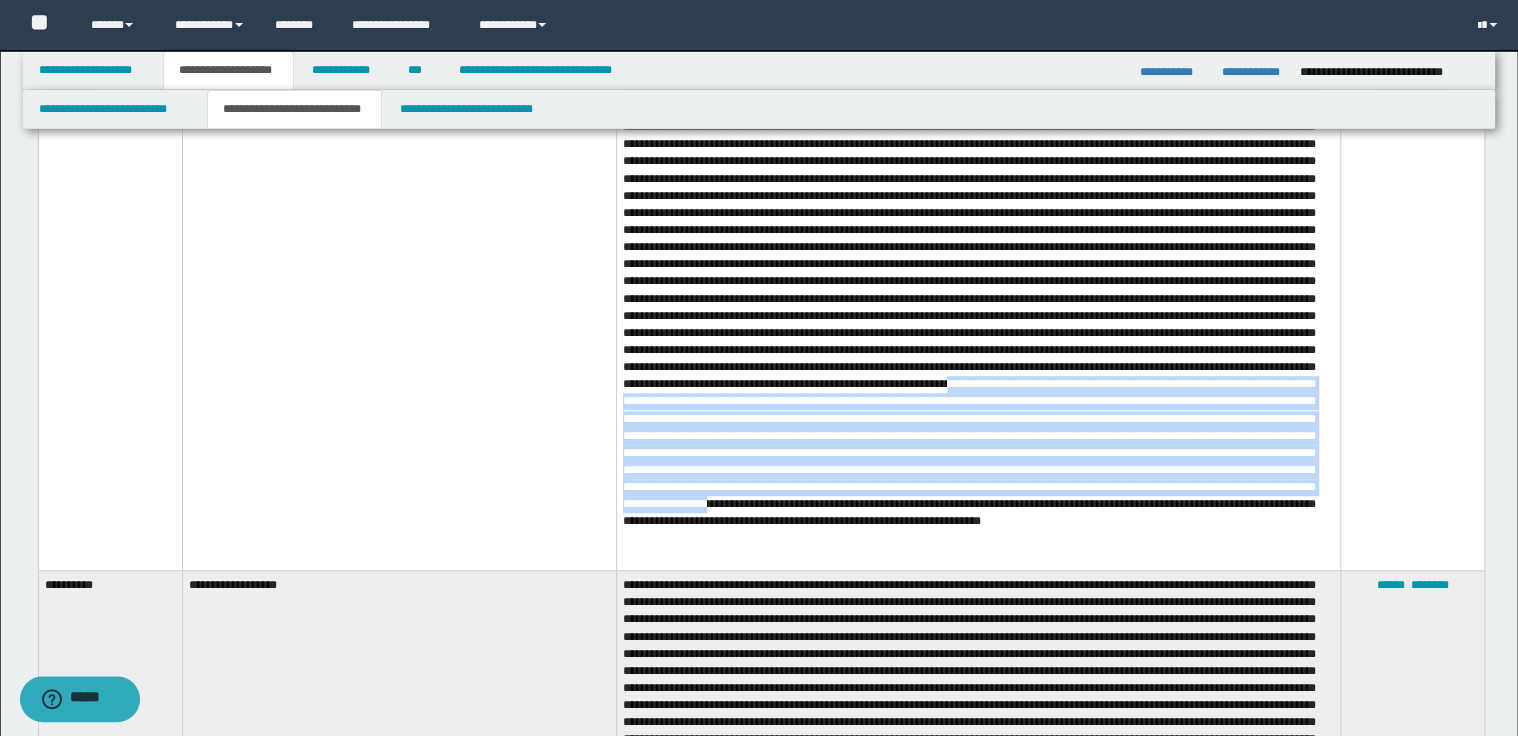 drag, startPoint x: 1071, startPoint y: 399, endPoint x: 1219, endPoint y: 525, distance: 194.37077 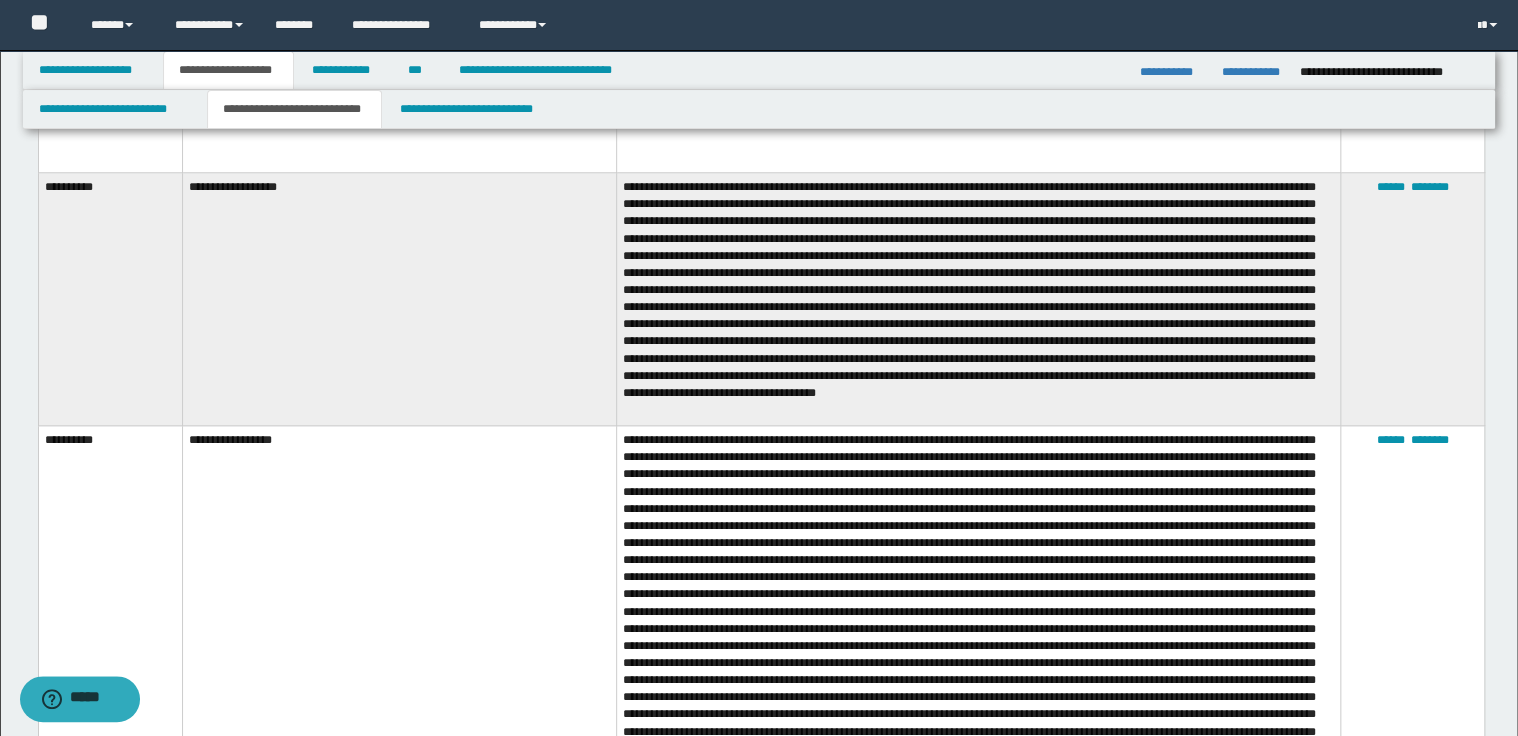 scroll, scrollTop: 4642, scrollLeft: 0, axis: vertical 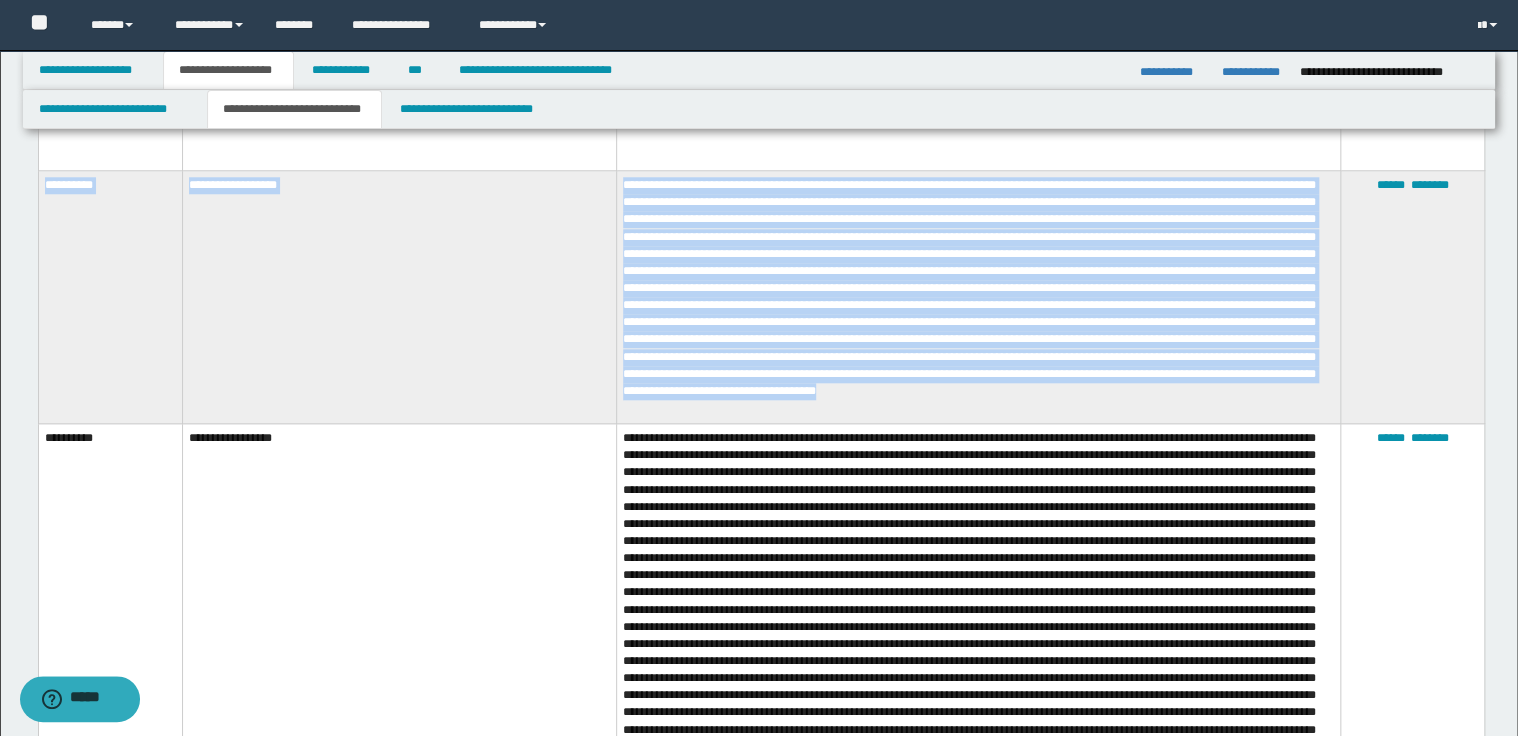 drag, startPoint x: 44, startPoint y: 185, endPoint x: 929, endPoint y: 407, distance: 912.4193 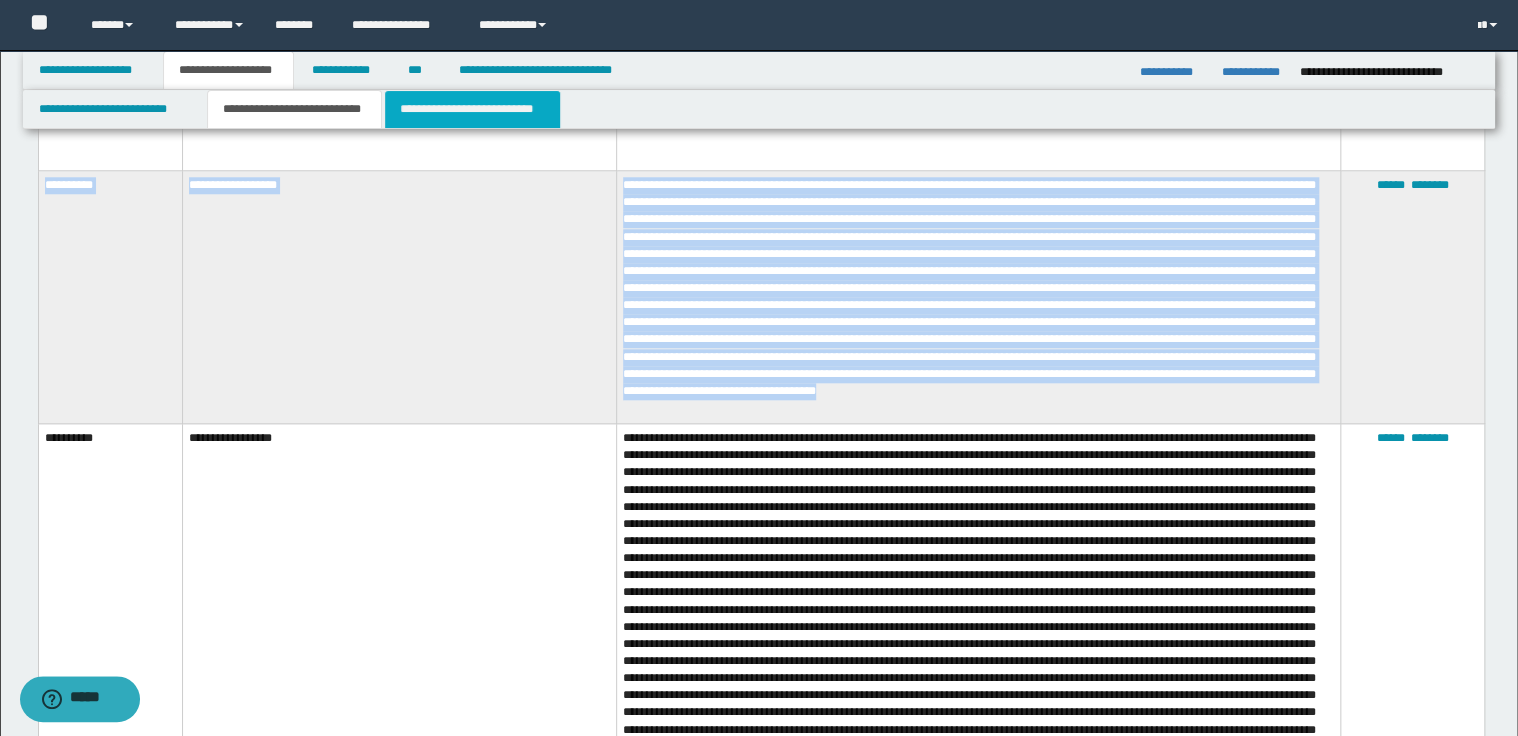 click on "**********" at bounding box center (472, 109) 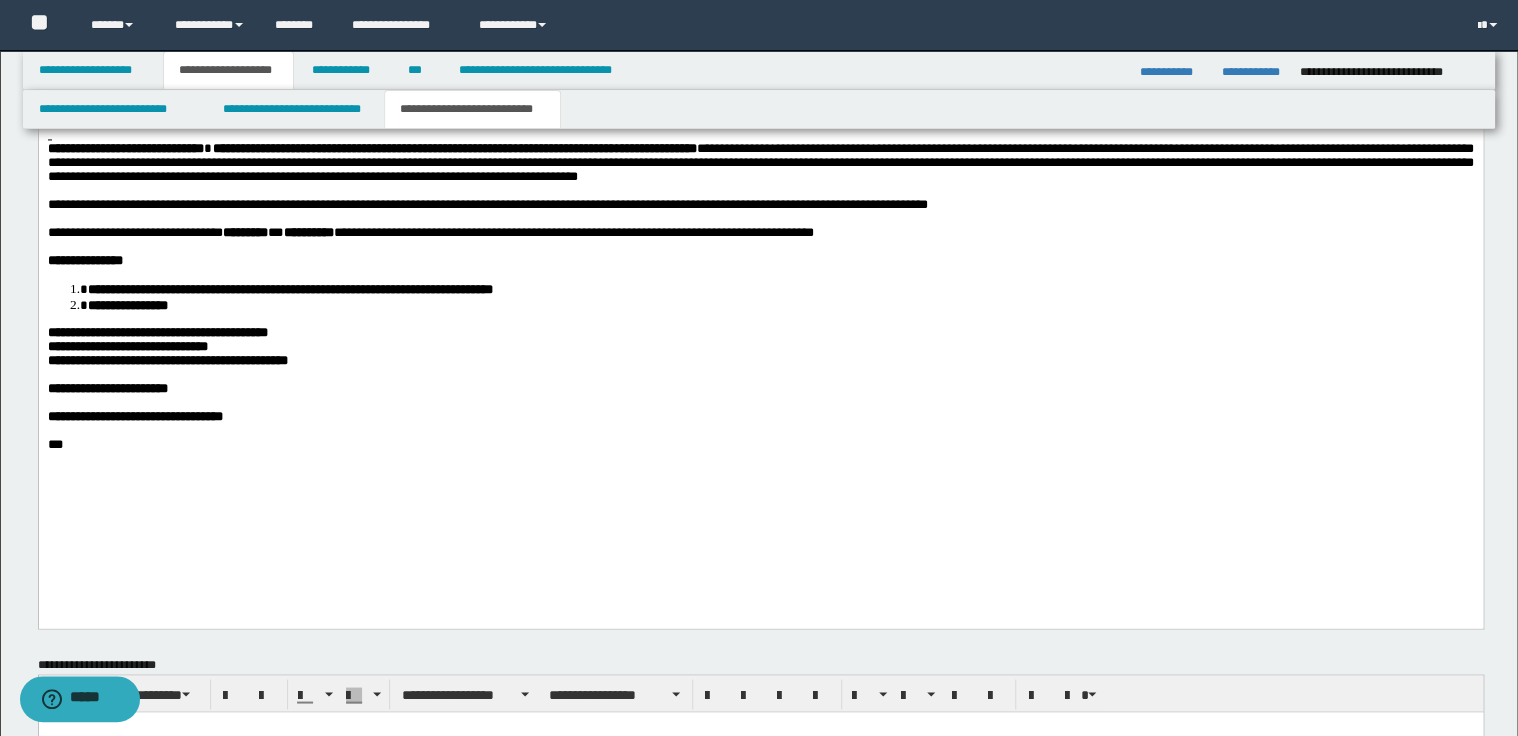 scroll, scrollTop: 1442, scrollLeft: 0, axis: vertical 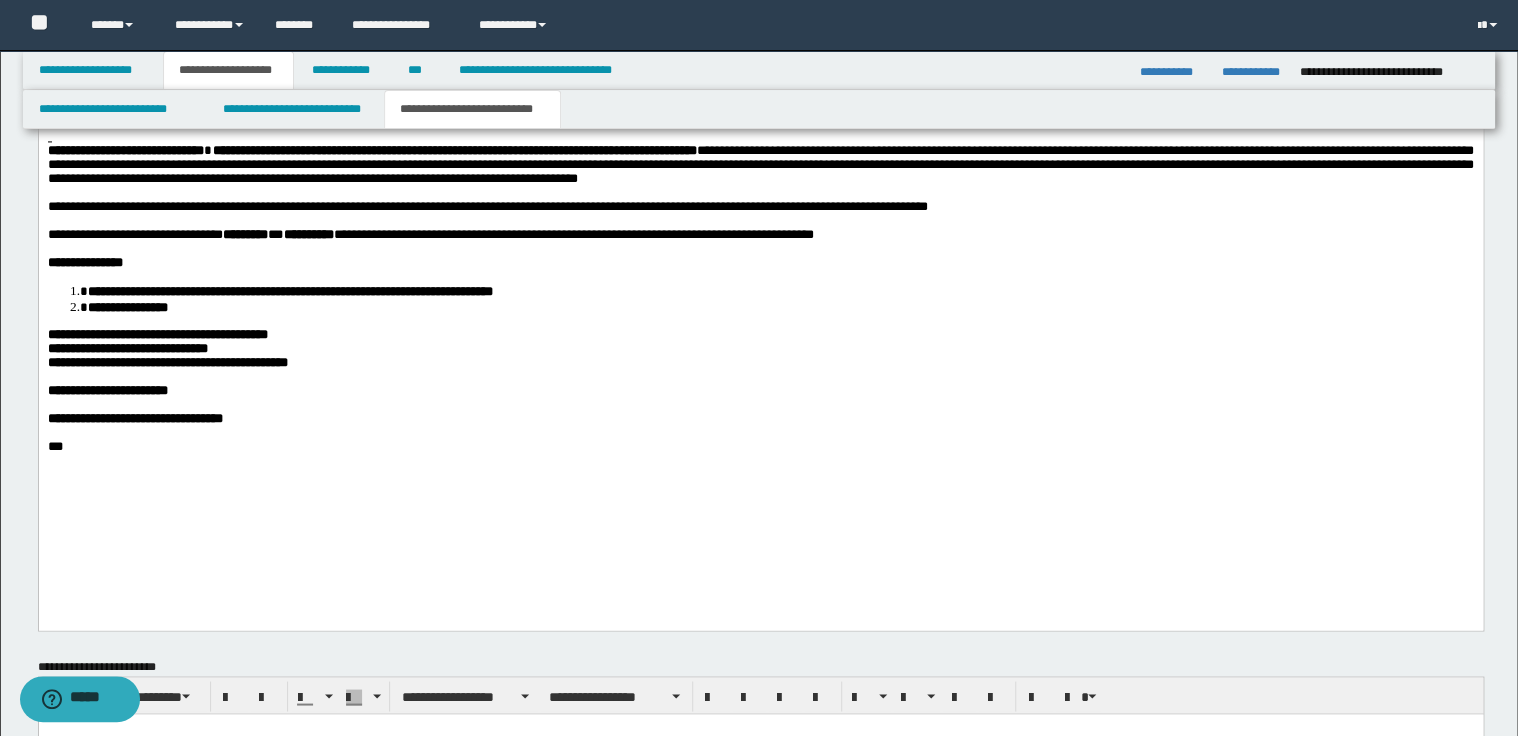 click on "**********" at bounding box center [760, 208] 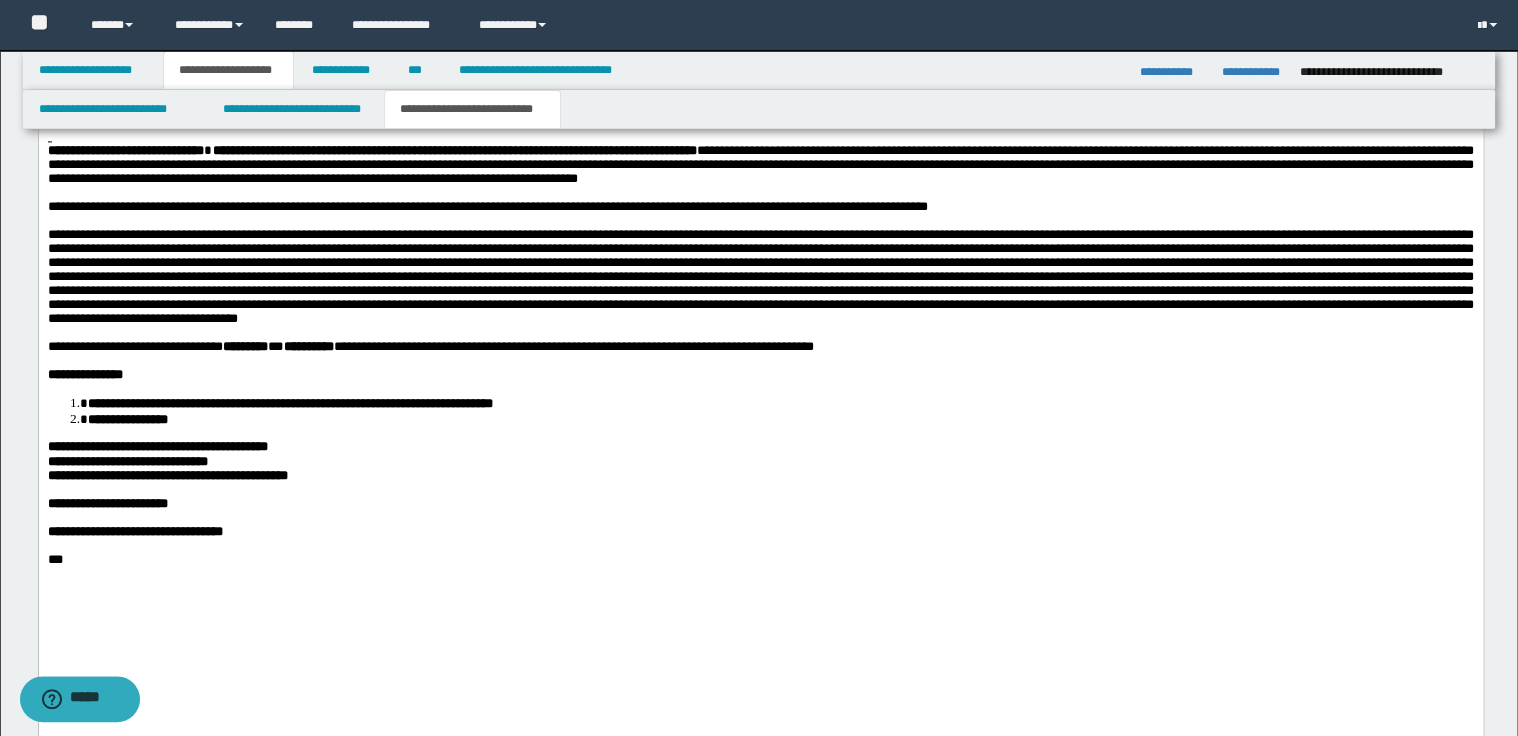 click at bounding box center (760, 277) 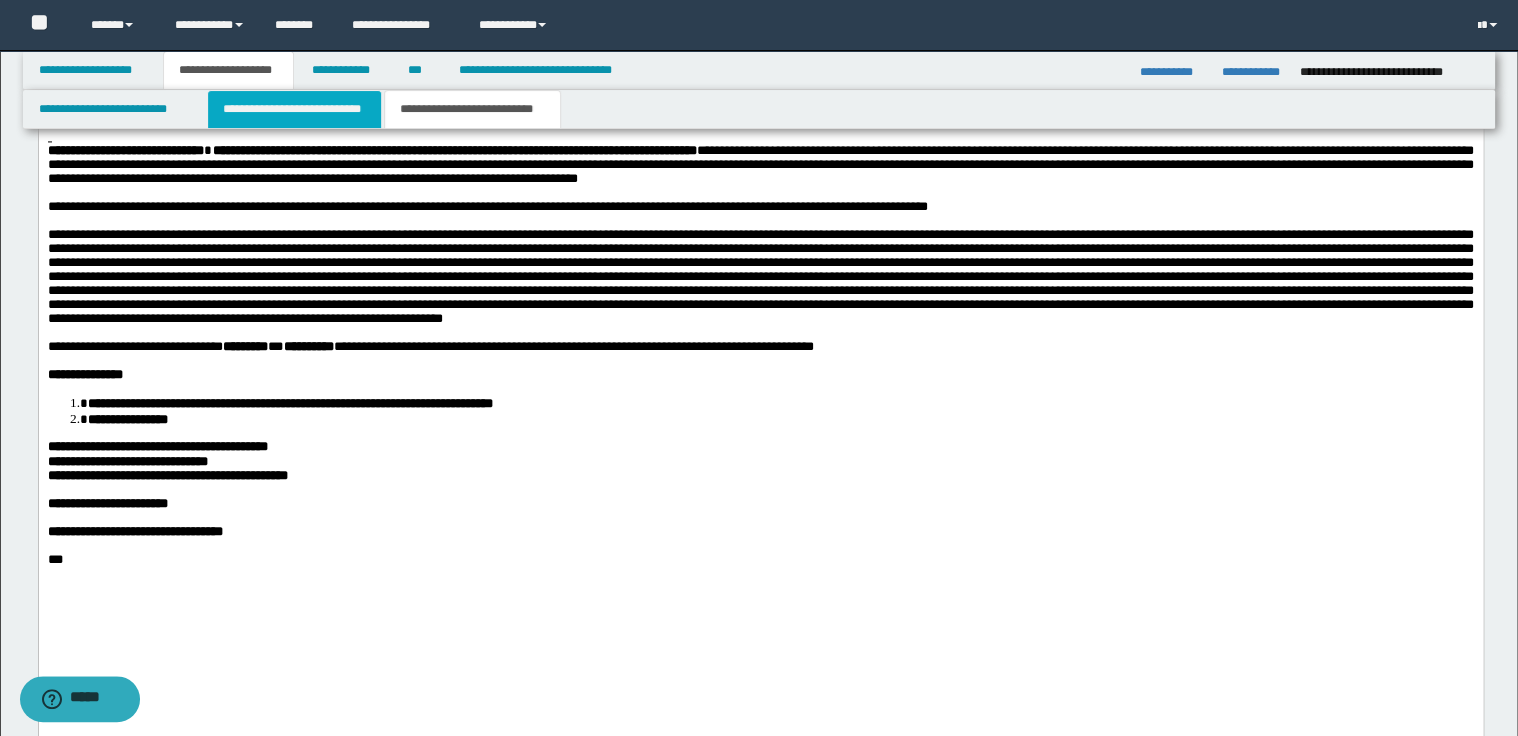 click on "**********" at bounding box center (294, 109) 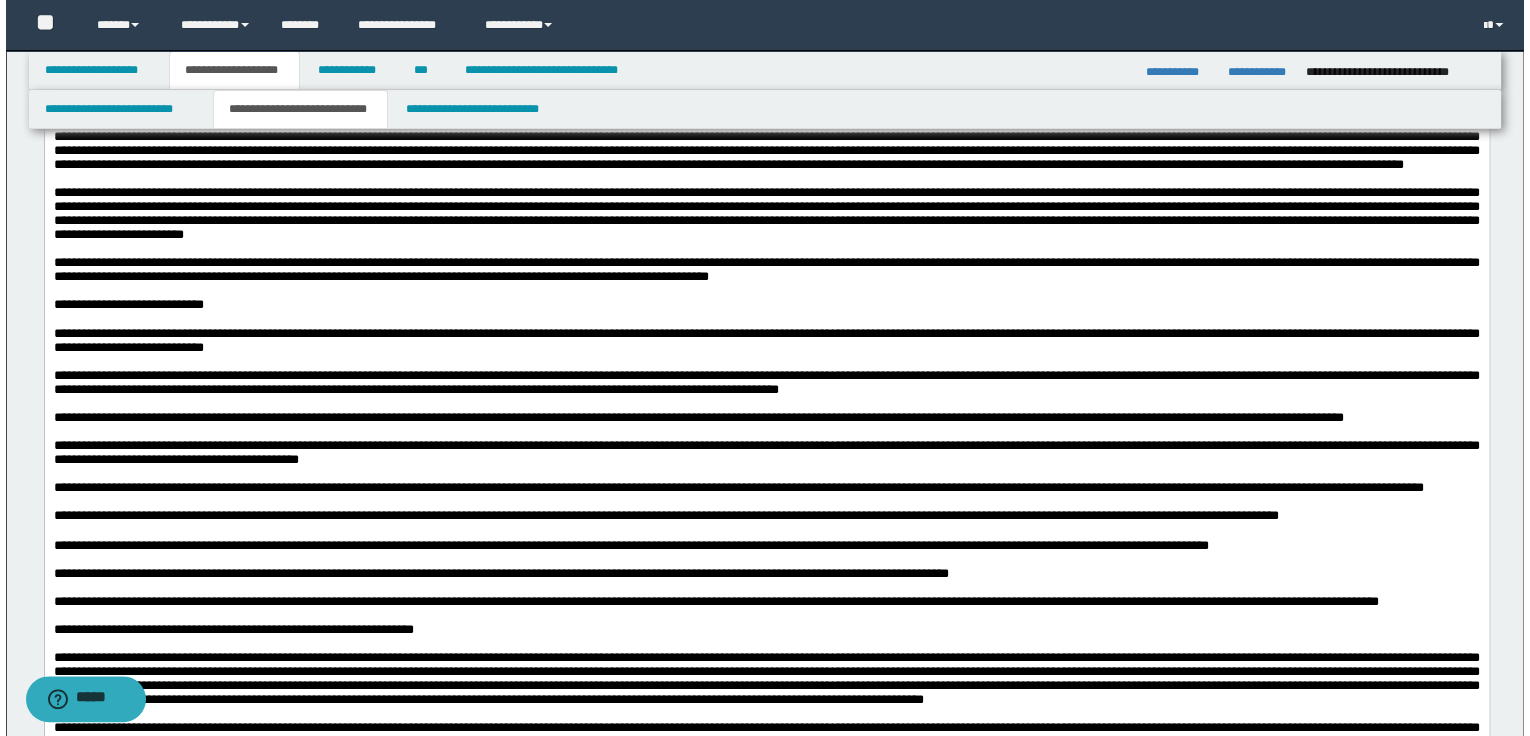 scroll, scrollTop: 1602, scrollLeft: 0, axis: vertical 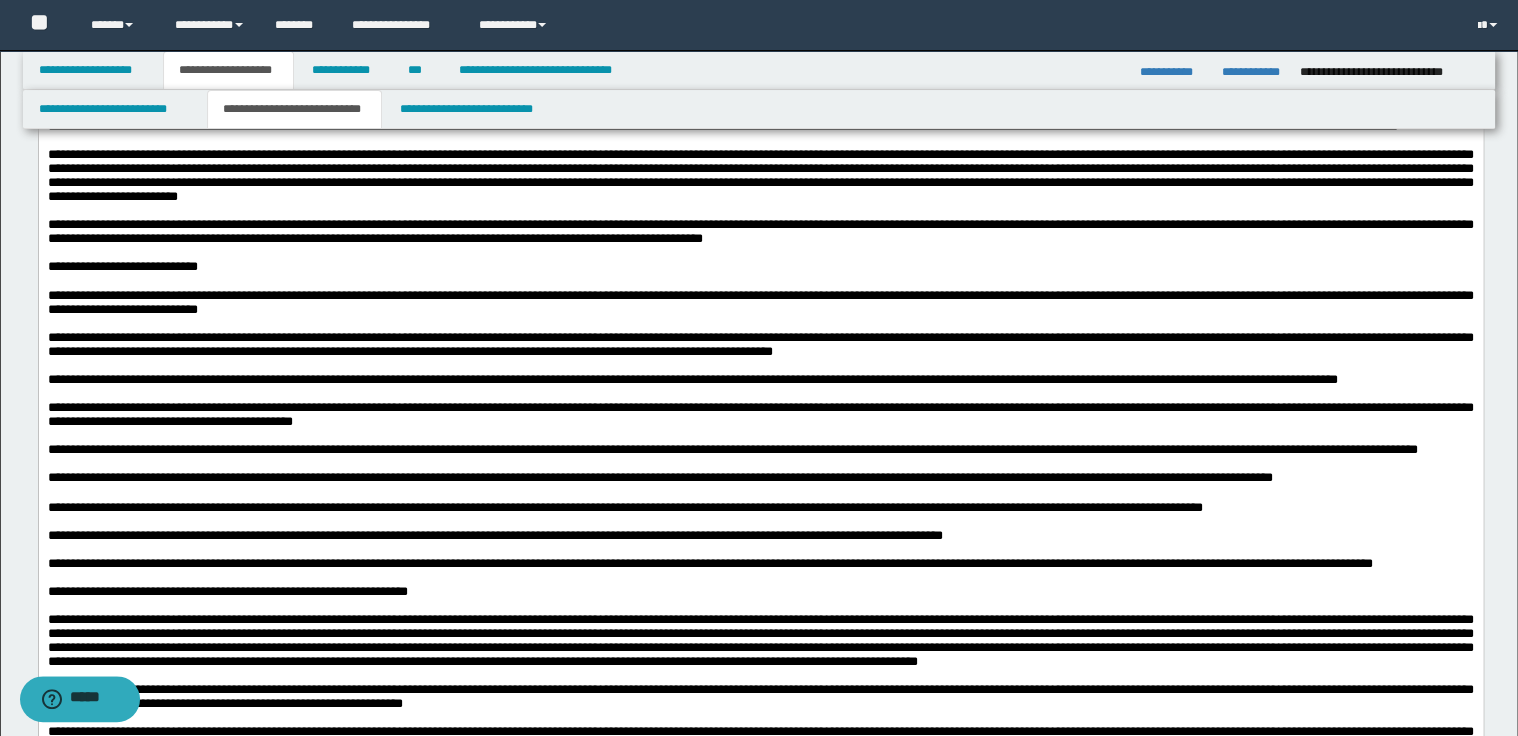 click at bounding box center [760, 91] 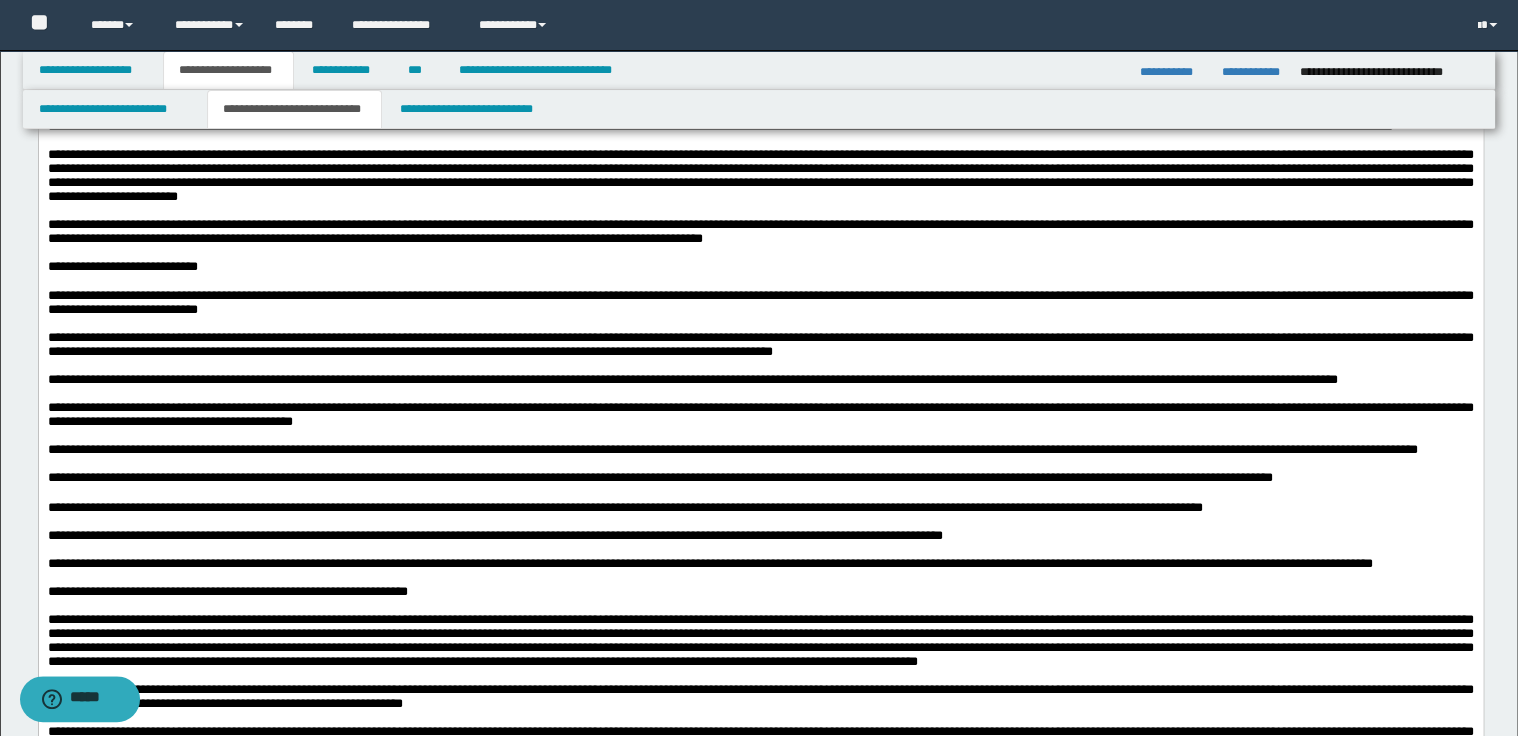 drag, startPoint x: 377, startPoint y: 371, endPoint x: 722, endPoint y: 387, distance: 345.37082 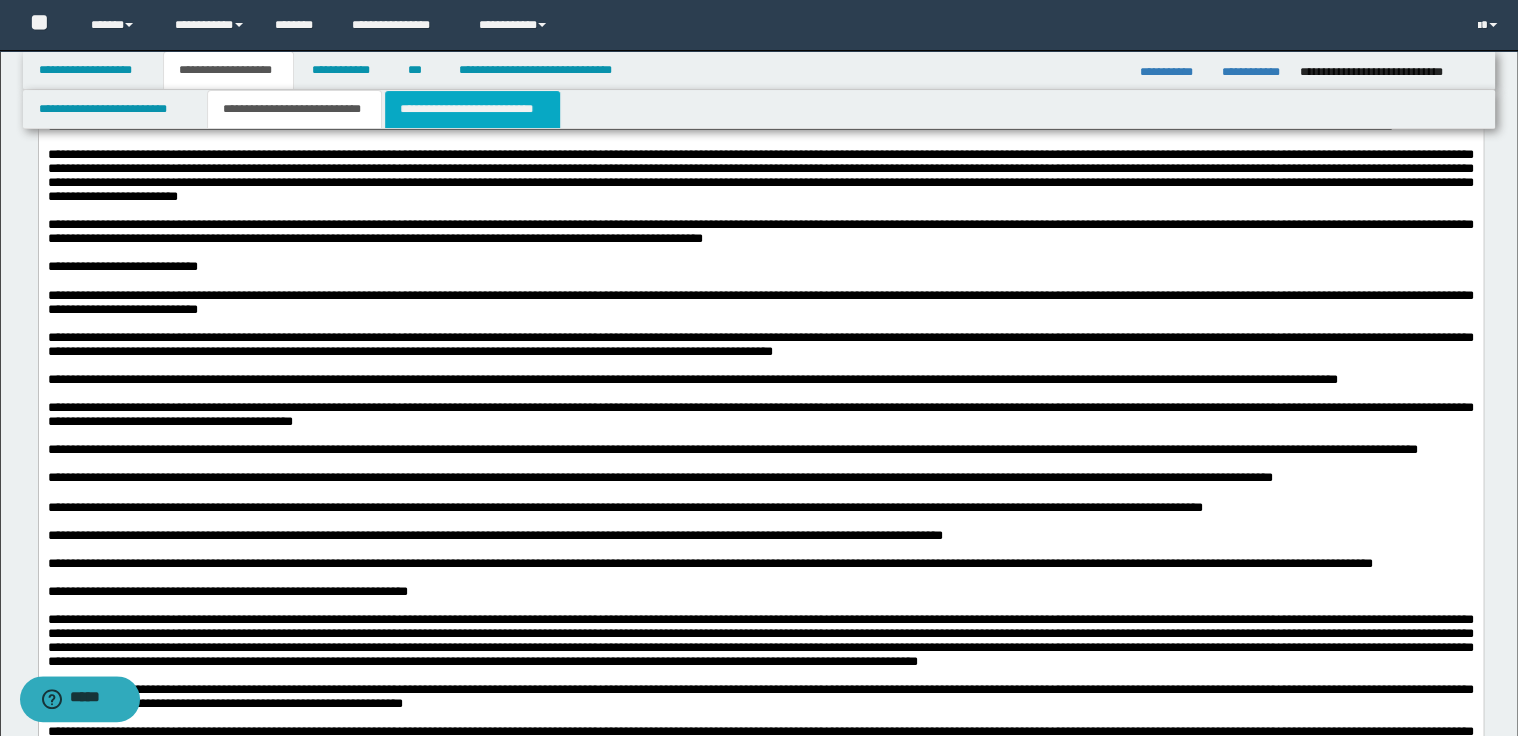 click on "**********" at bounding box center [472, 109] 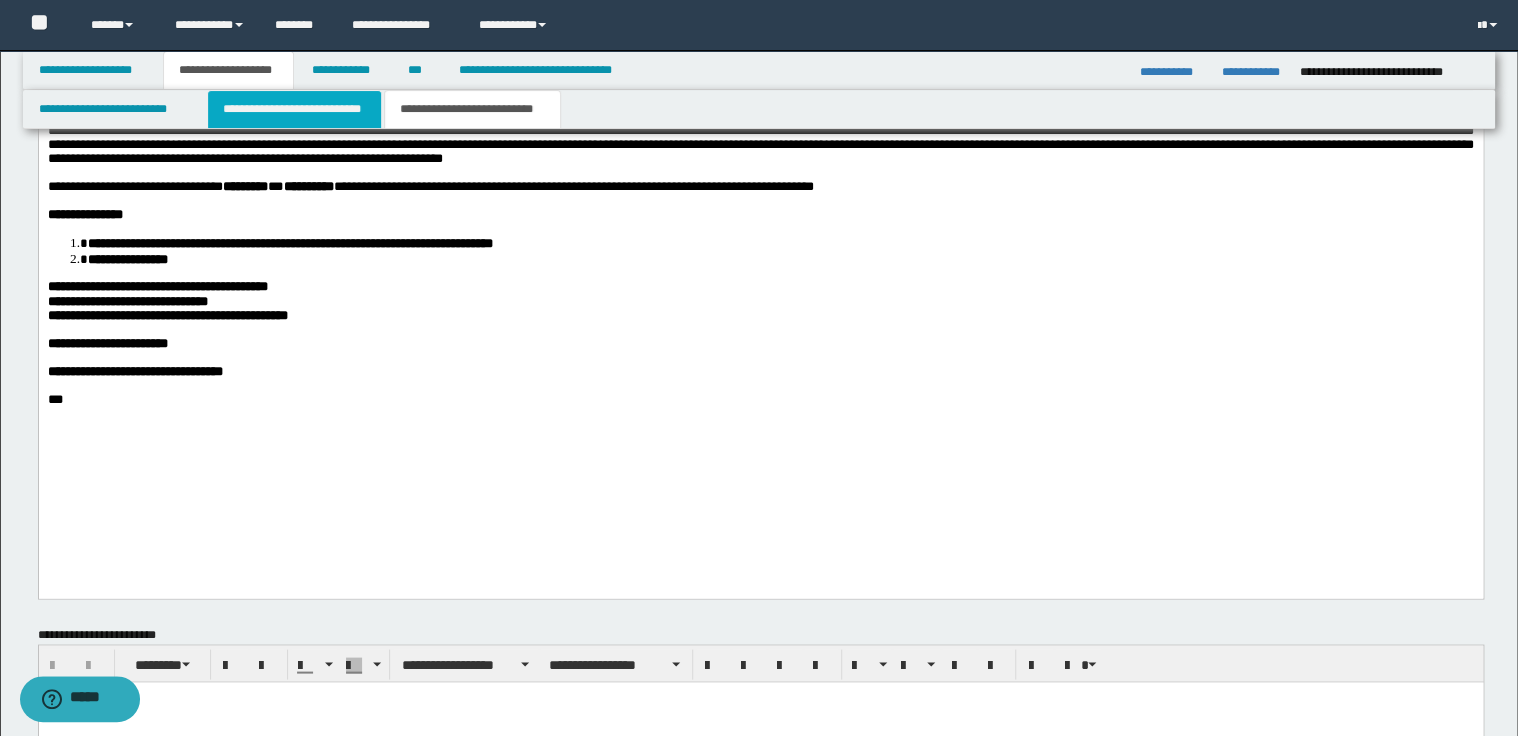 click on "**********" at bounding box center [294, 109] 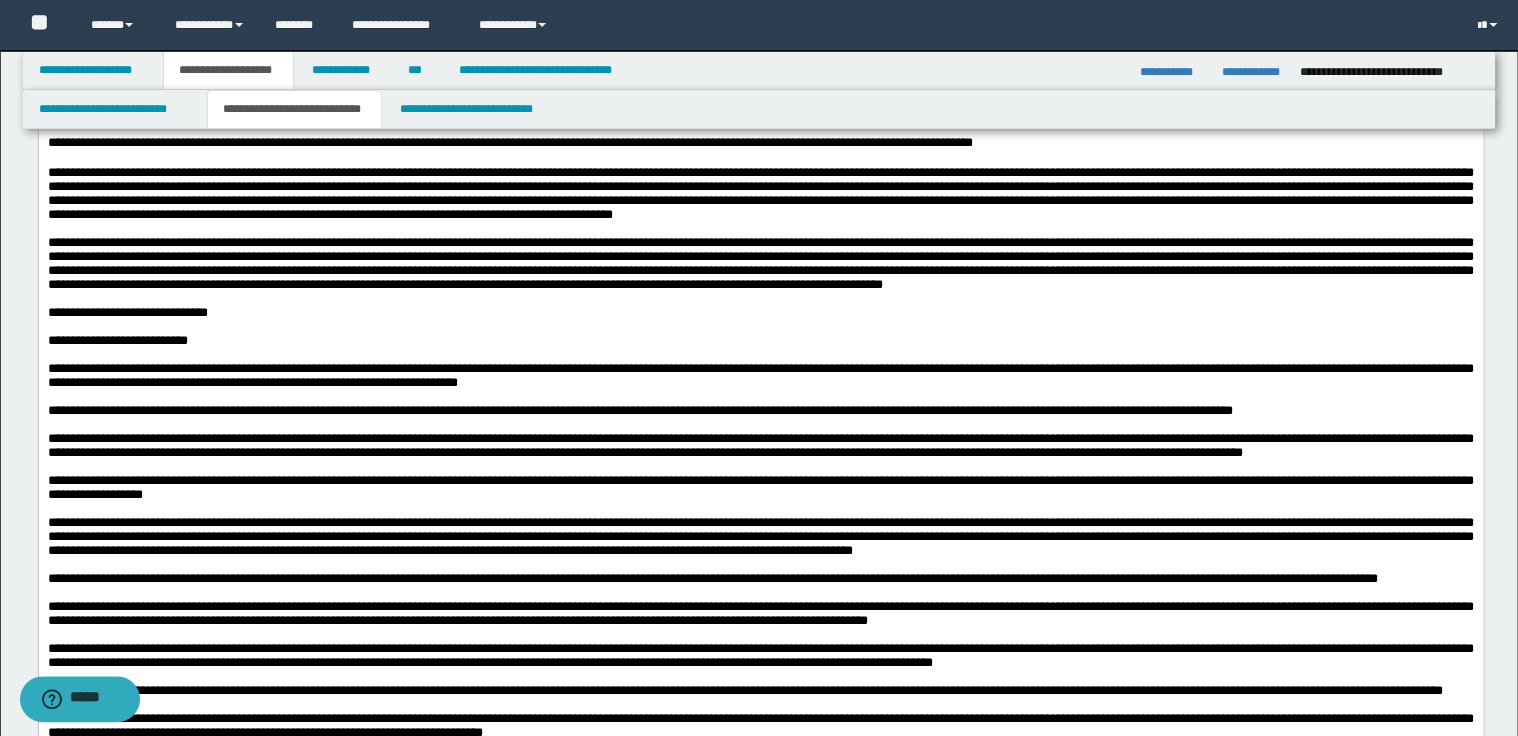 scroll, scrollTop: 722, scrollLeft: 0, axis: vertical 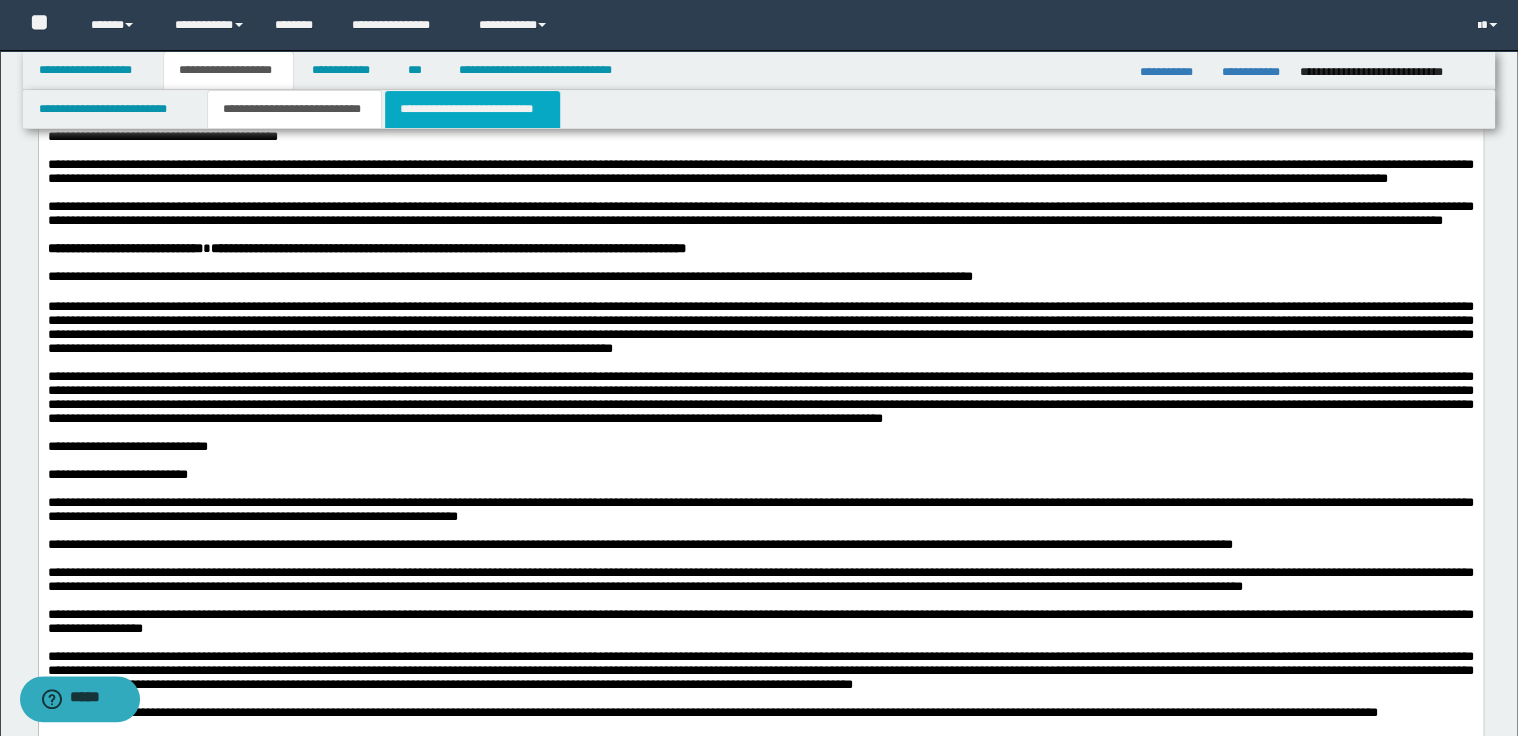 click on "**********" at bounding box center [472, 109] 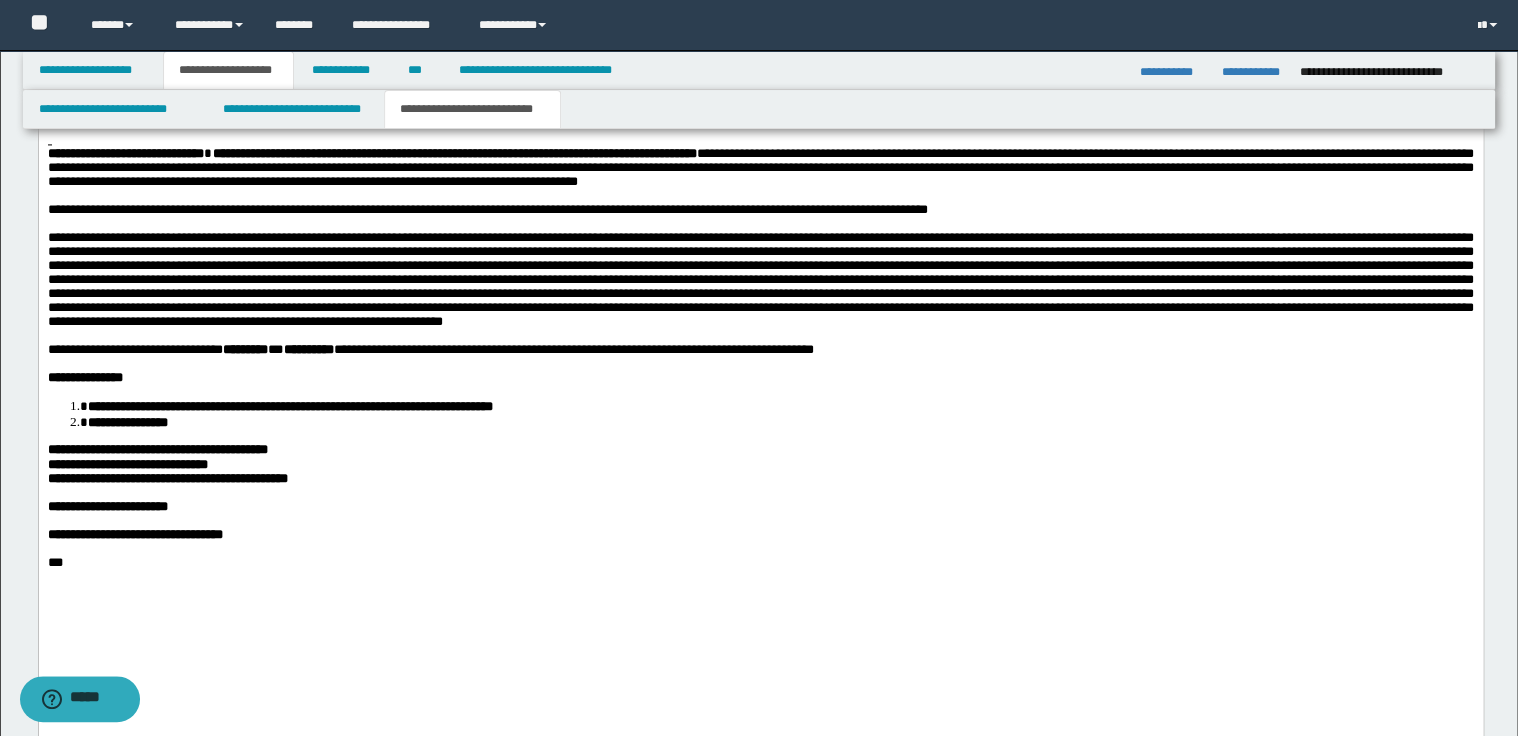 scroll, scrollTop: 1442, scrollLeft: 0, axis: vertical 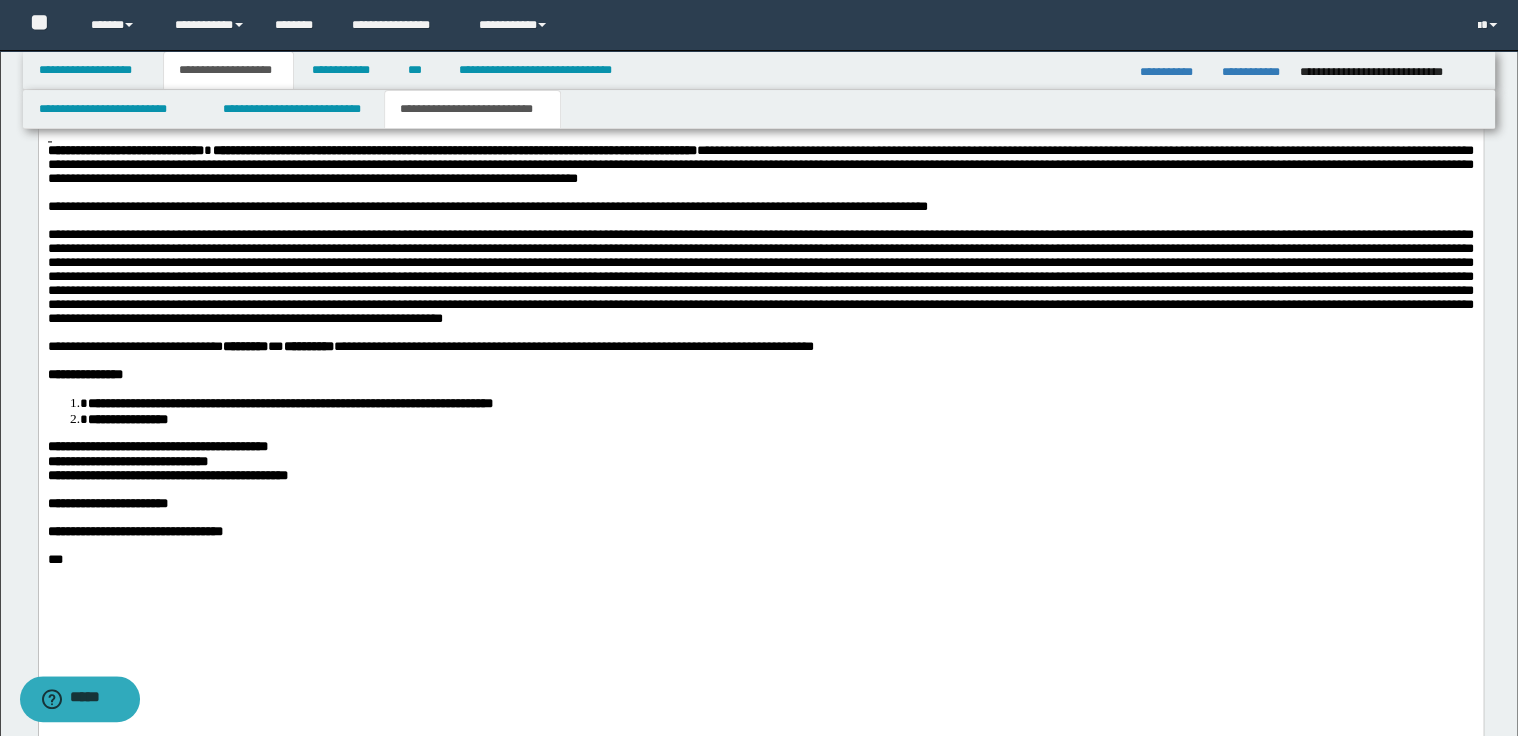 click at bounding box center (760, 277) 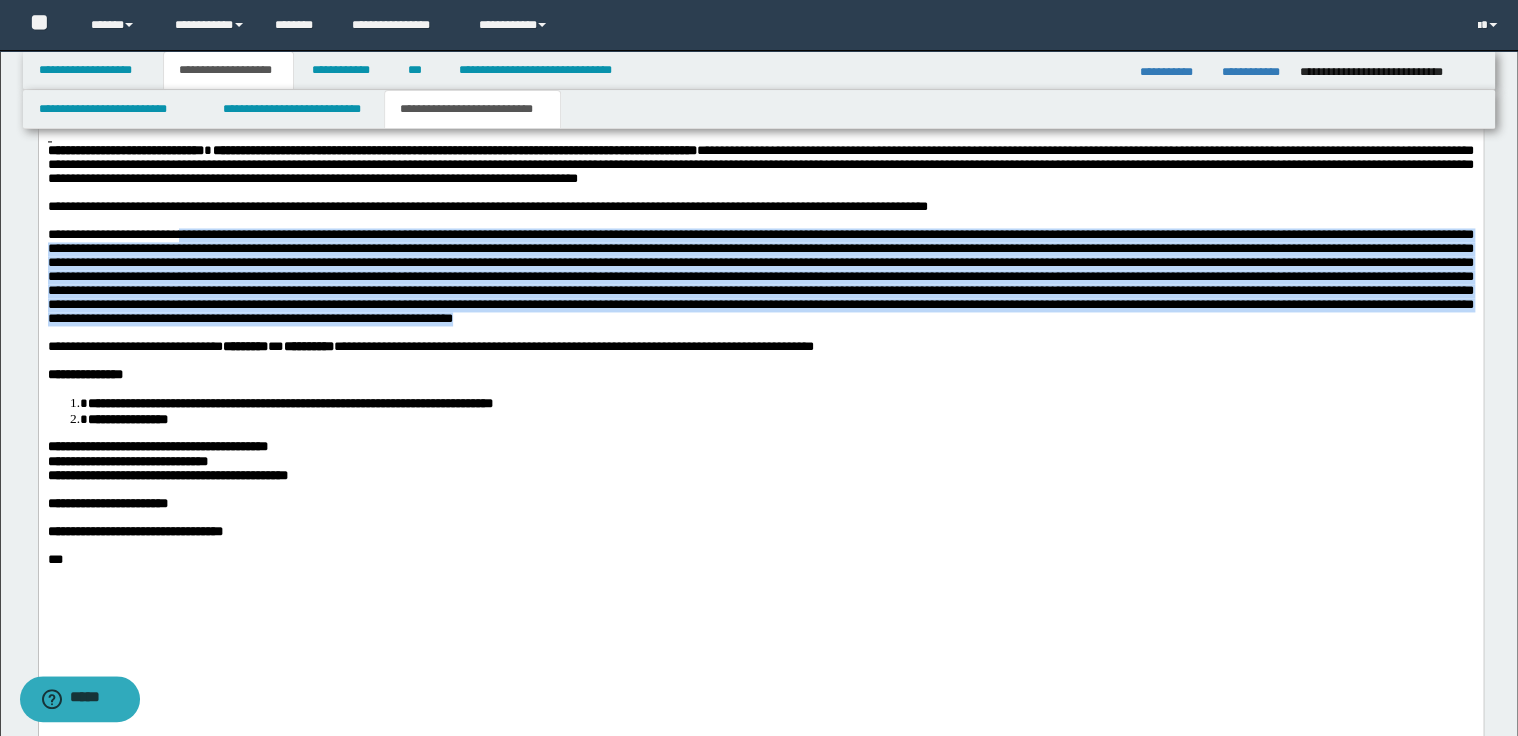drag, startPoint x: 192, startPoint y: 278, endPoint x: 1424, endPoint y: 375, distance: 1235.8127 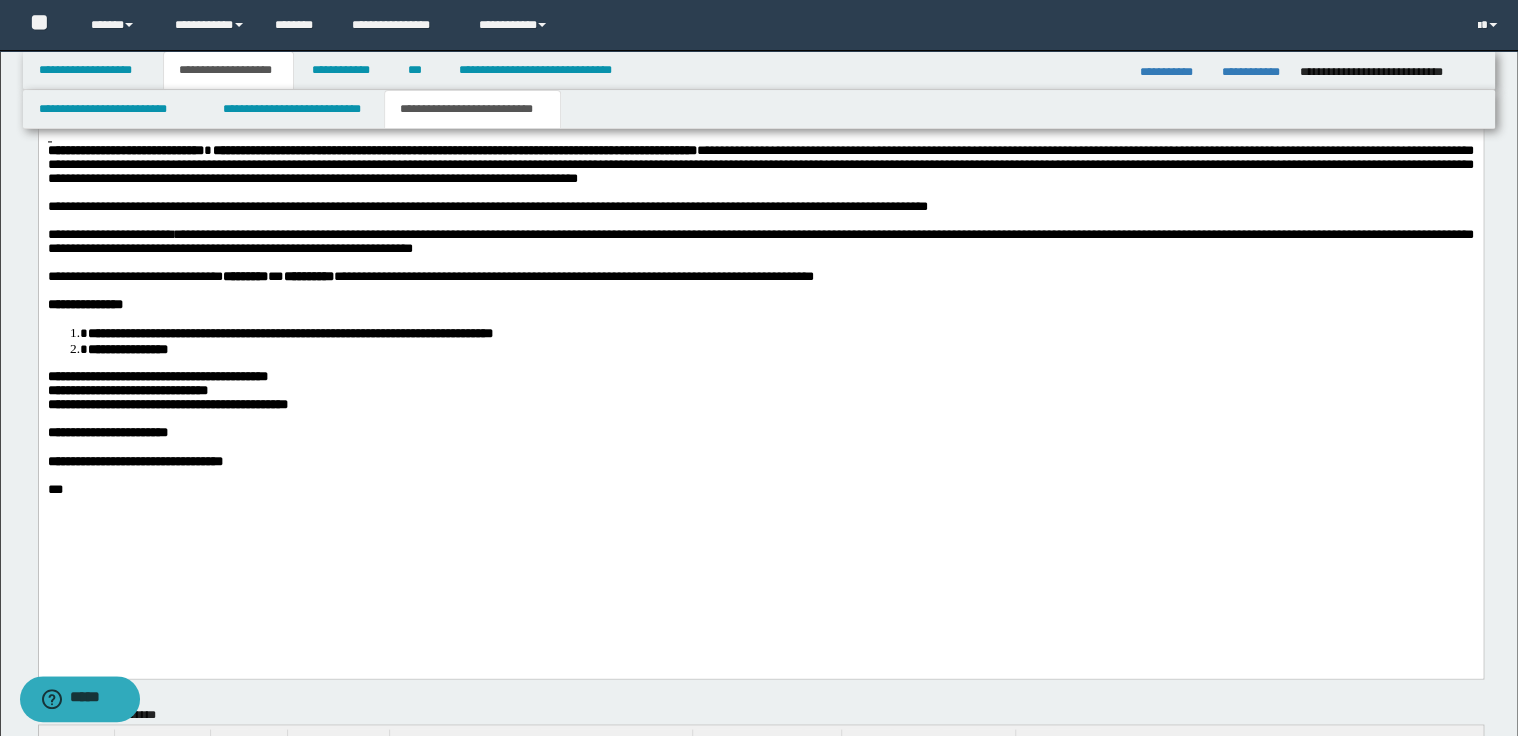 click on "**********" at bounding box center (760, 243) 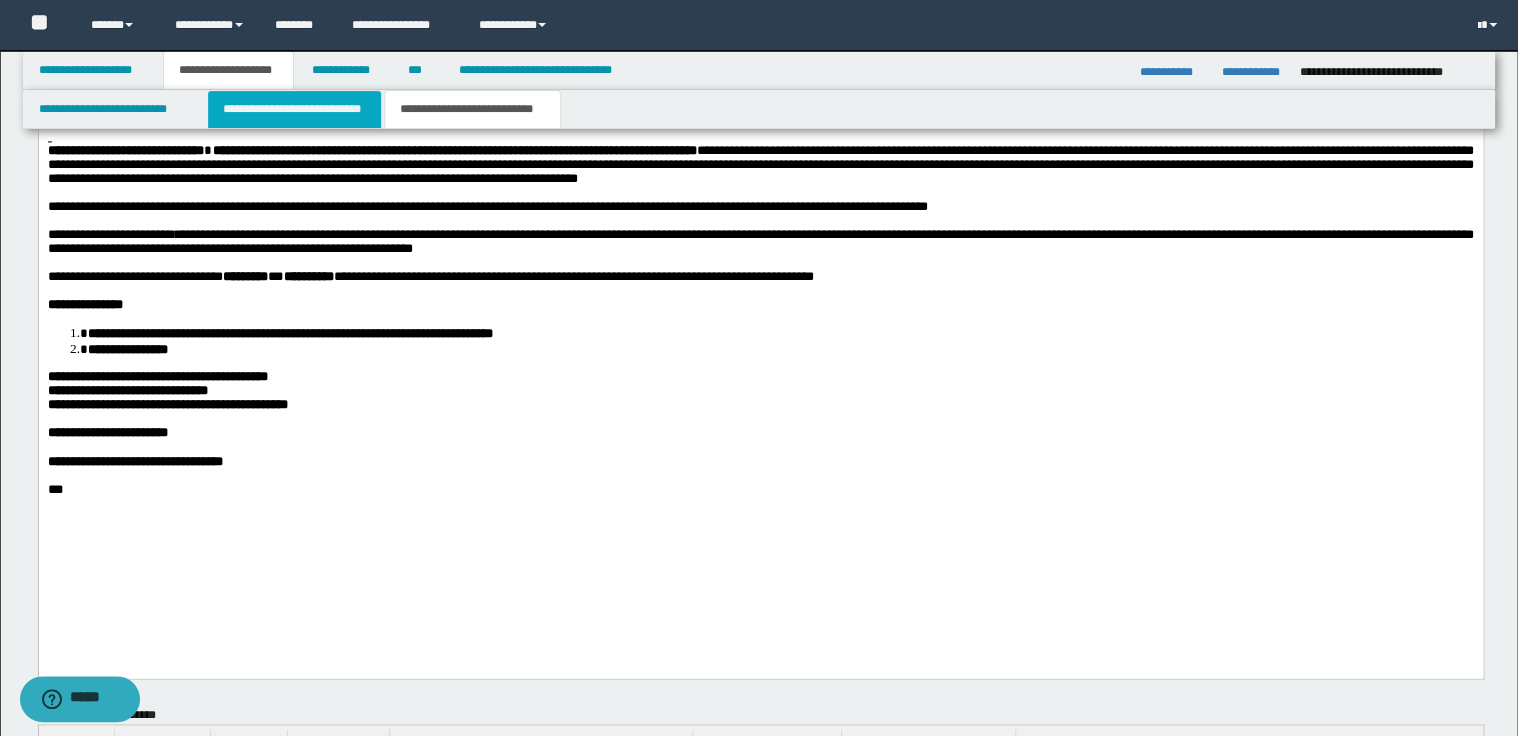 click on "**********" at bounding box center (294, 109) 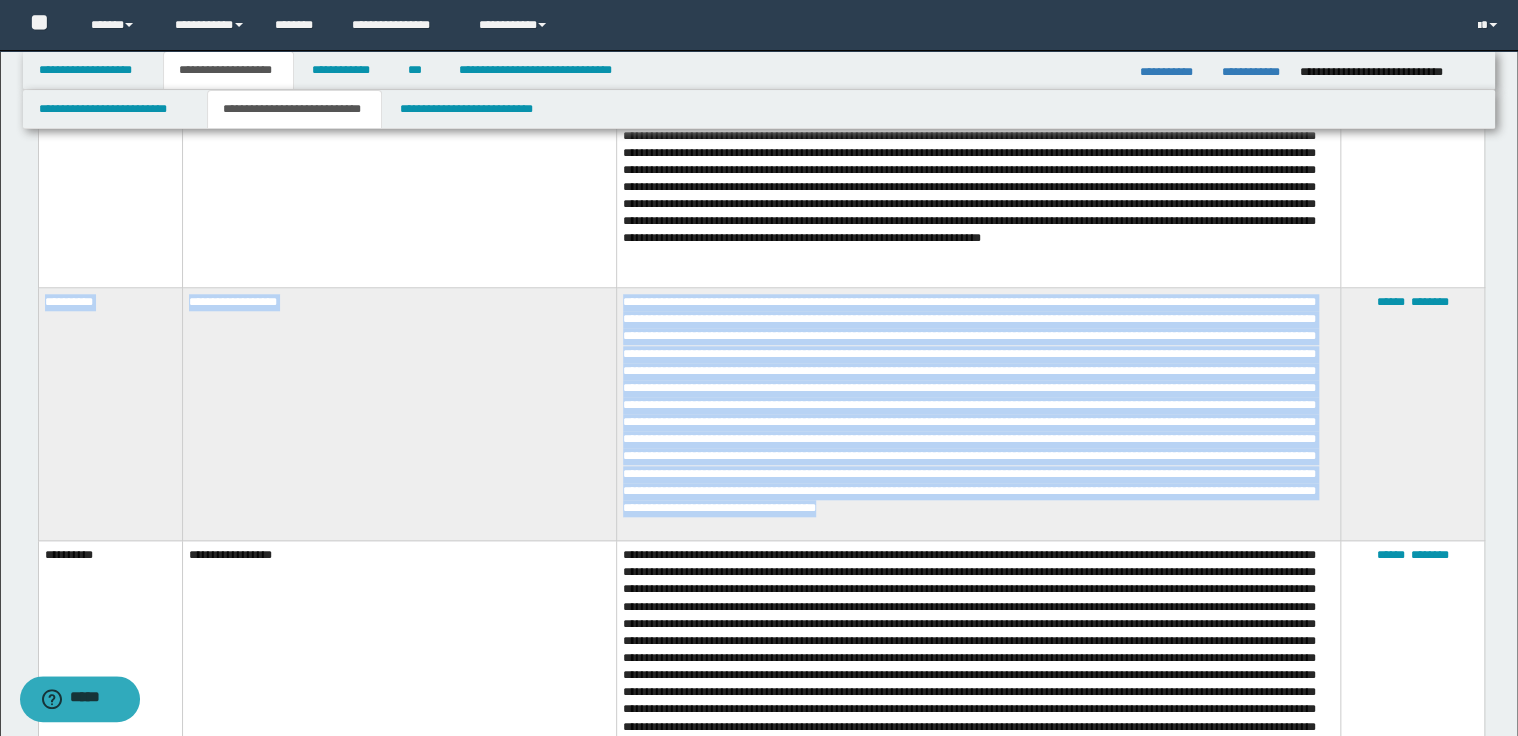 scroll, scrollTop: 4562, scrollLeft: 0, axis: vertical 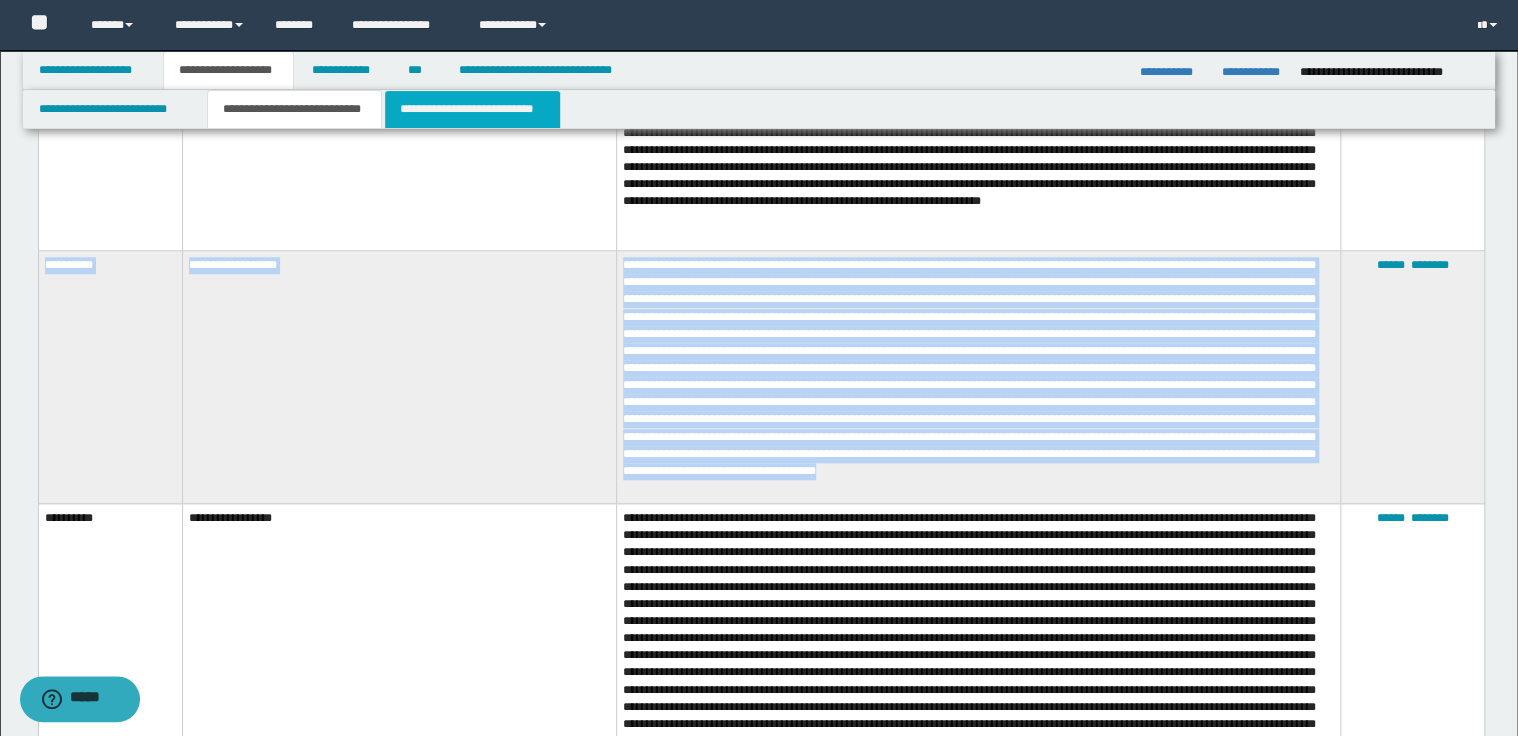 click on "**********" at bounding box center (472, 109) 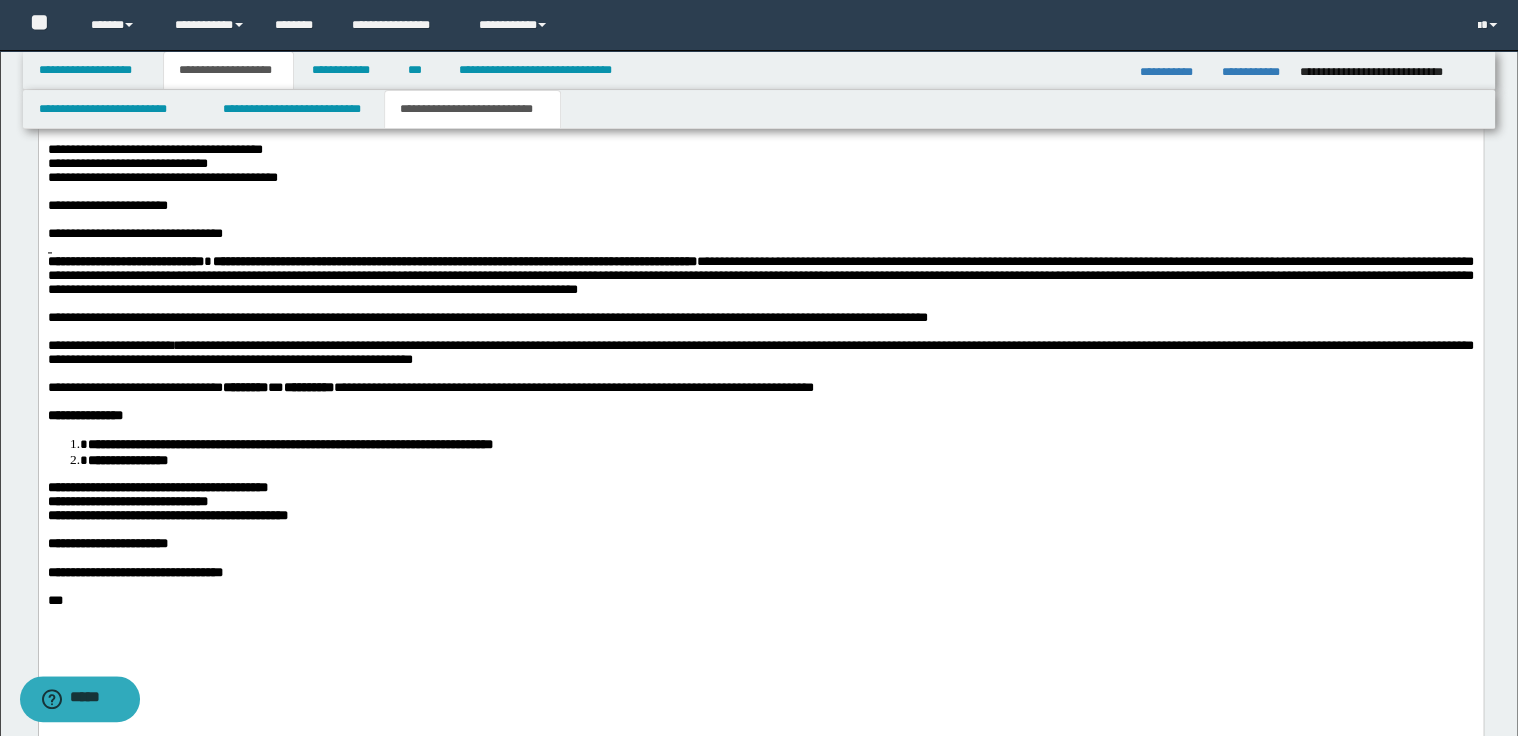 scroll, scrollTop: 1330, scrollLeft: 0, axis: vertical 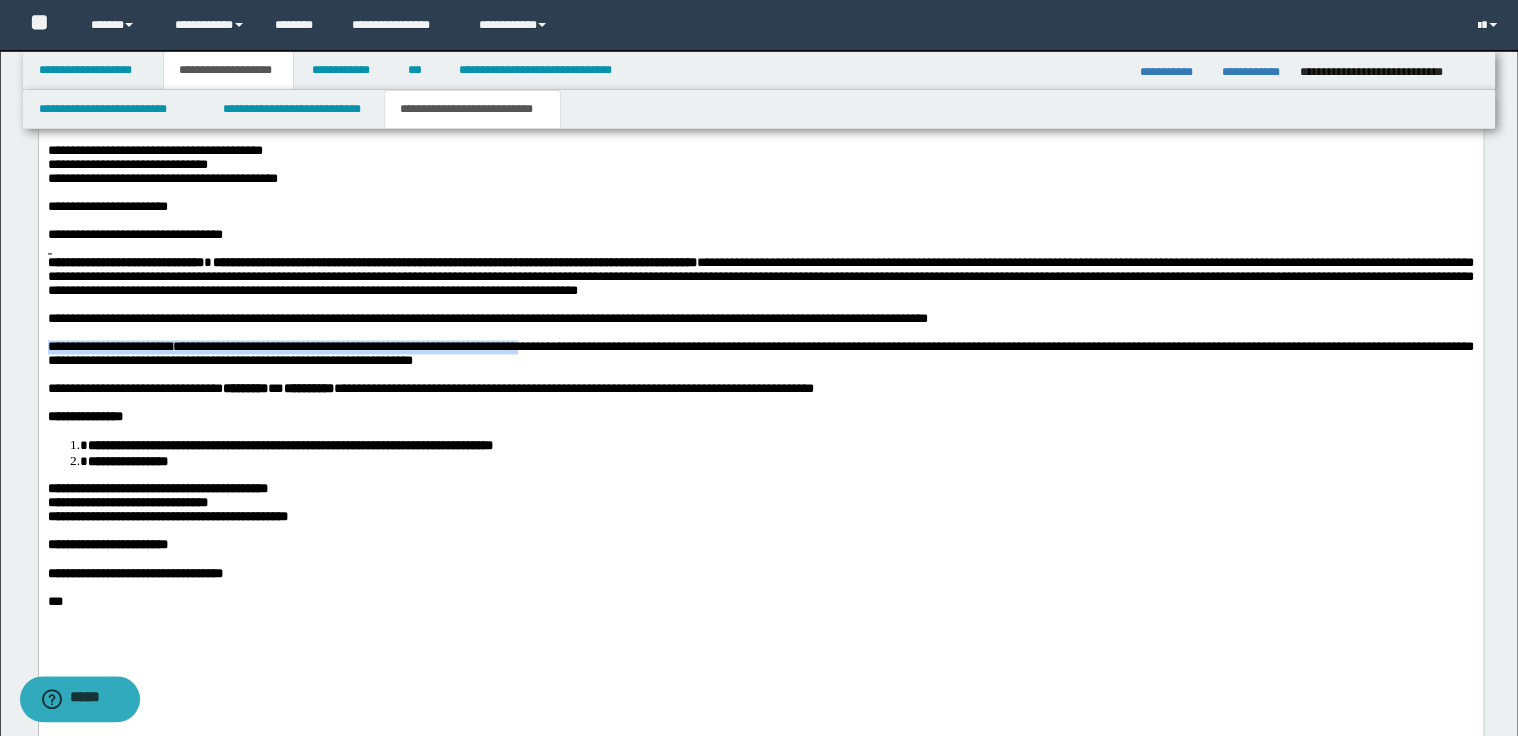 drag, startPoint x: 46, startPoint y: 389, endPoint x: 562, endPoint y: 400, distance: 516.11725 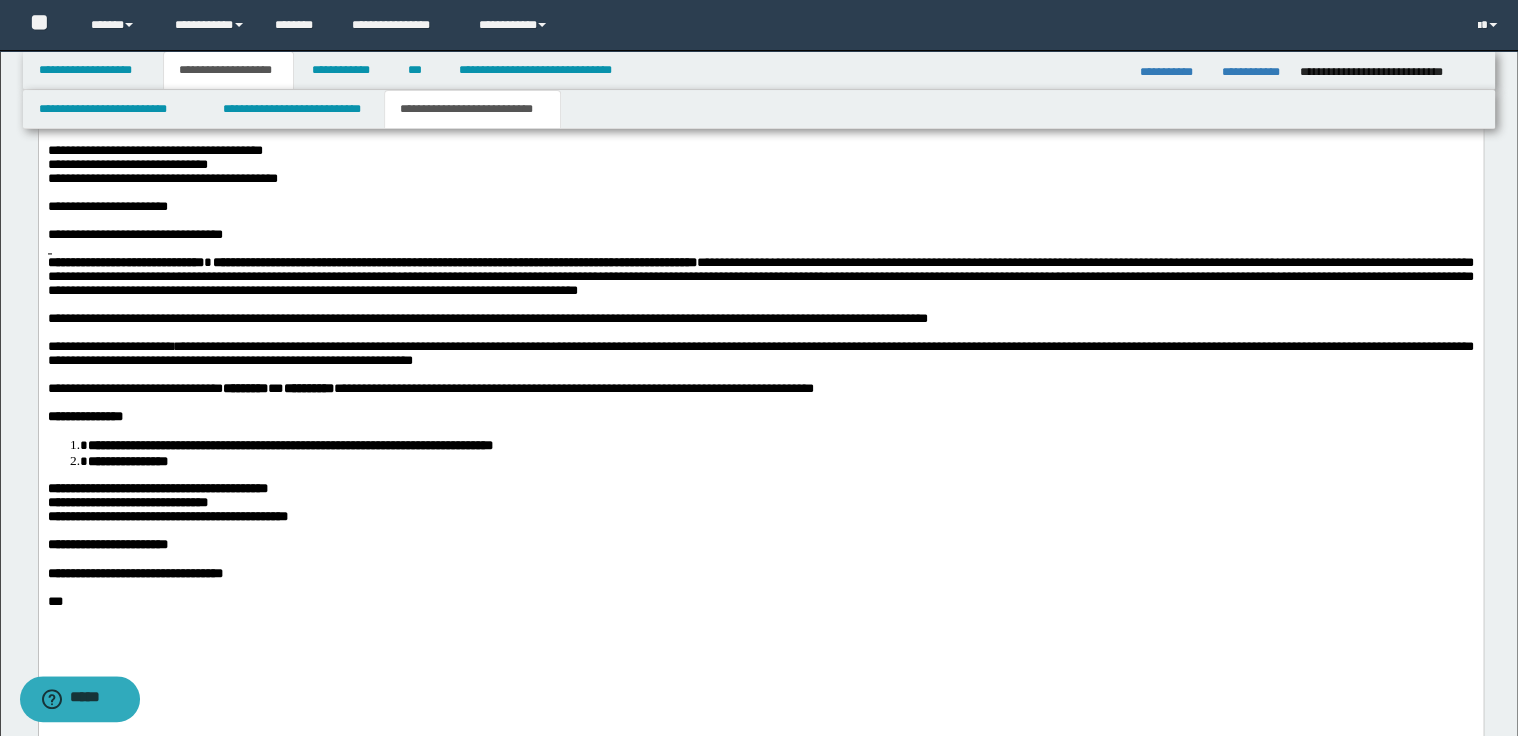 click on "**********" at bounding box center [760, 355] 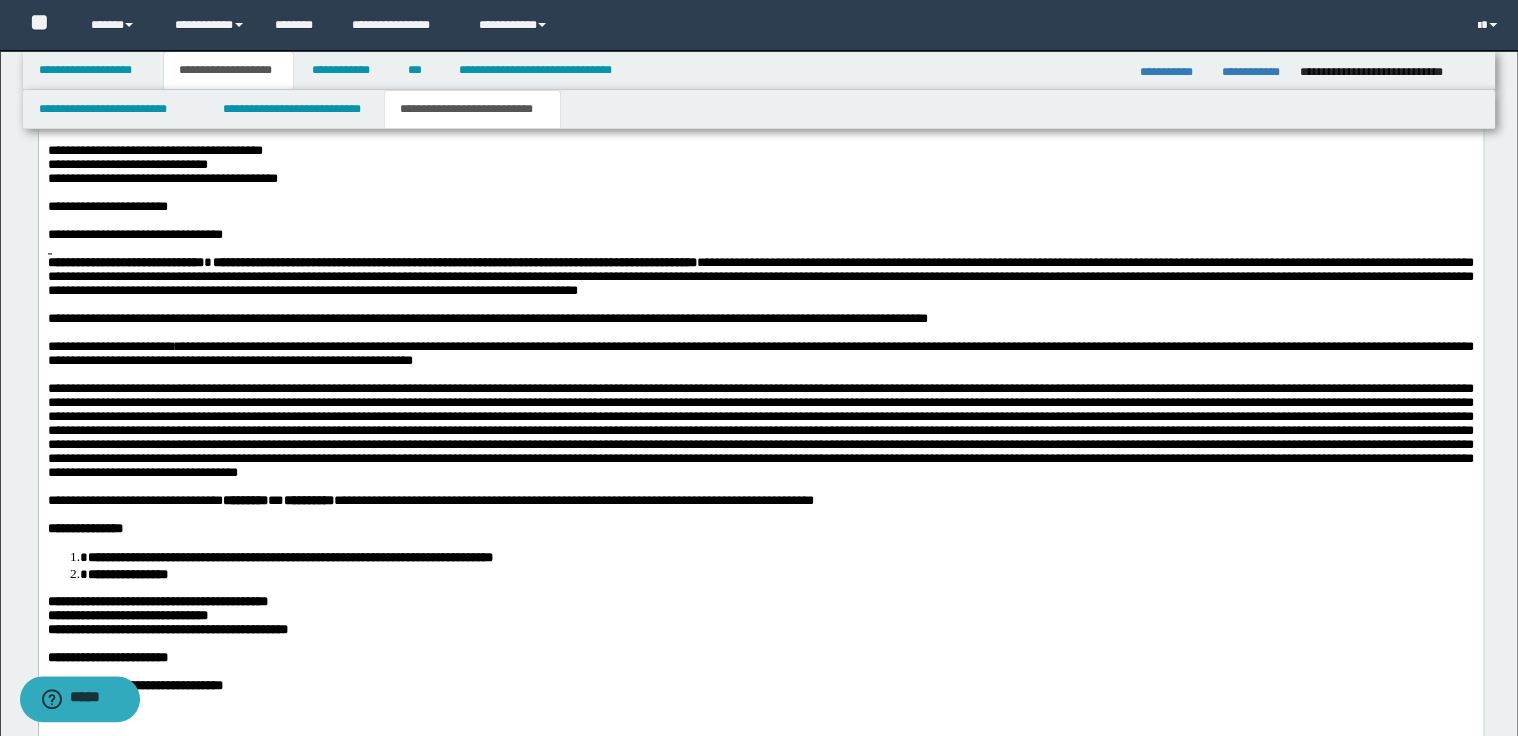 click at bounding box center [760, 431] 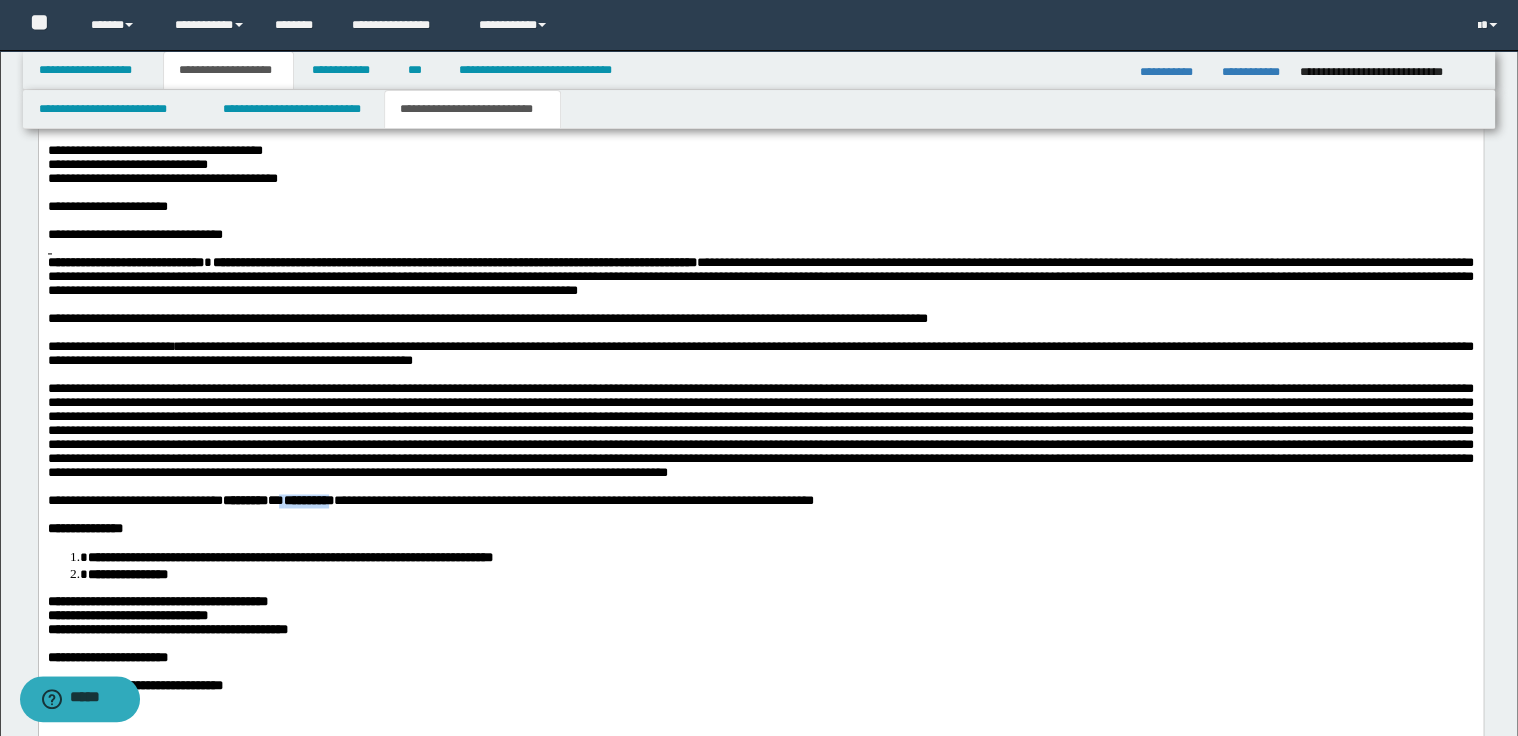 drag, startPoint x: 312, startPoint y: 579, endPoint x: 395, endPoint y: 582, distance: 83.0542 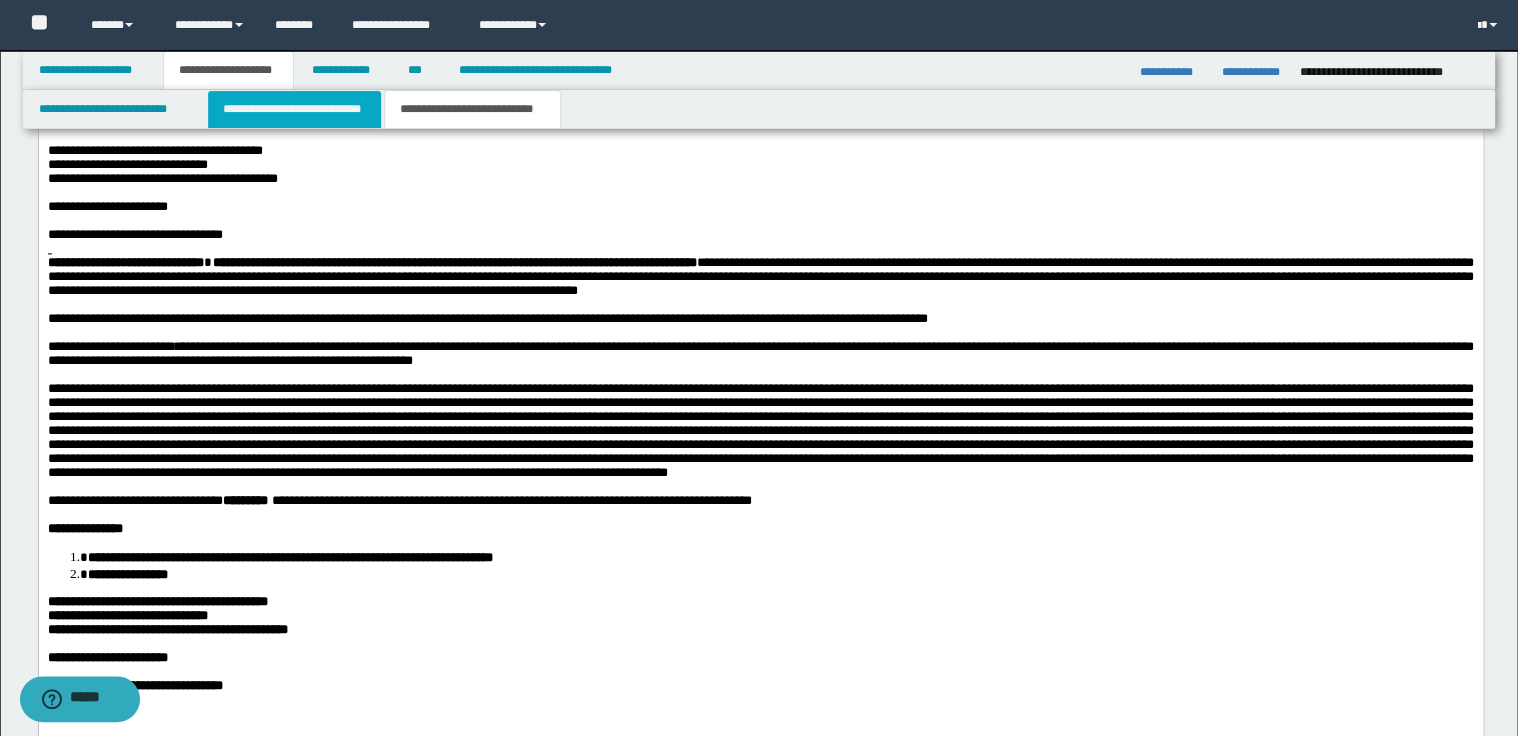 click on "**********" at bounding box center (294, 109) 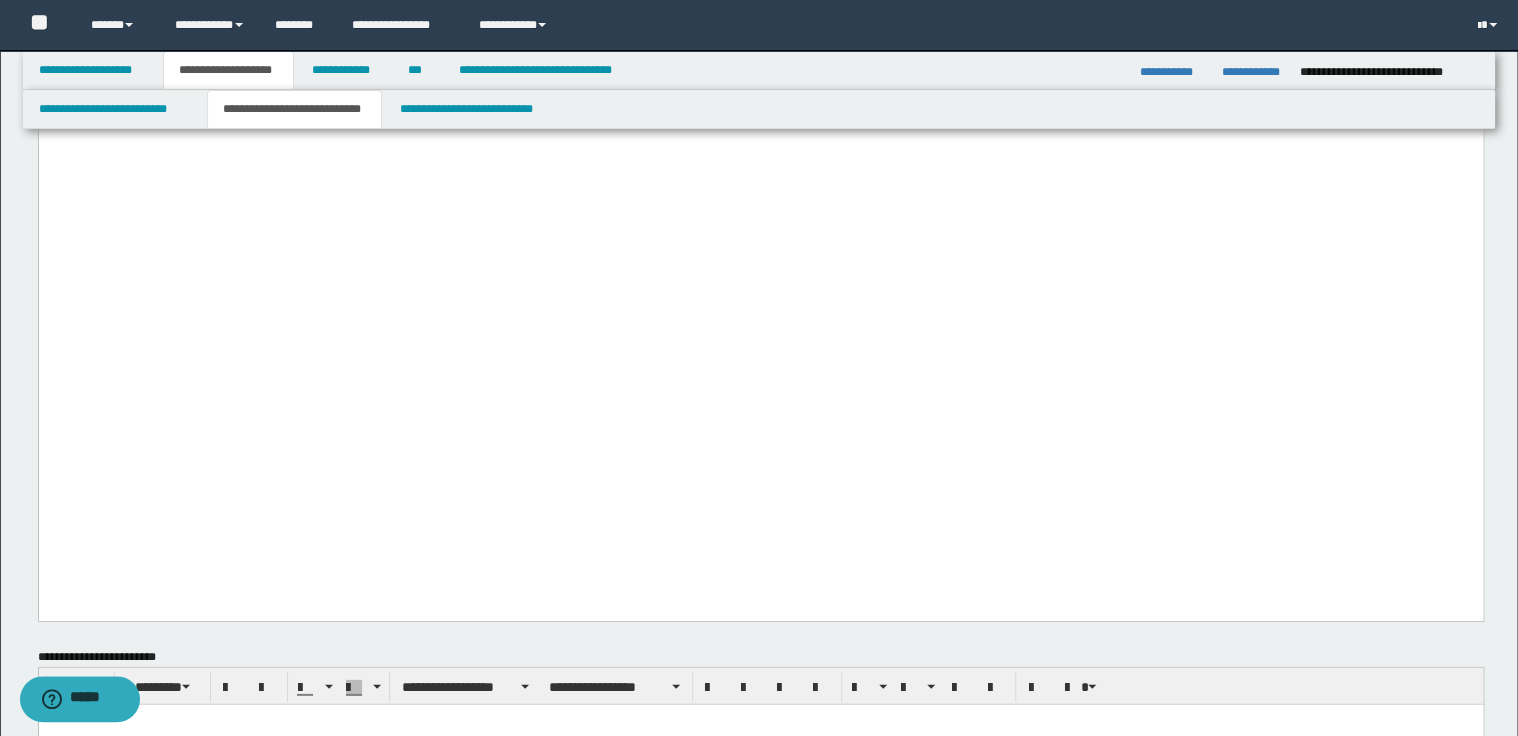 scroll, scrollTop: 2610, scrollLeft: 0, axis: vertical 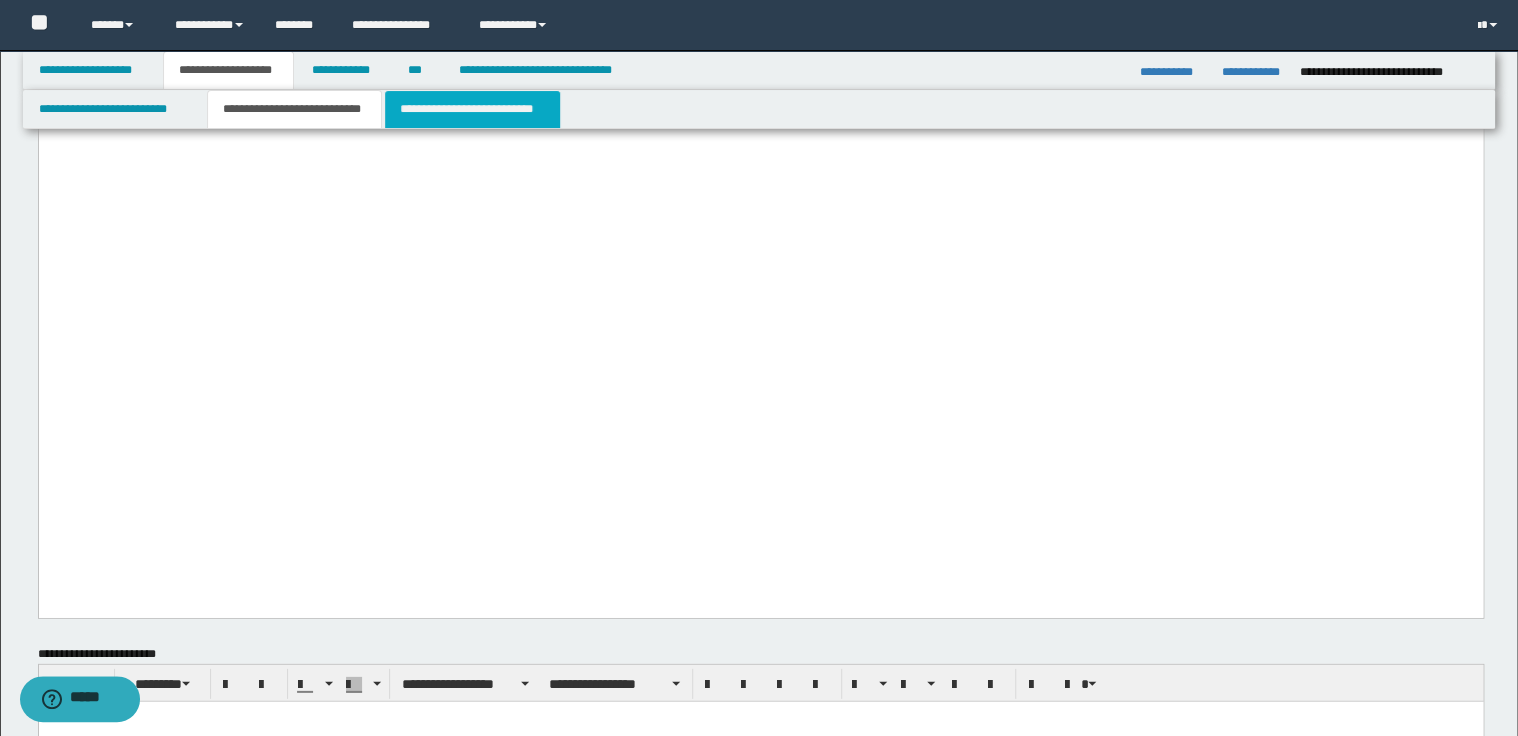 click on "**********" at bounding box center [472, 109] 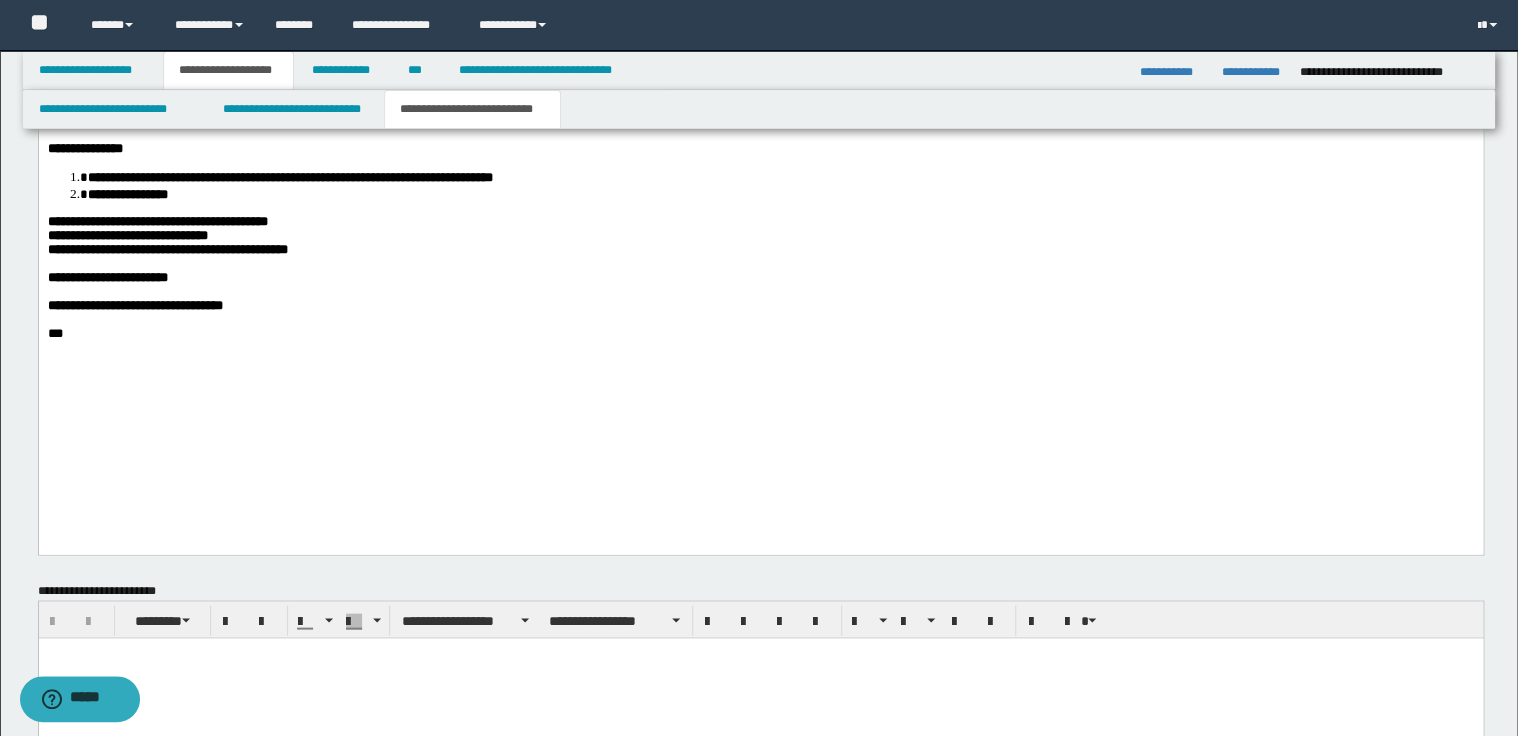 scroll, scrollTop: 1634, scrollLeft: 0, axis: vertical 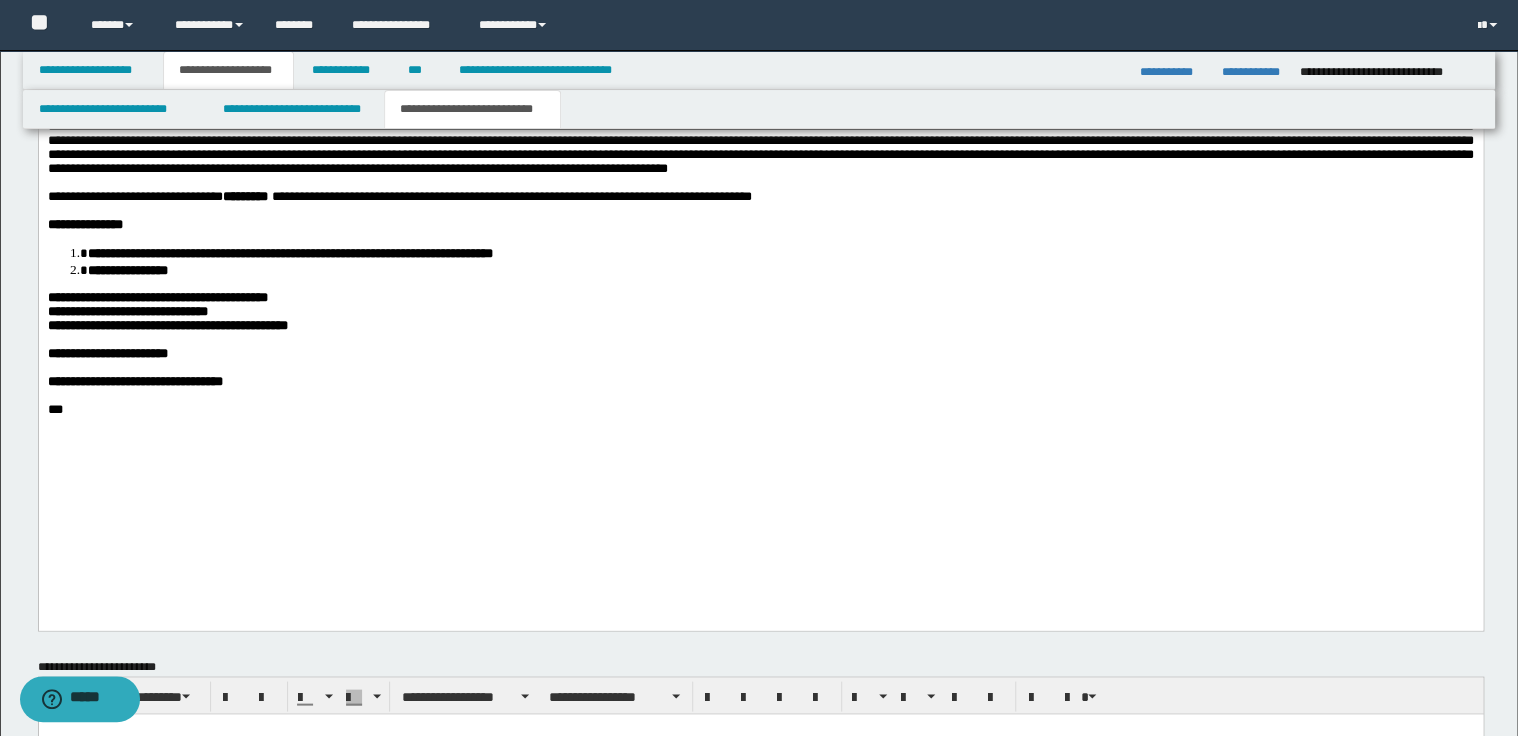 click at bounding box center (760, 128) 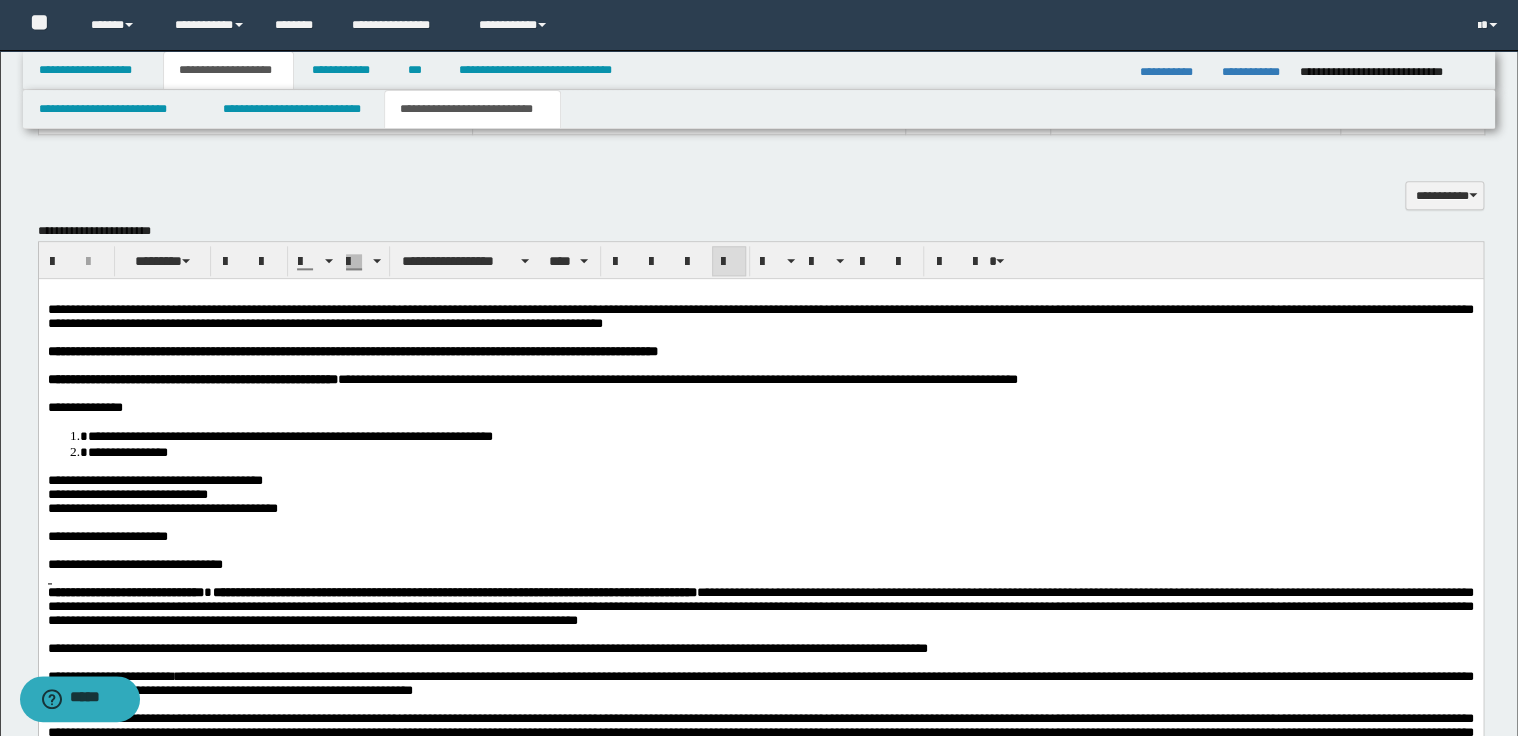 scroll, scrollTop: 994, scrollLeft: 0, axis: vertical 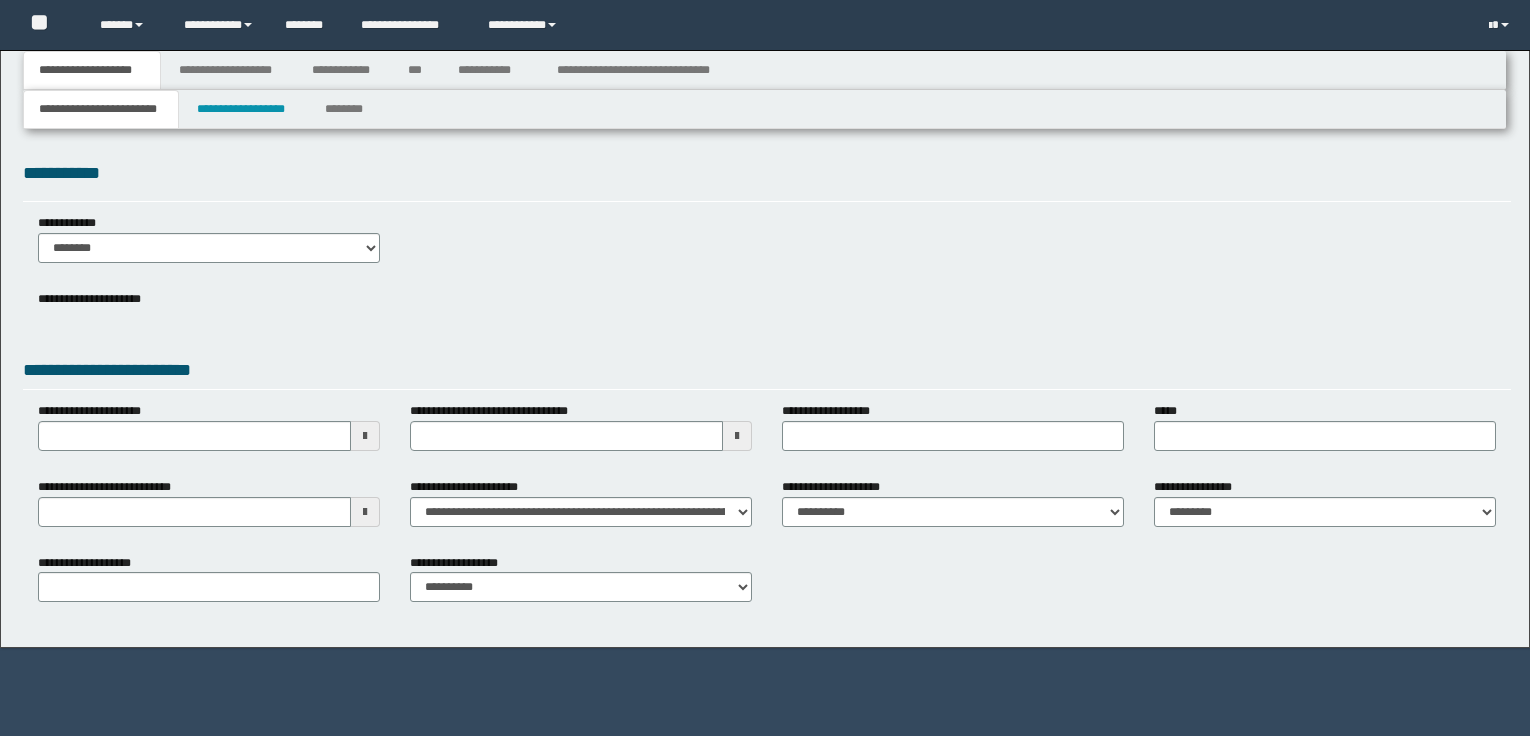 type 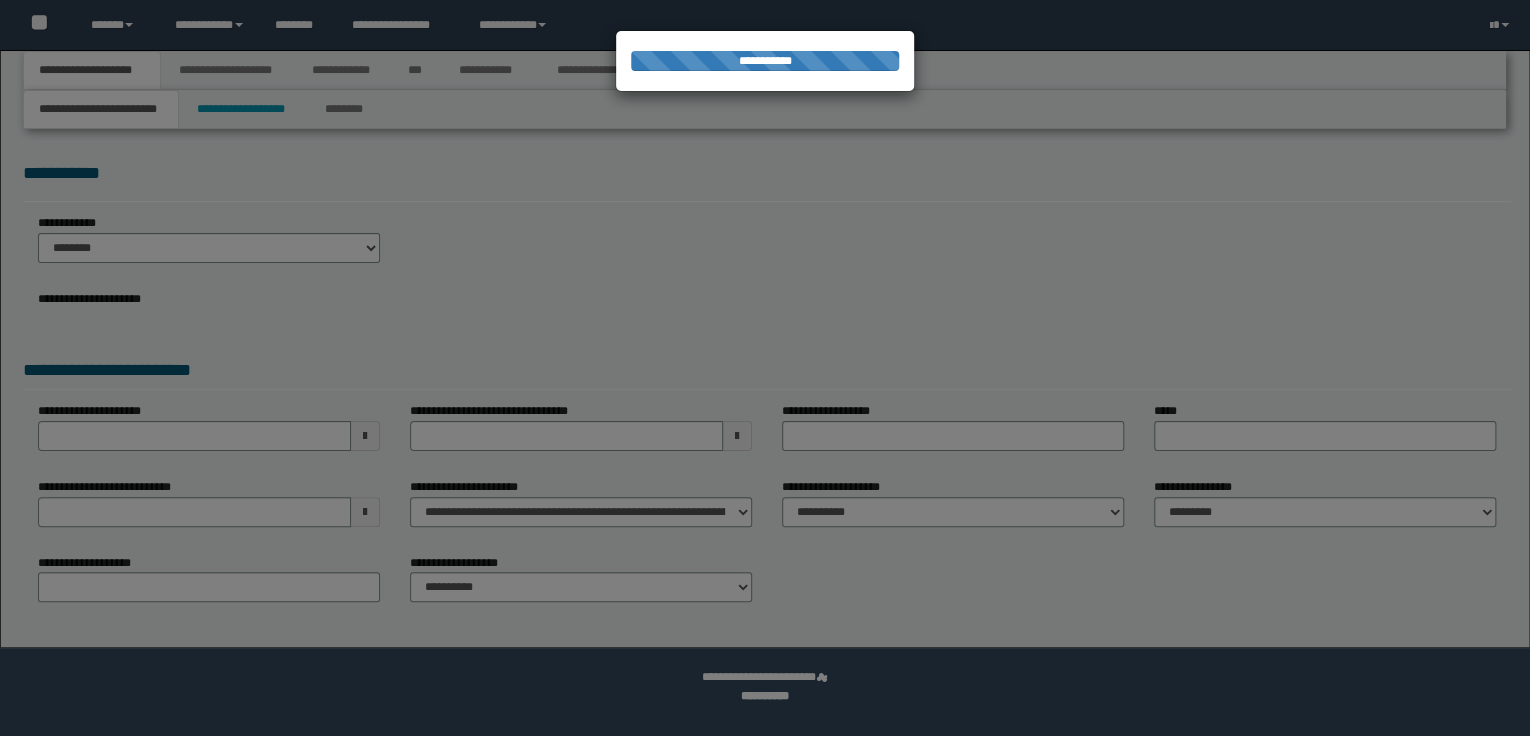 scroll, scrollTop: 0, scrollLeft: 0, axis: both 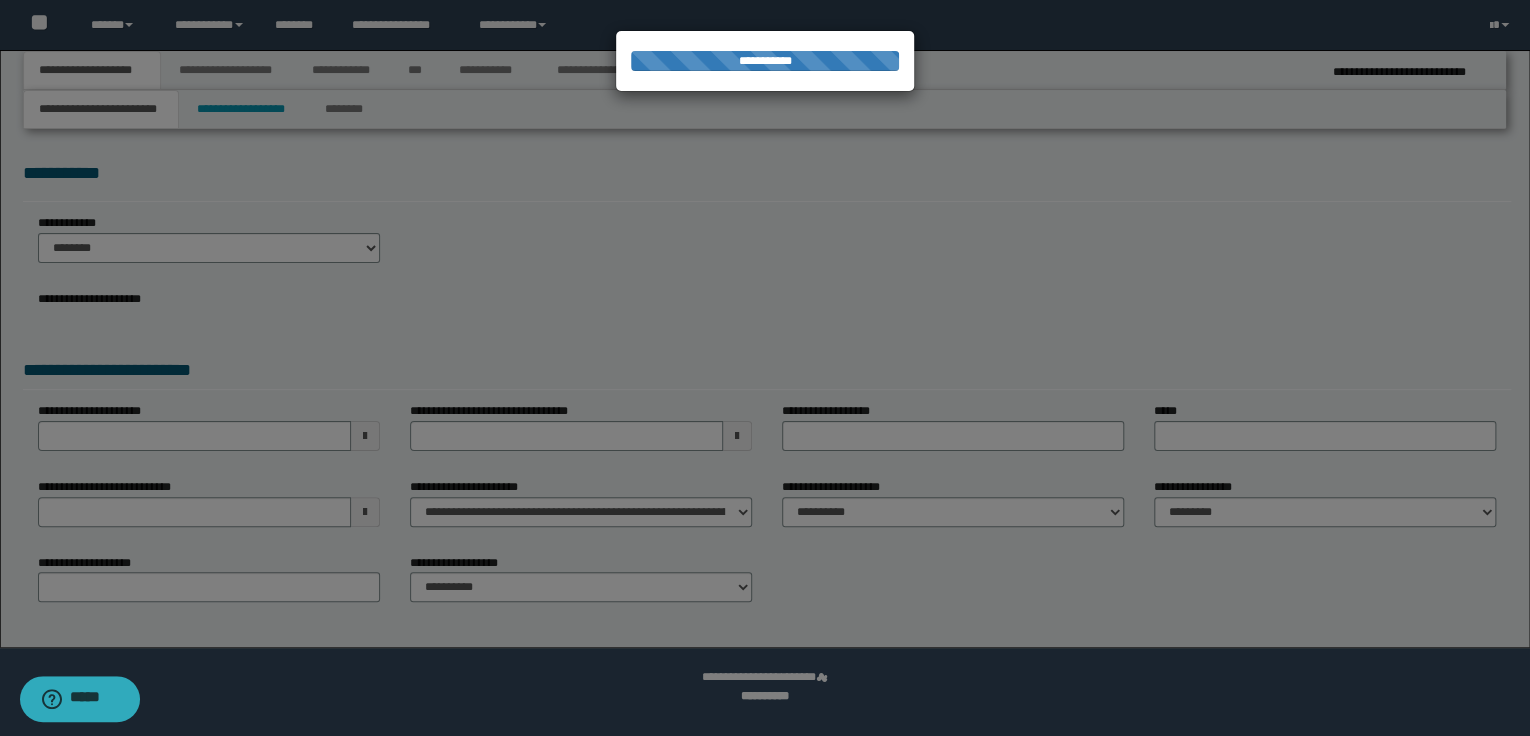 type on "**********" 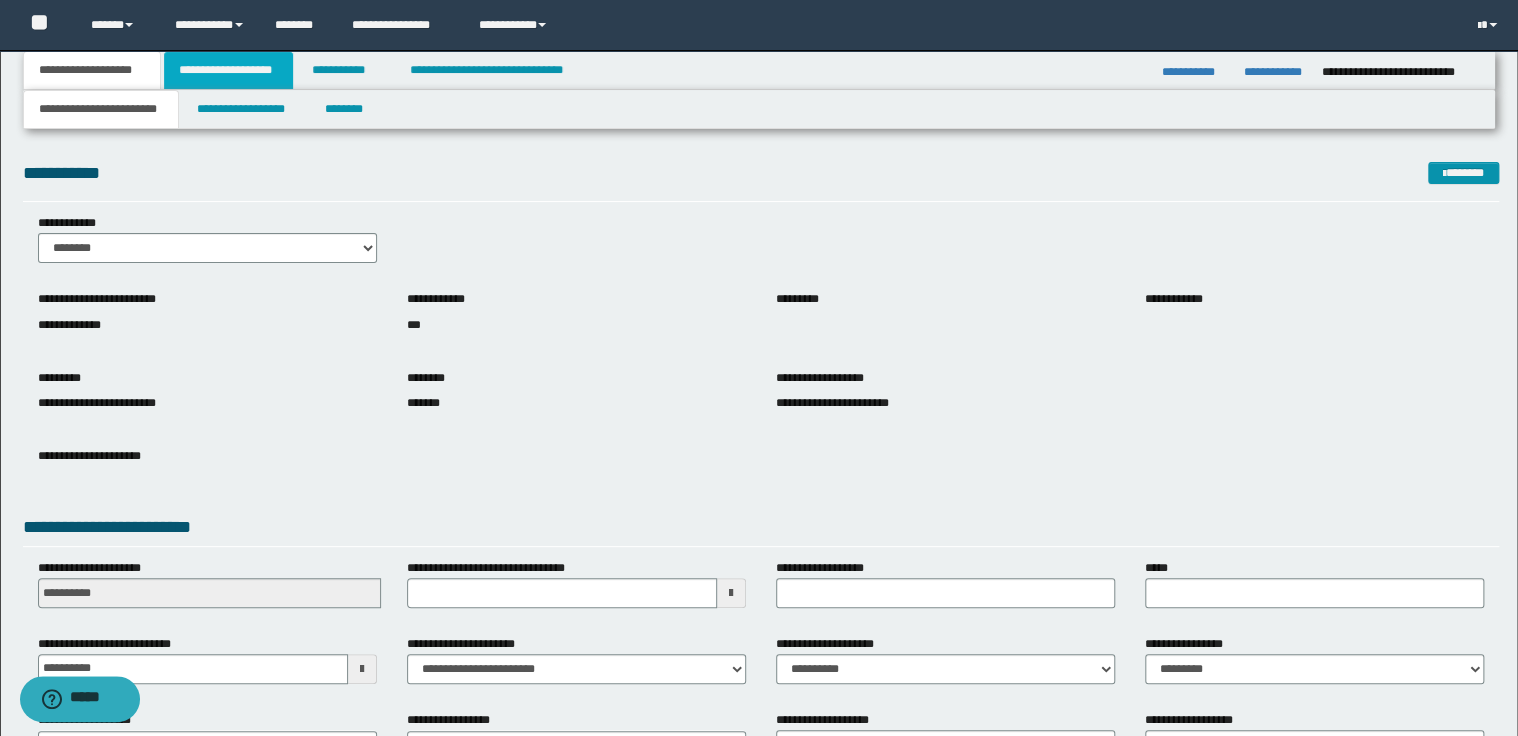drag, startPoint x: 190, startPoint y: 69, endPoint x: 278, endPoint y: 84, distance: 89.26926 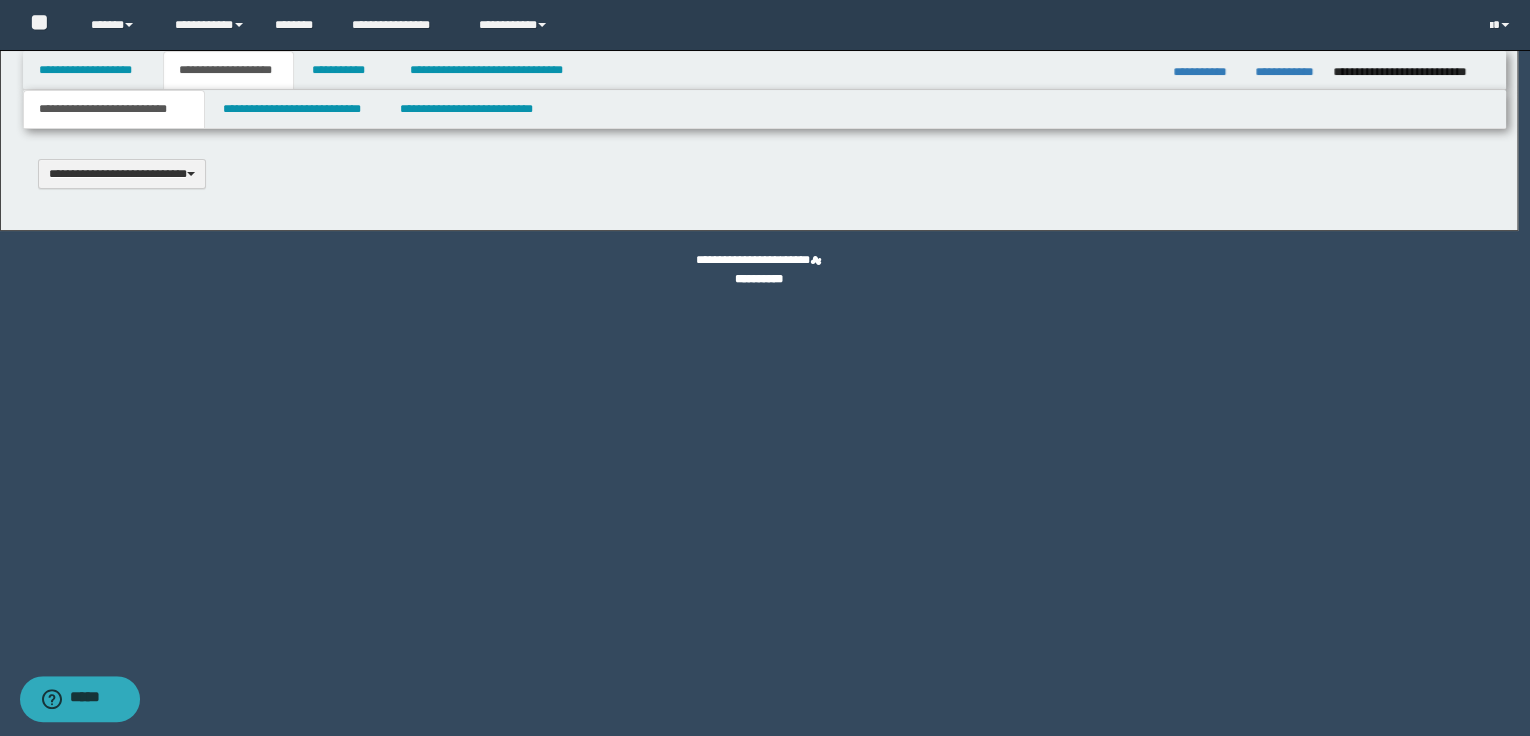 type 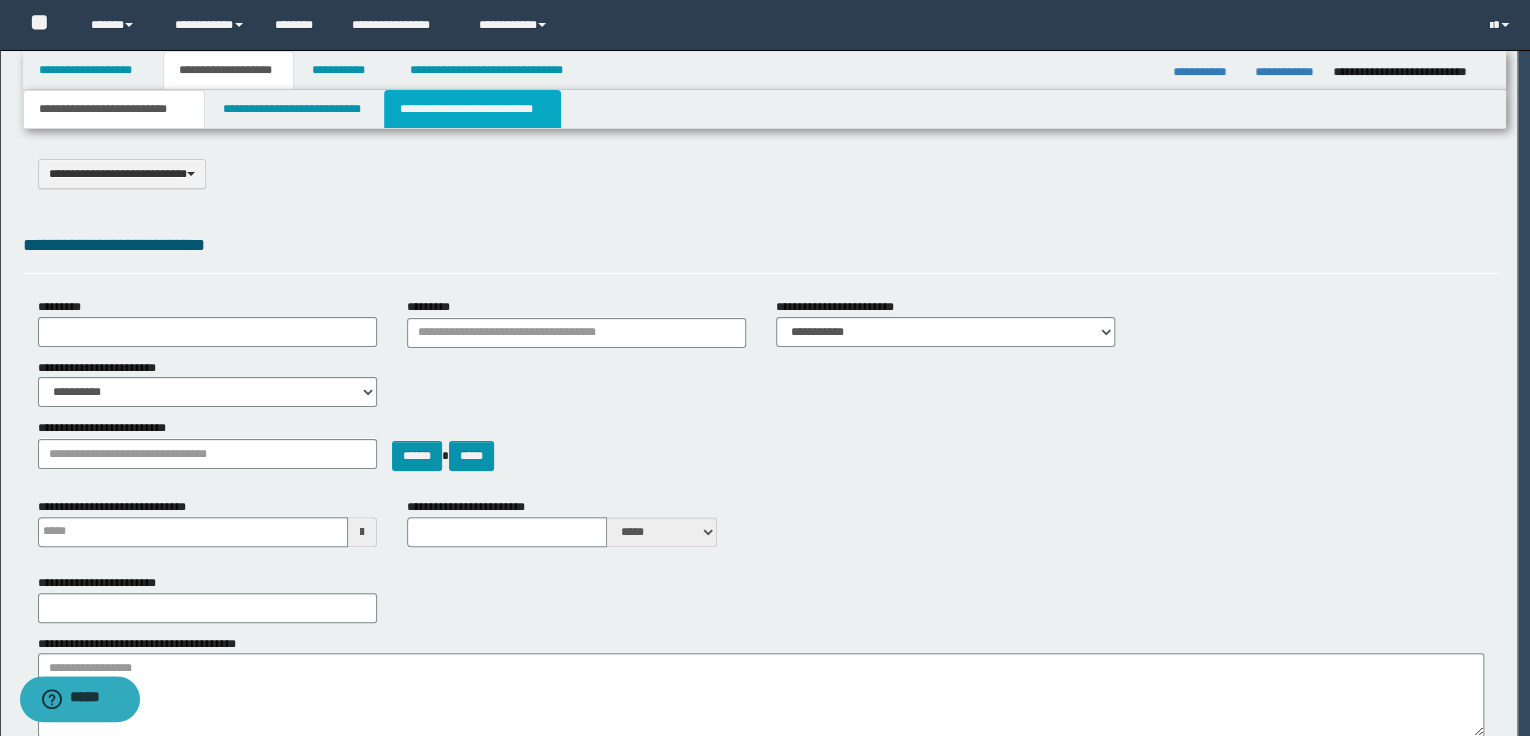 click on "**********" at bounding box center [472, 109] 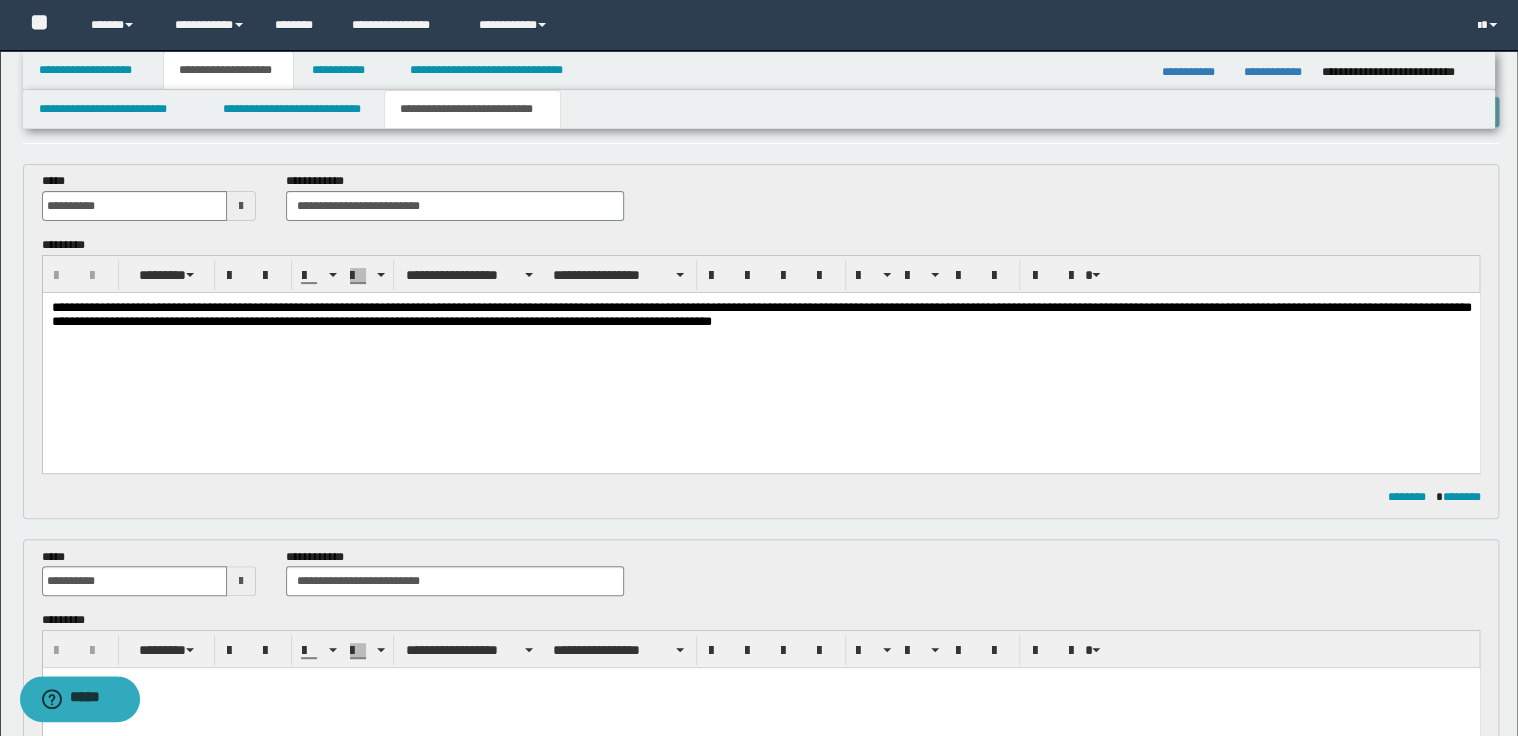 scroll, scrollTop: 160, scrollLeft: 0, axis: vertical 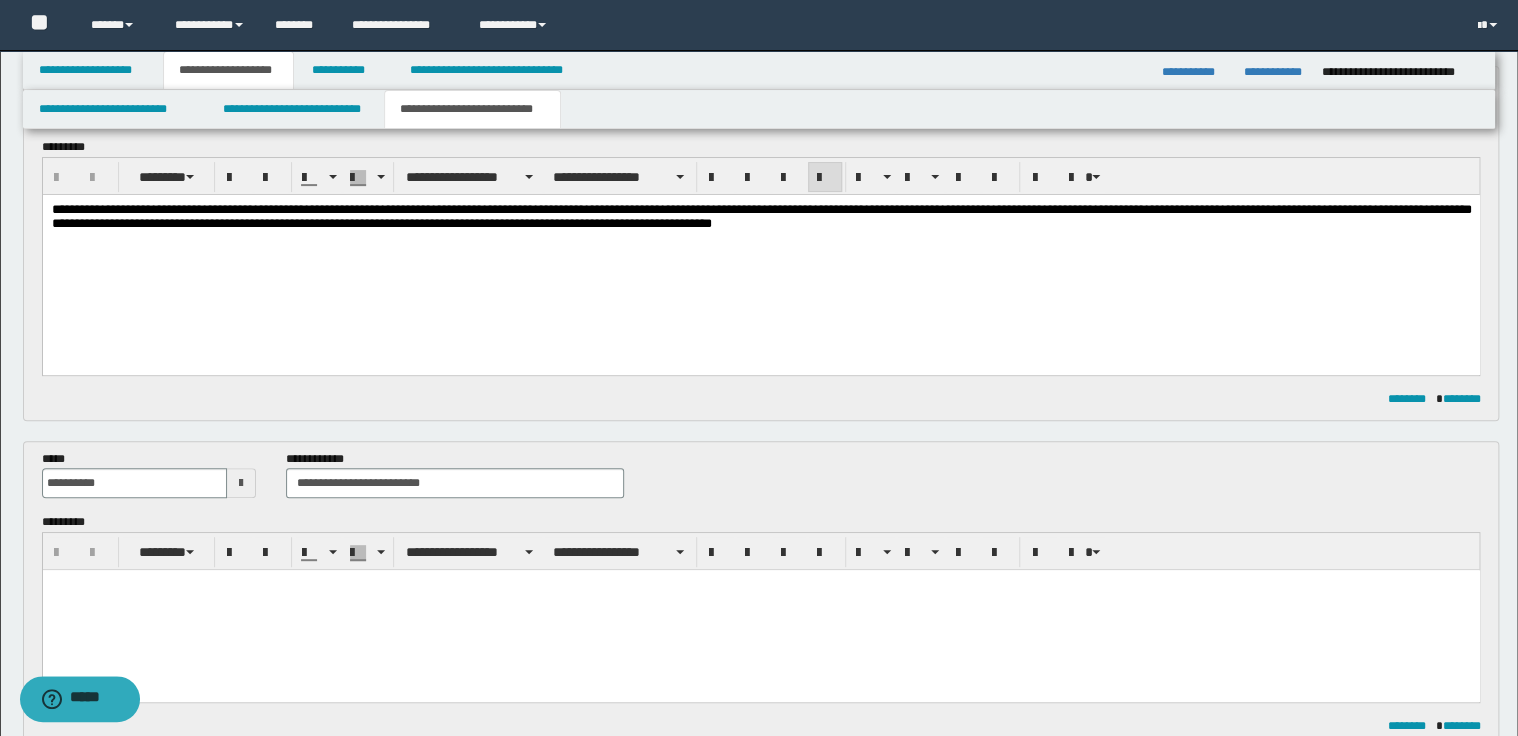 click on "**********" at bounding box center [761, 218] 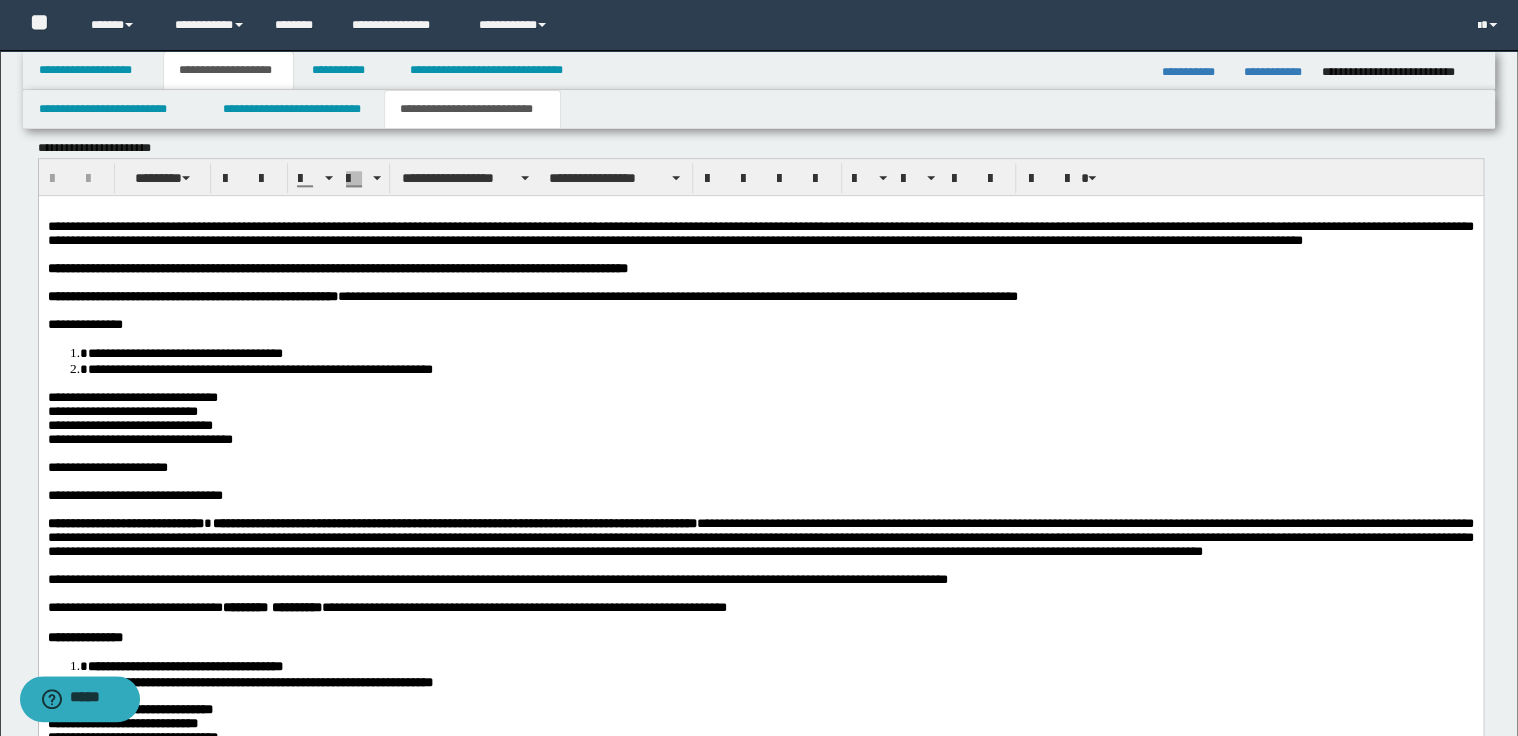 scroll, scrollTop: 1040, scrollLeft: 0, axis: vertical 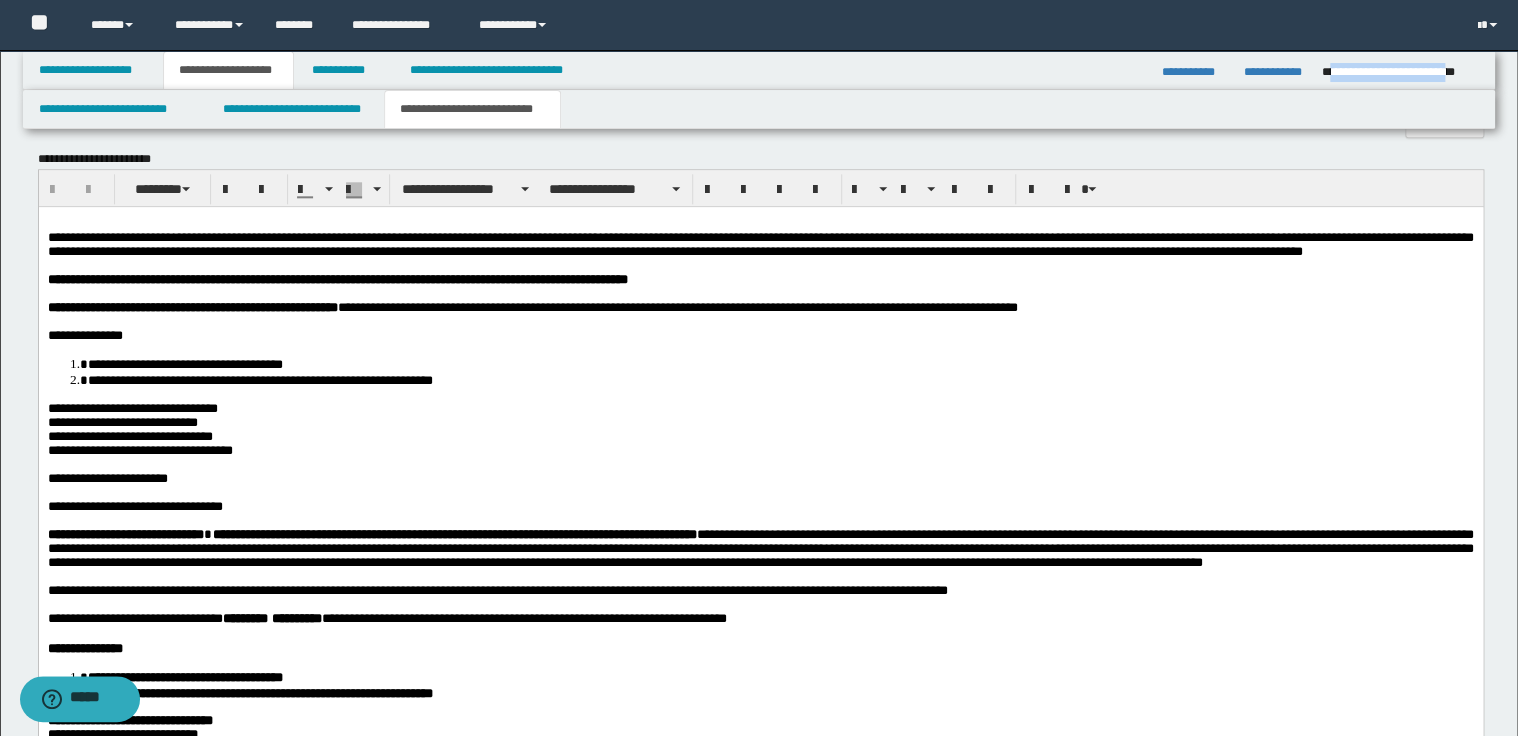 drag, startPoint x: 1327, startPoint y: 72, endPoint x: 1473, endPoint y: 75, distance: 146.03082 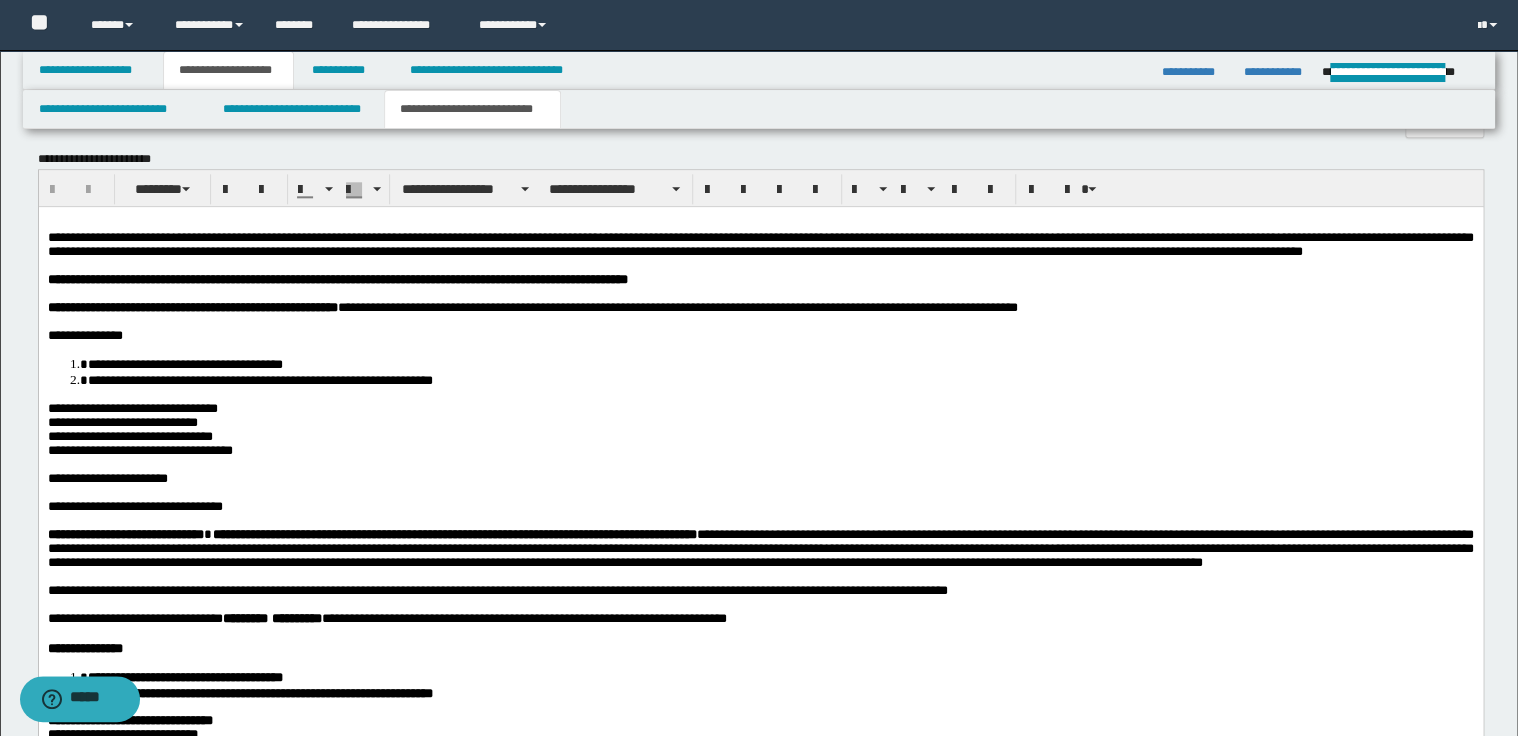 click on "**********" at bounding box center (760, 507) 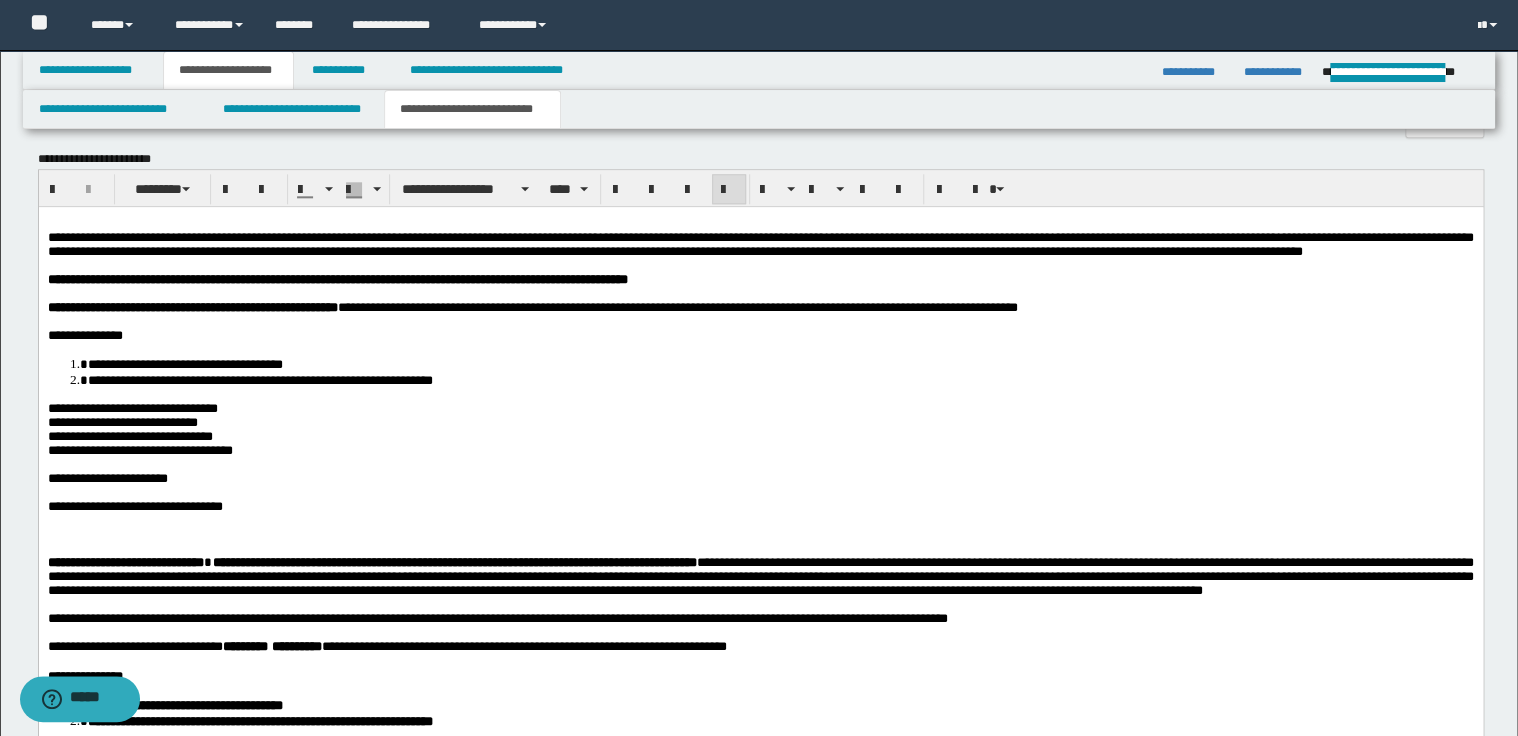 paste 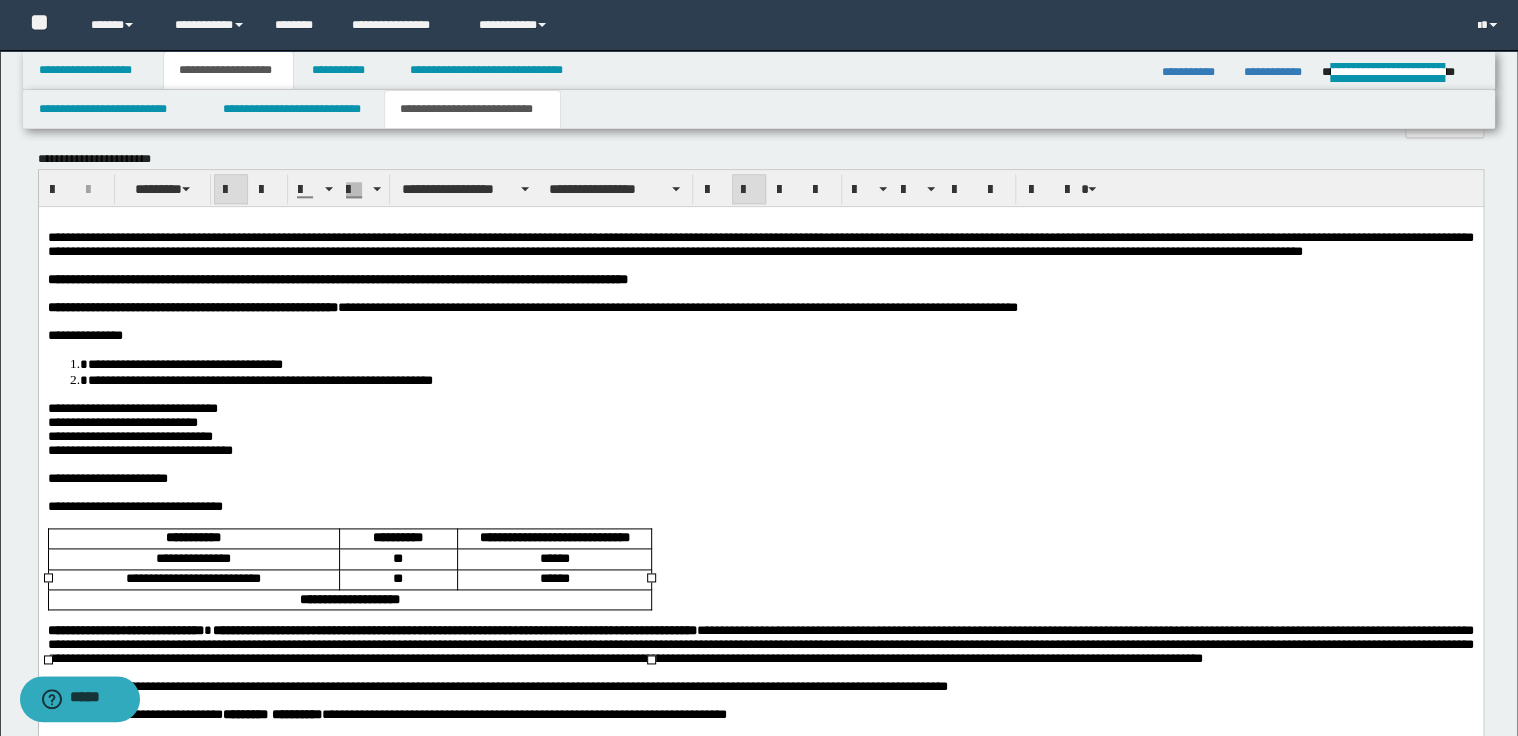 click on "**********" at bounding box center (349, 599) 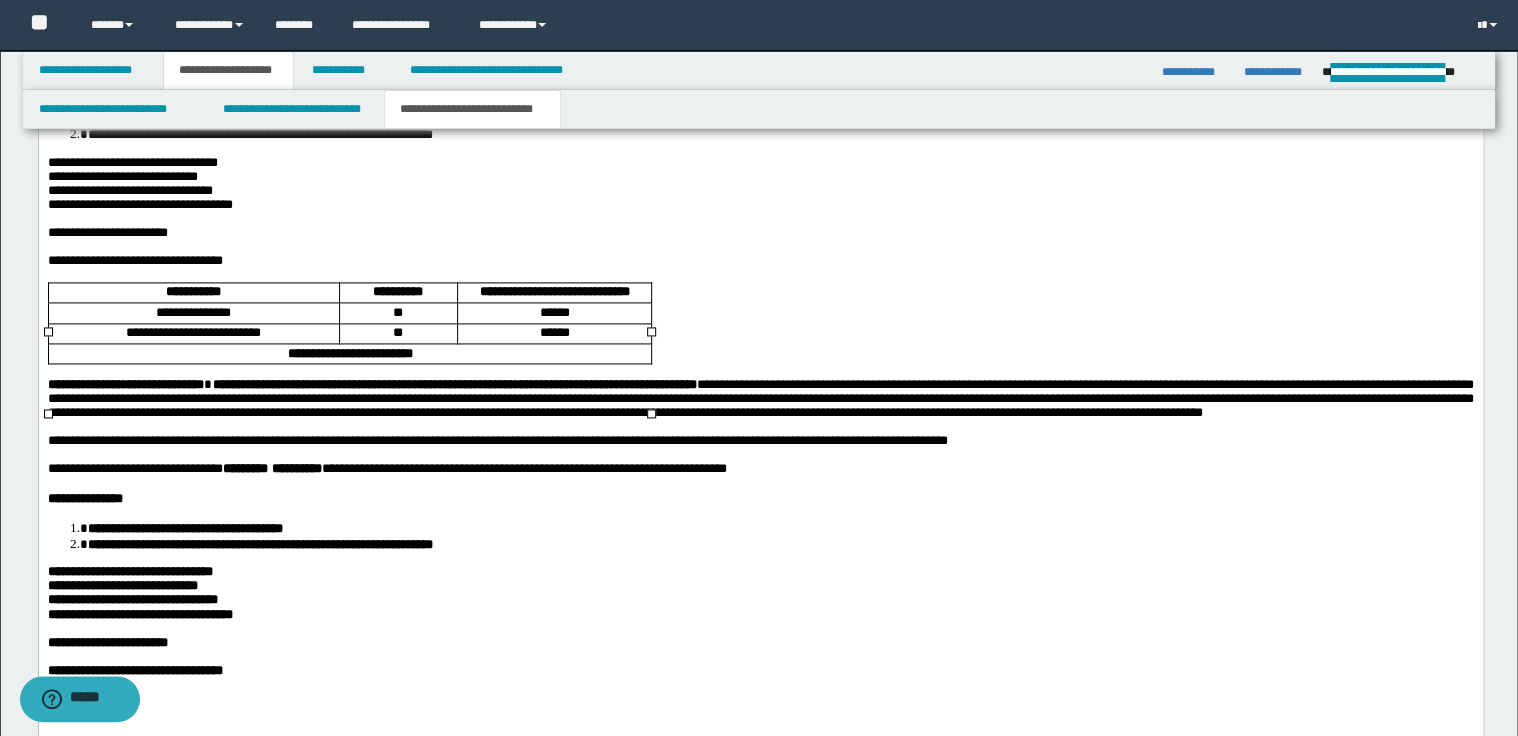 scroll, scrollTop: 1280, scrollLeft: 0, axis: vertical 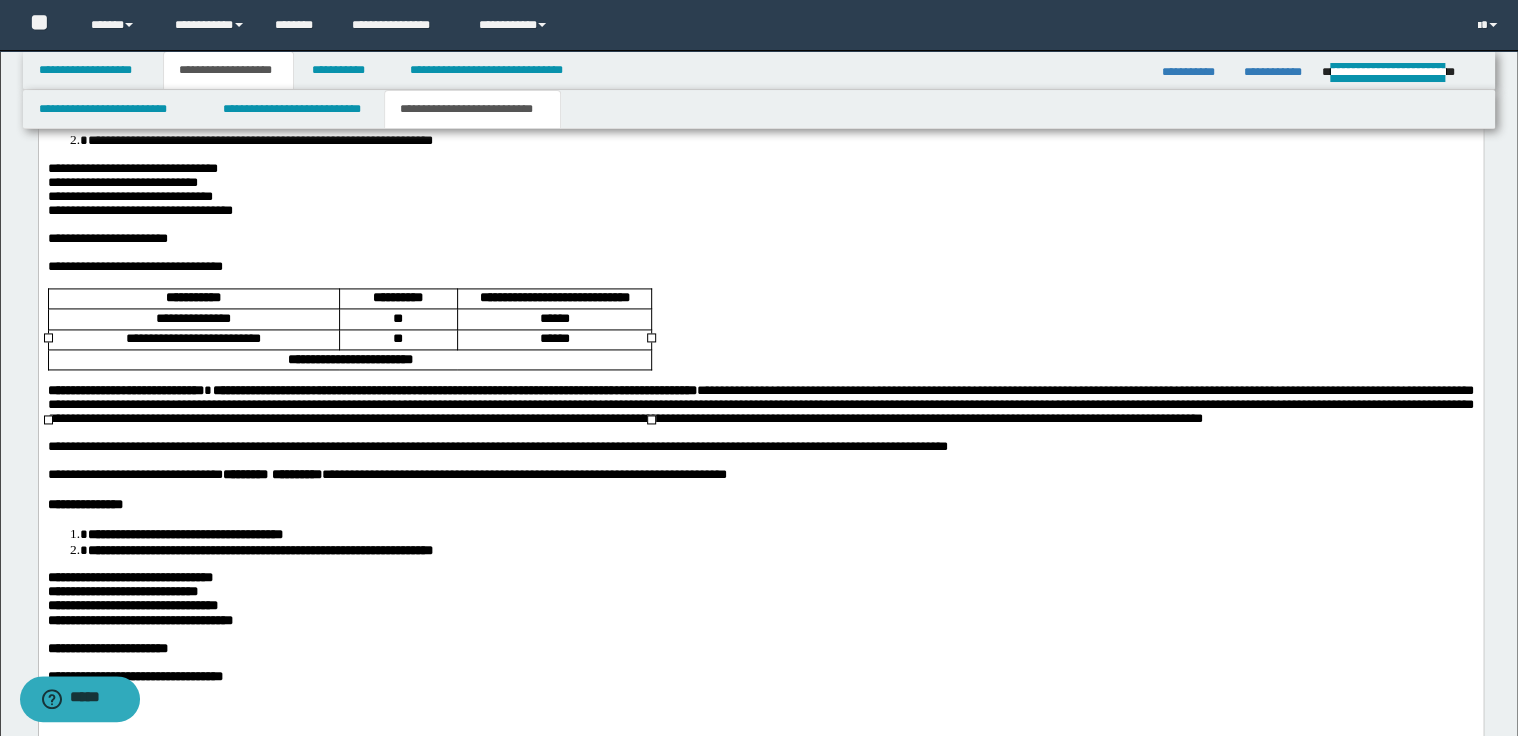 click on "**********" at bounding box center (760, 268) 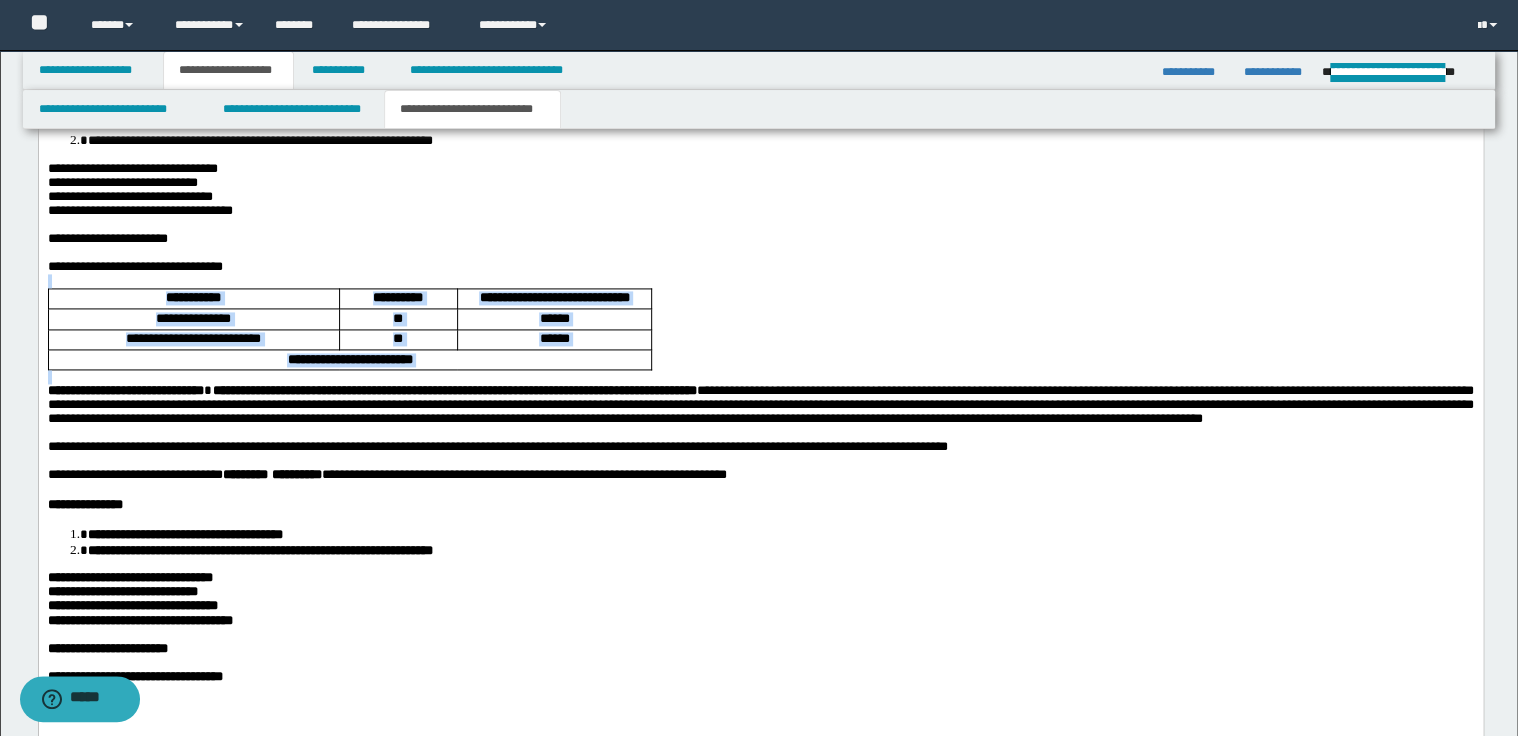 drag, startPoint x: 75, startPoint y: 328, endPoint x: 109, endPoint y: 431, distance: 108.46658 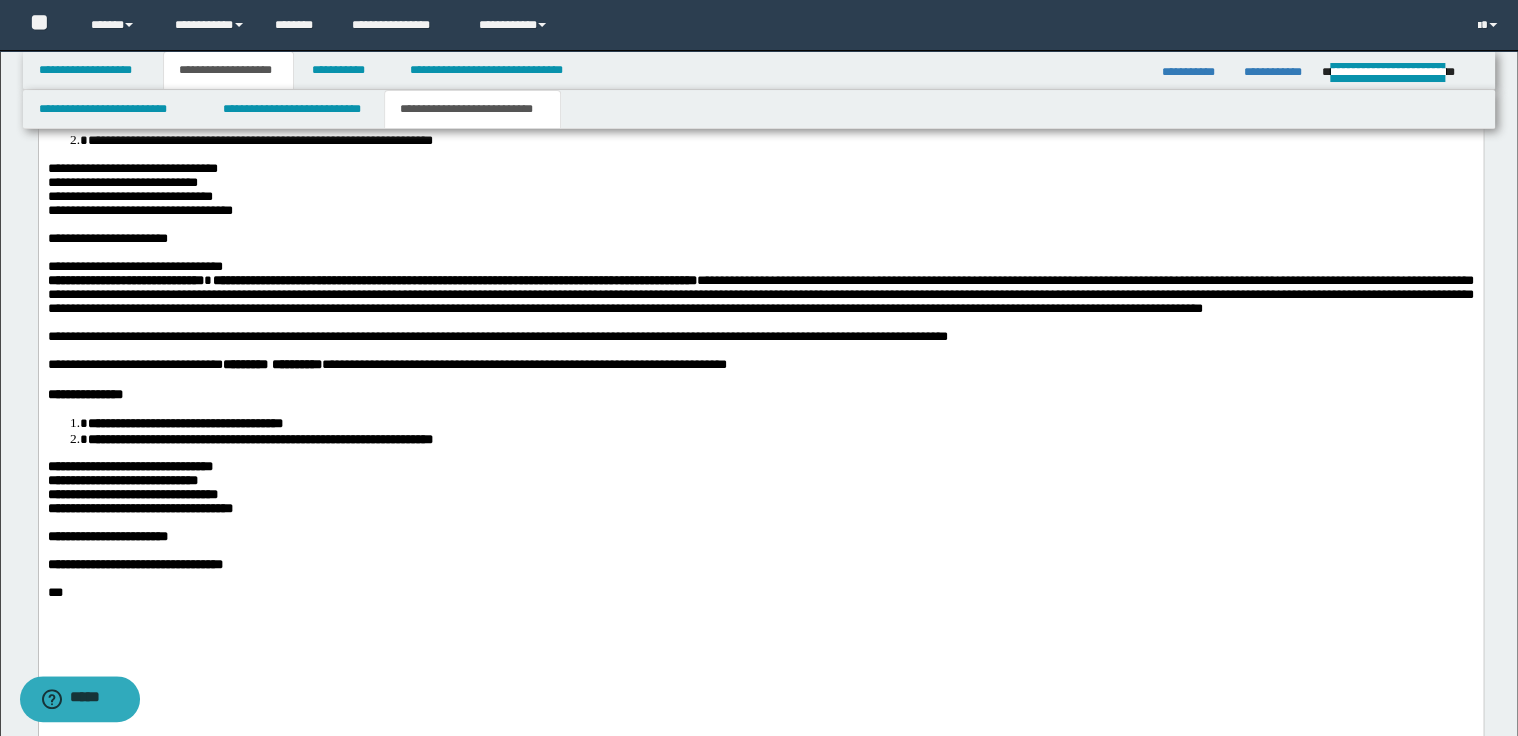 click on "**********" at bounding box center [760, 268] 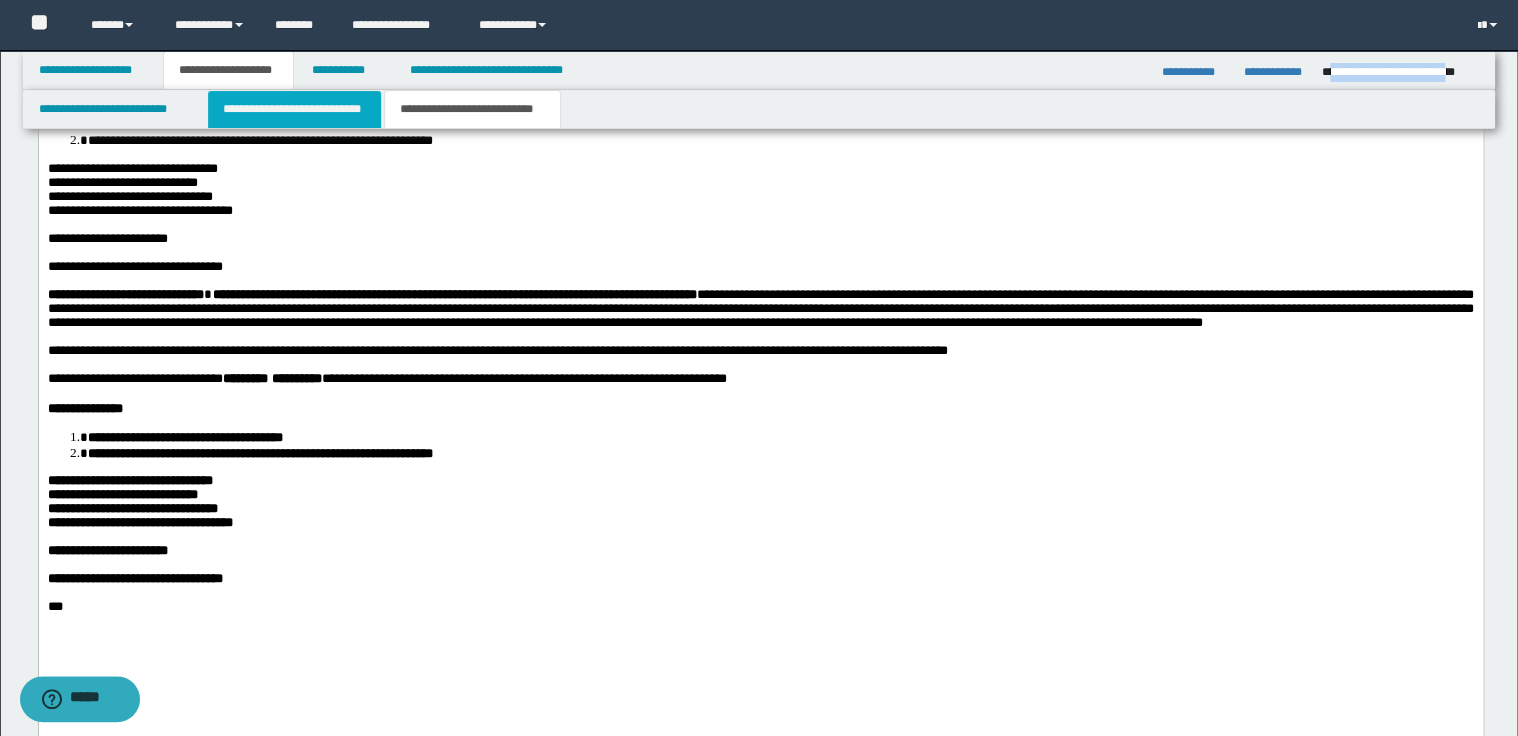 click on "**********" at bounding box center [294, 109] 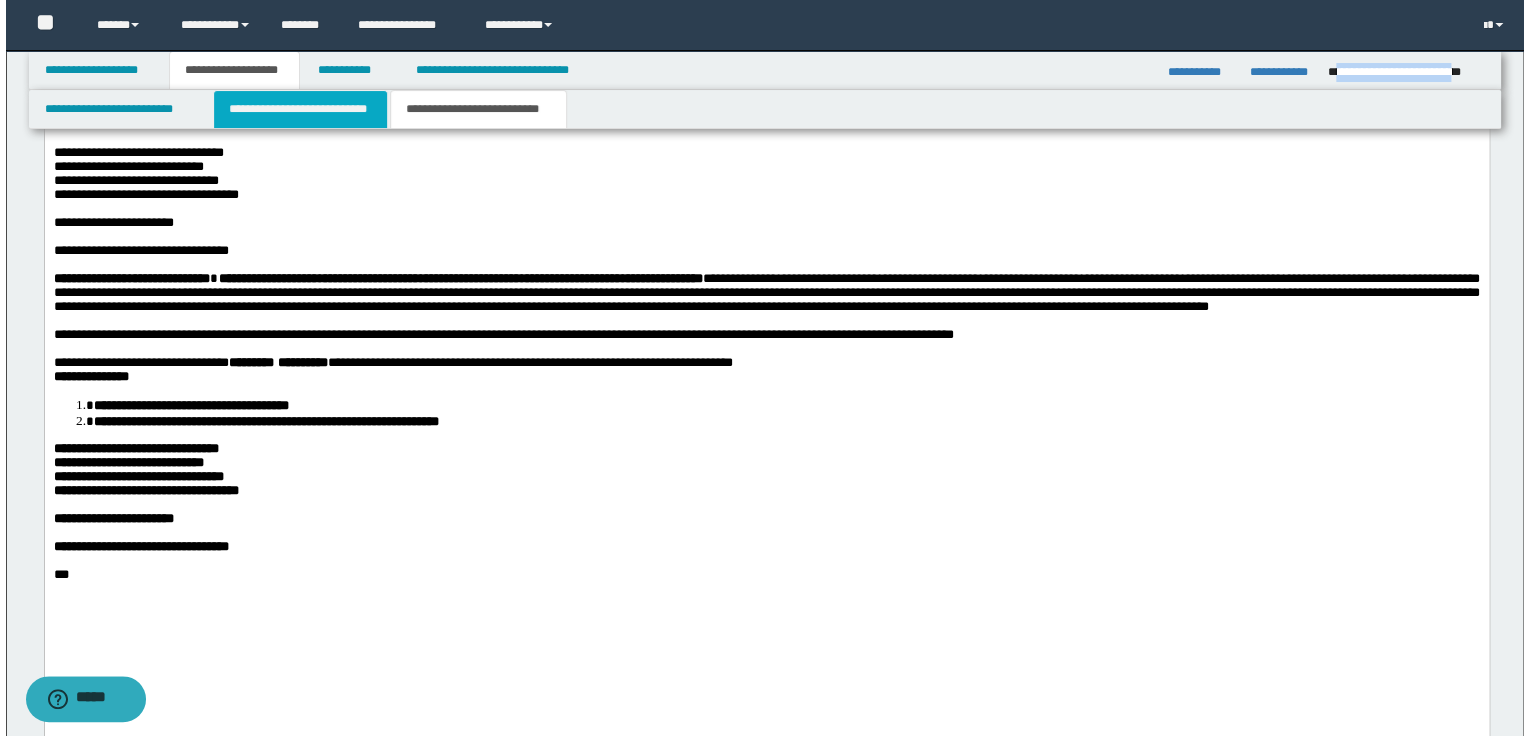 scroll, scrollTop: 0, scrollLeft: 0, axis: both 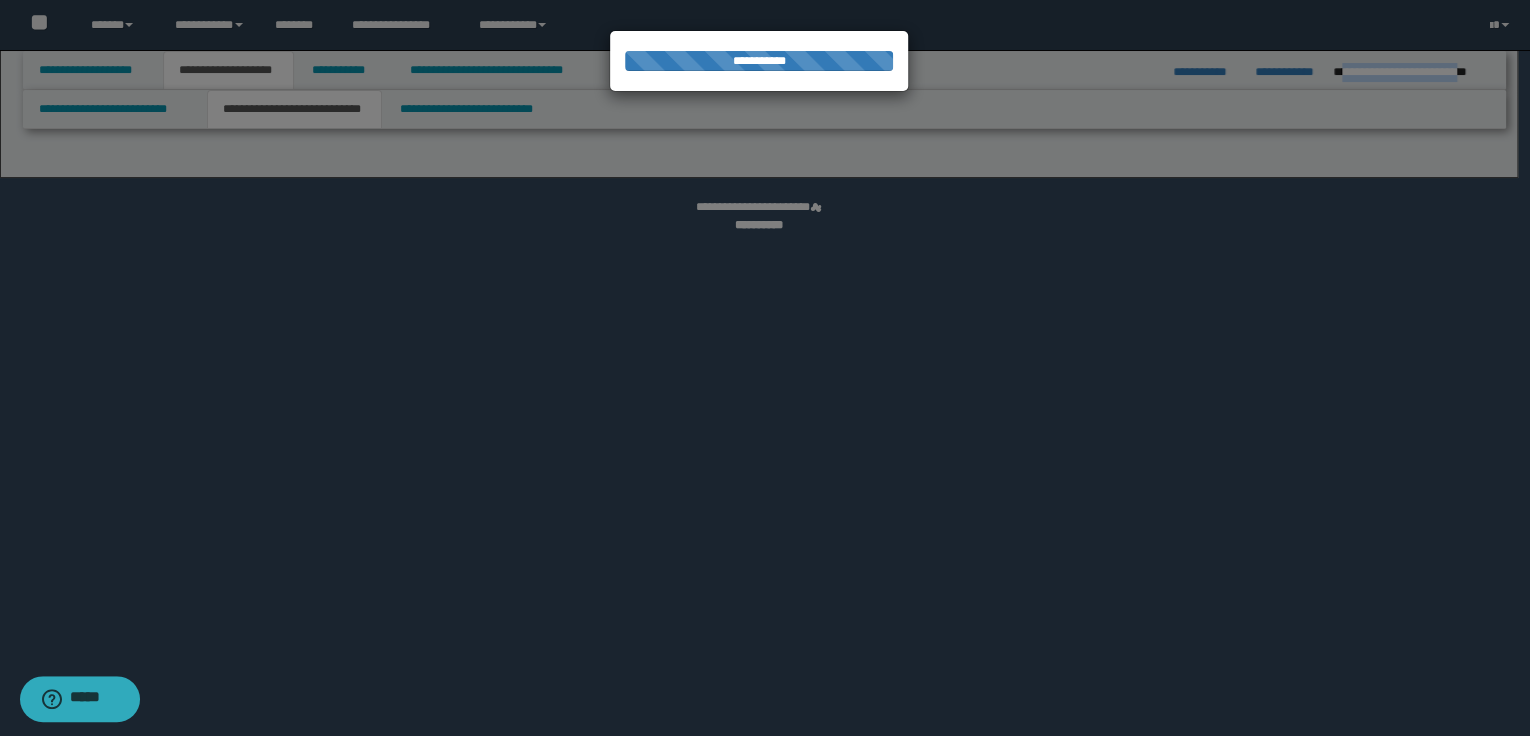 select on "*" 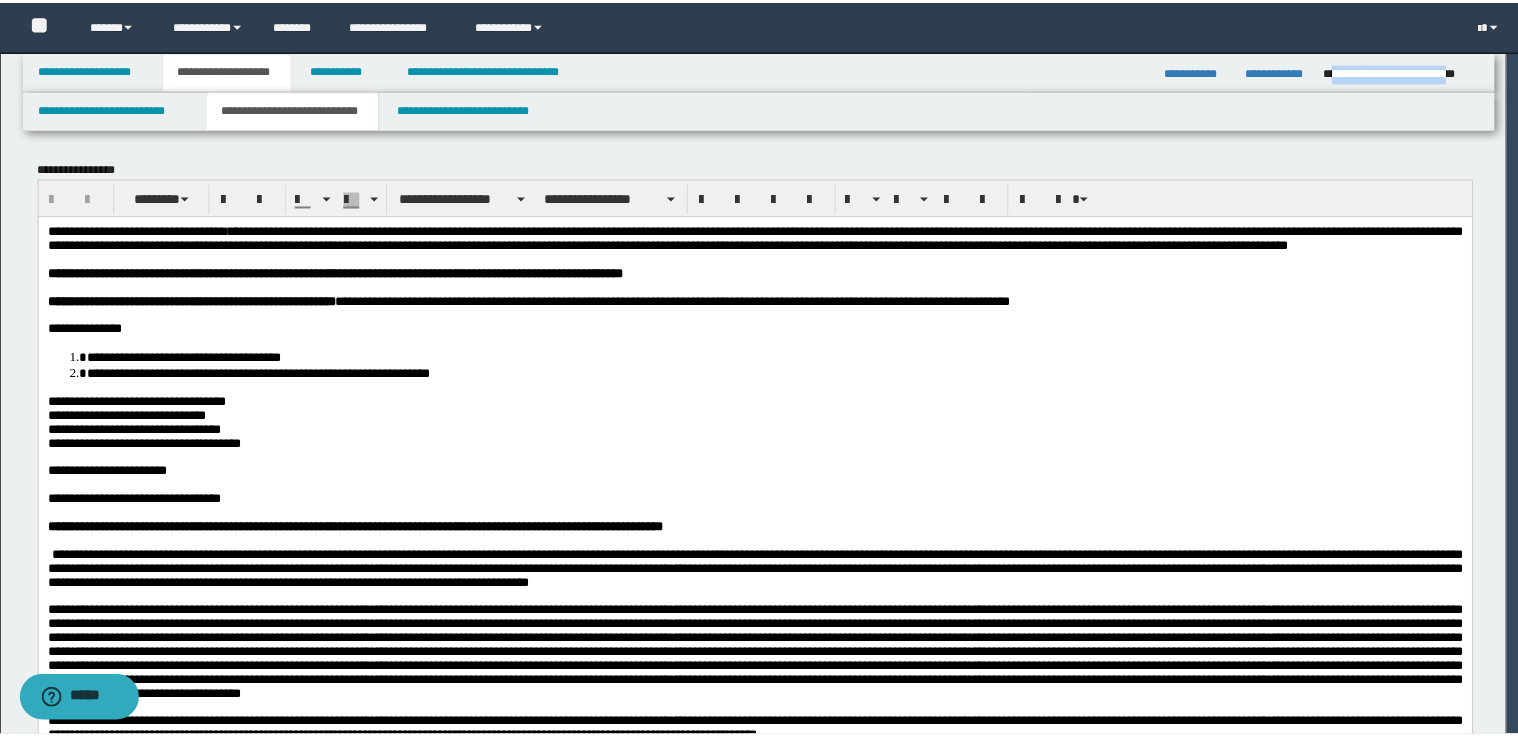 scroll, scrollTop: 0, scrollLeft: 0, axis: both 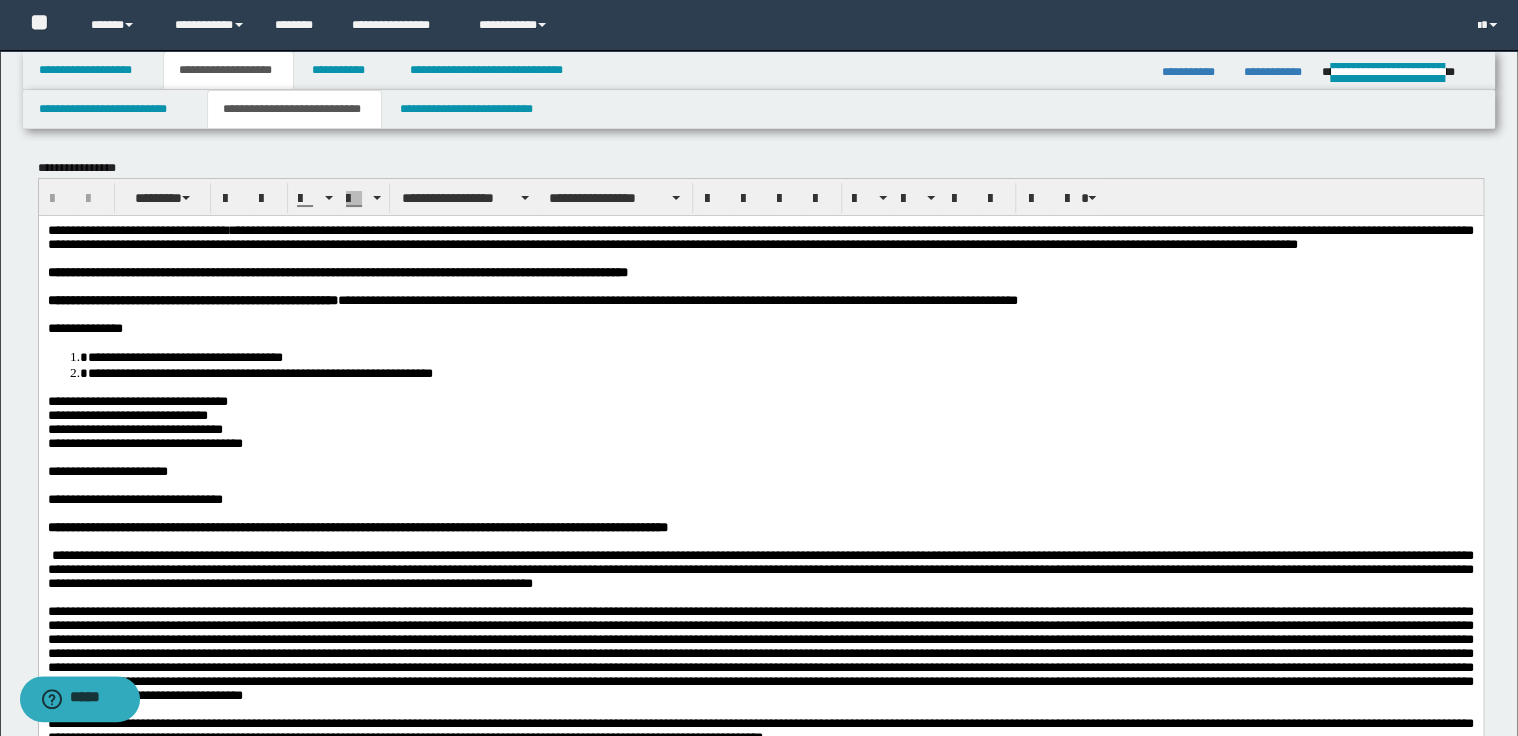 click on "**********" at bounding box center (760, 499) 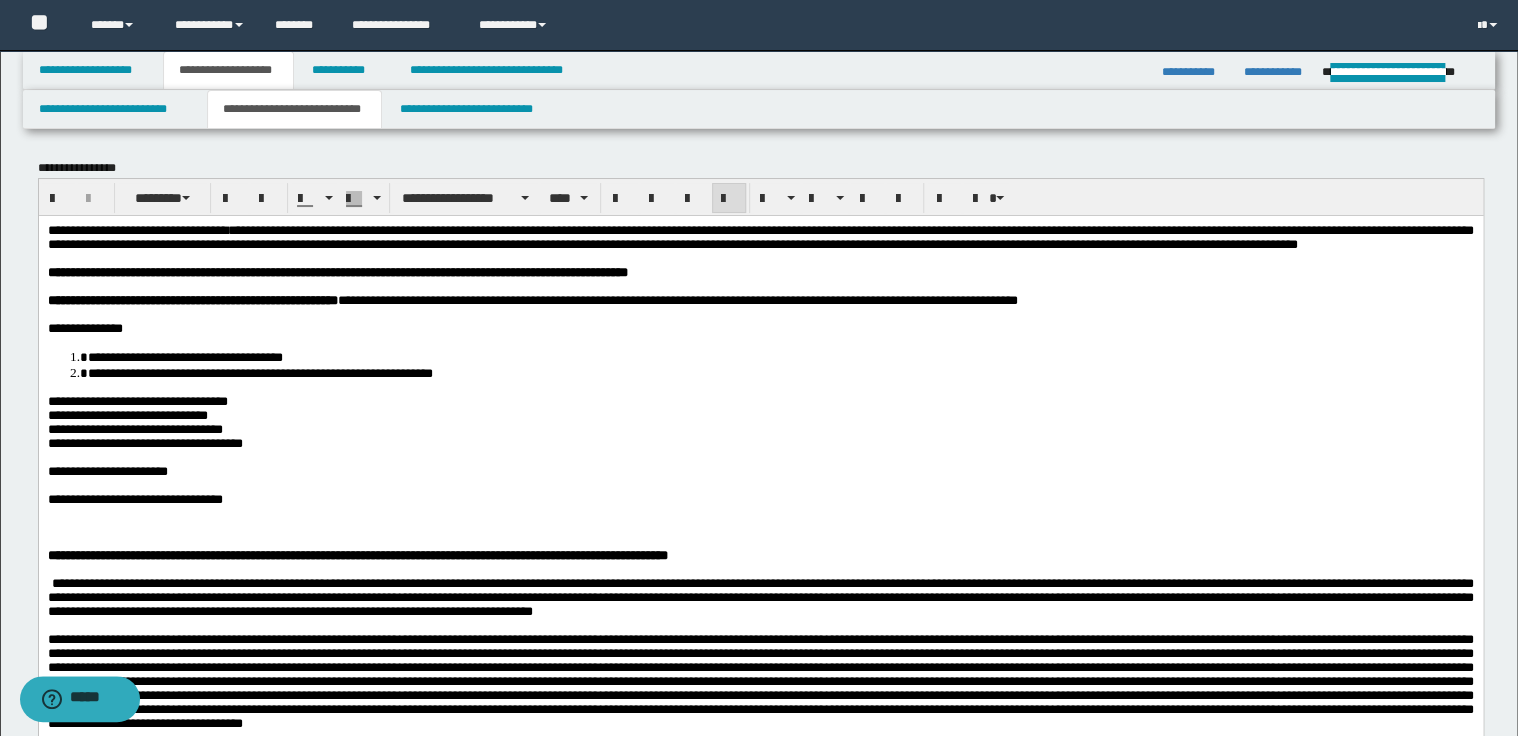 type 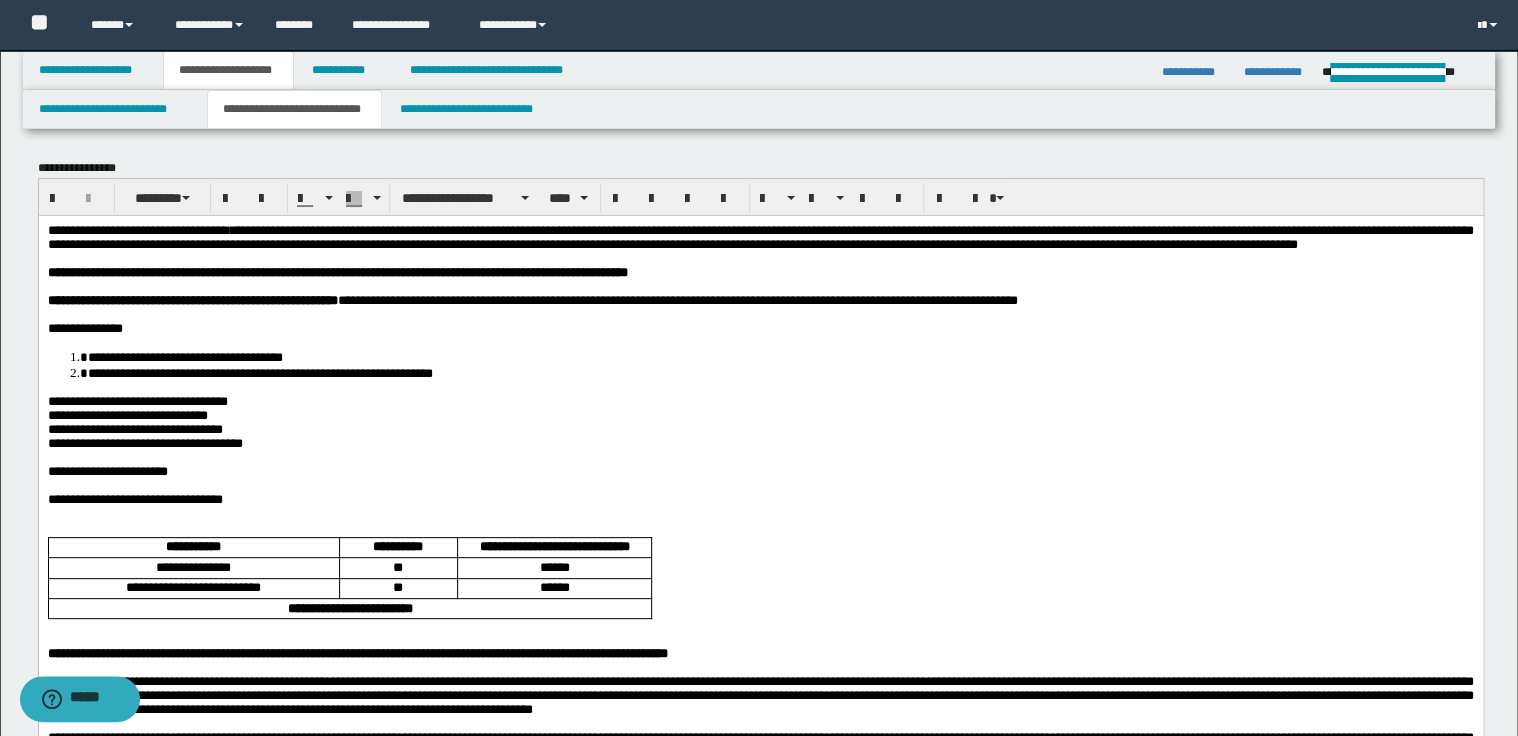 scroll, scrollTop: 80, scrollLeft: 0, axis: vertical 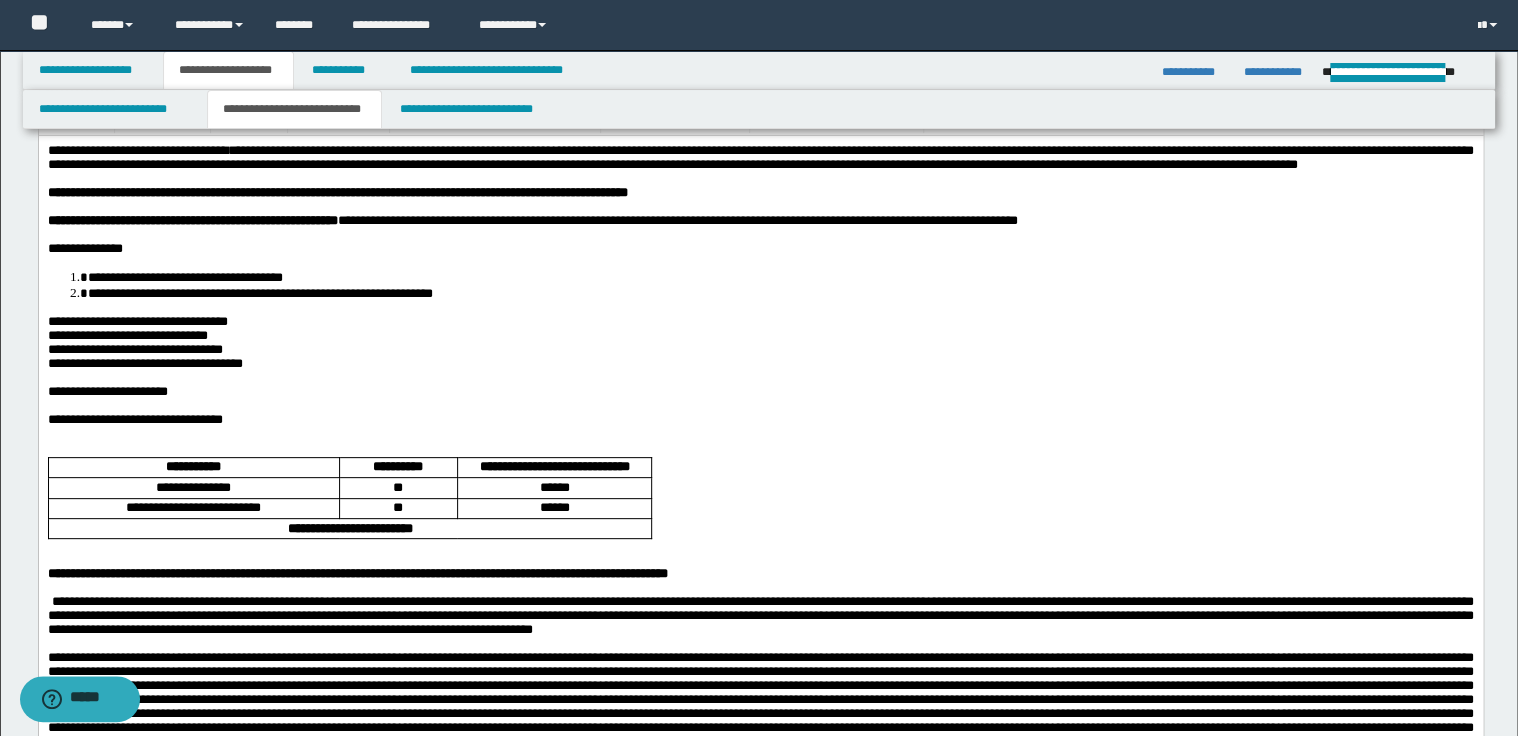 click at bounding box center (760, 559) 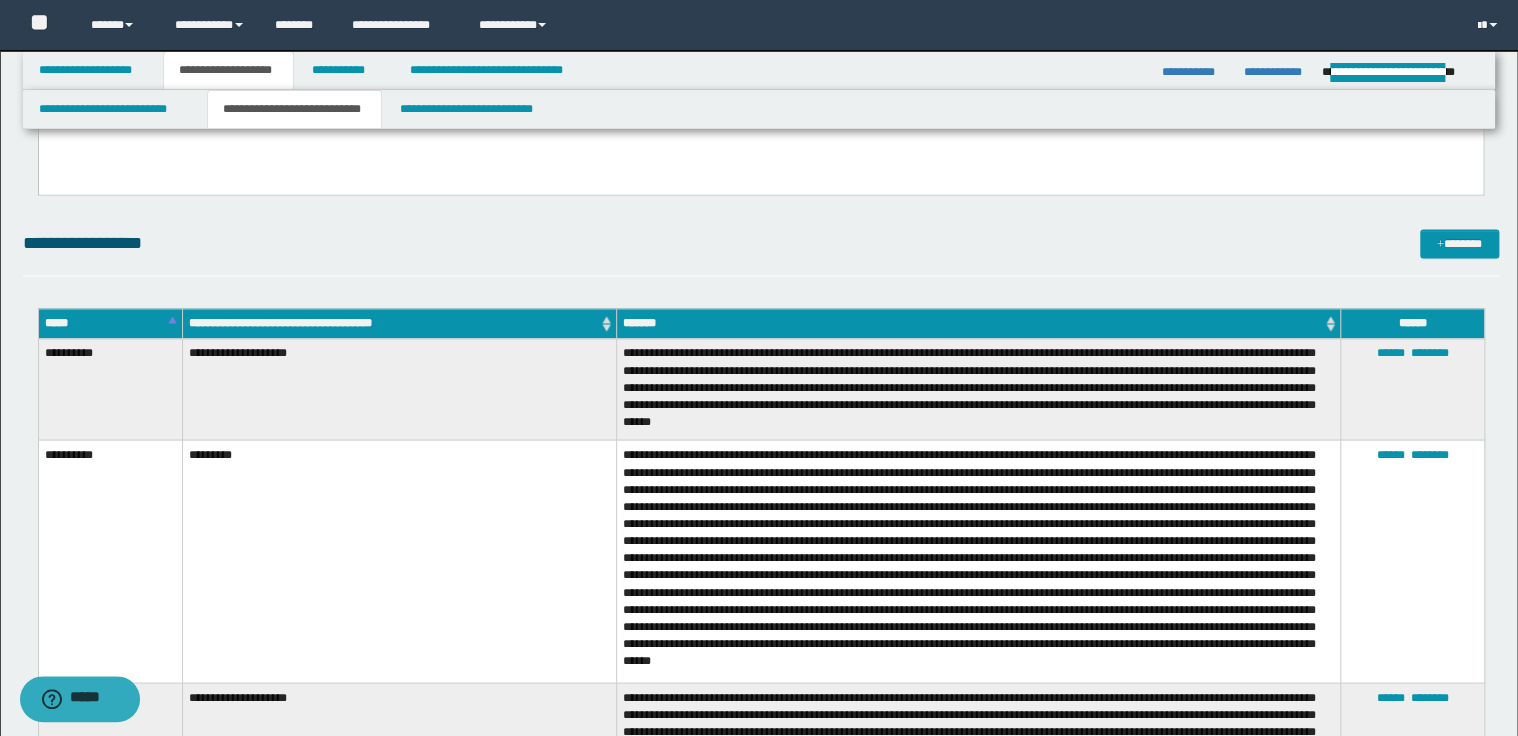 scroll, scrollTop: 1680, scrollLeft: 0, axis: vertical 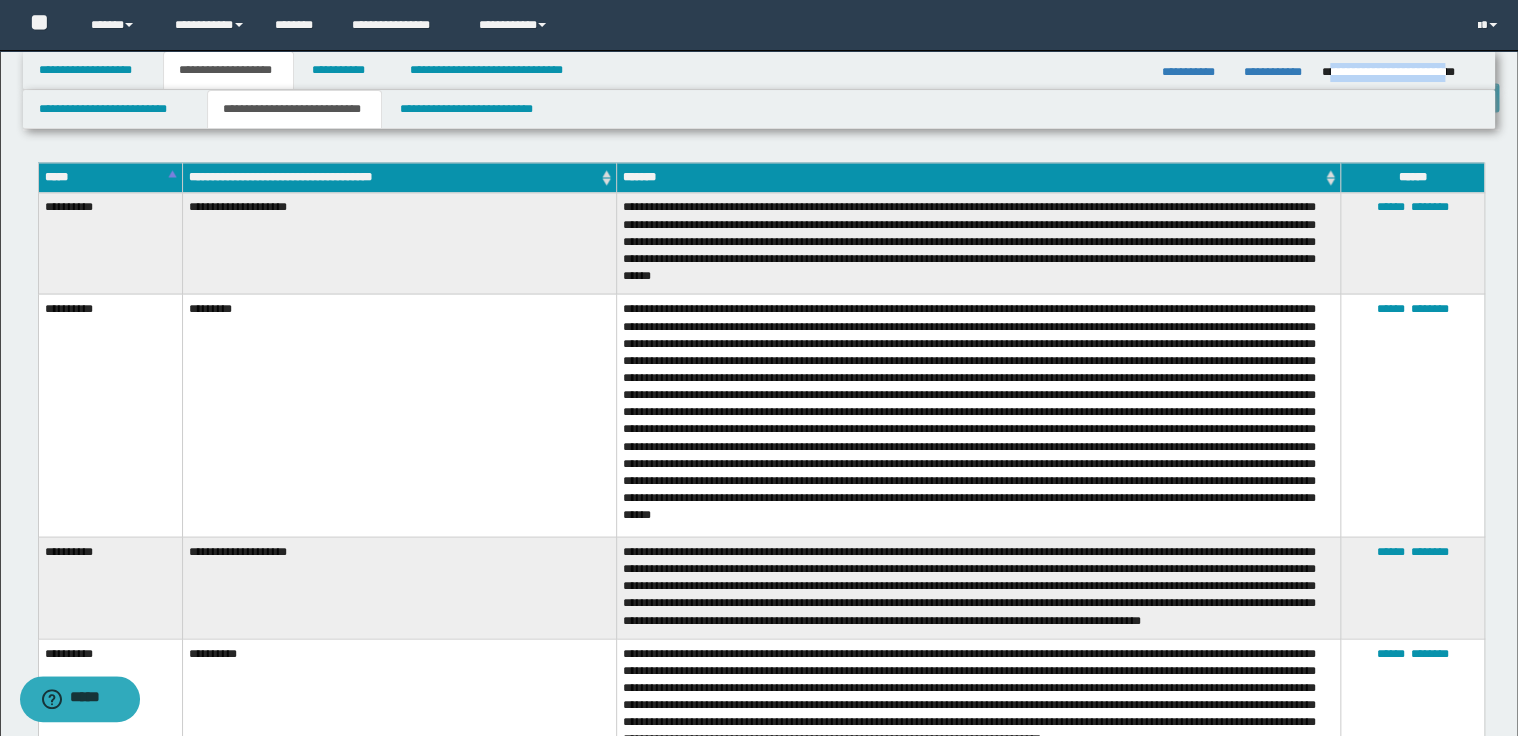 click on "*****" at bounding box center (110, 177) 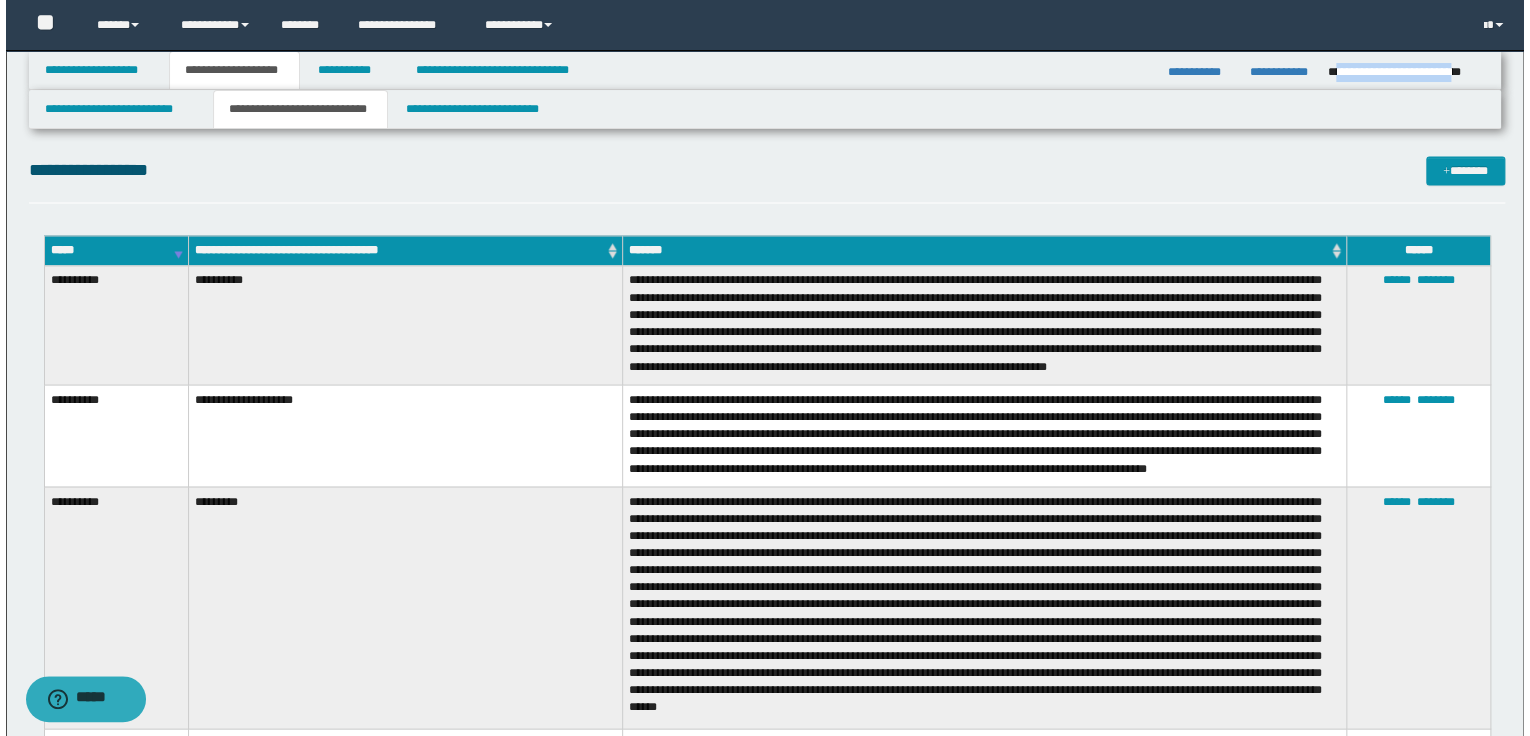 scroll, scrollTop: 1600, scrollLeft: 0, axis: vertical 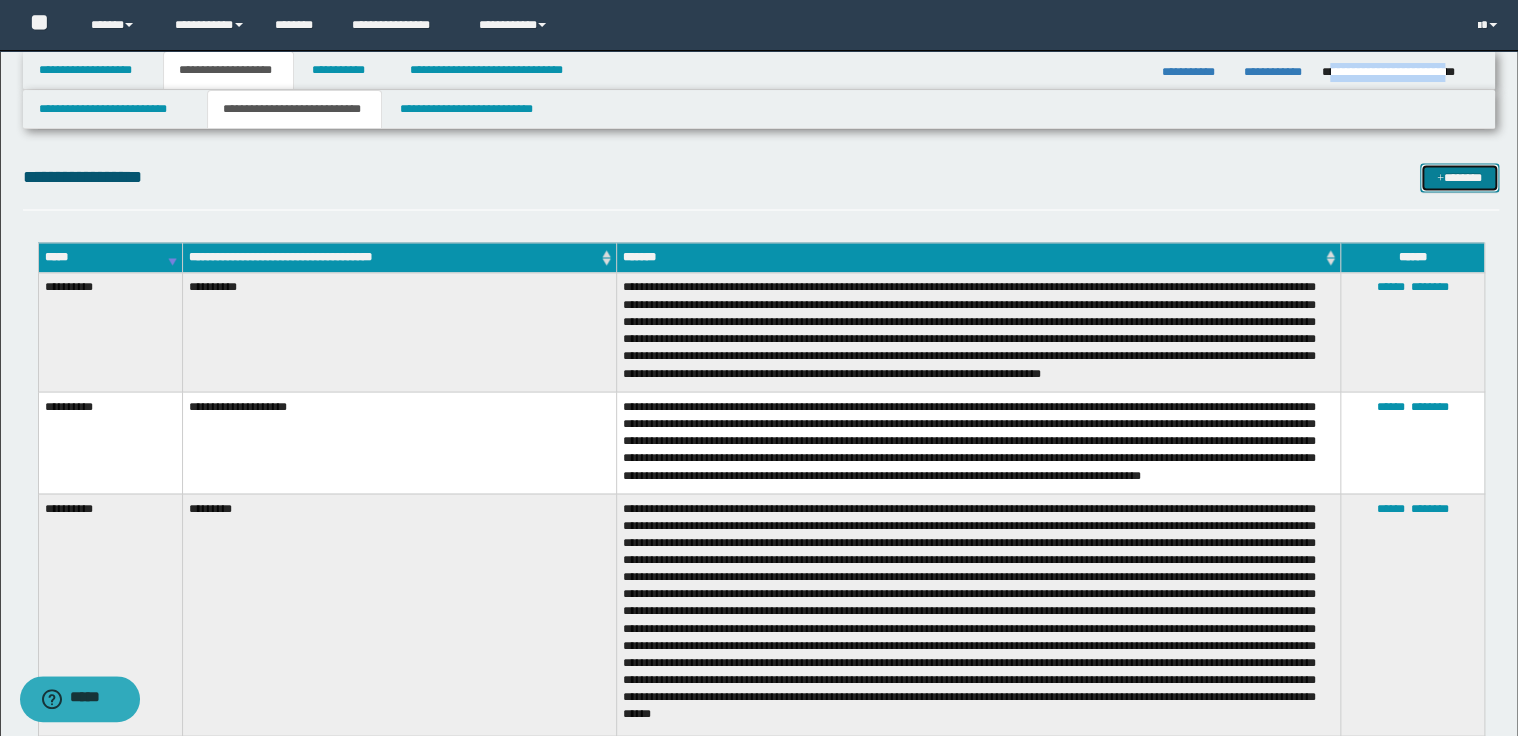 click on "*******" at bounding box center [1459, 178] 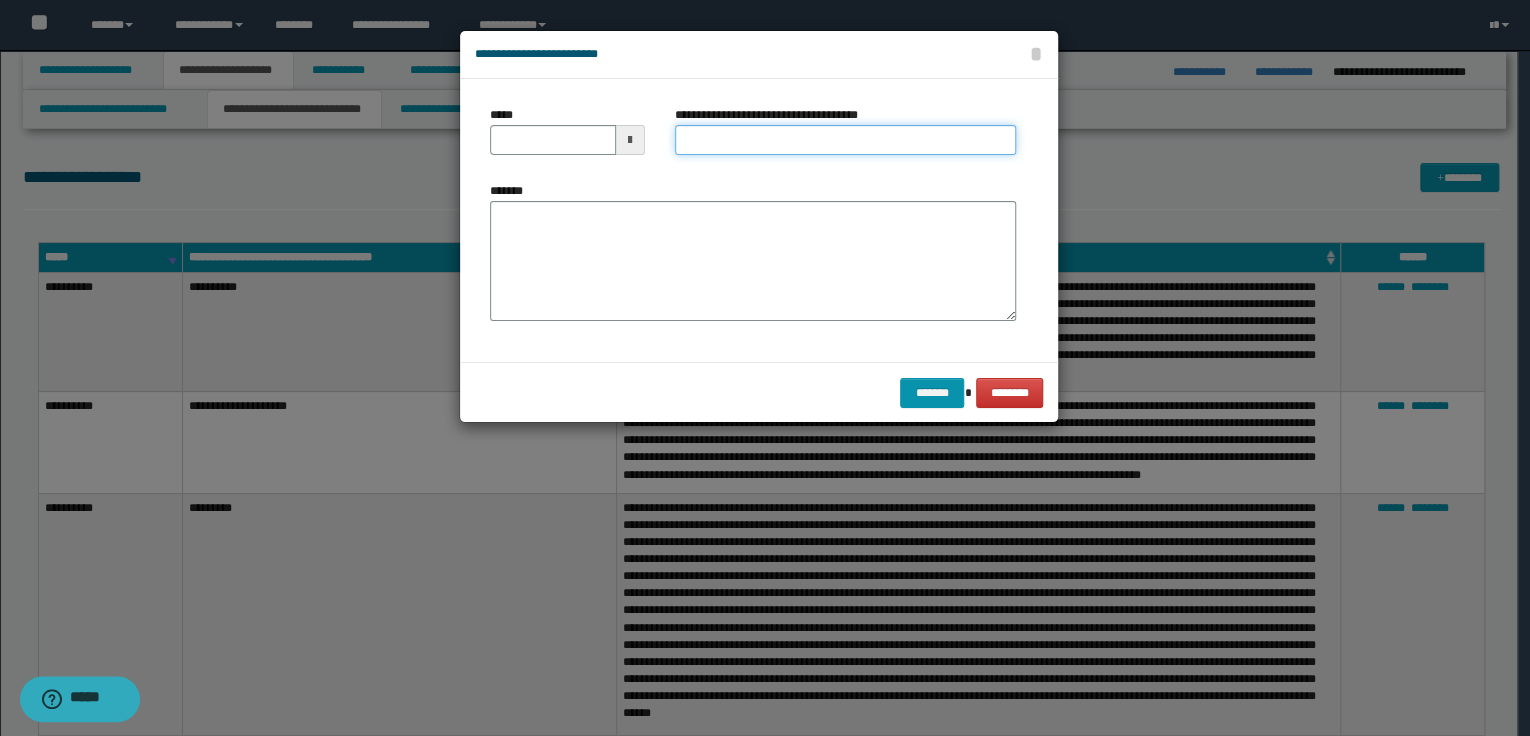 click on "**********" at bounding box center (845, 140) 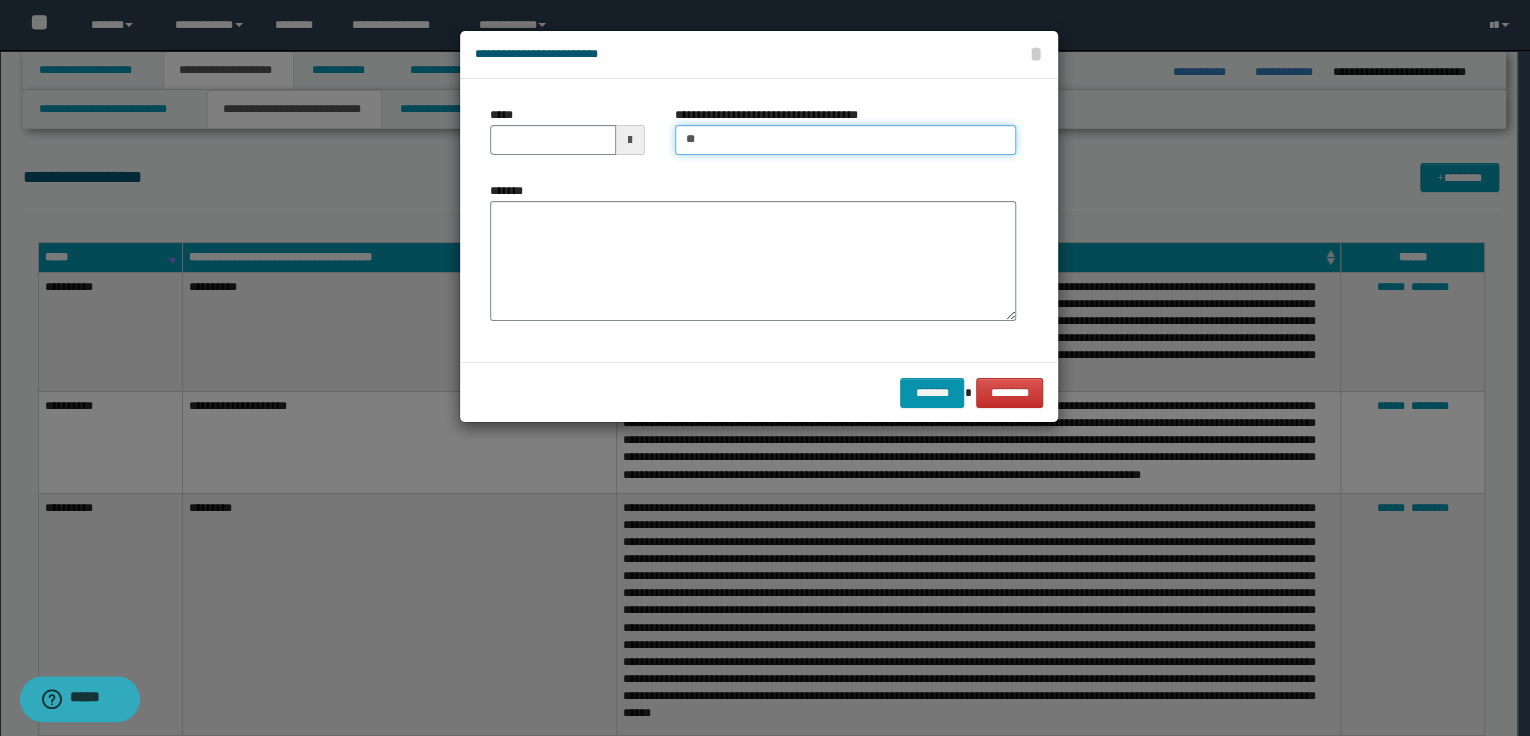 type on "**********" 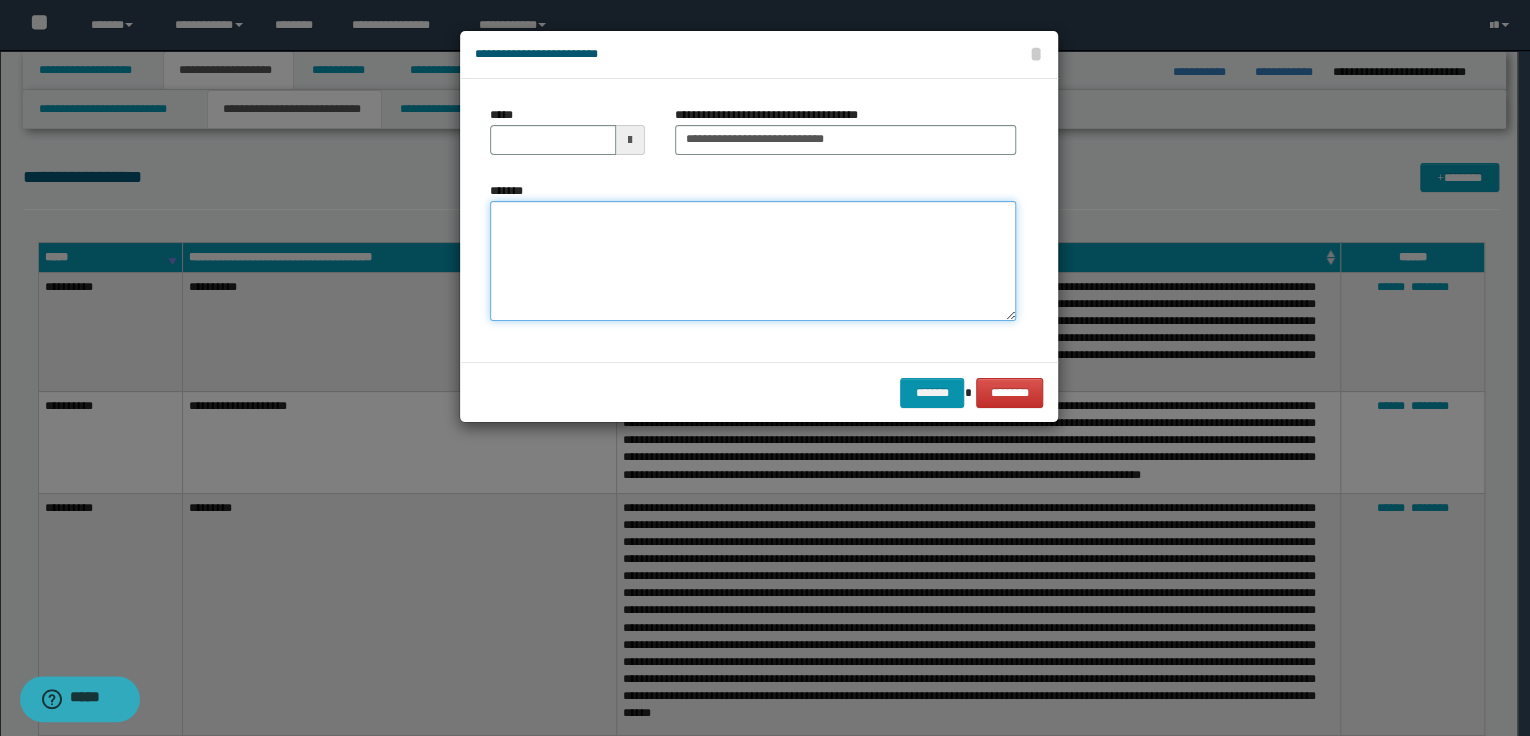 click on "*******" at bounding box center [753, 261] 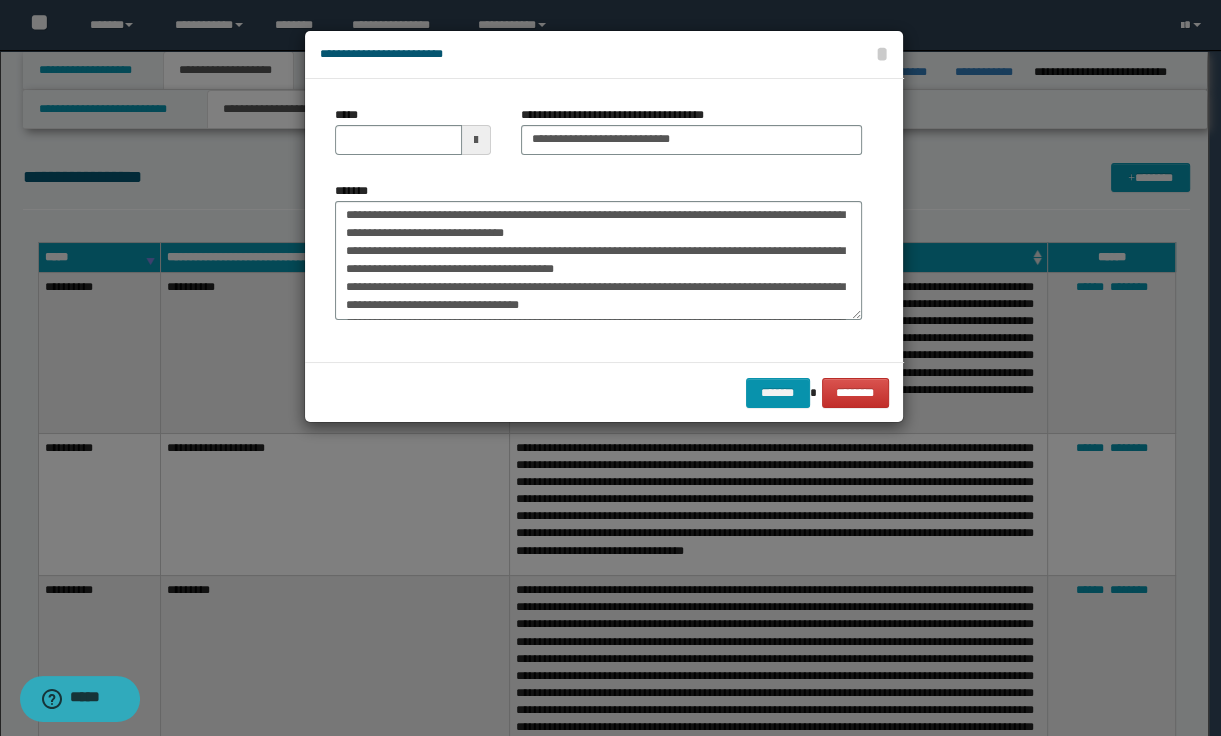 scroll, scrollTop: 0, scrollLeft: 0, axis: both 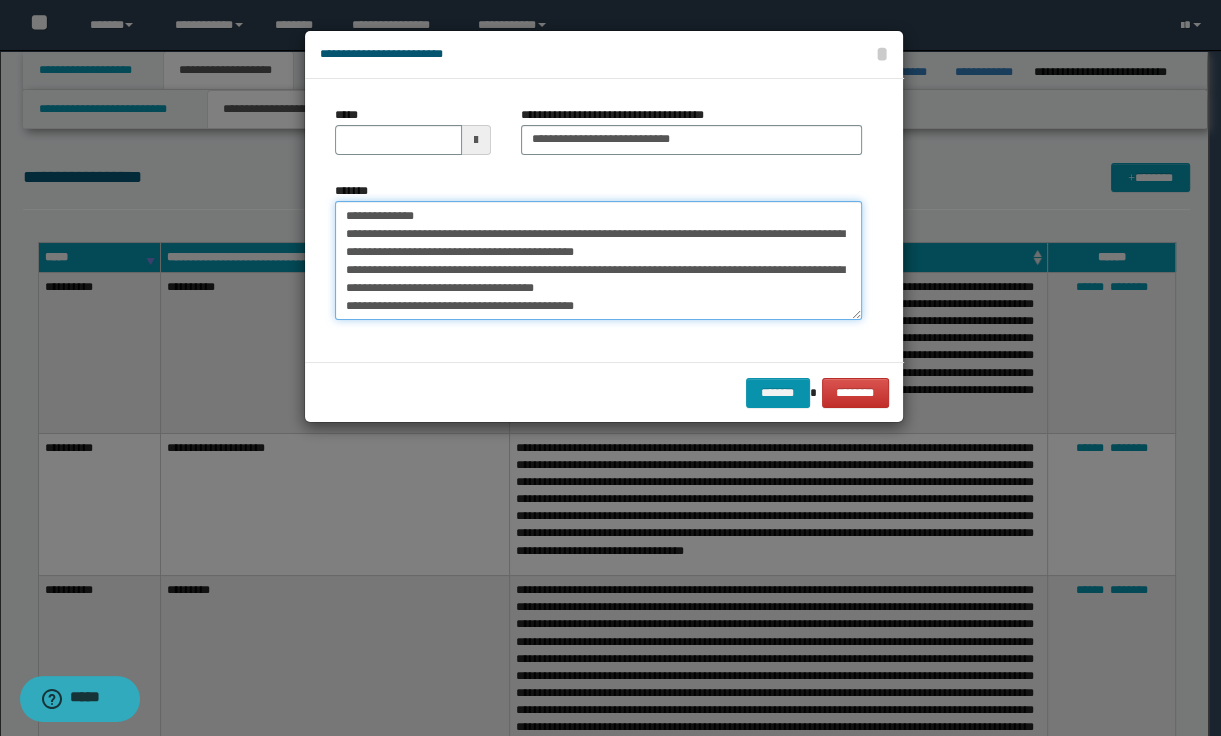 drag, startPoint x: 344, startPoint y: 210, endPoint x: 621, endPoint y: 315, distance: 296.233 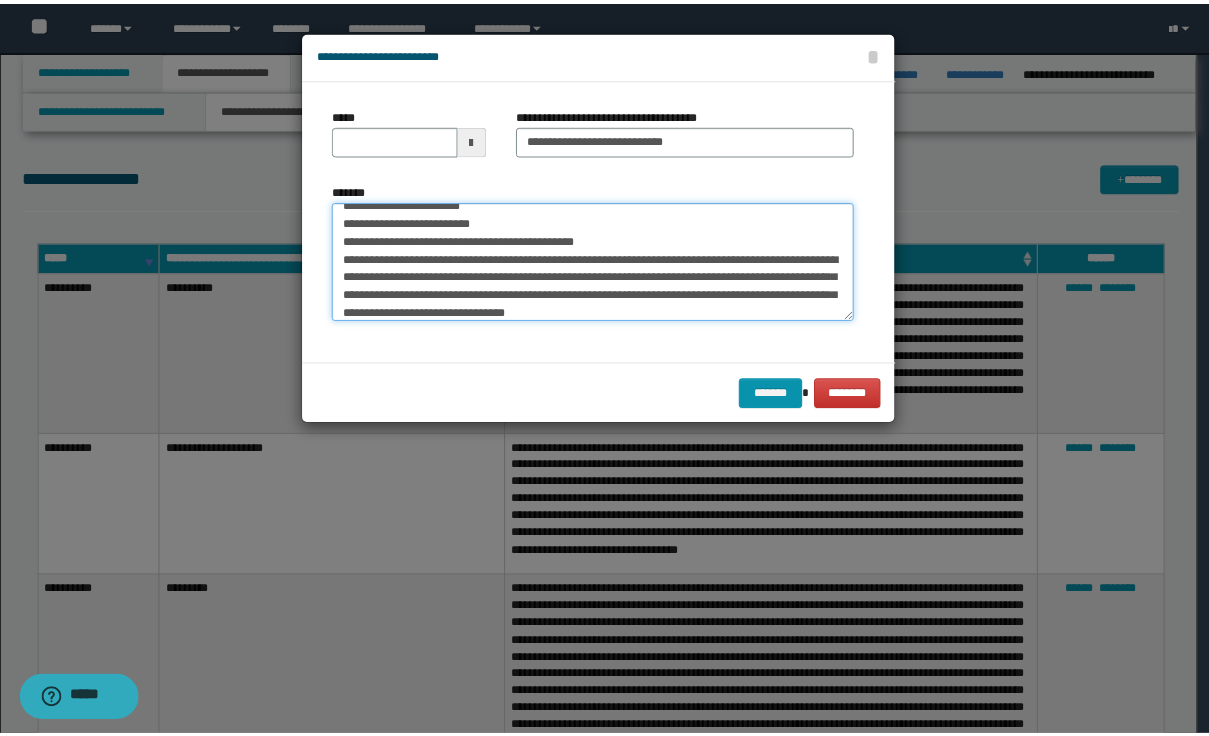 scroll, scrollTop: 60, scrollLeft: 0, axis: vertical 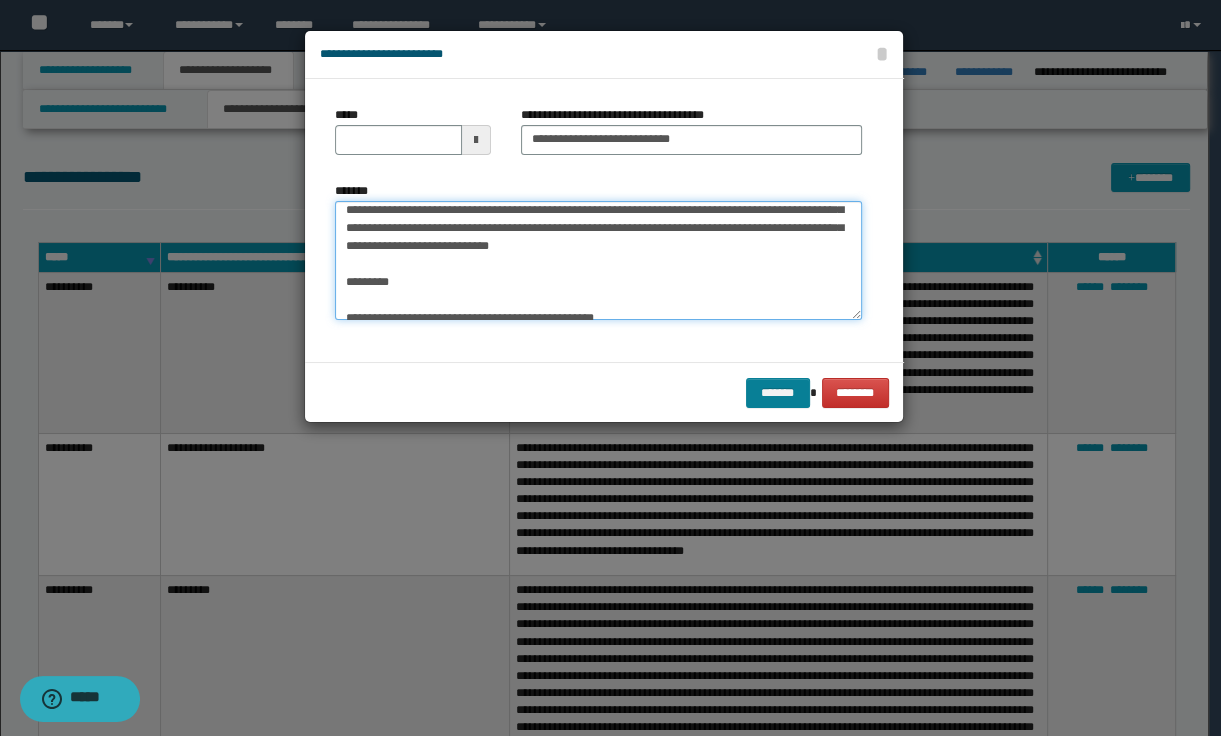 type on "**********" 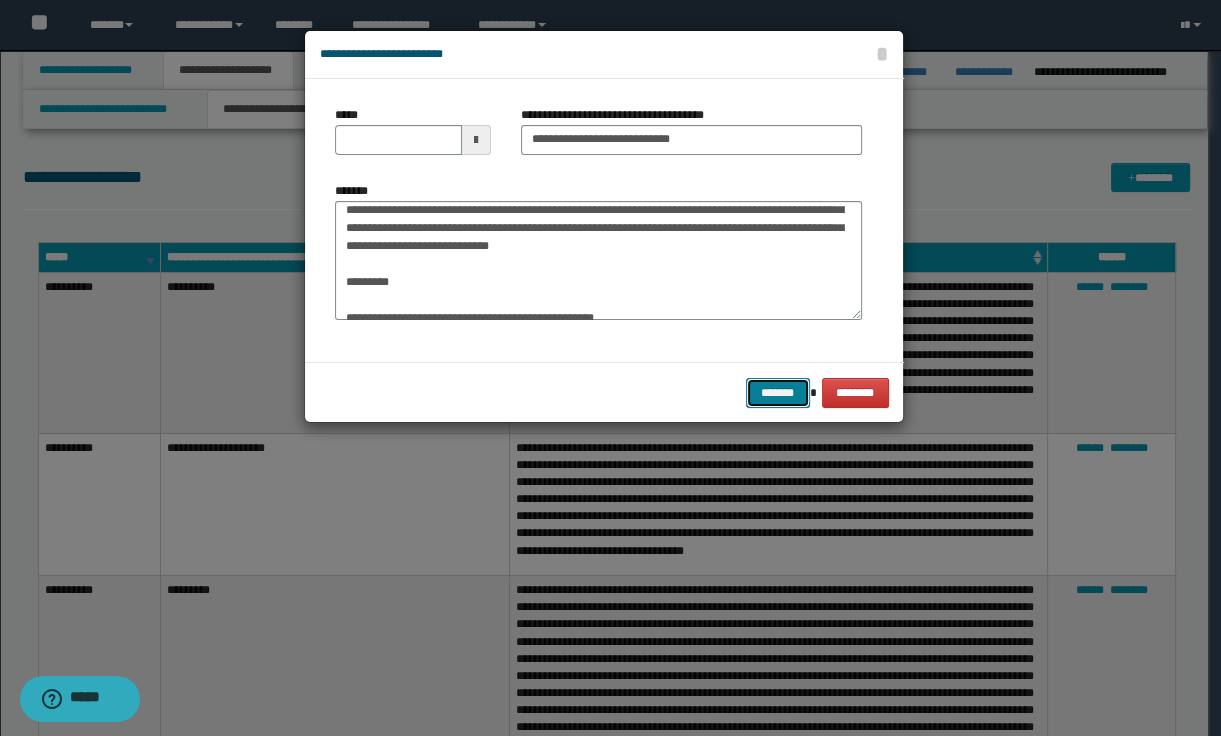 click on "*******" at bounding box center (778, 393) 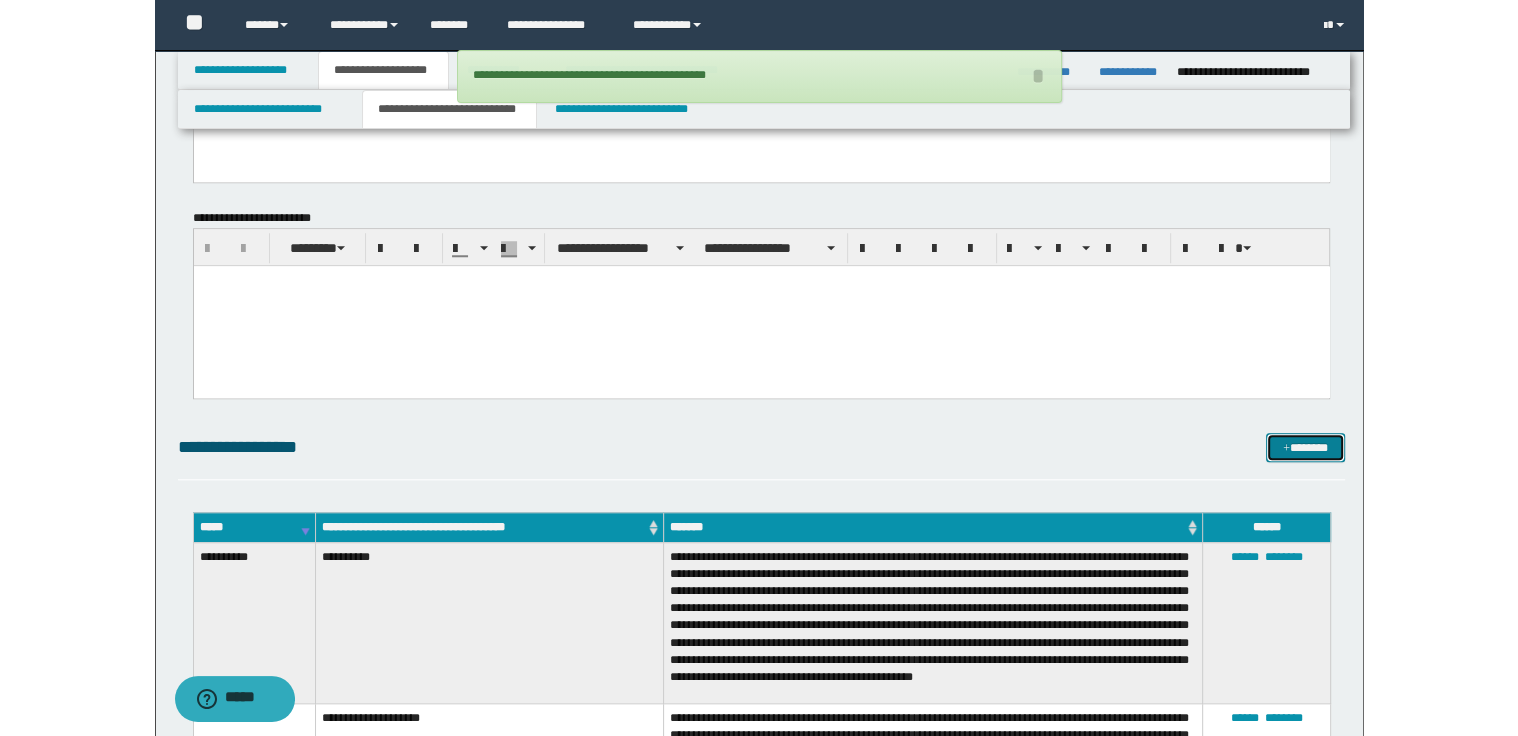 scroll, scrollTop: 1280, scrollLeft: 0, axis: vertical 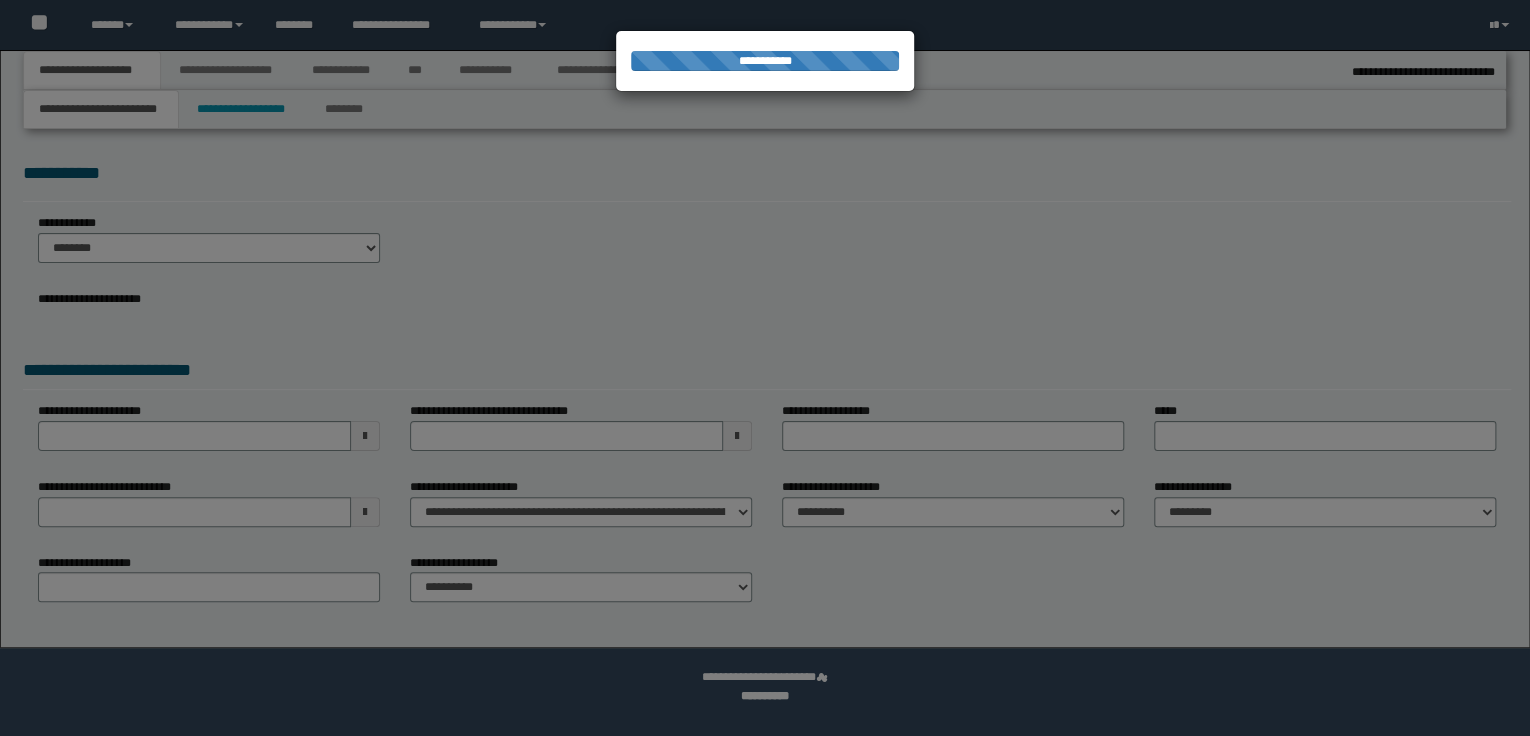 select on "*" 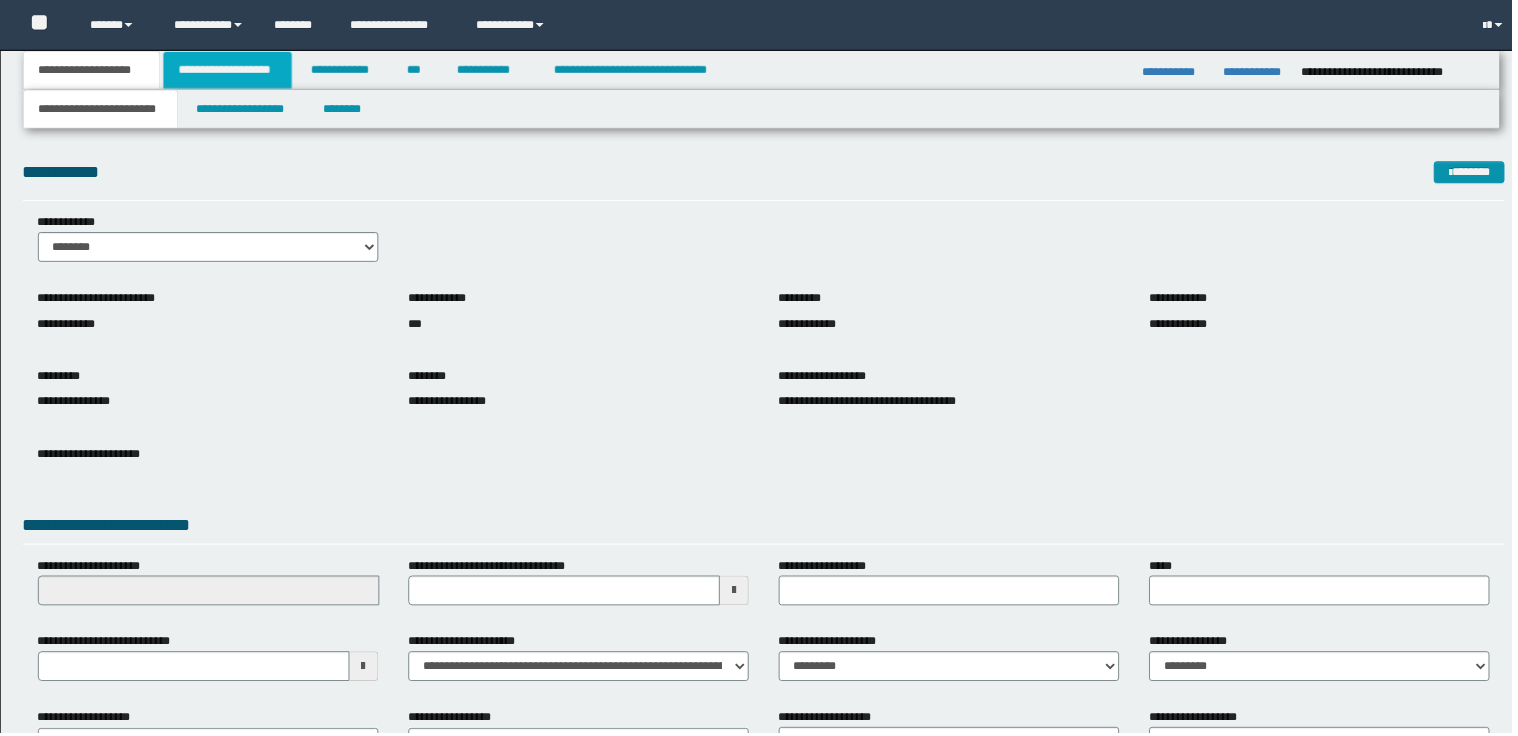 drag, startPoint x: 214, startPoint y: 68, endPoint x: 262, endPoint y: 78, distance: 49.0306 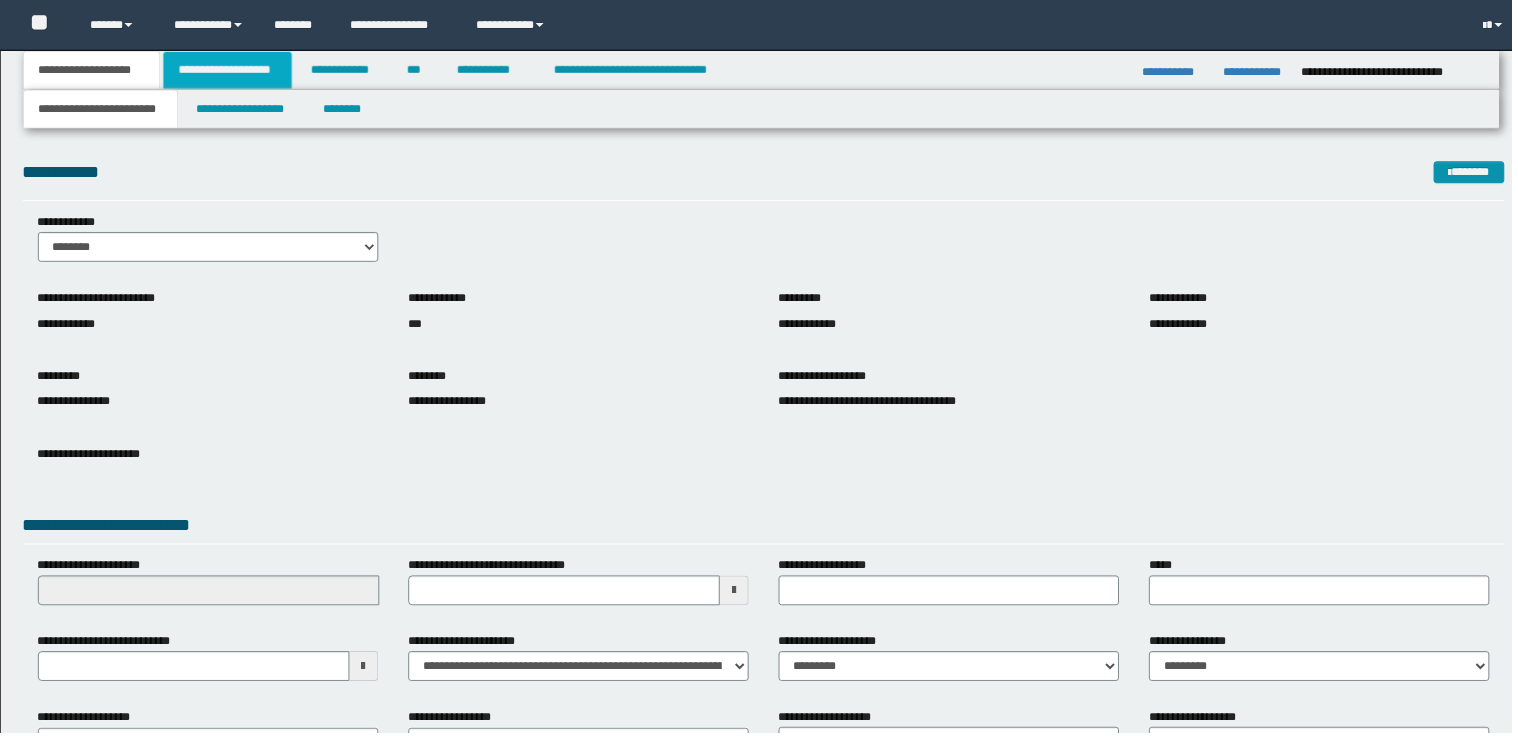 click on "**********" at bounding box center [228, 70] 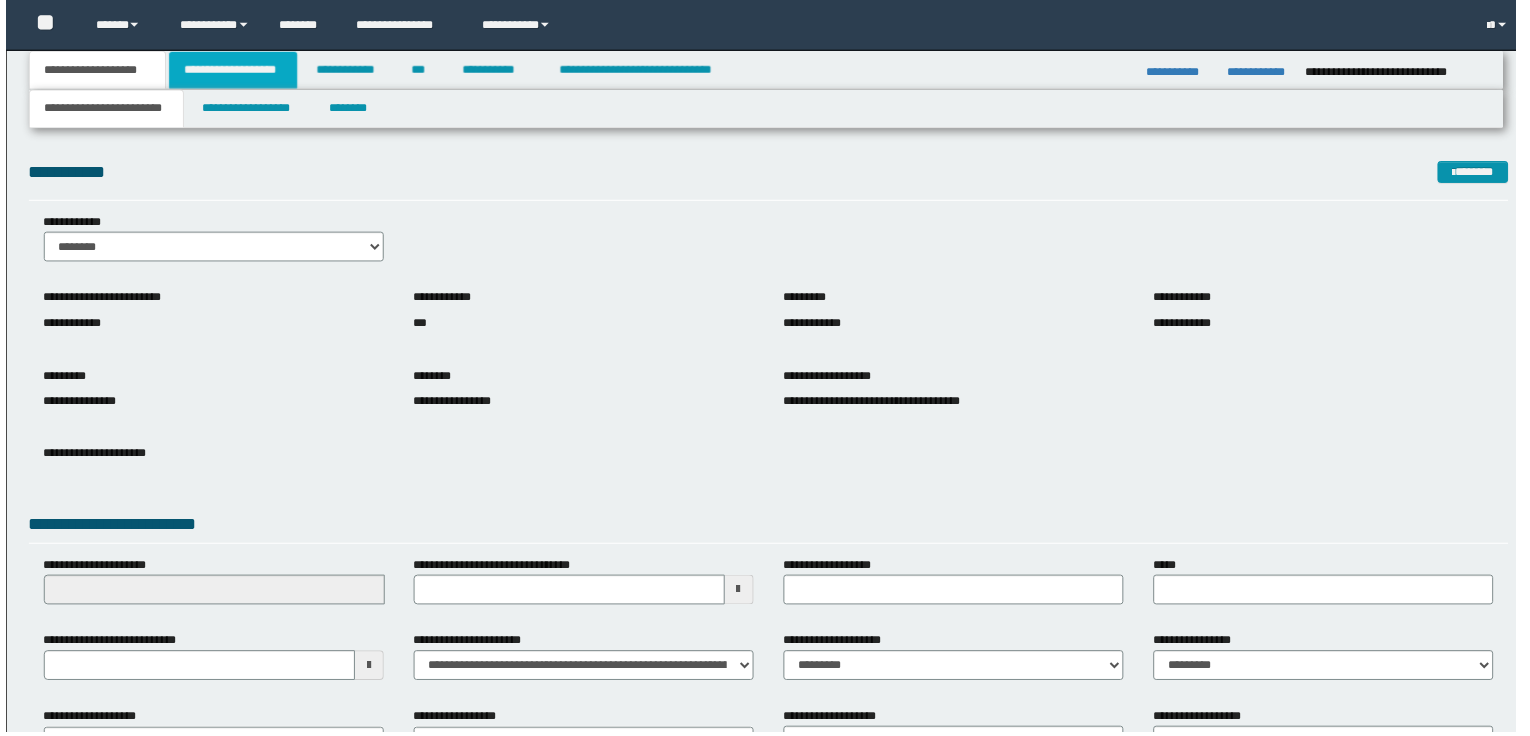 scroll, scrollTop: 0, scrollLeft: 0, axis: both 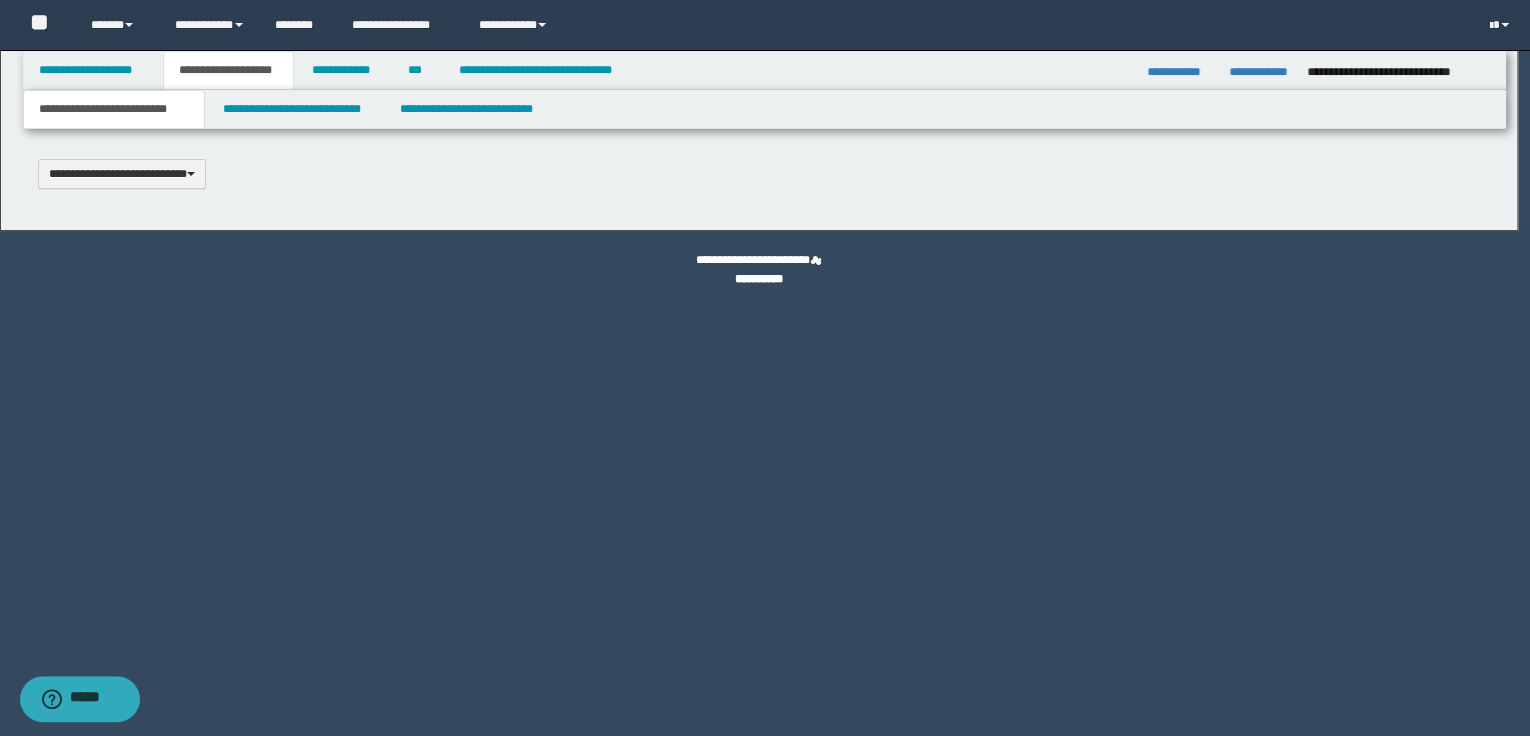 type 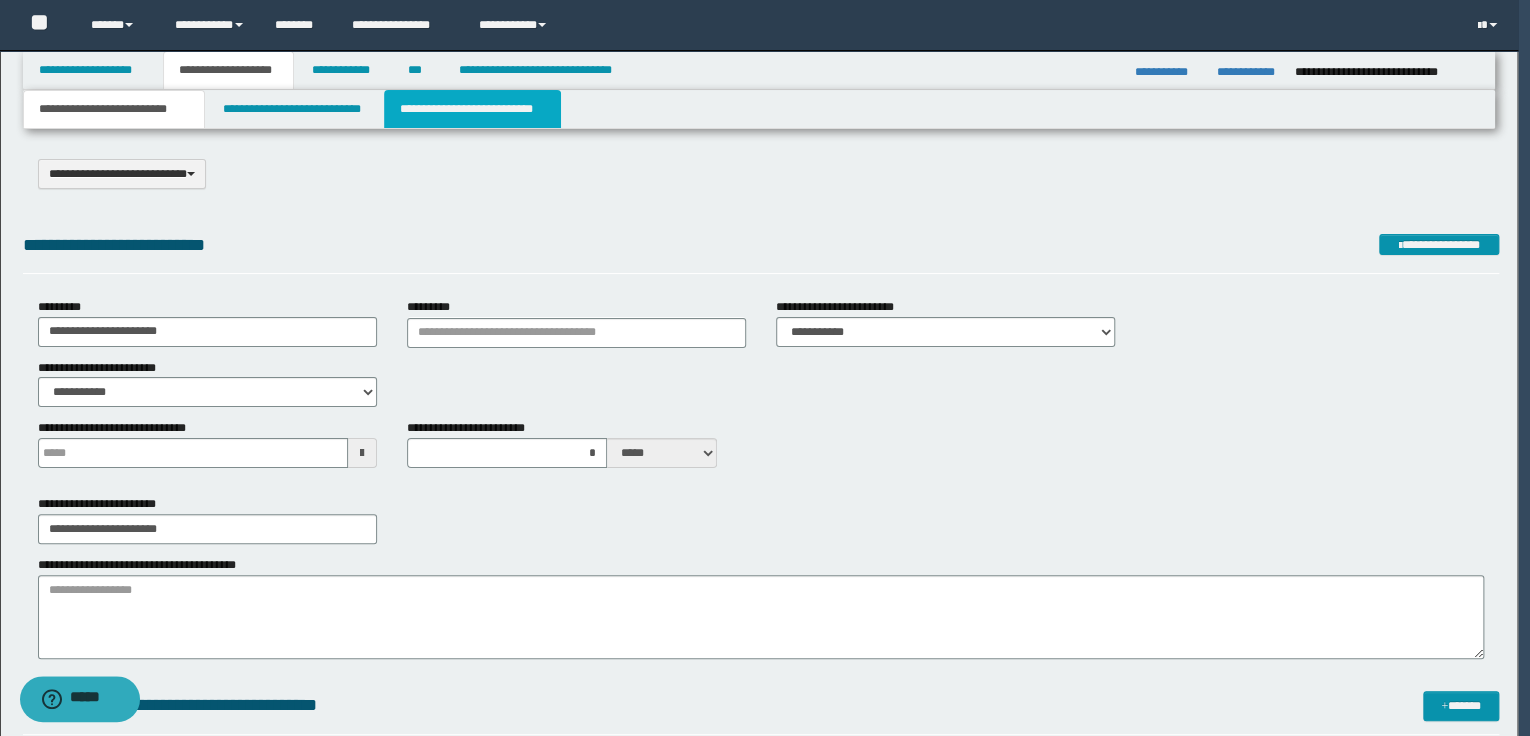 click on "**********" at bounding box center (472, 109) 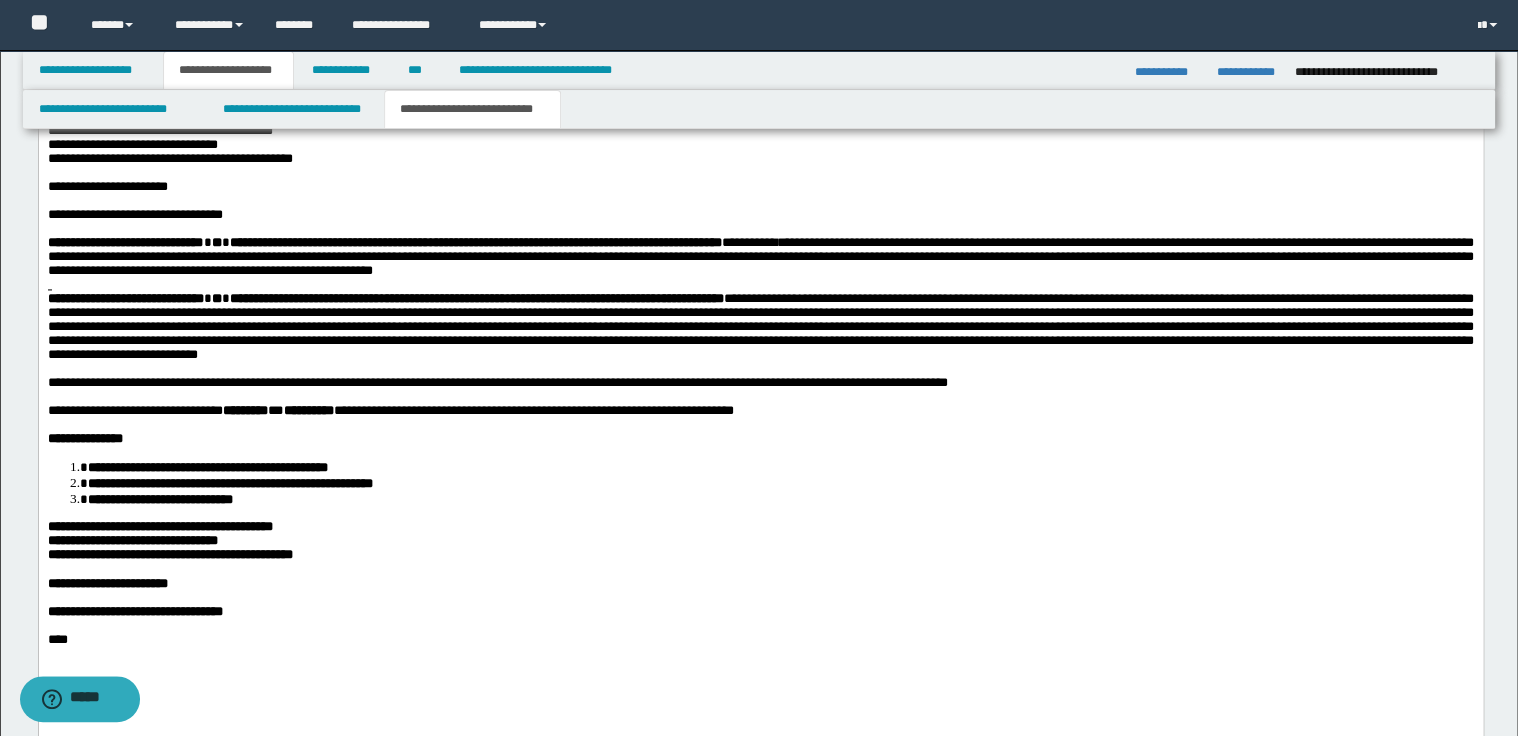 scroll, scrollTop: 1280, scrollLeft: 0, axis: vertical 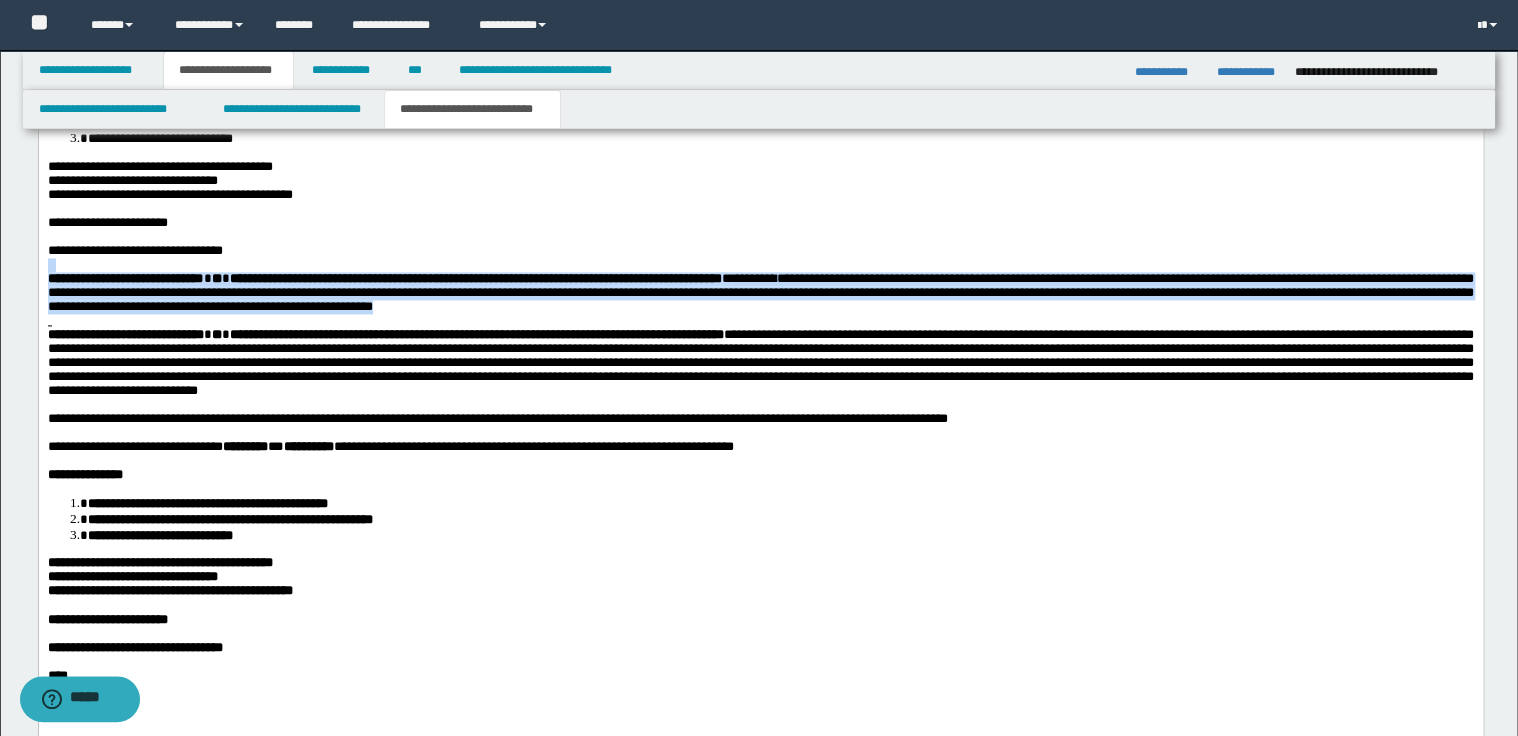 drag, startPoint x: 926, startPoint y: 358, endPoint x: 40, endPoint y: 319, distance: 886.8579 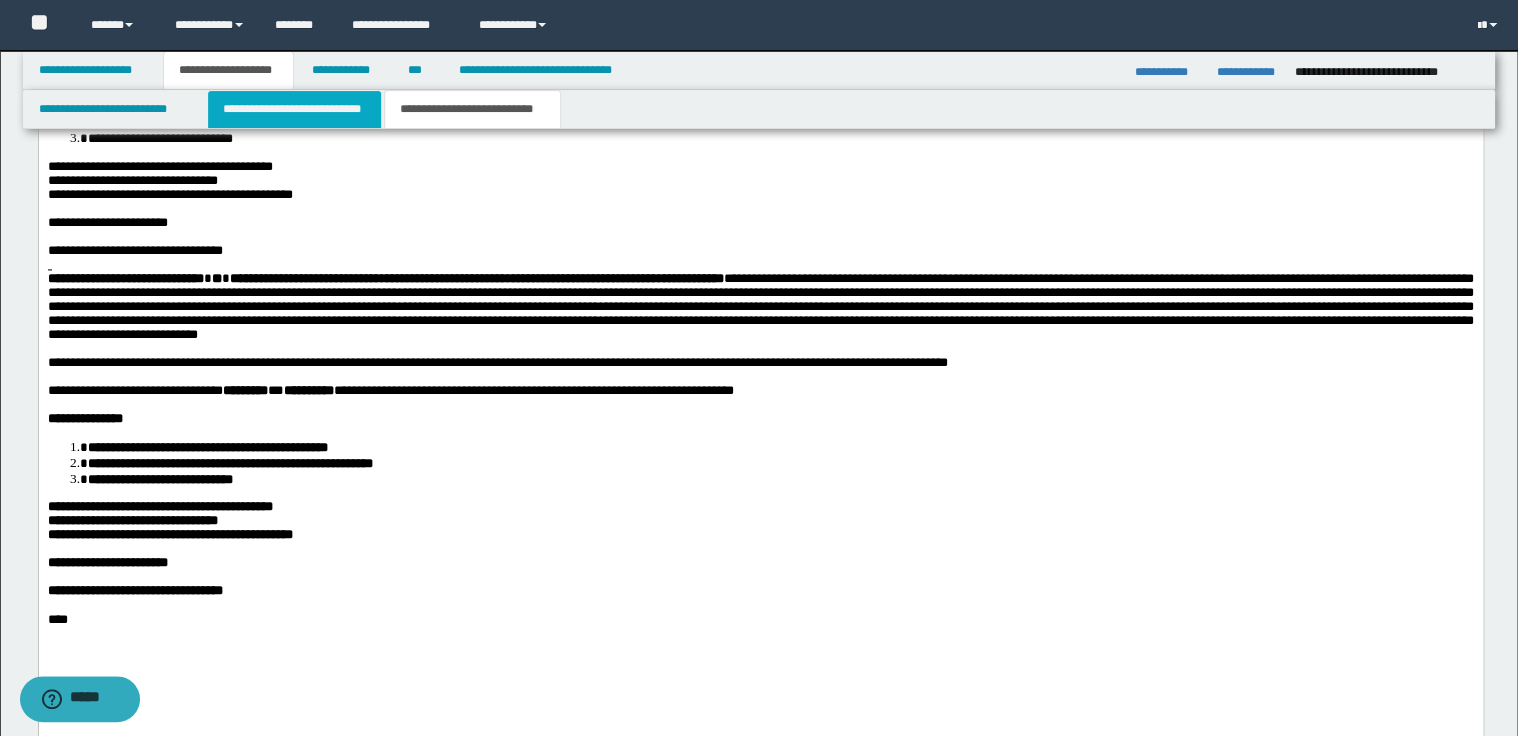 click on "**********" at bounding box center [294, 109] 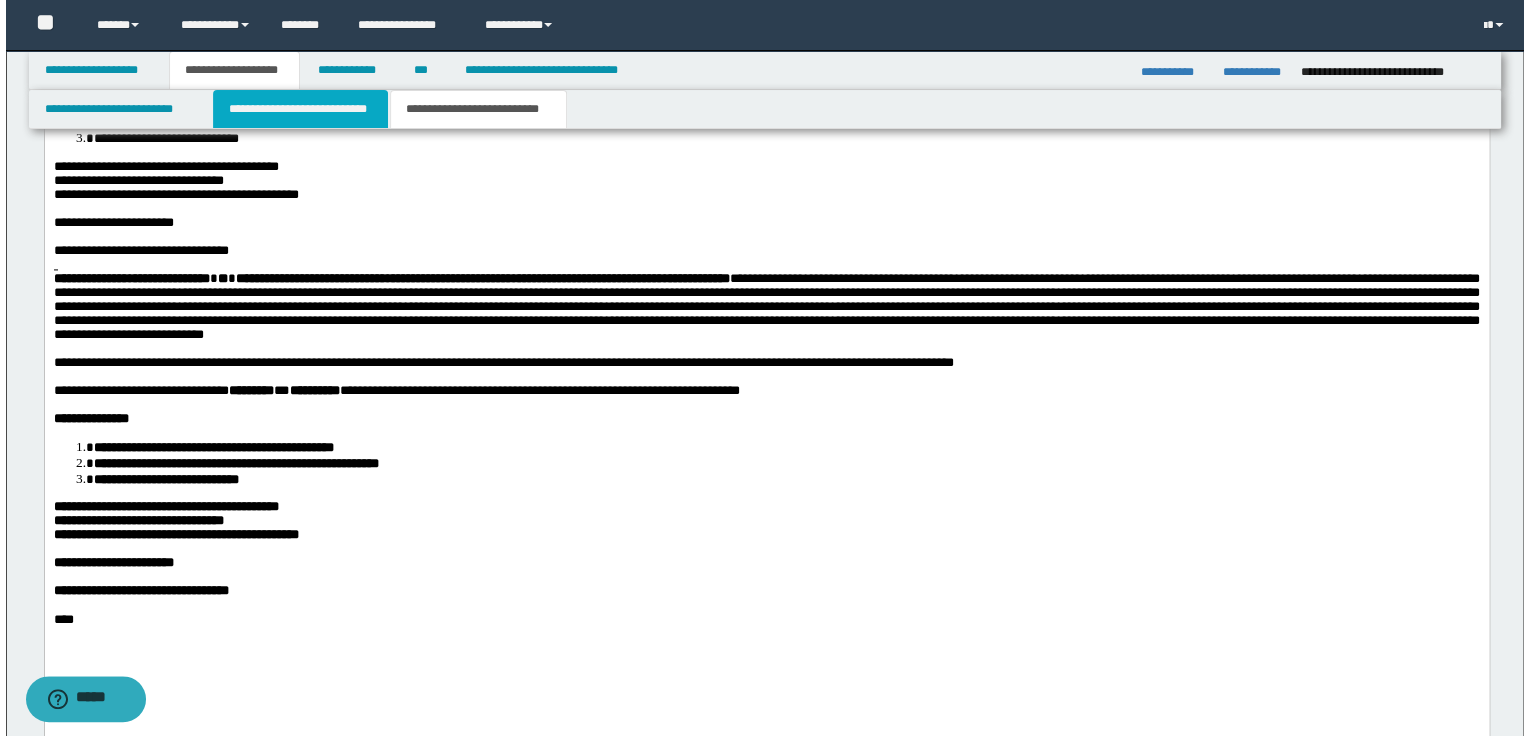 scroll, scrollTop: 0, scrollLeft: 0, axis: both 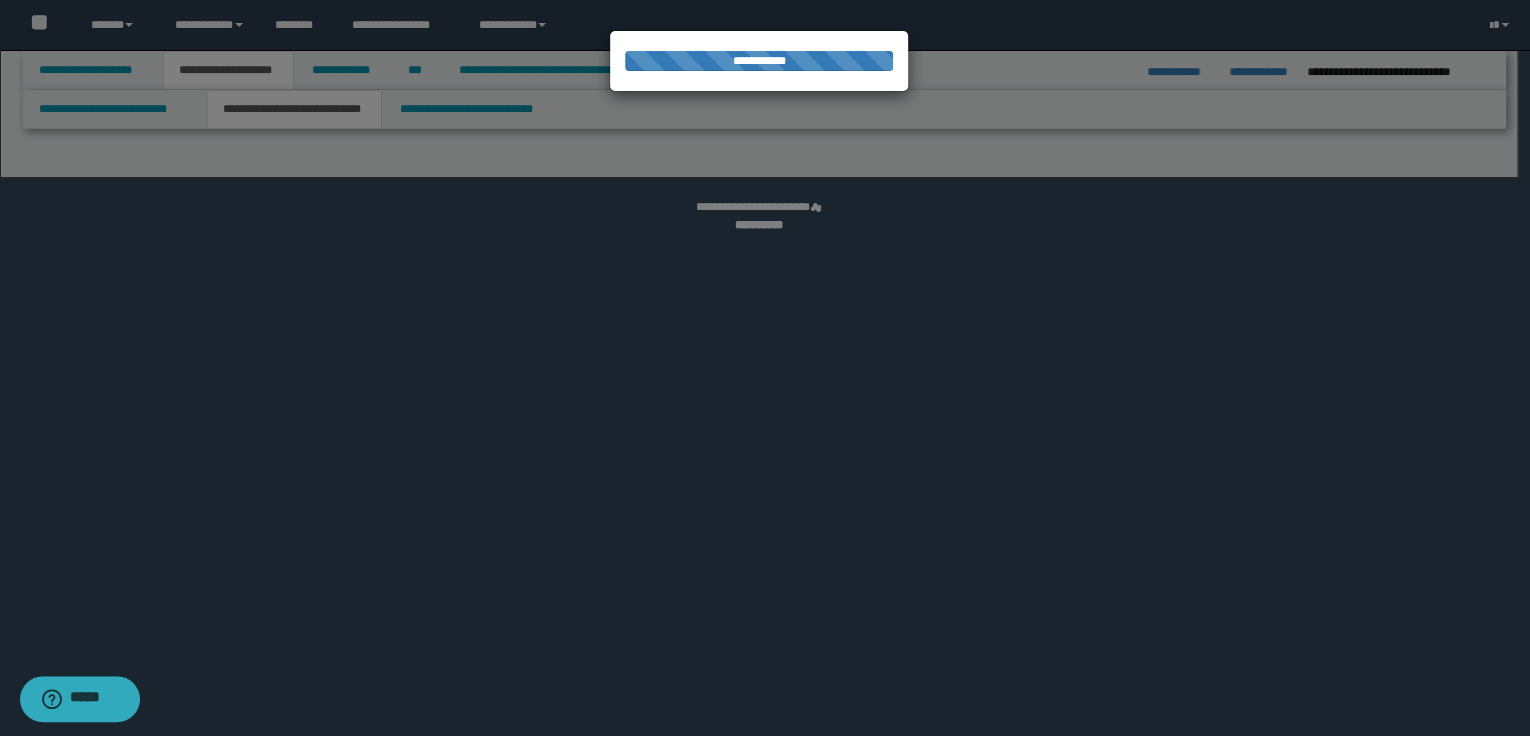 select on "*" 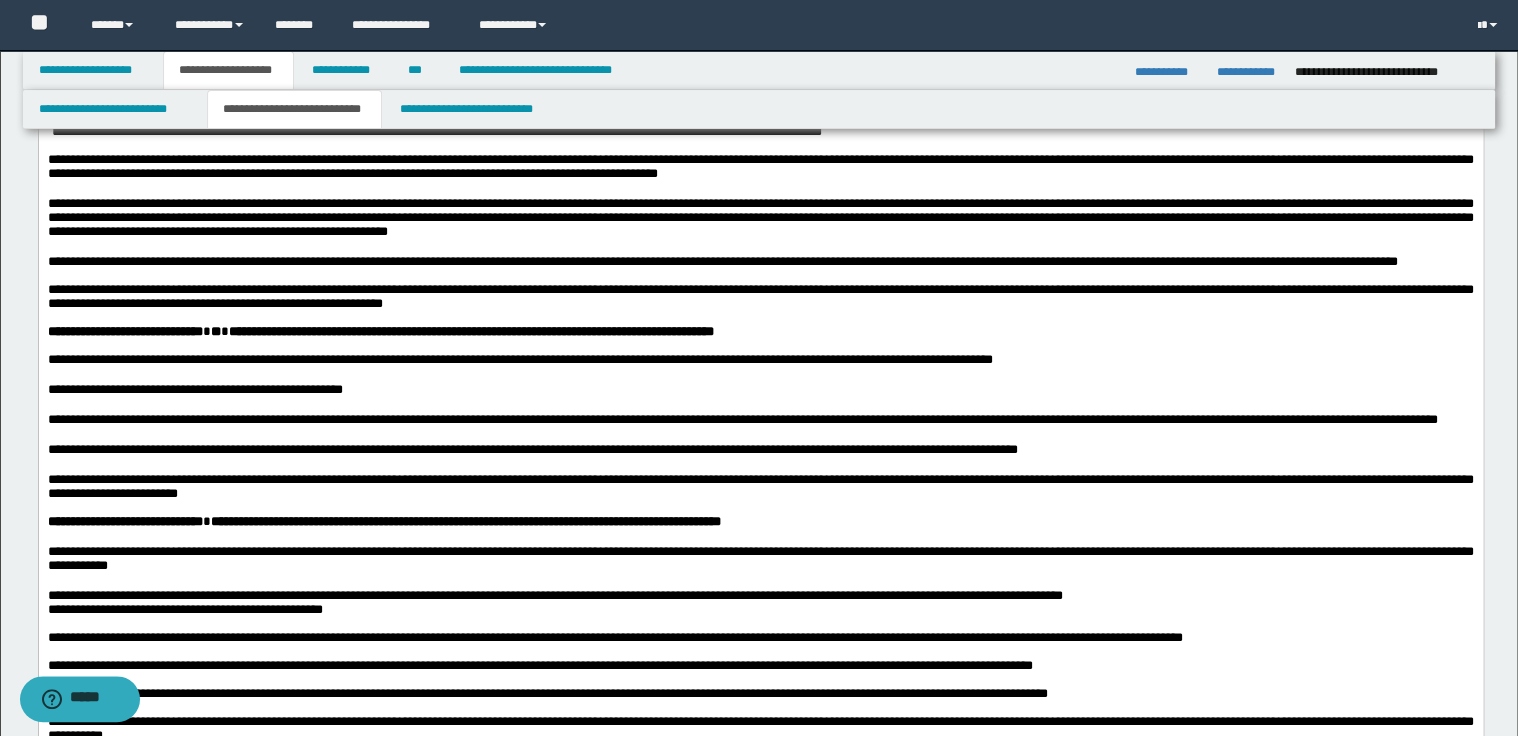 scroll, scrollTop: 640, scrollLeft: 0, axis: vertical 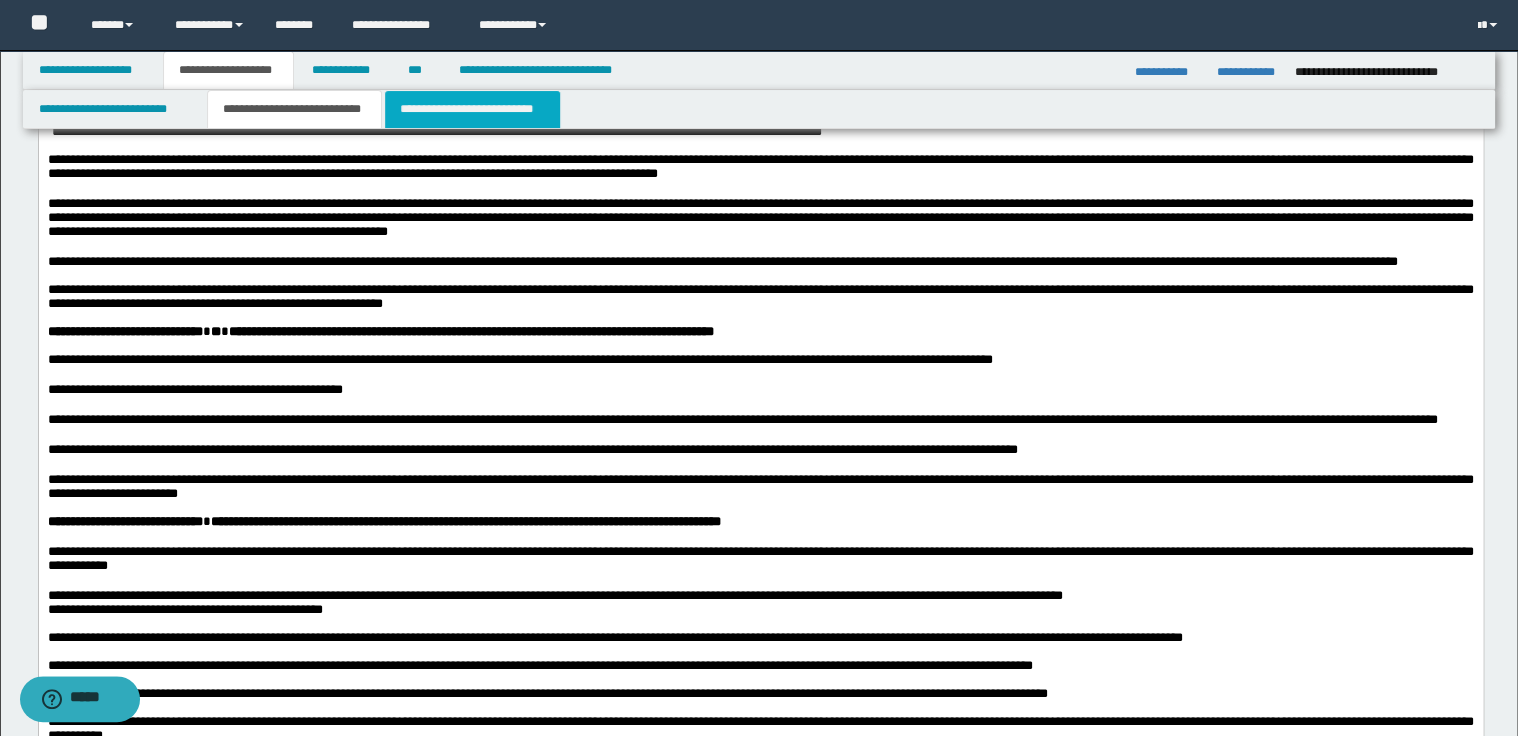 click on "**********" at bounding box center [472, 109] 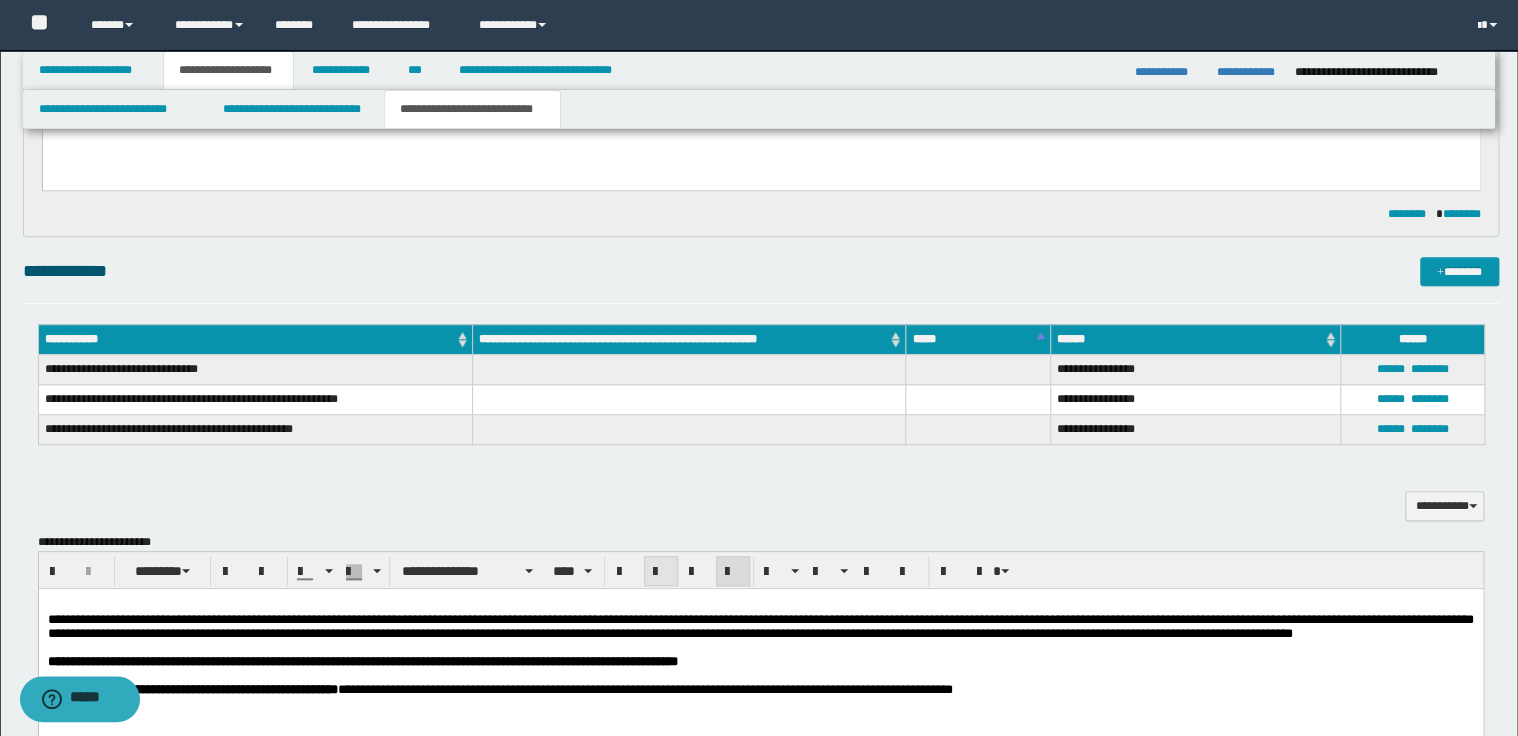 scroll, scrollTop: 800, scrollLeft: 0, axis: vertical 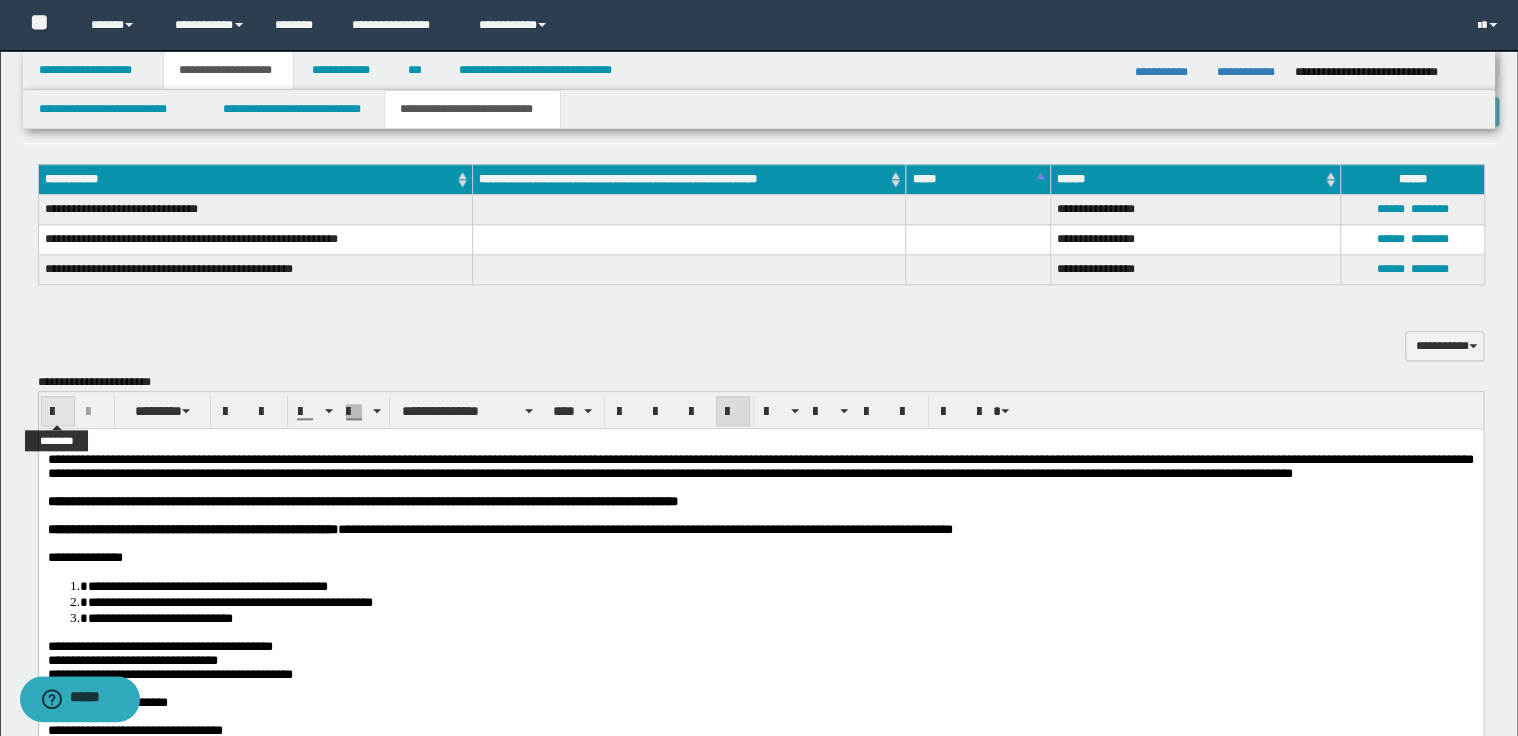 click at bounding box center [58, 411] 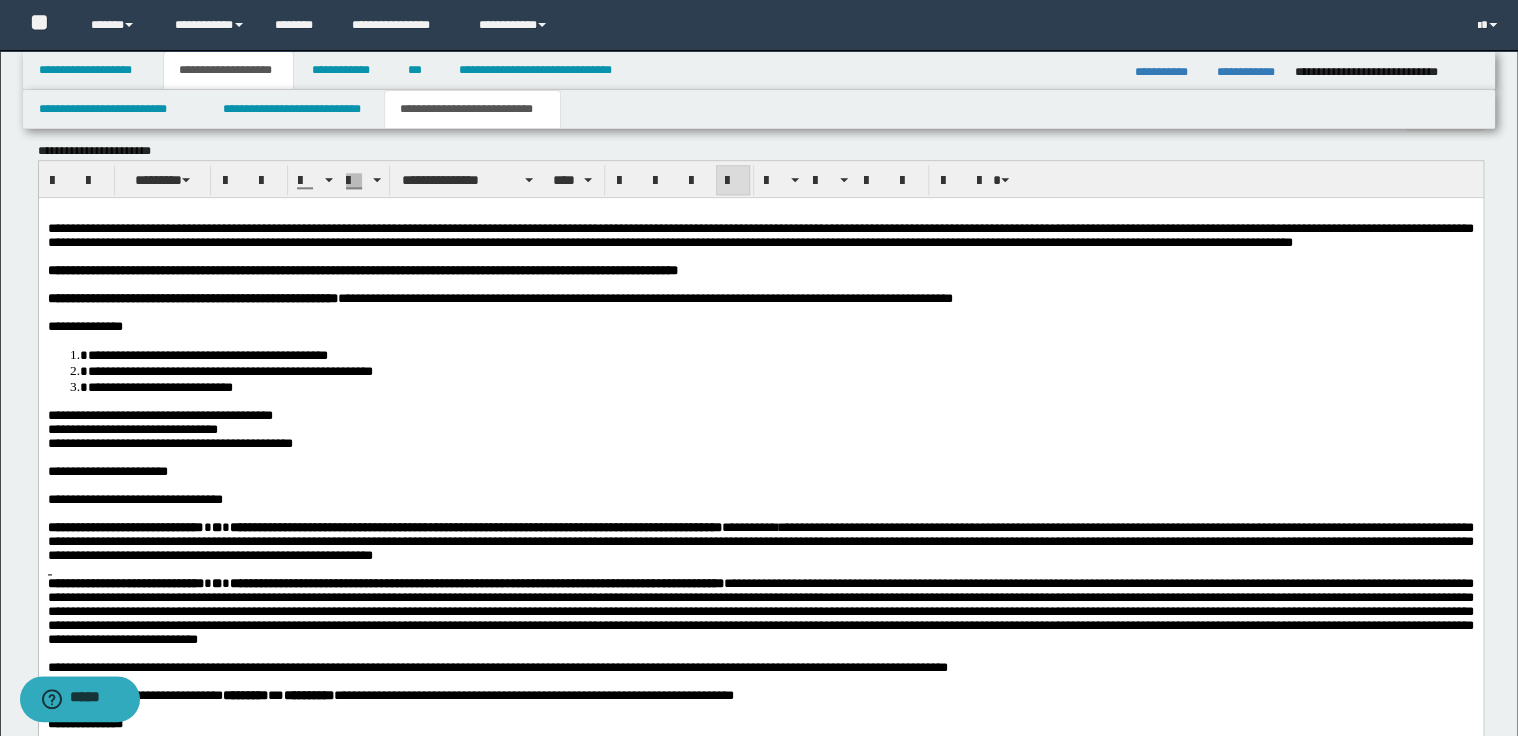 scroll, scrollTop: 1040, scrollLeft: 0, axis: vertical 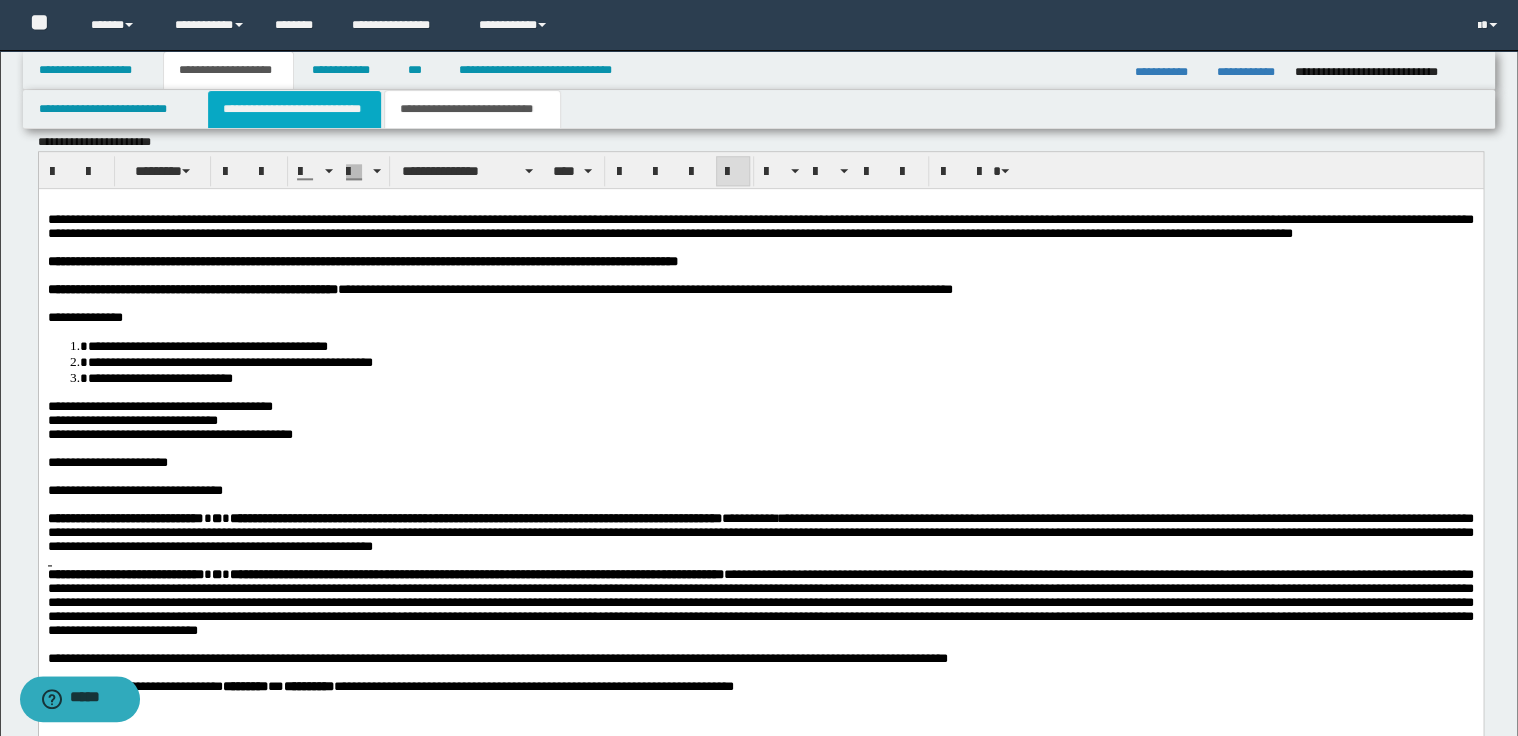 click on "**********" at bounding box center (294, 109) 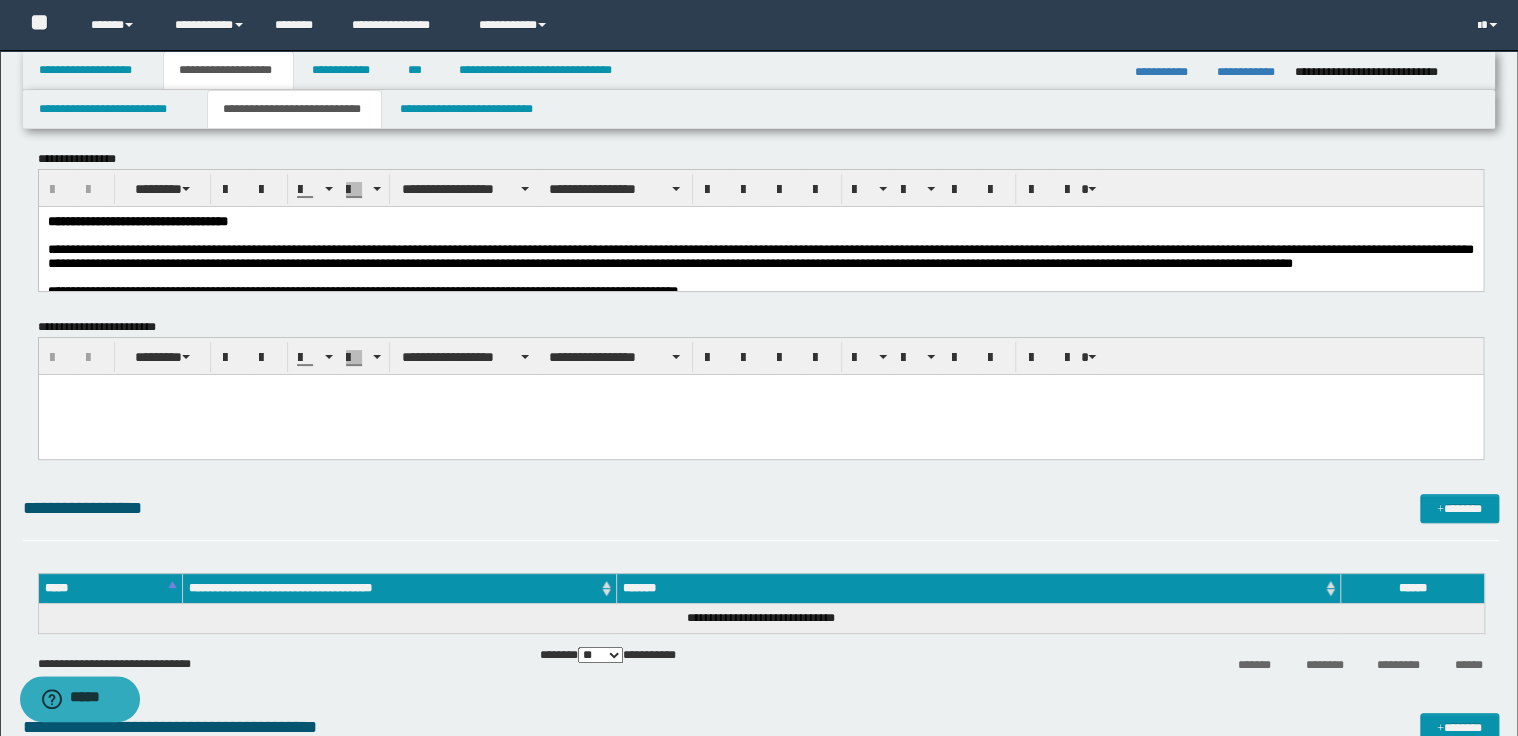 scroll, scrollTop: 0, scrollLeft: 0, axis: both 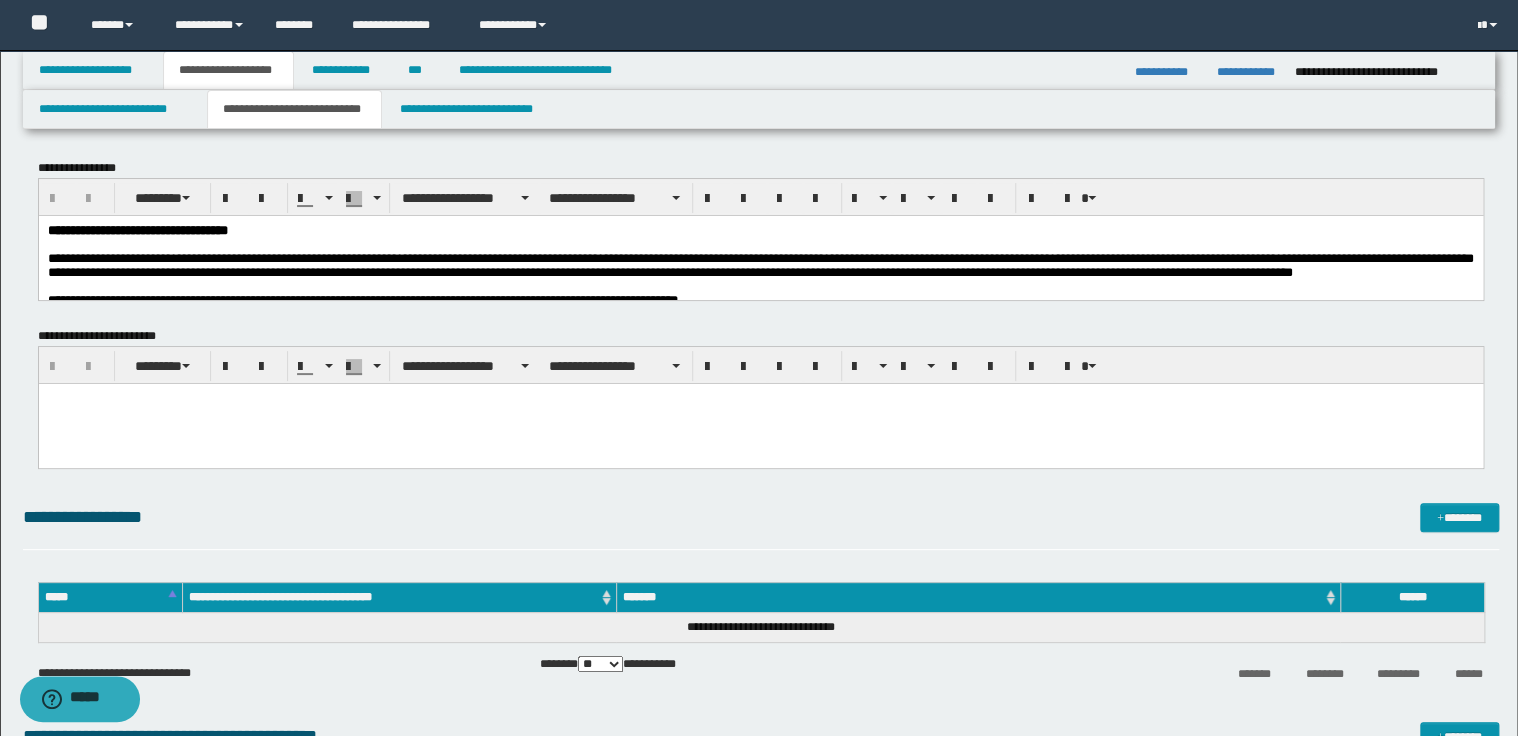 click on "**********" at bounding box center (760, 264) 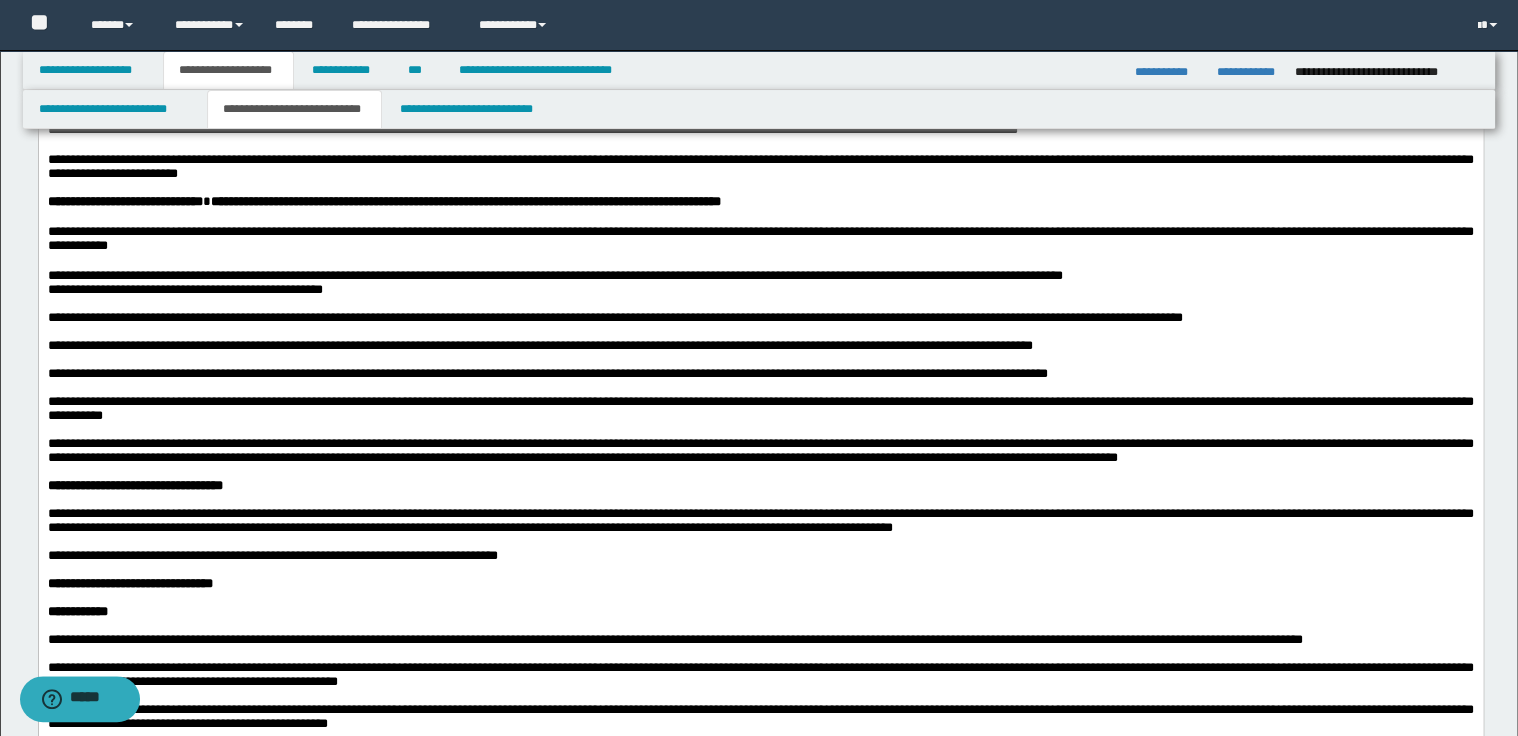 scroll, scrollTop: 1040, scrollLeft: 0, axis: vertical 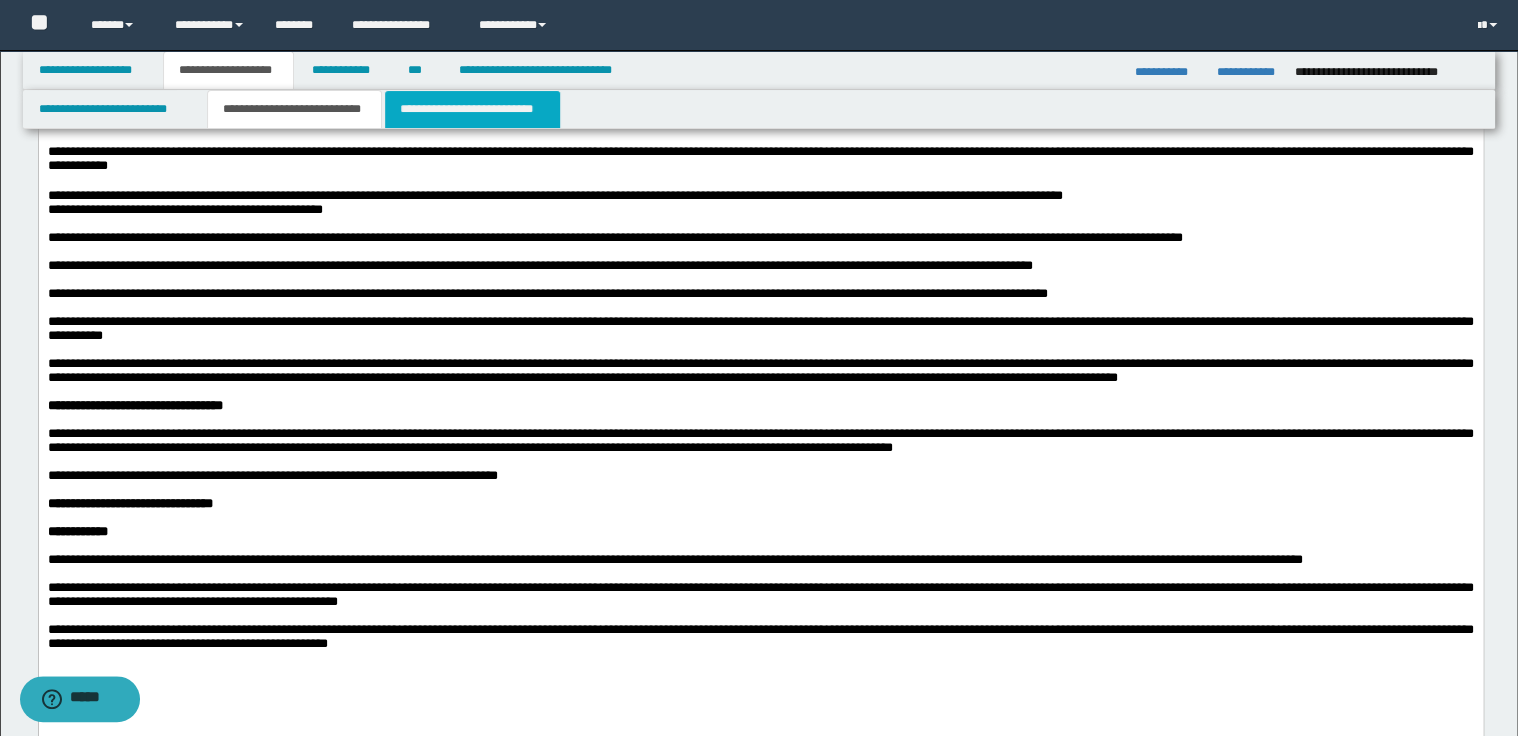 click on "**********" at bounding box center (472, 109) 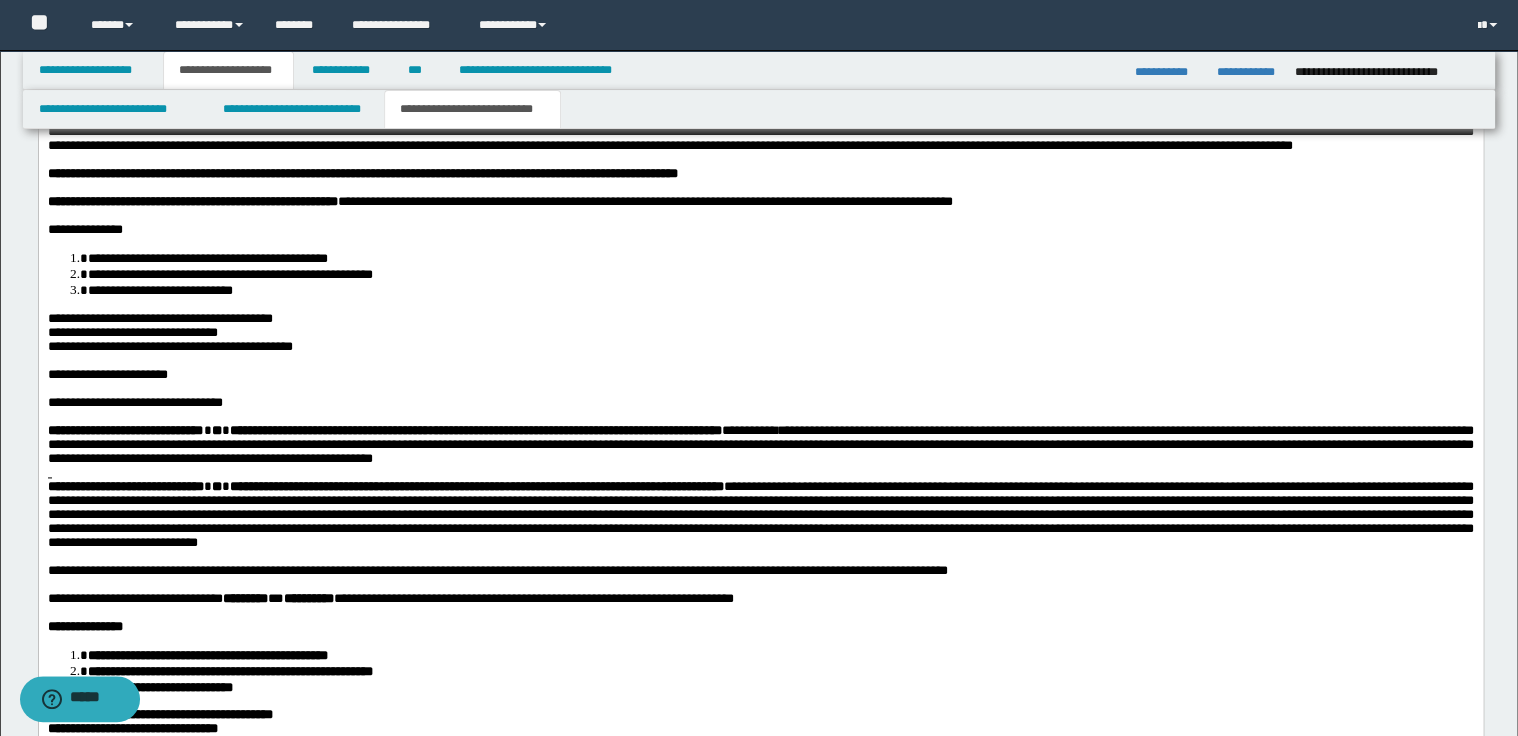 scroll, scrollTop: 1280, scrollLeft: 0, axis: vertical 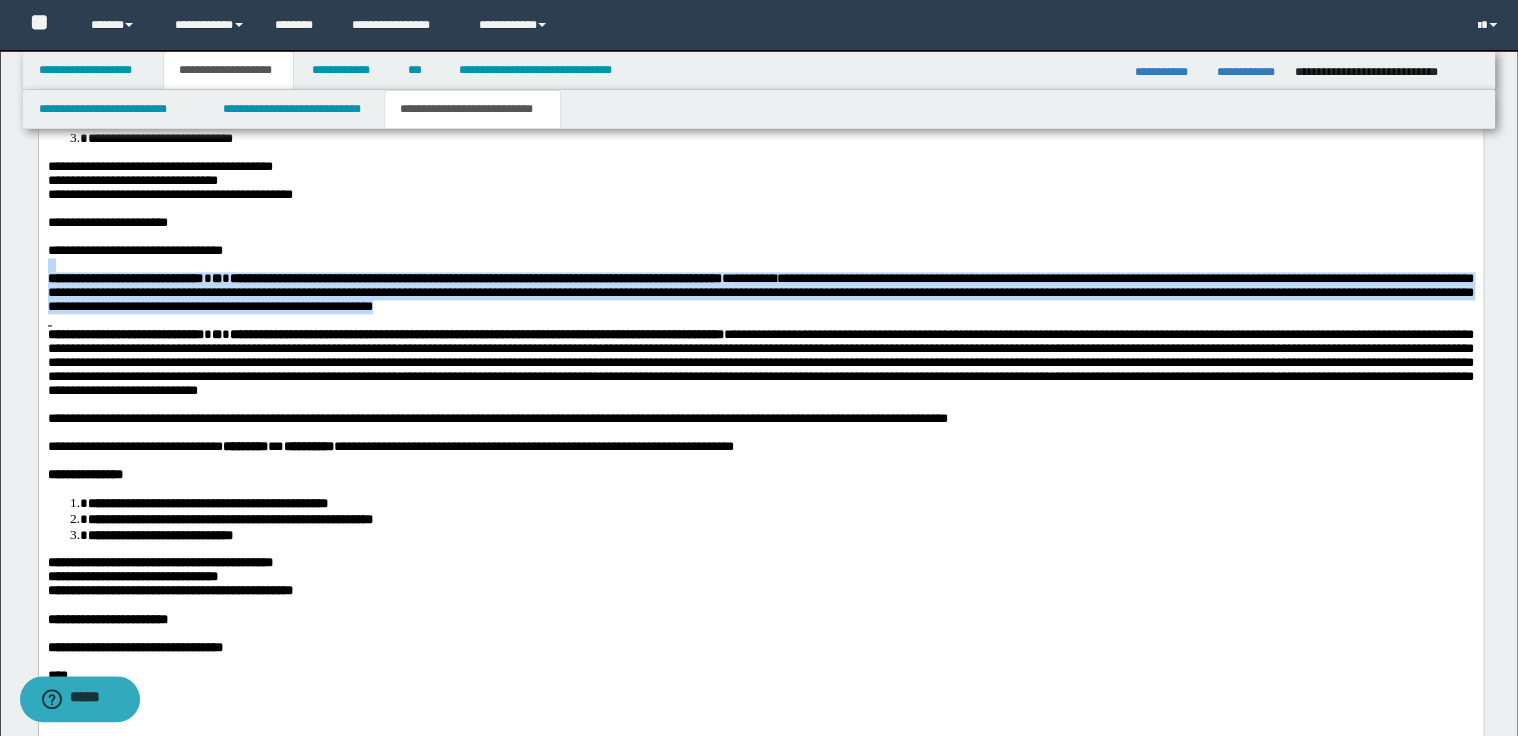 click on "**********" at bounding box center (760, 293) 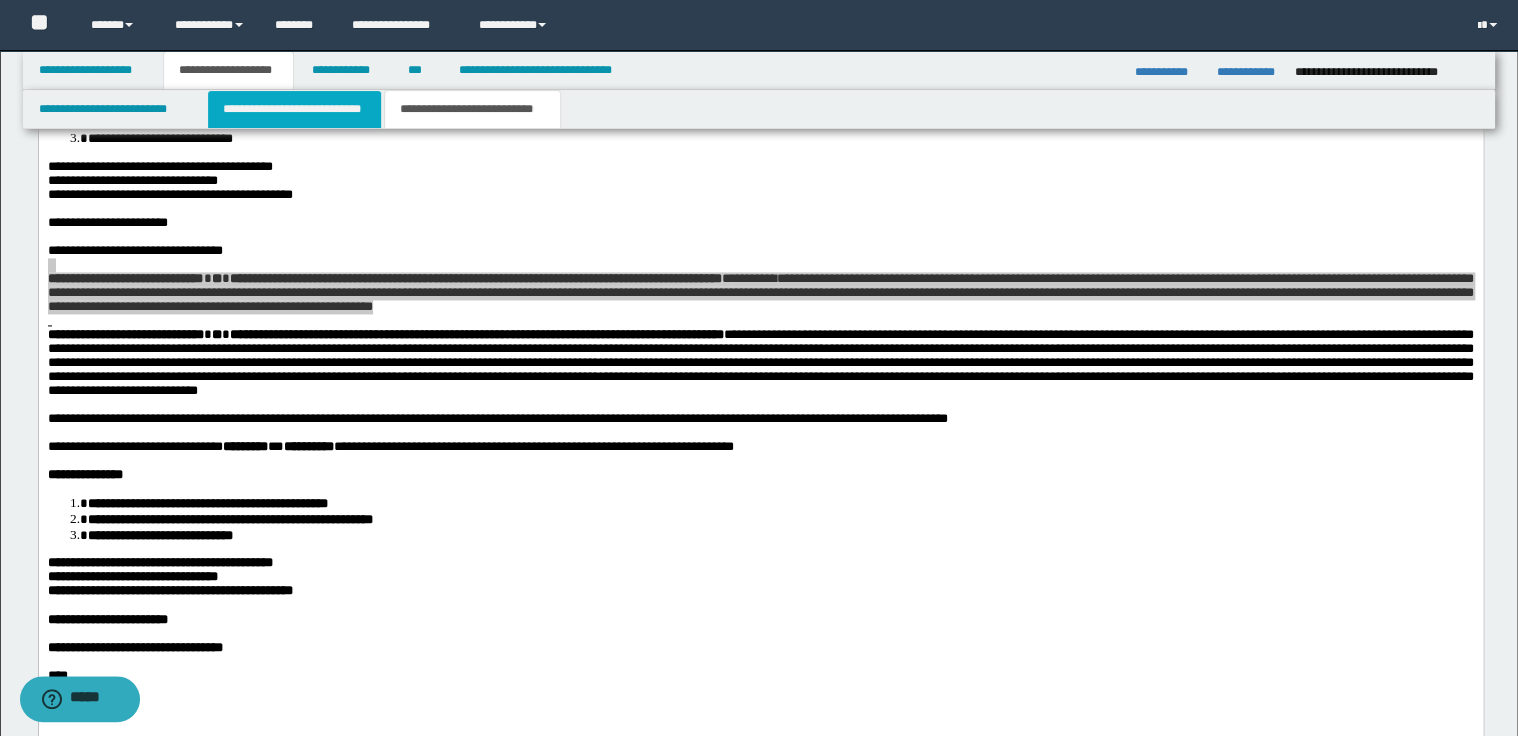 click on "**********" at bounding box center (294, 109) 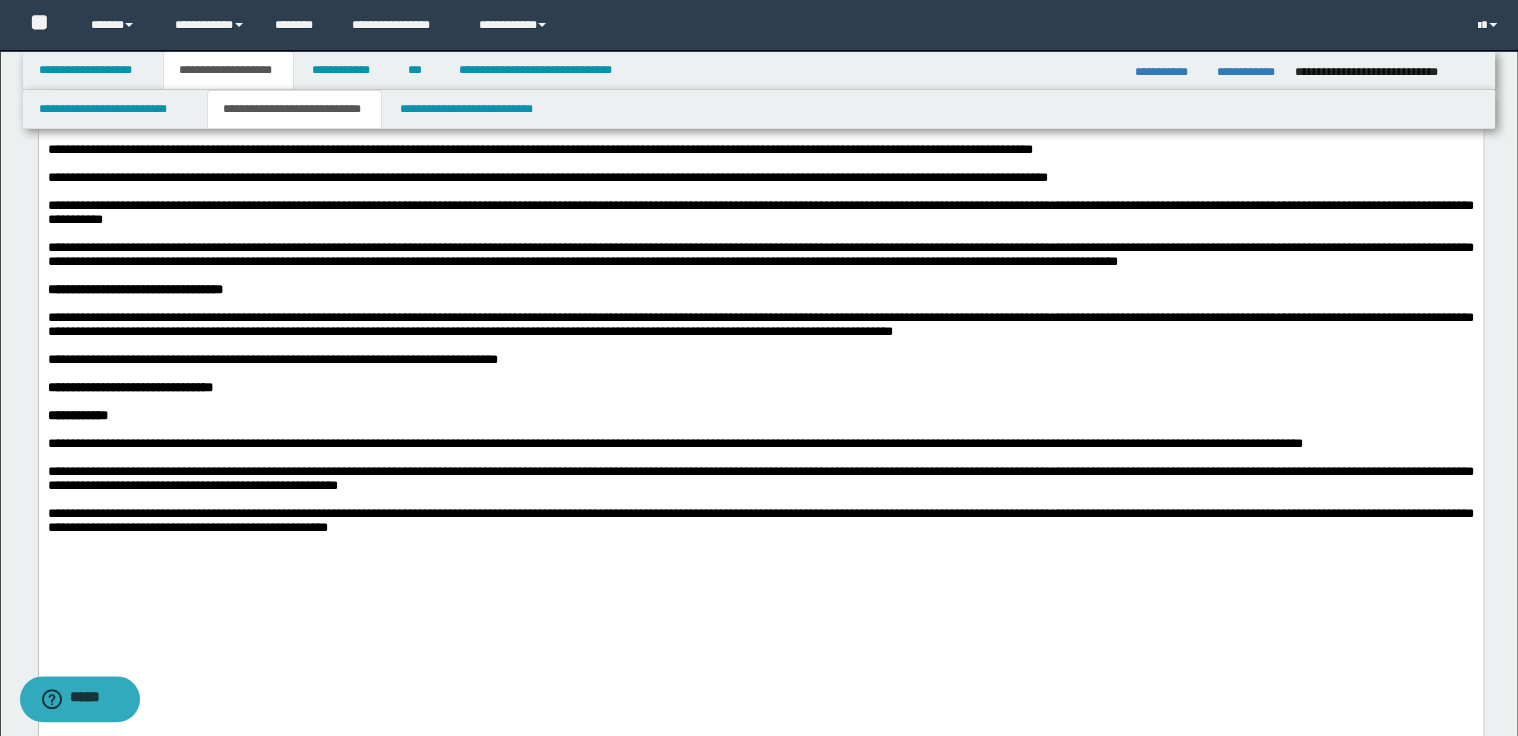 scroll, scrollTop: 1120, scrollLeft: 0, axis: vertical 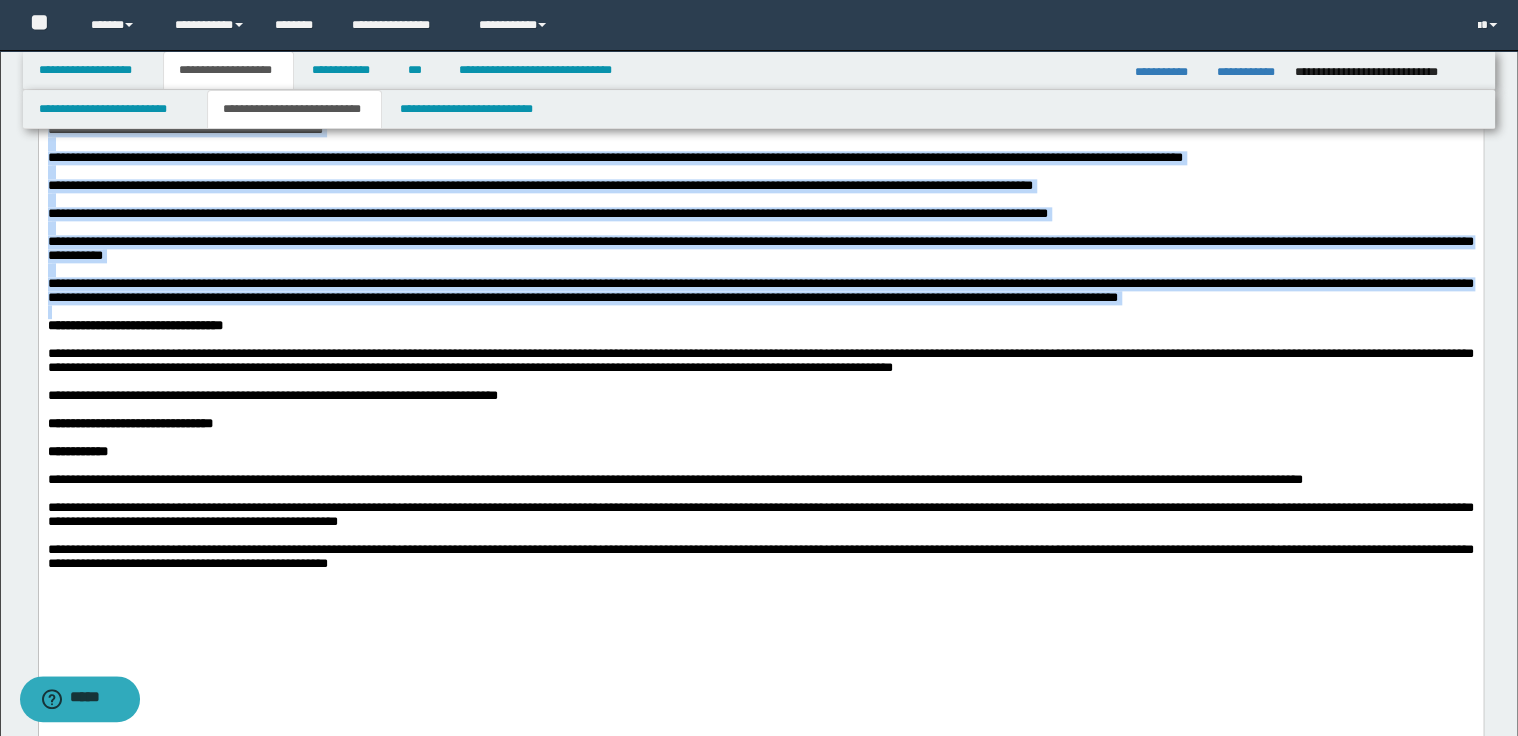 drag, startPoint x: 49, startPoint y: 177, endPoint x: 1521, endPoint y: -429, distance: 1591.8606 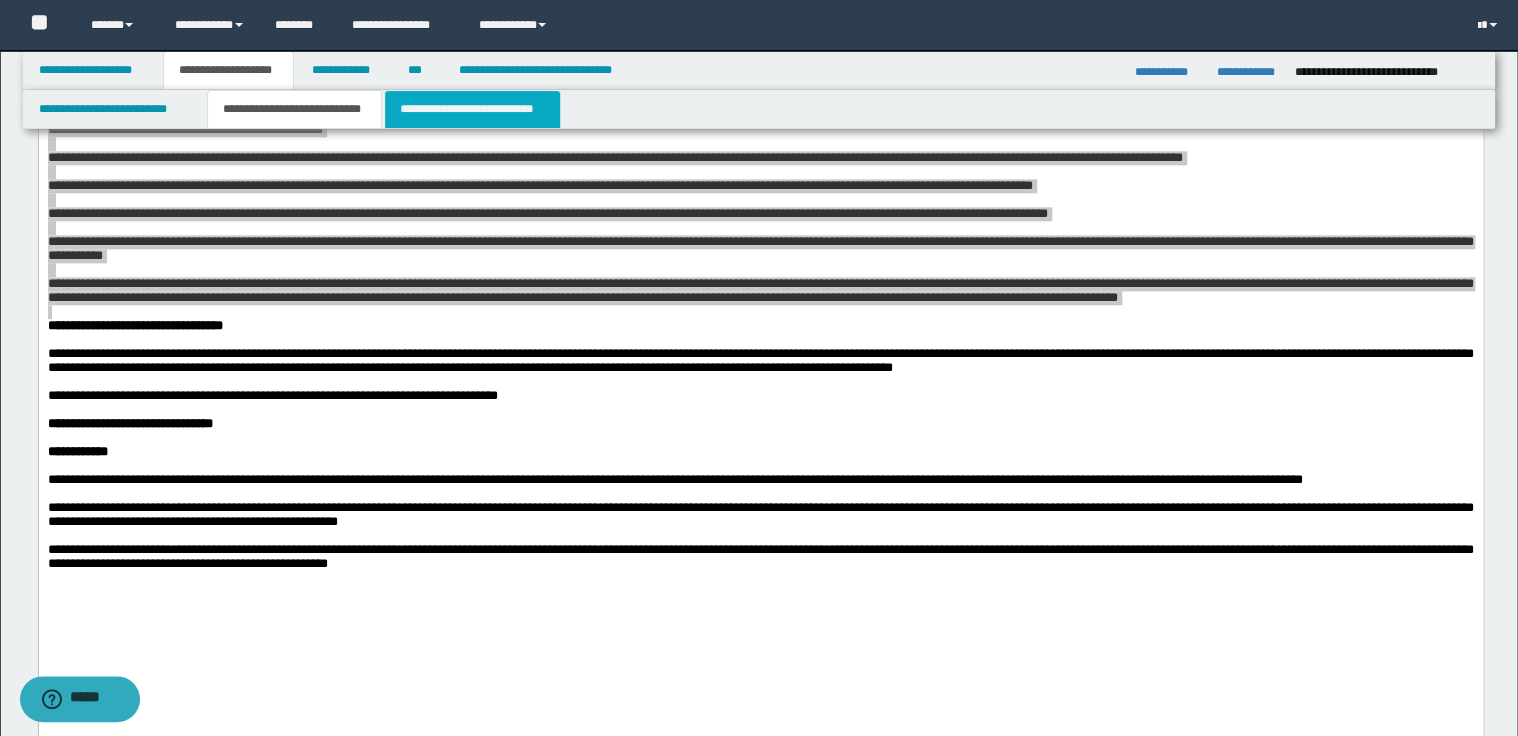 click on "**********" at bounding box center (472, 109) 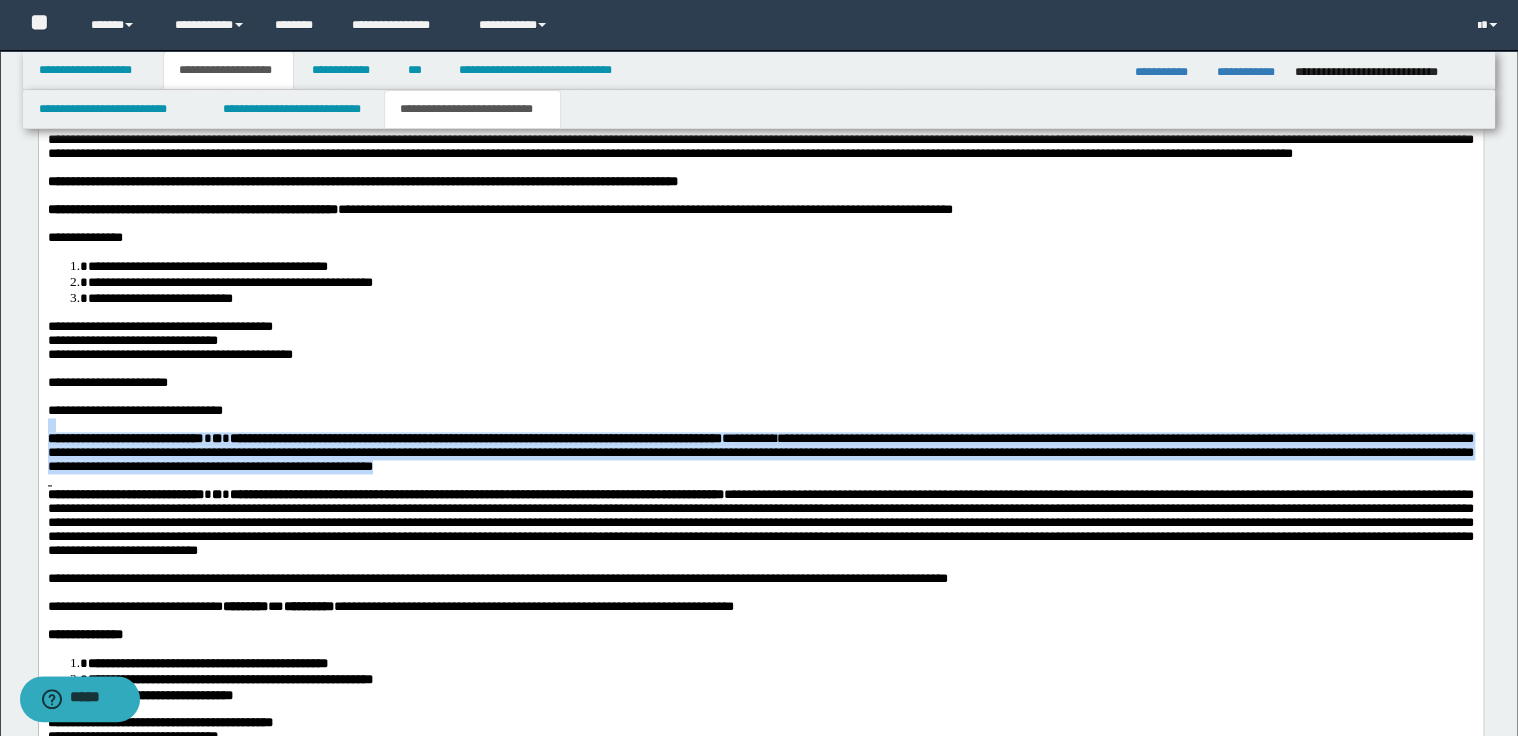 type 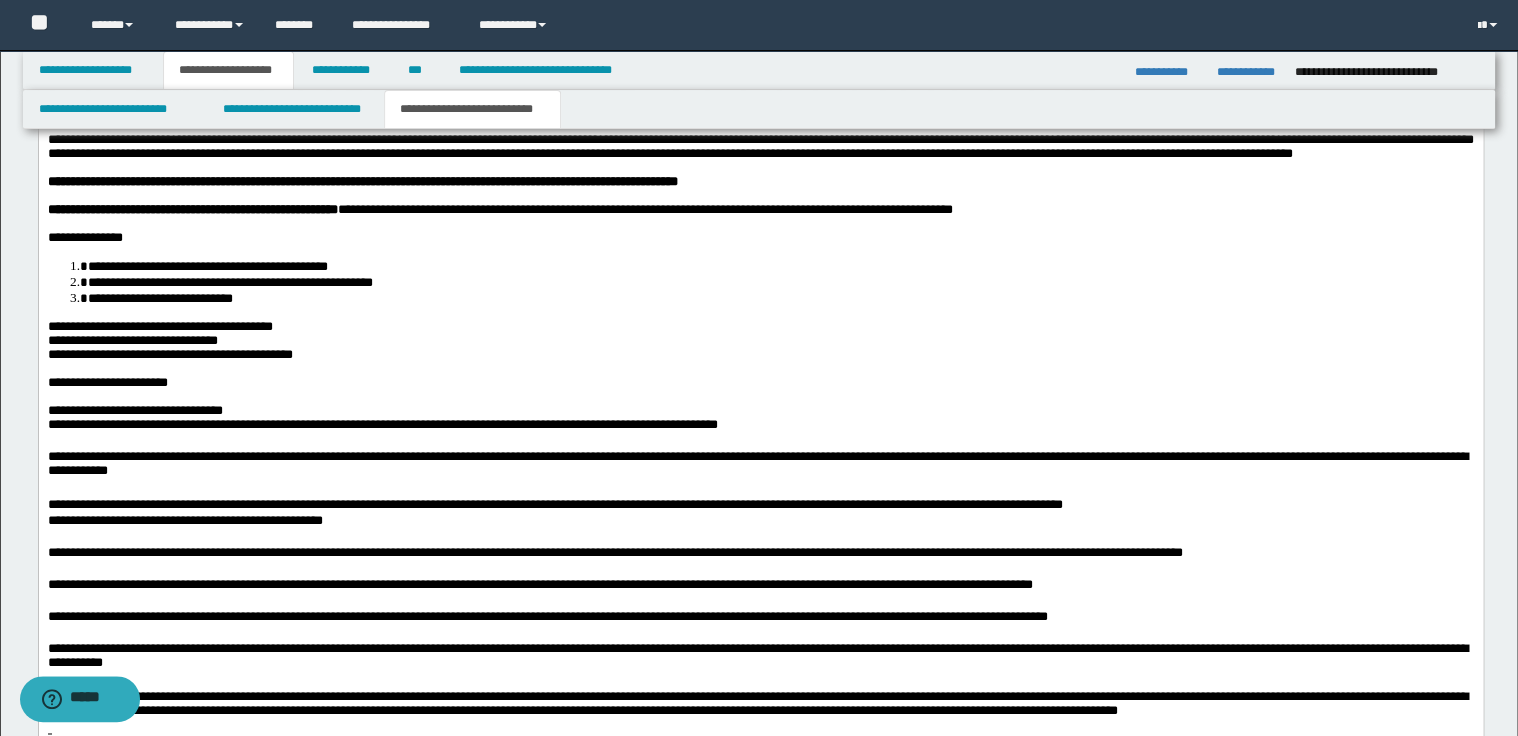 click on "**********" at bounding box center [760, 411] 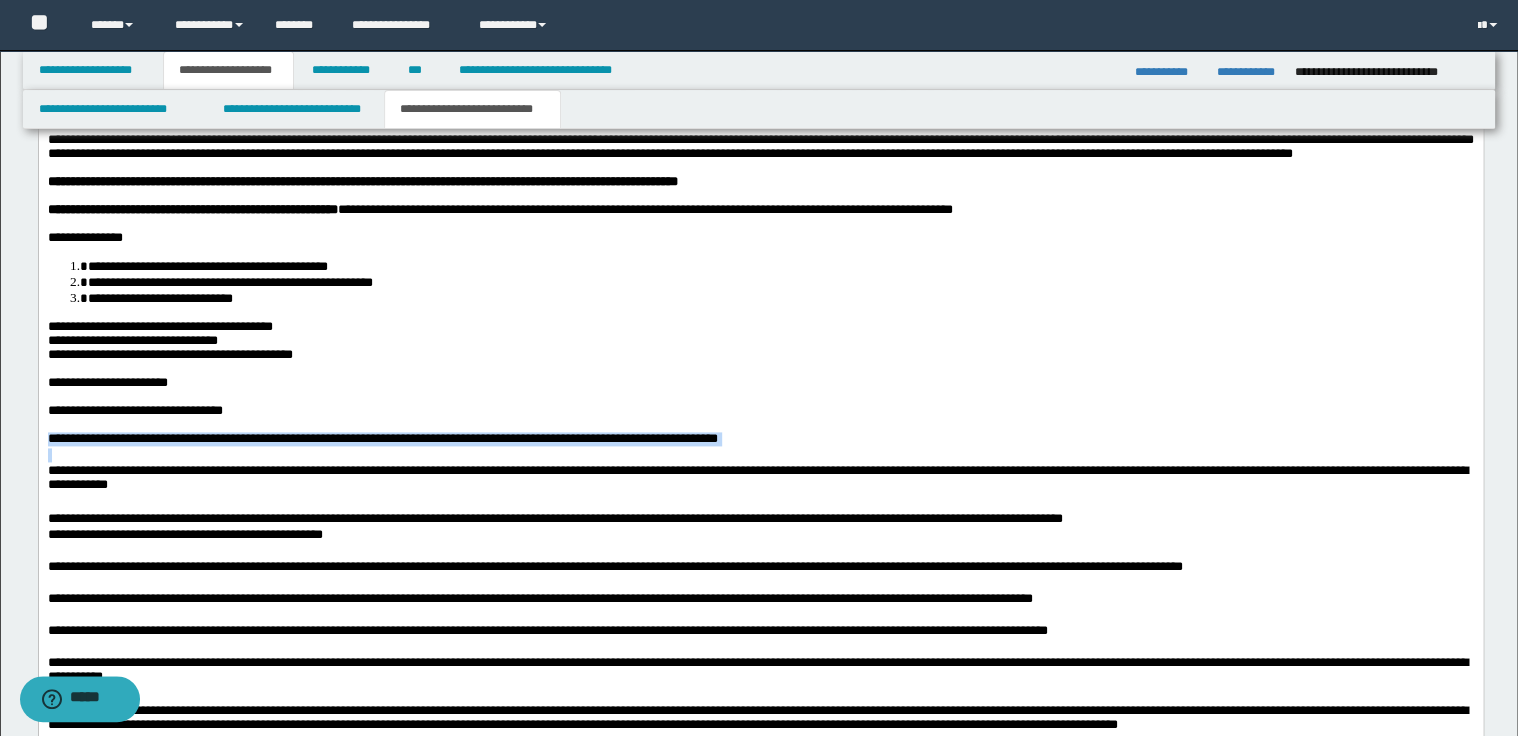 drag, startPoint x: 47, startPoint y: 483, endPoint x: 842, endPoint y: 495, distance: 795.0906 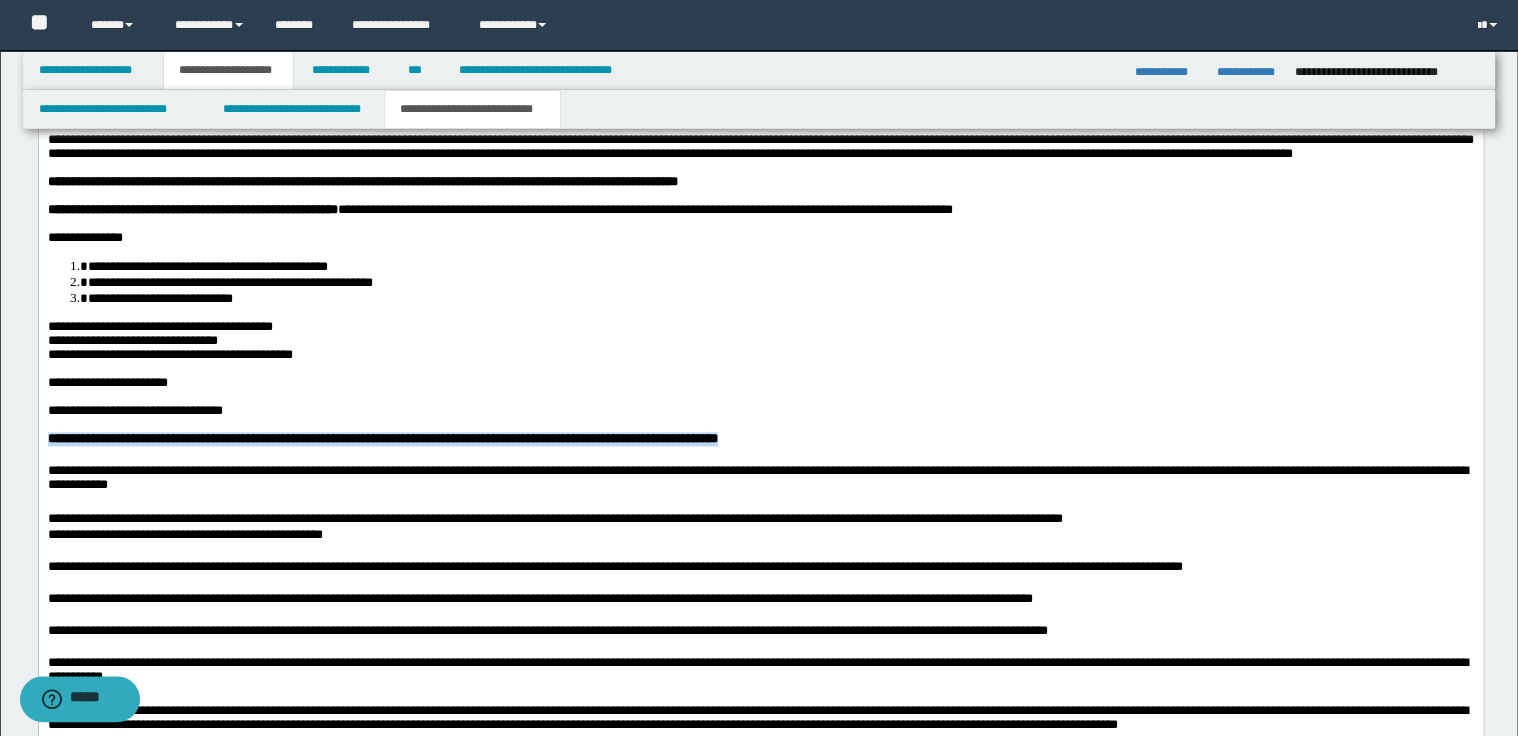 click on "**********" at bounding box center [760, 440] 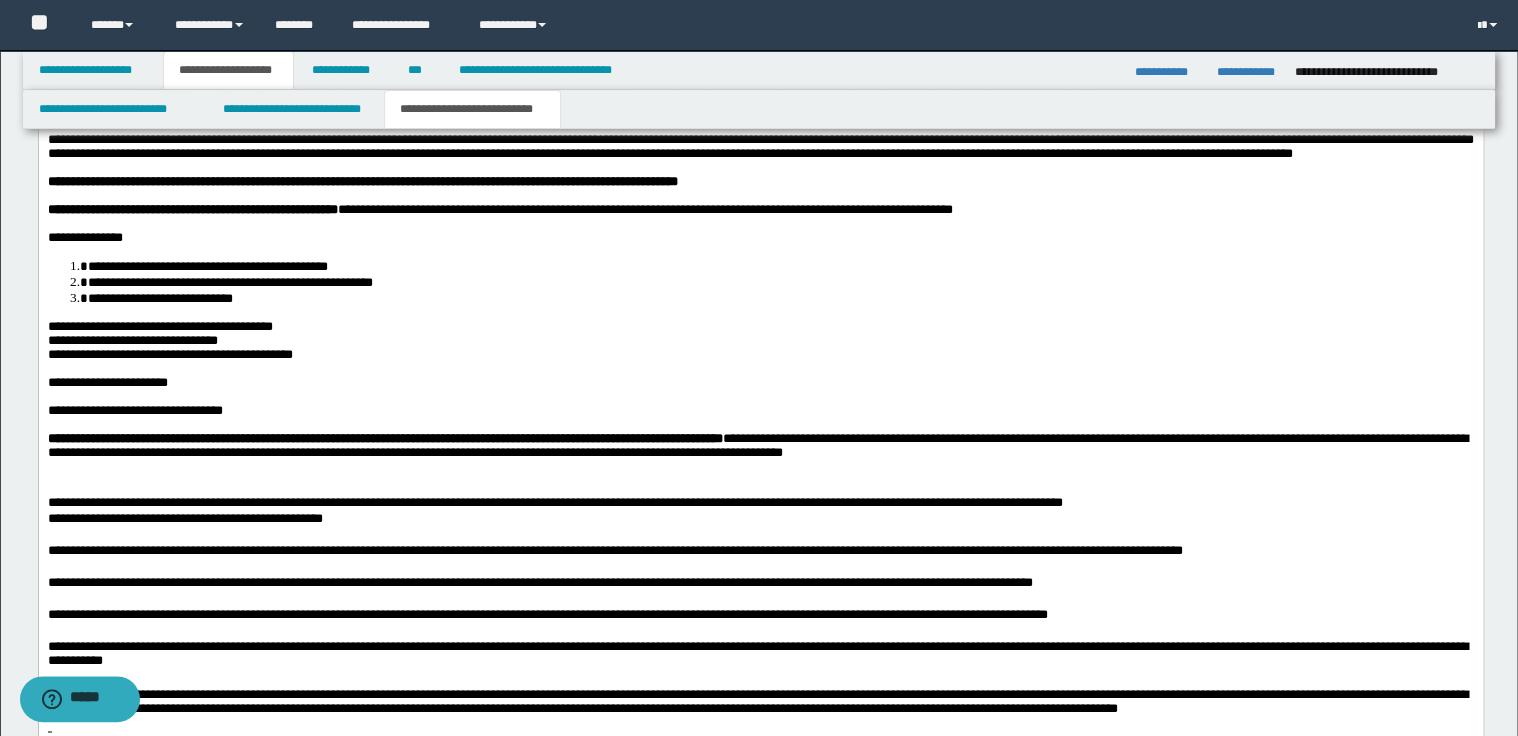 click on "**********" at bounding box center [760, 456] 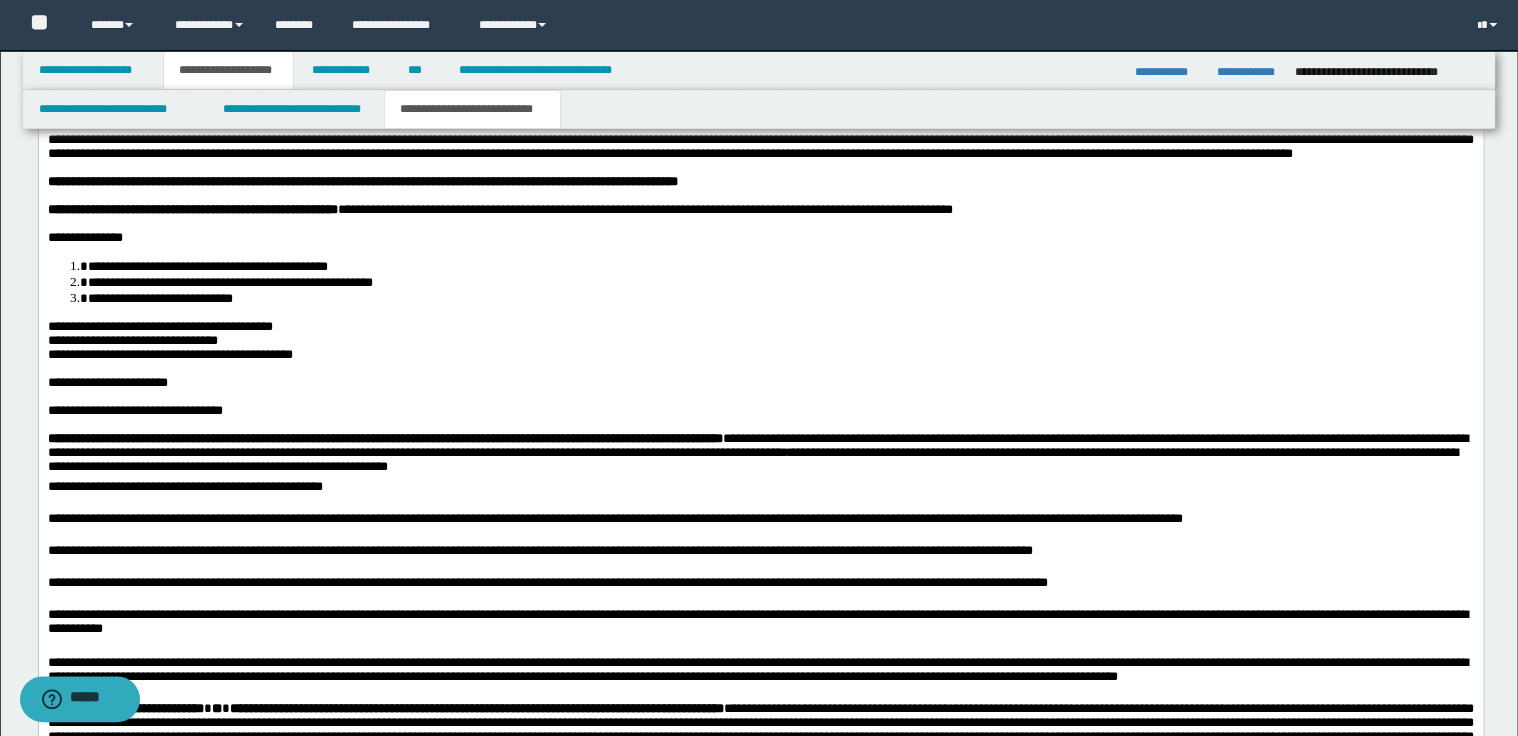 click on "**********" at bounding box center (760, 456) 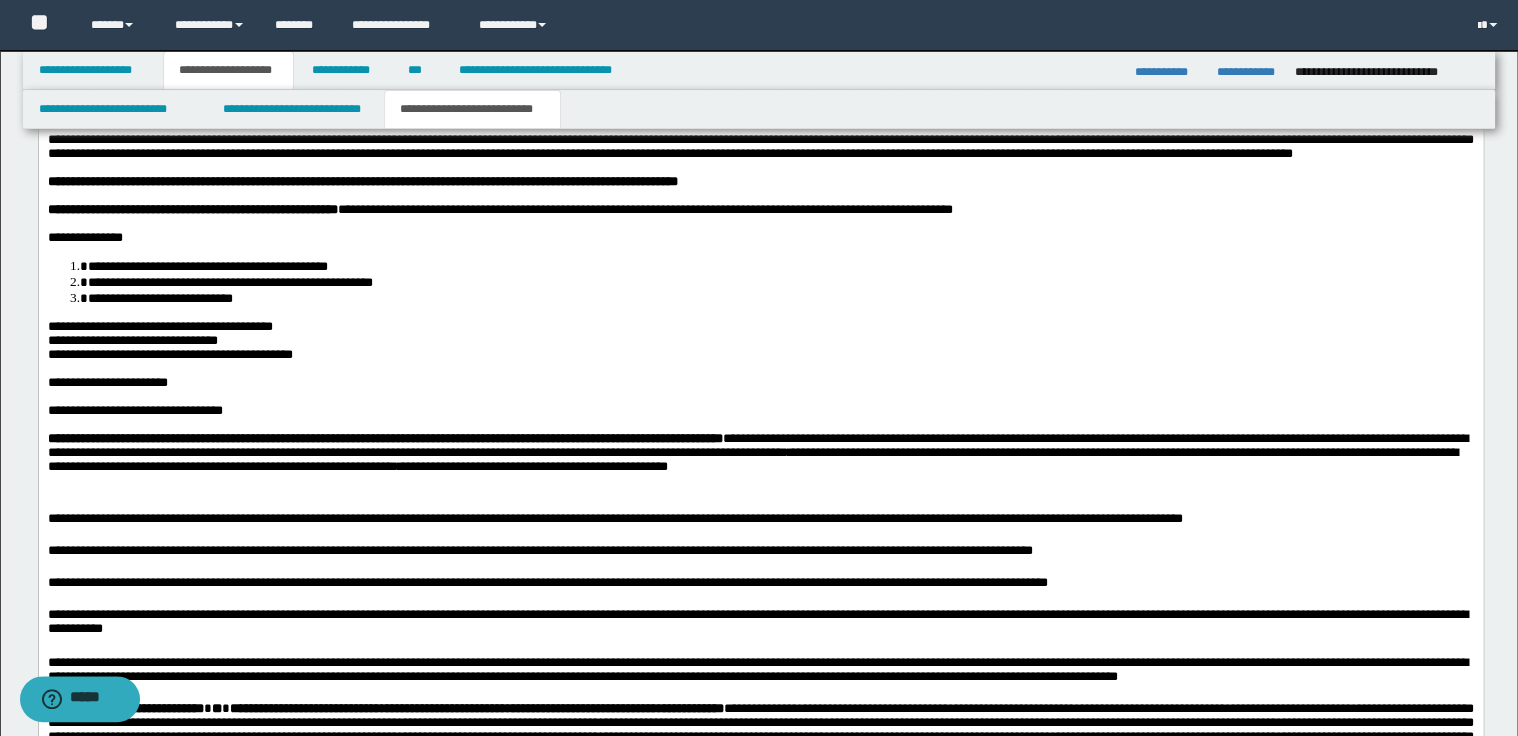 click on "**********" at bounding box center (760, 464) 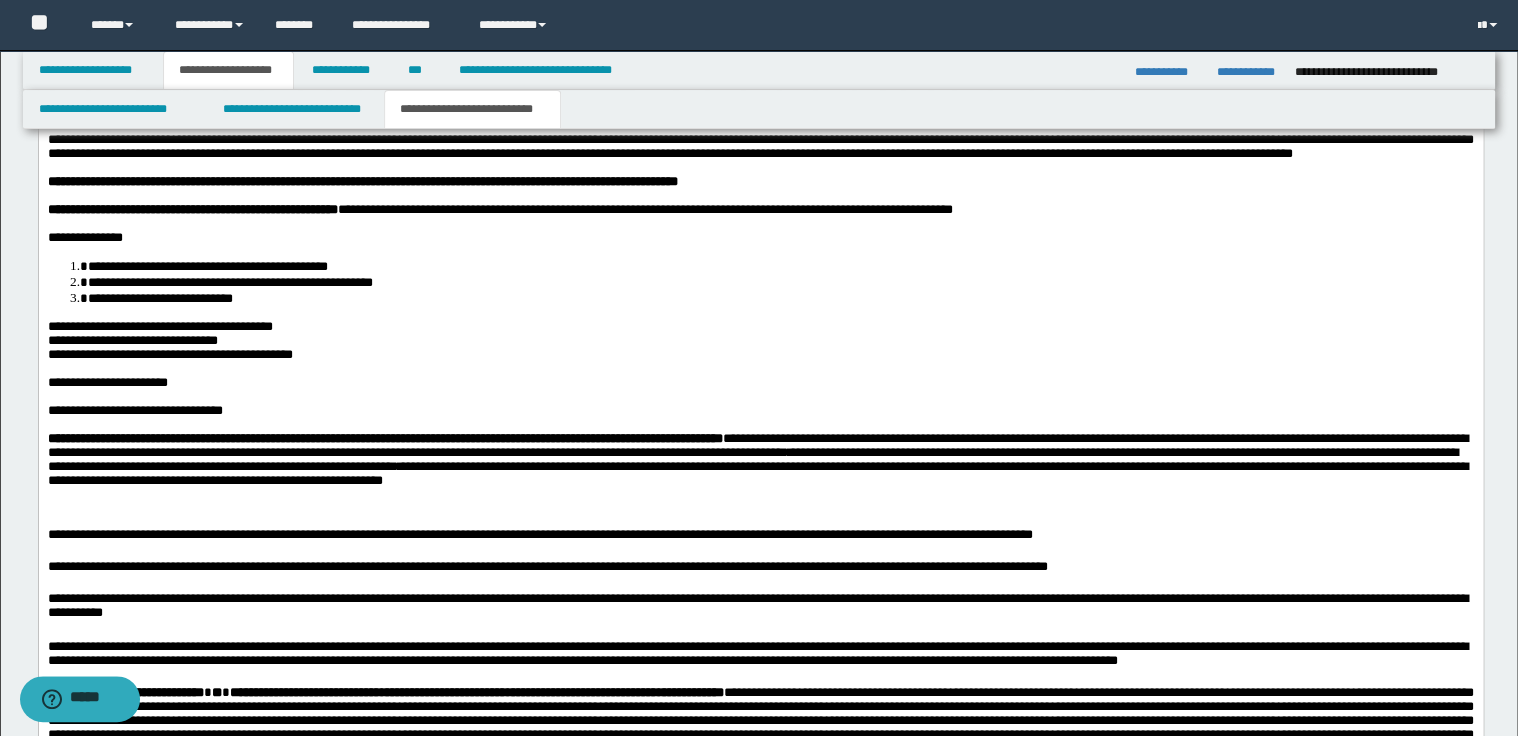 click on "**********" at bounding box center [760, 472] 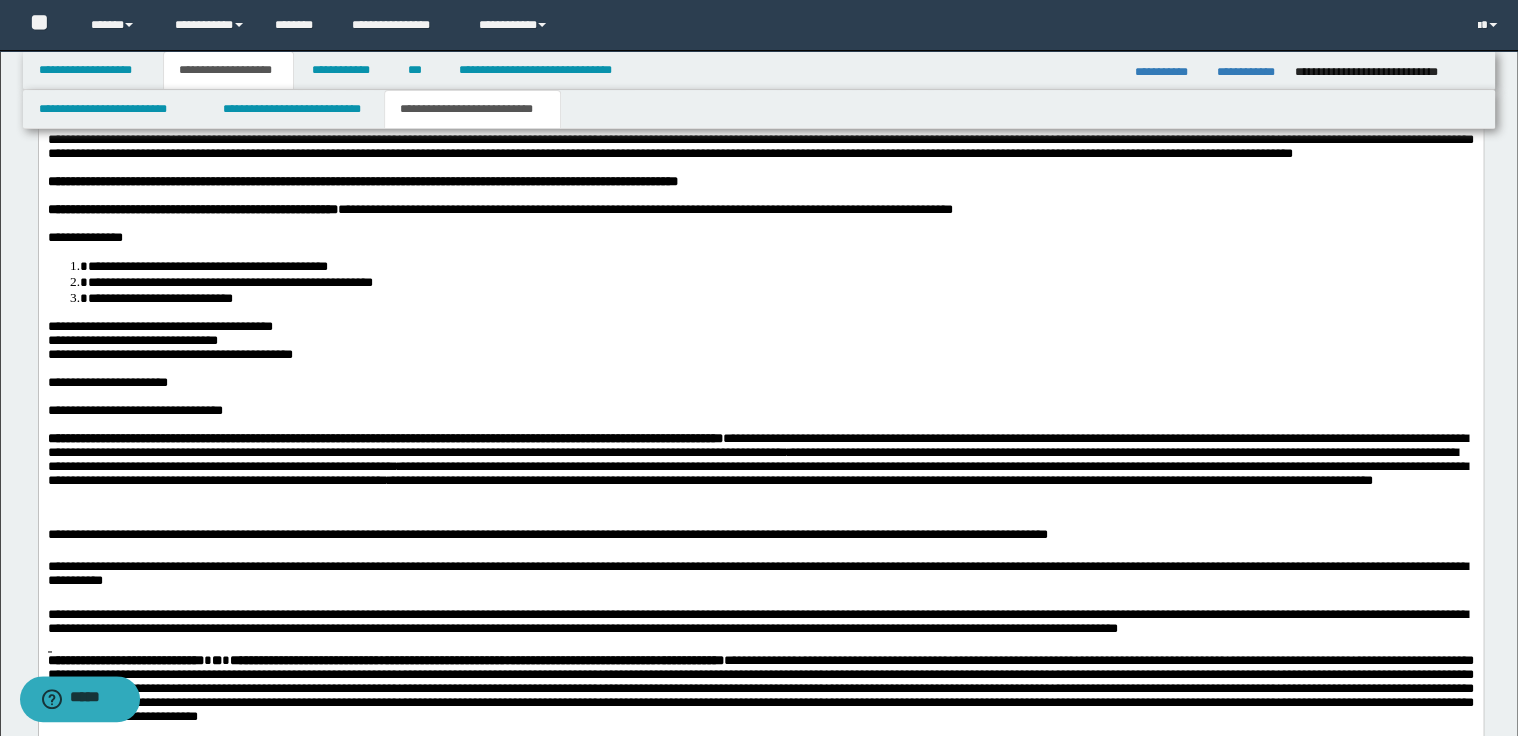 click on "**********" at bounding box center [760, 472] 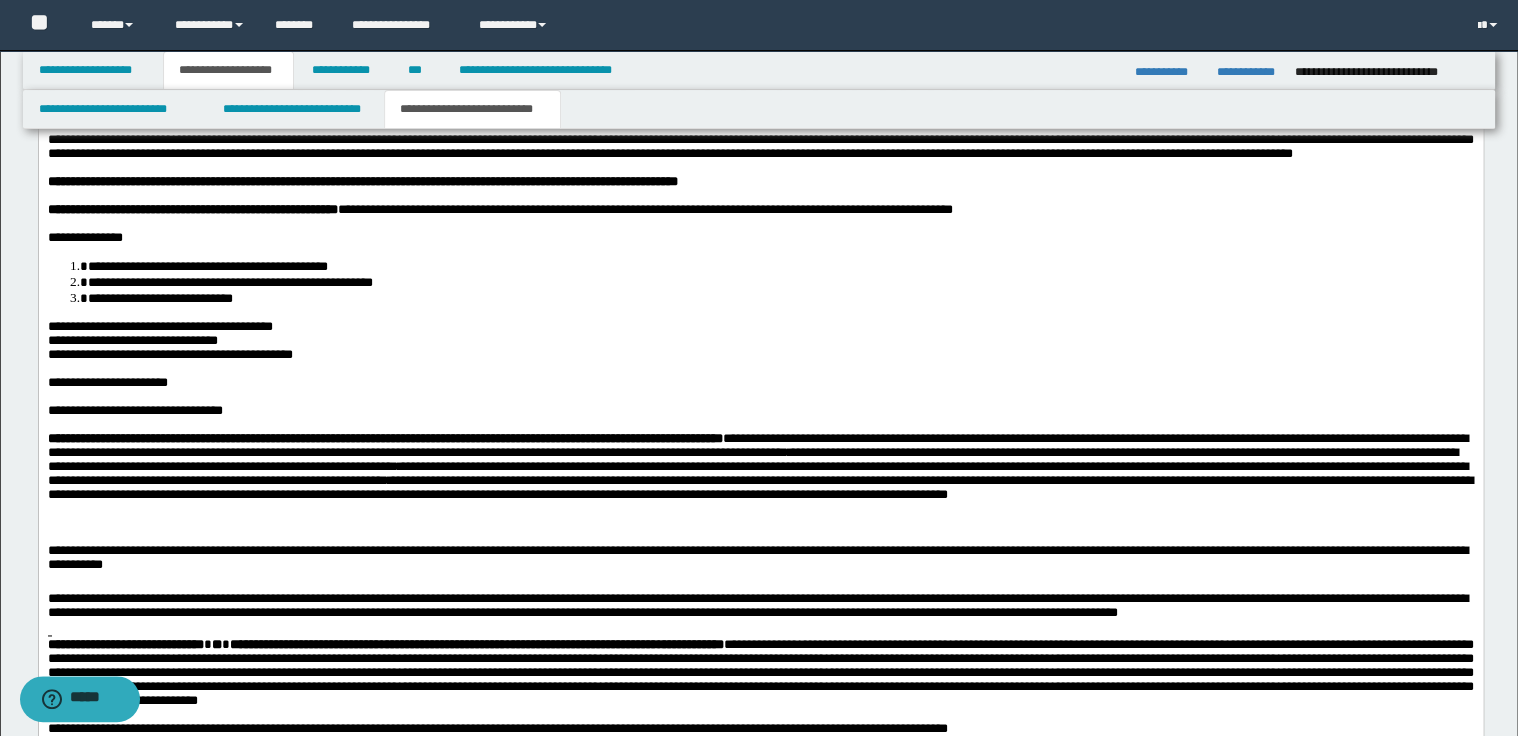 click on "**********" at bounding box center [760, 480] 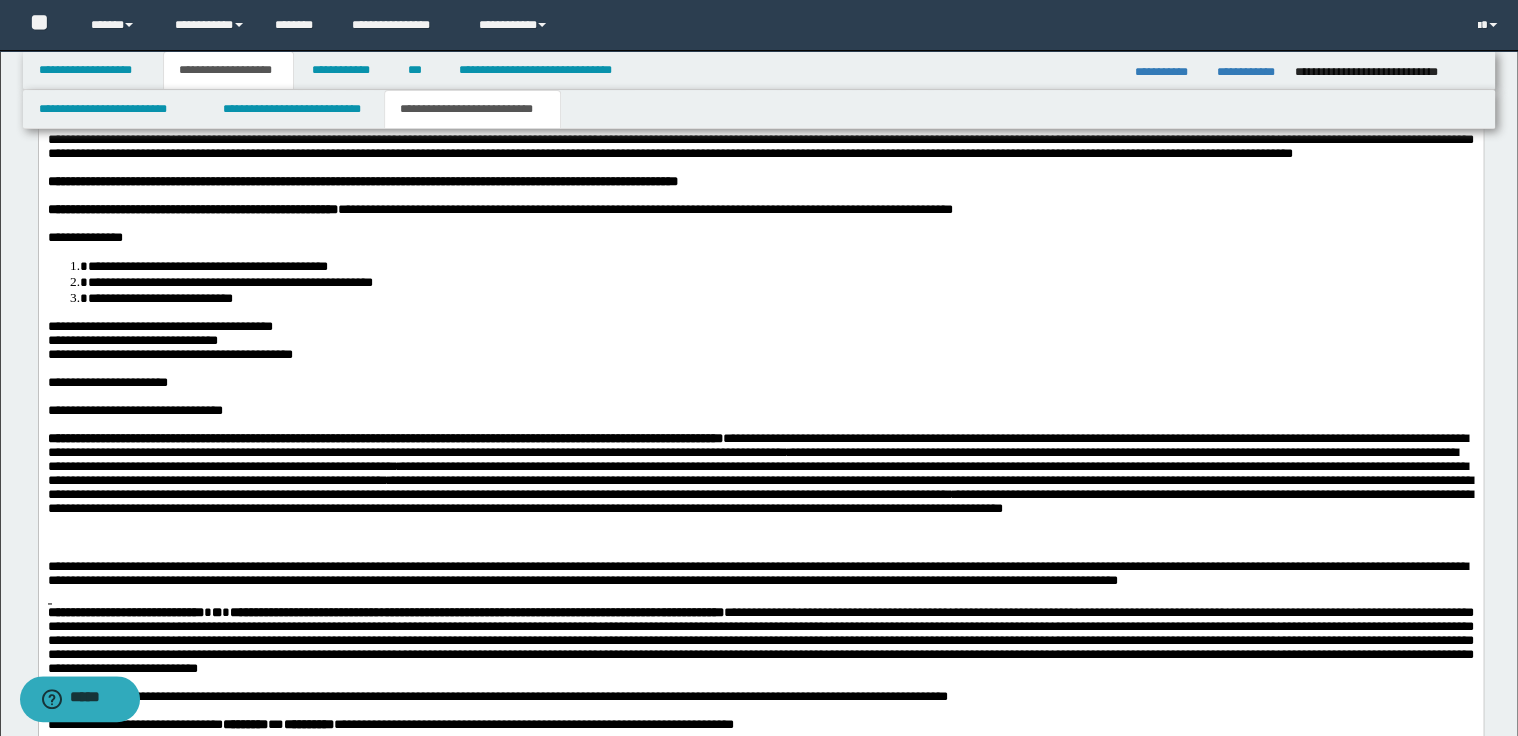 click on "**********" at bounding box center (760, 488) 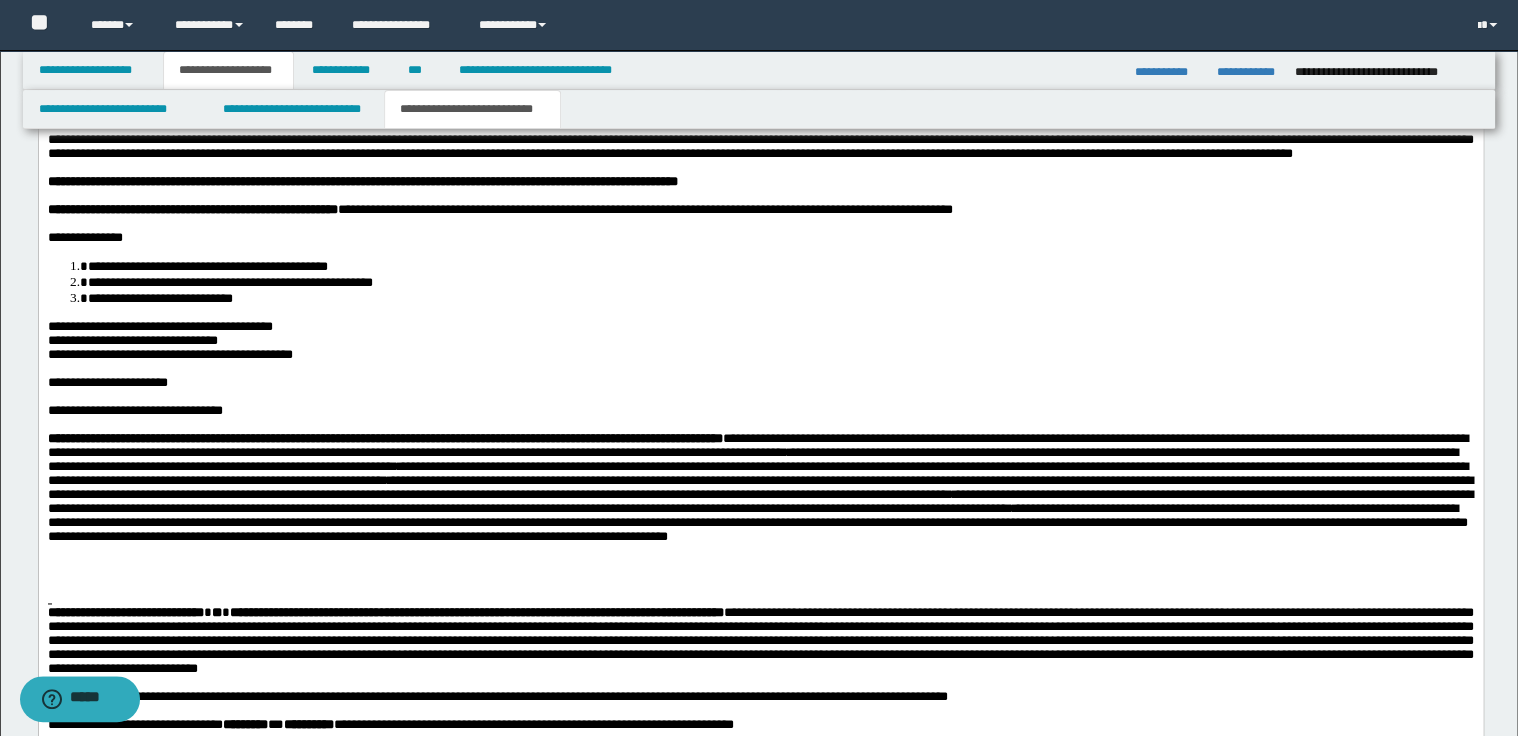 scroll, scrollTop: 1200, scrollLeft: 0, axis: vertical 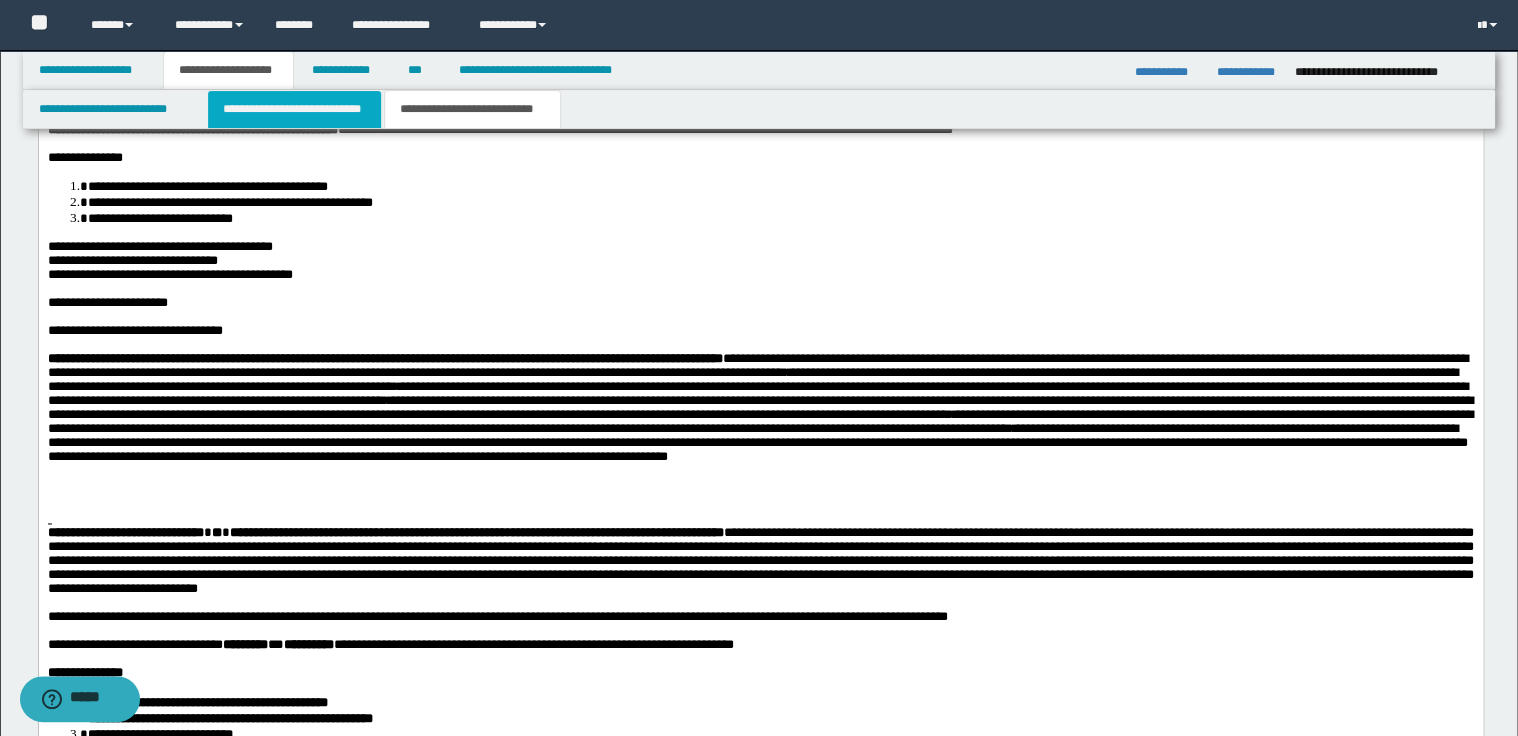 drag, startPoint x: 297, startPoint y: 93, endPoint x: 282, endPoint y: 100, distance: 16.552946 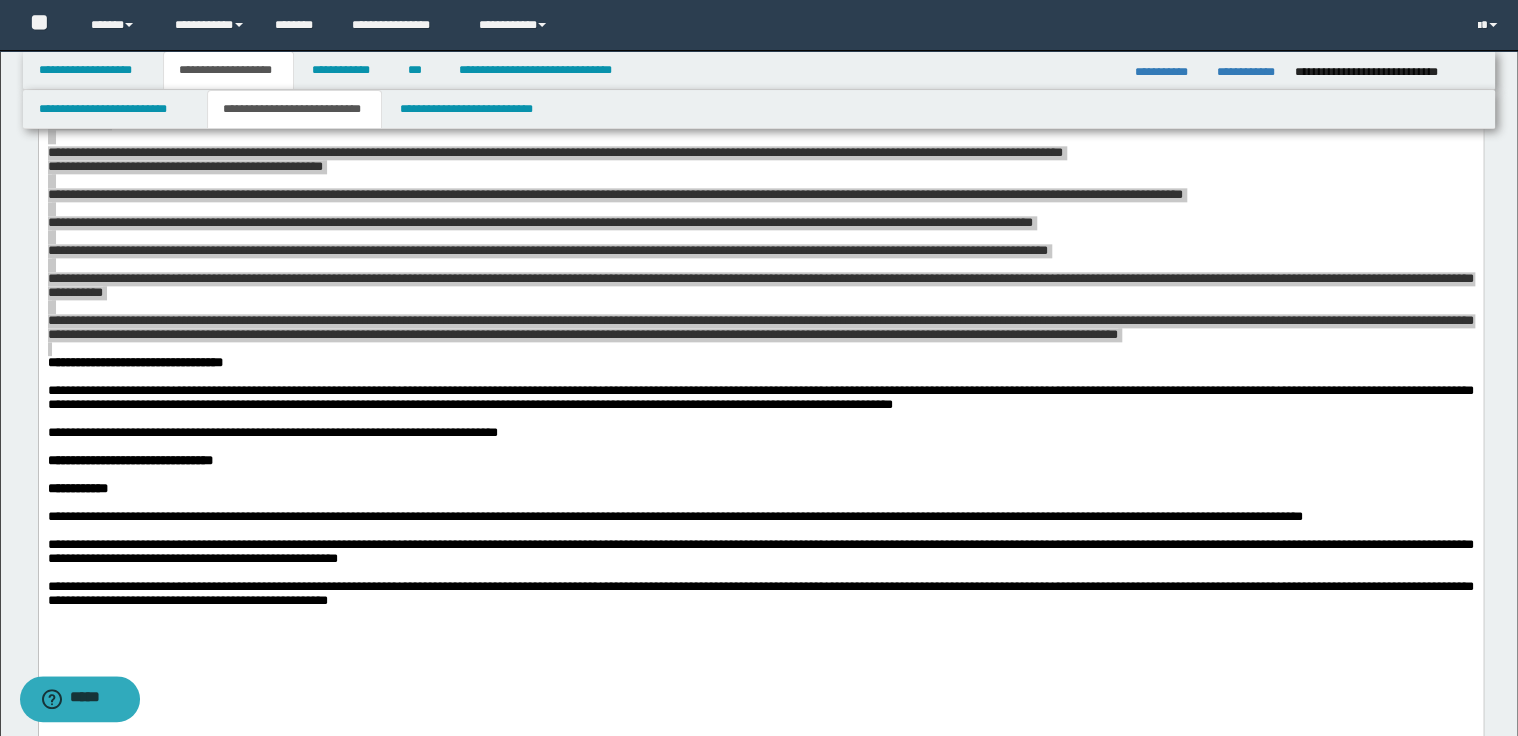 scroll, scrollTop: 1120, scrollLeft: 0, axis: vertical 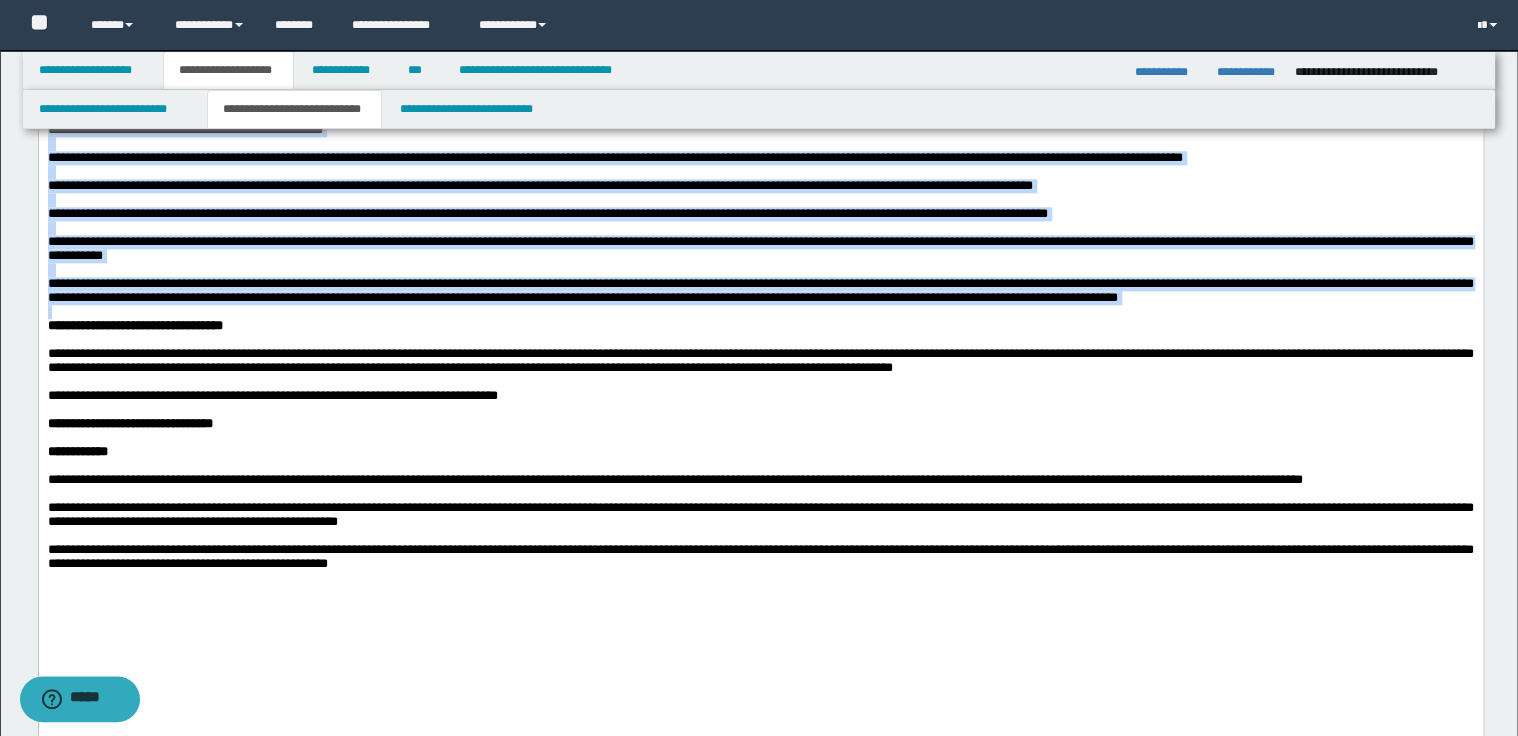click on "**********" at bounding box center (614, 157) 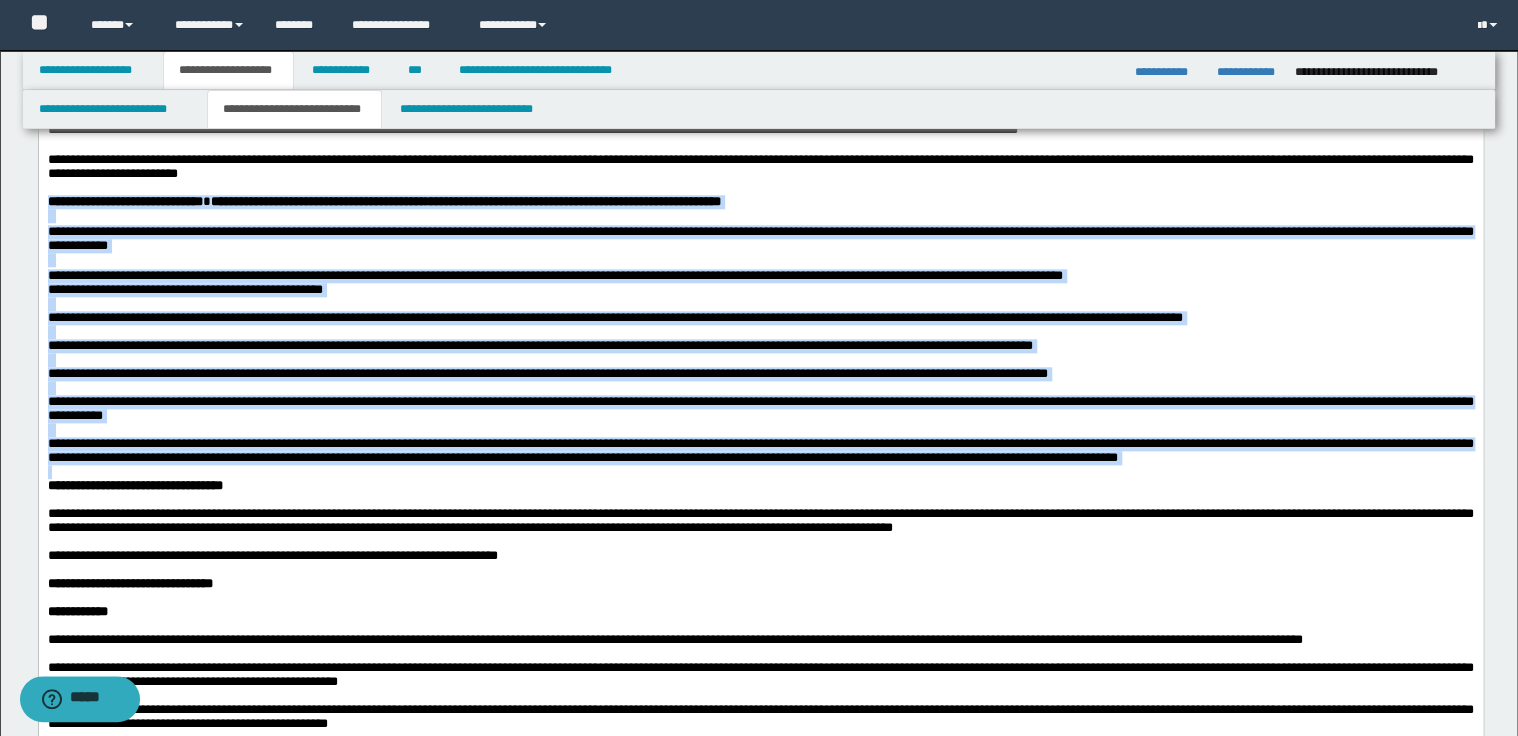 click on "**********" at bounding box center [554, 275] 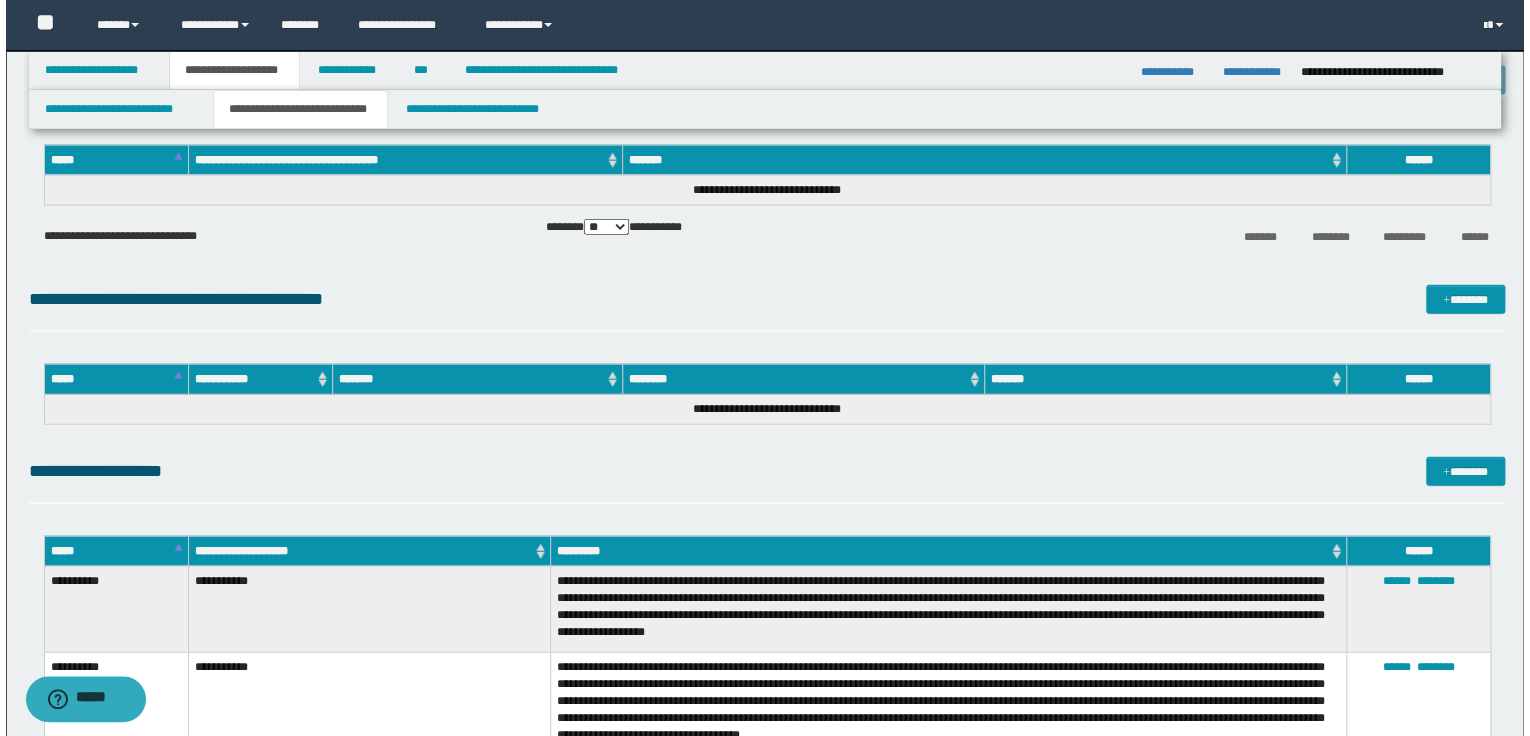 scroll, scrollTop: 2400, scrollLeft: 0, axis: vertical 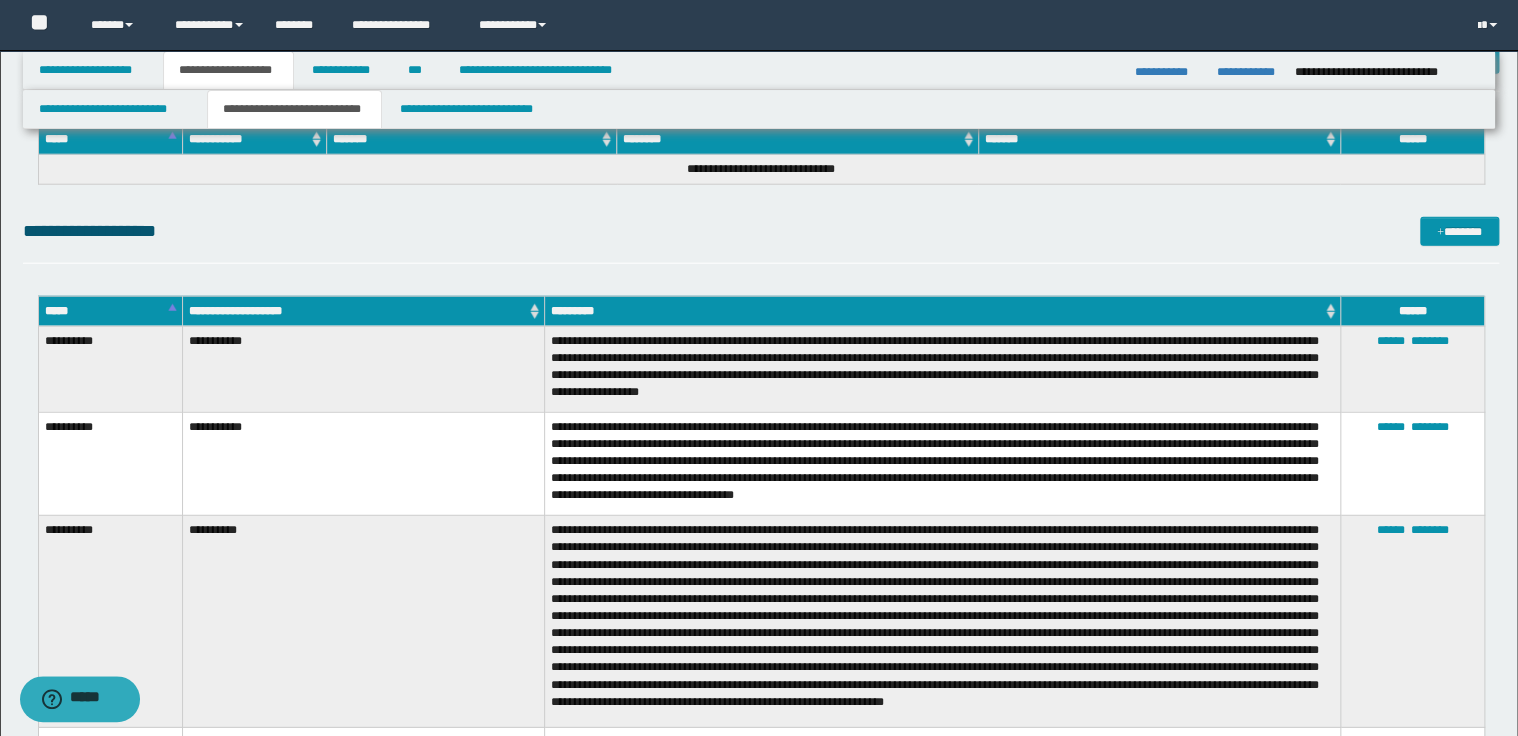 click on "*****" at bounding box center [110, 311] 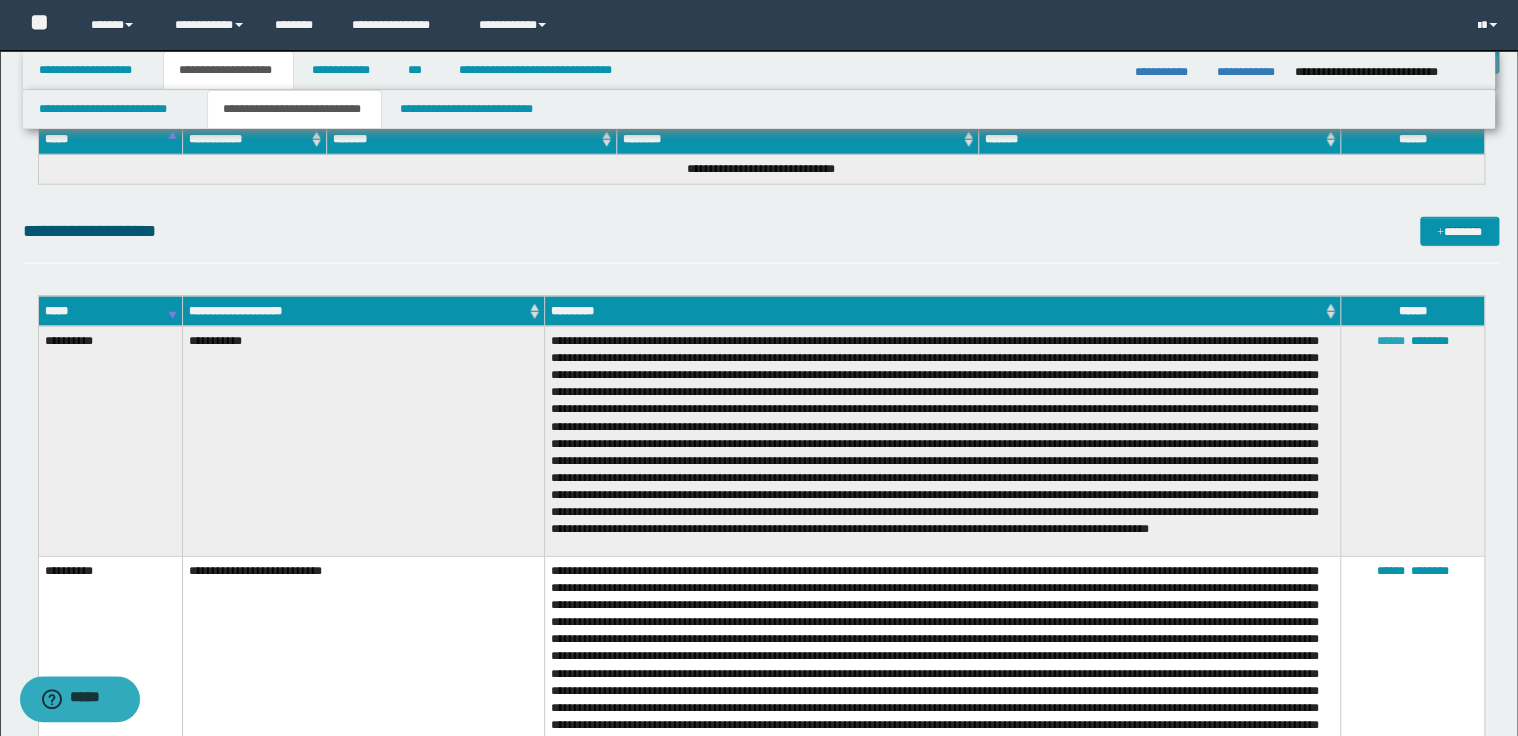 click on "******" at bounding box center [1390, 341] 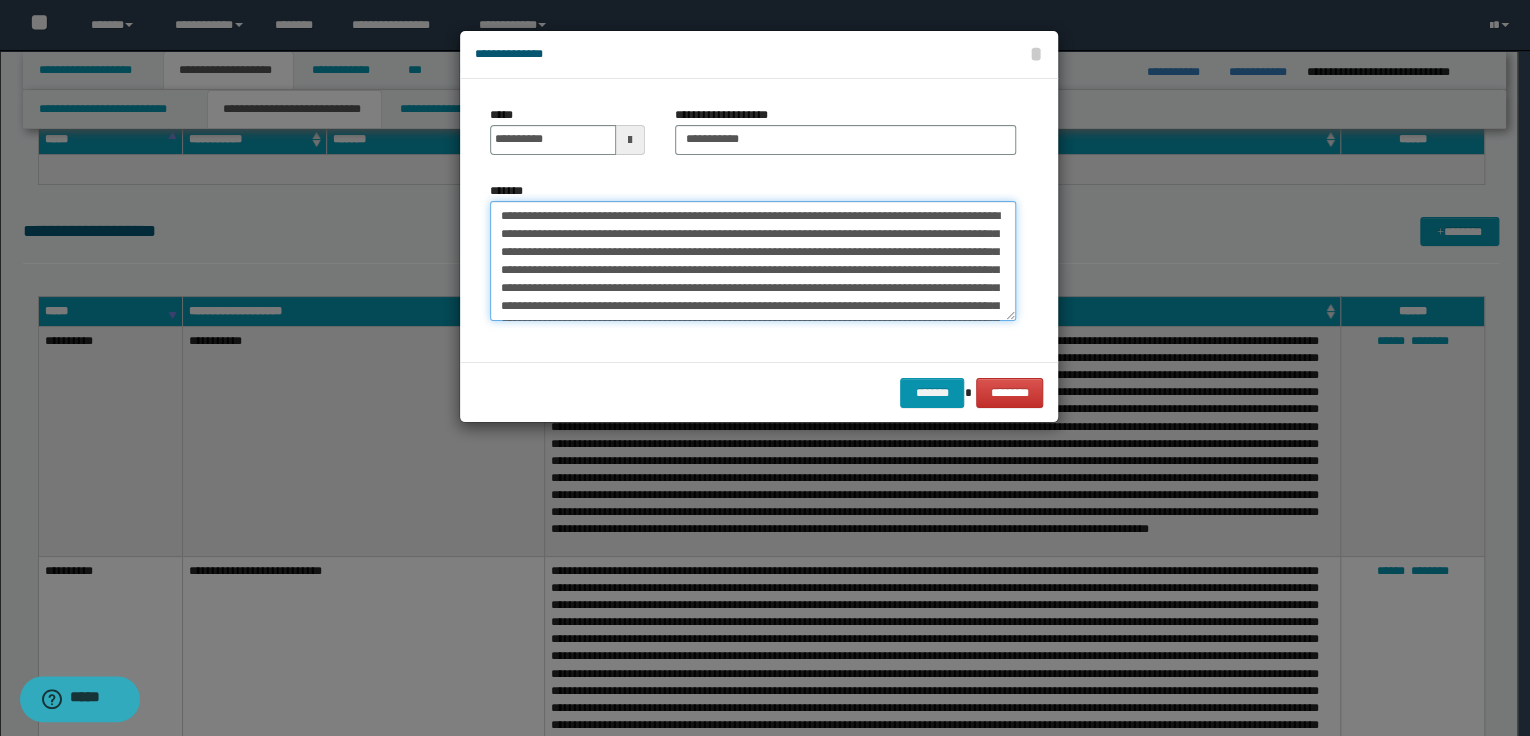 click on "*******" at bounding box center [753, 261] 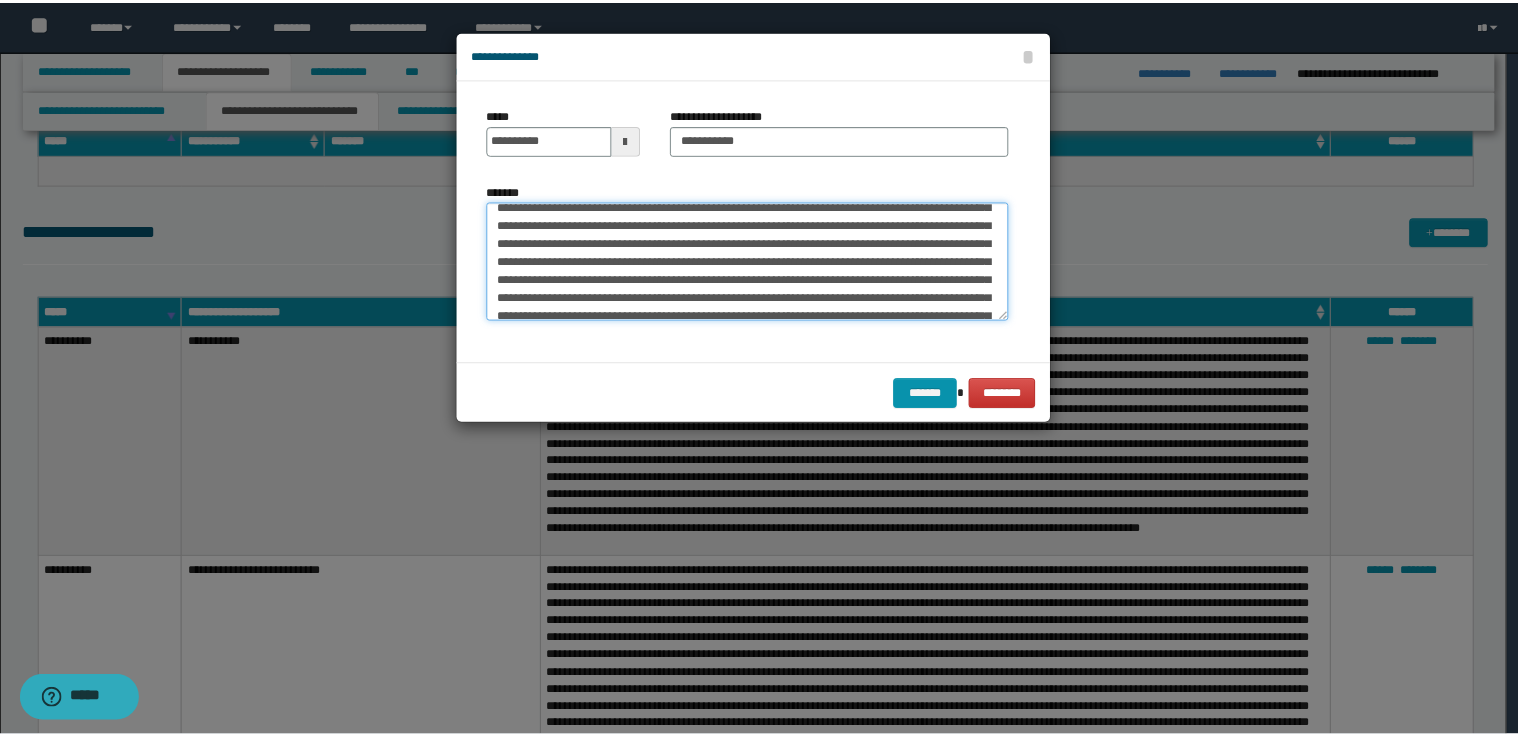 scroll, scrollTop: 109, scrollLeft: 0, axis: vertical 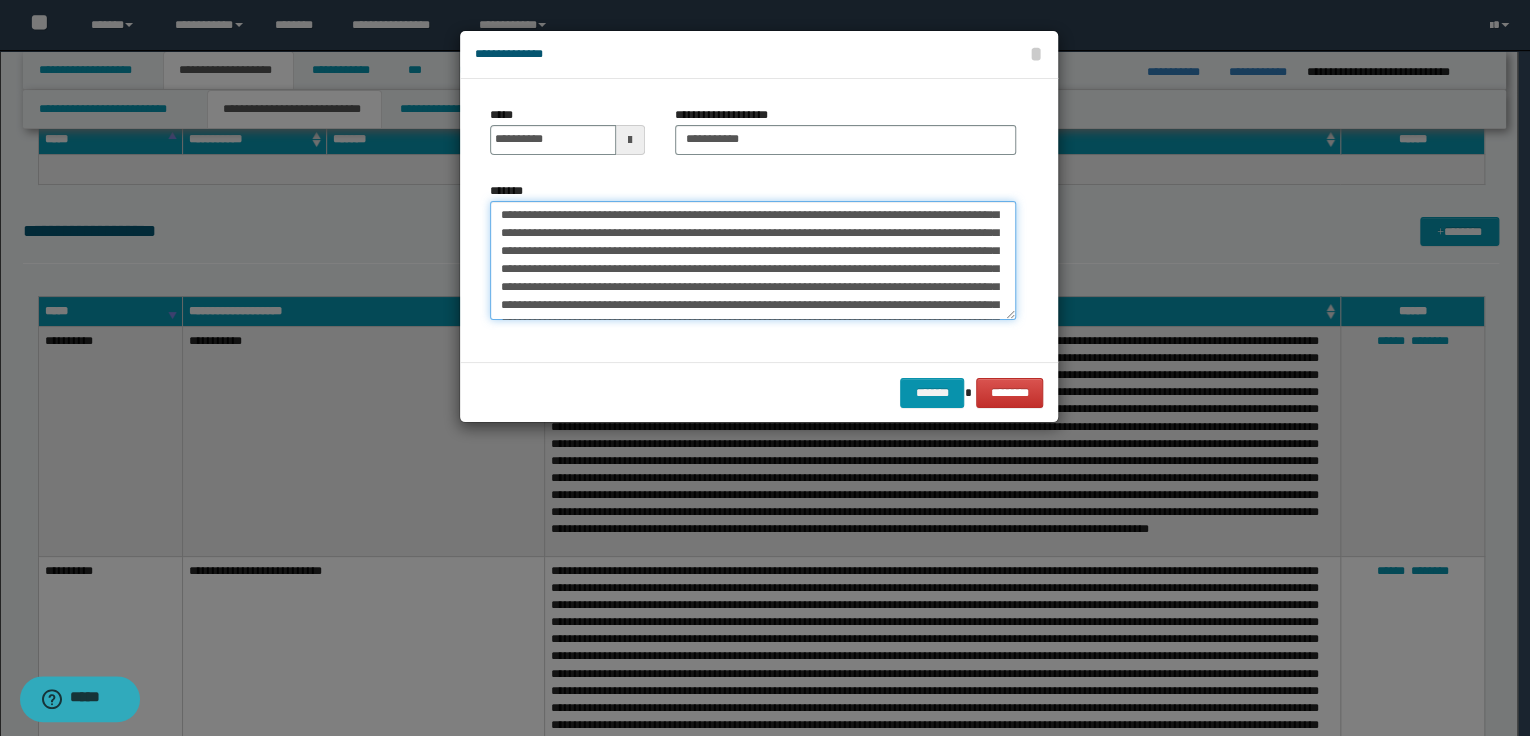 click on "*******" at bounding box center [753, 261] 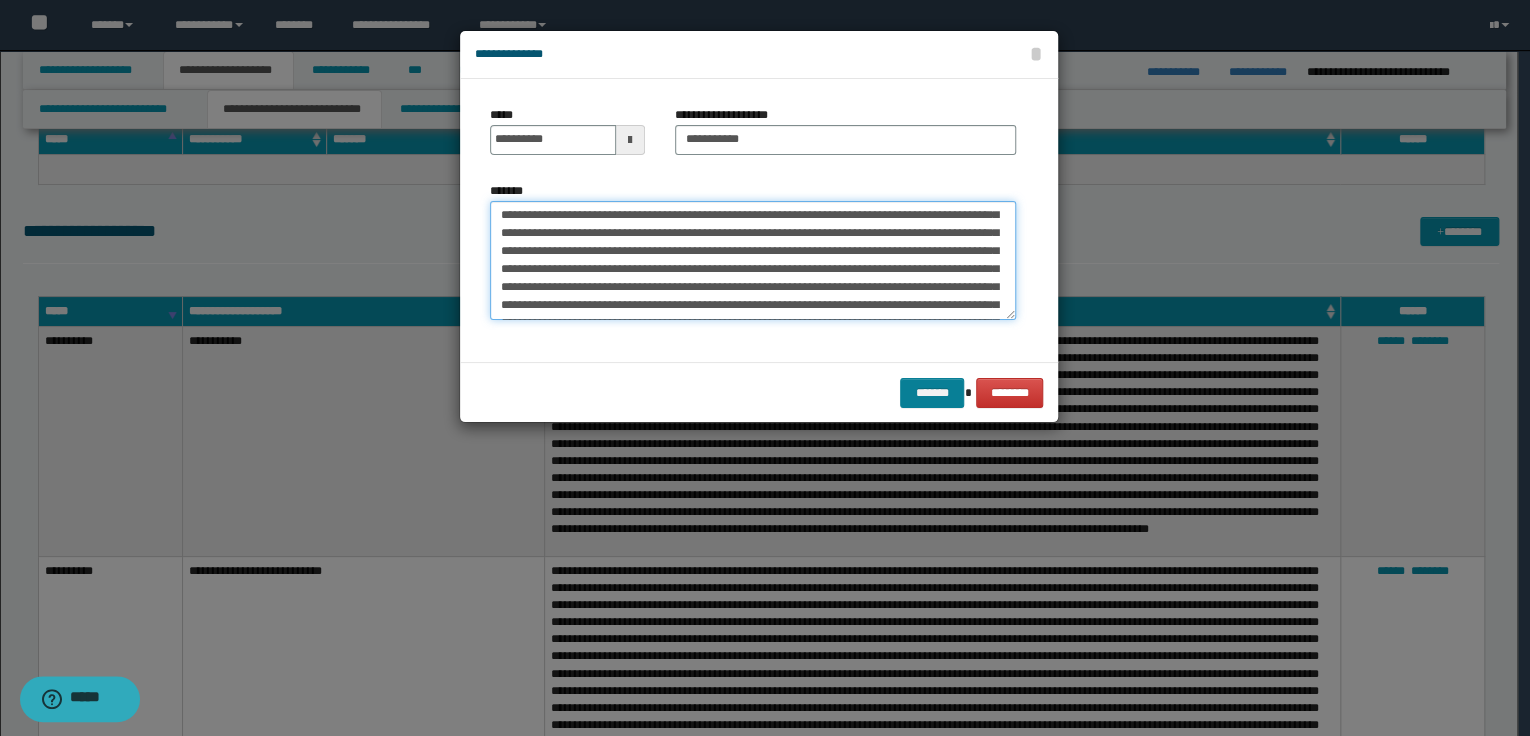 type on "**********" 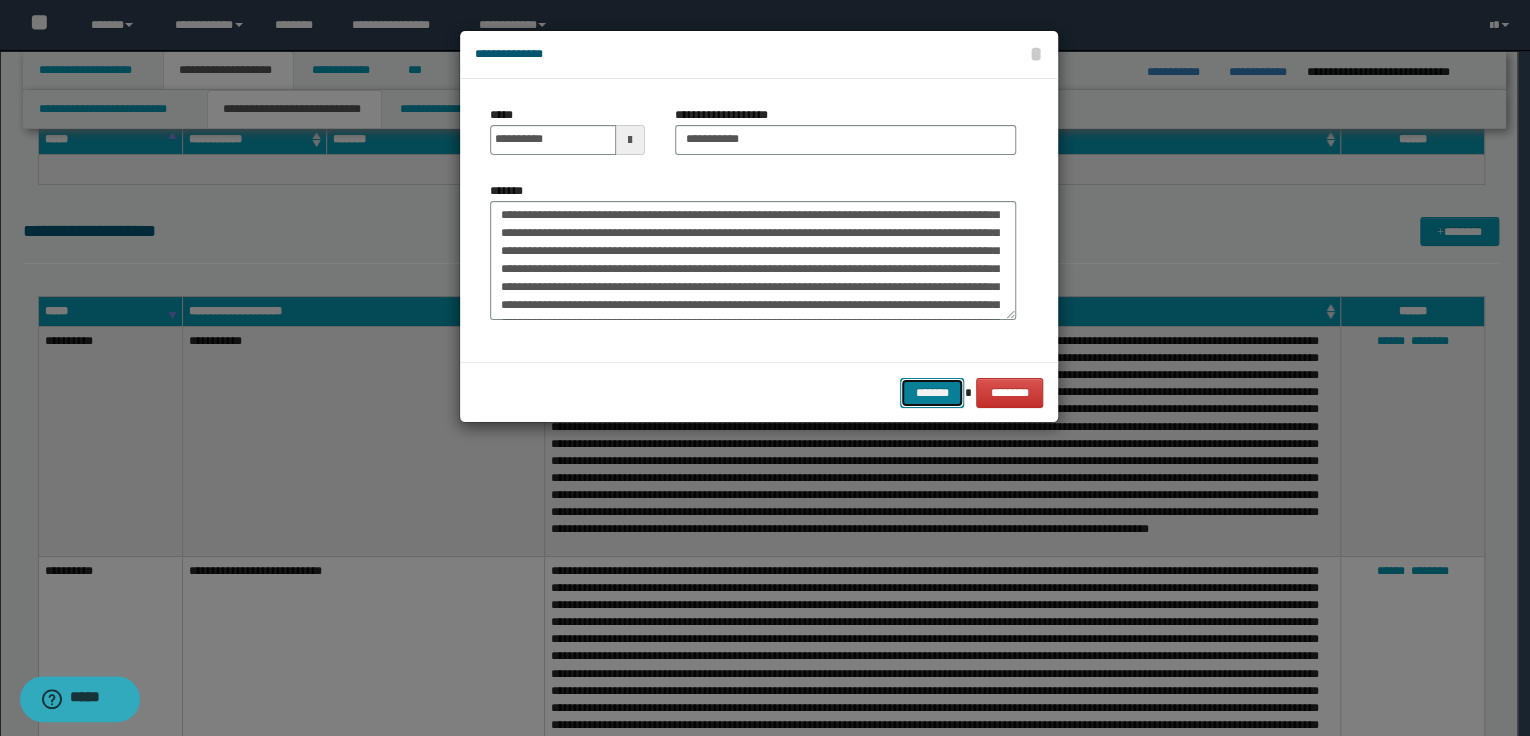 click on "*******" at bounding box center (932, 393) 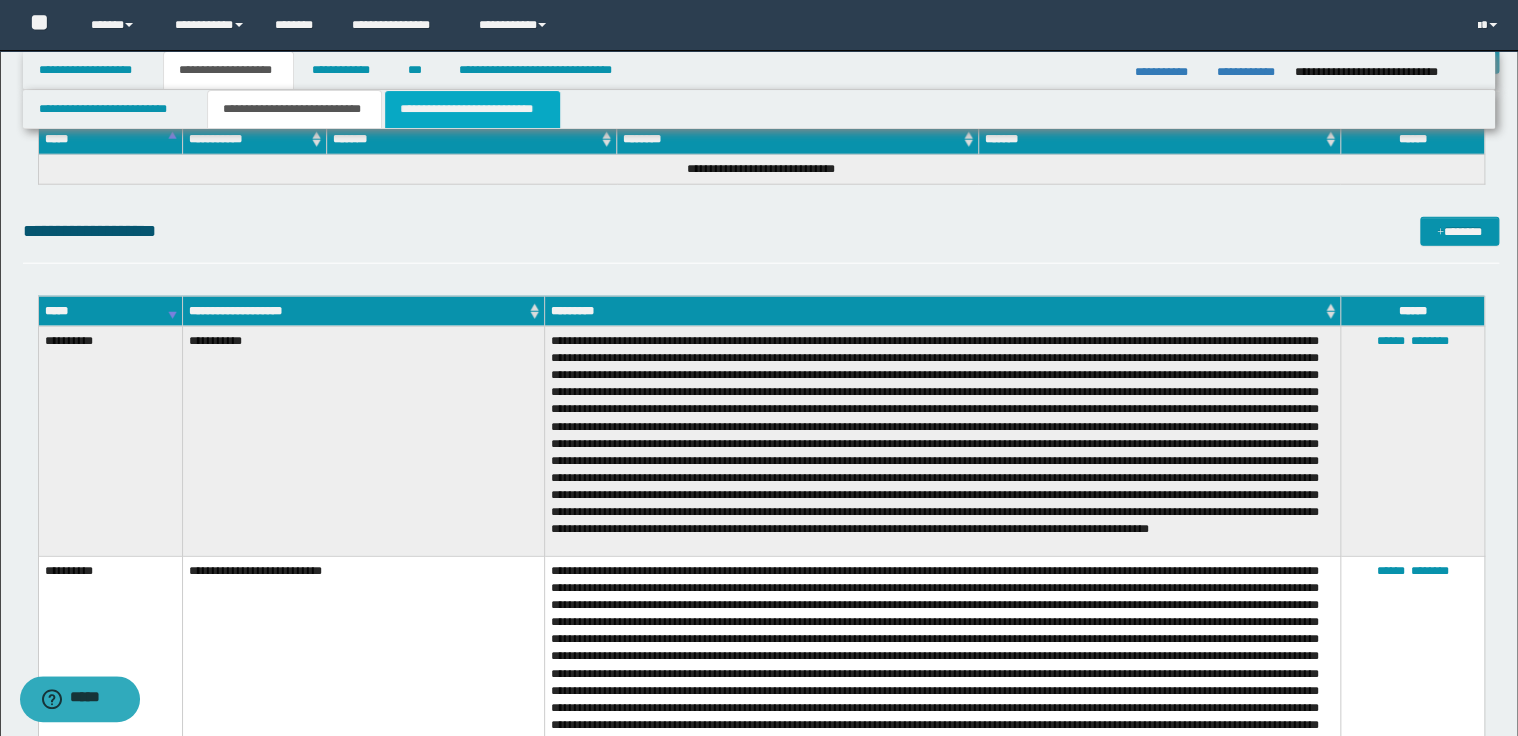 click on "**********" at bounding box center (472, 109) 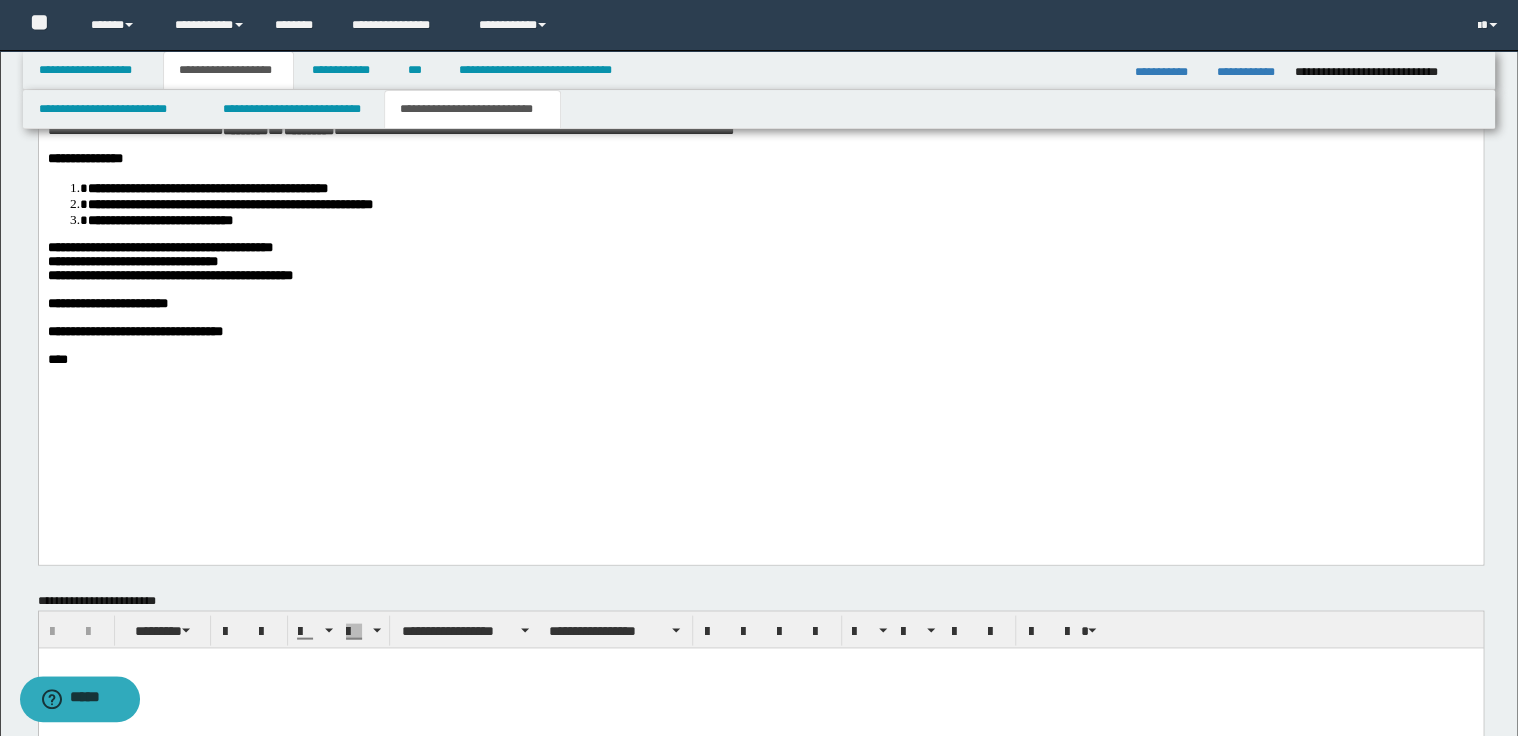 scroll, scrollTop: 1648, scrollLeft: 0, axis: vertical 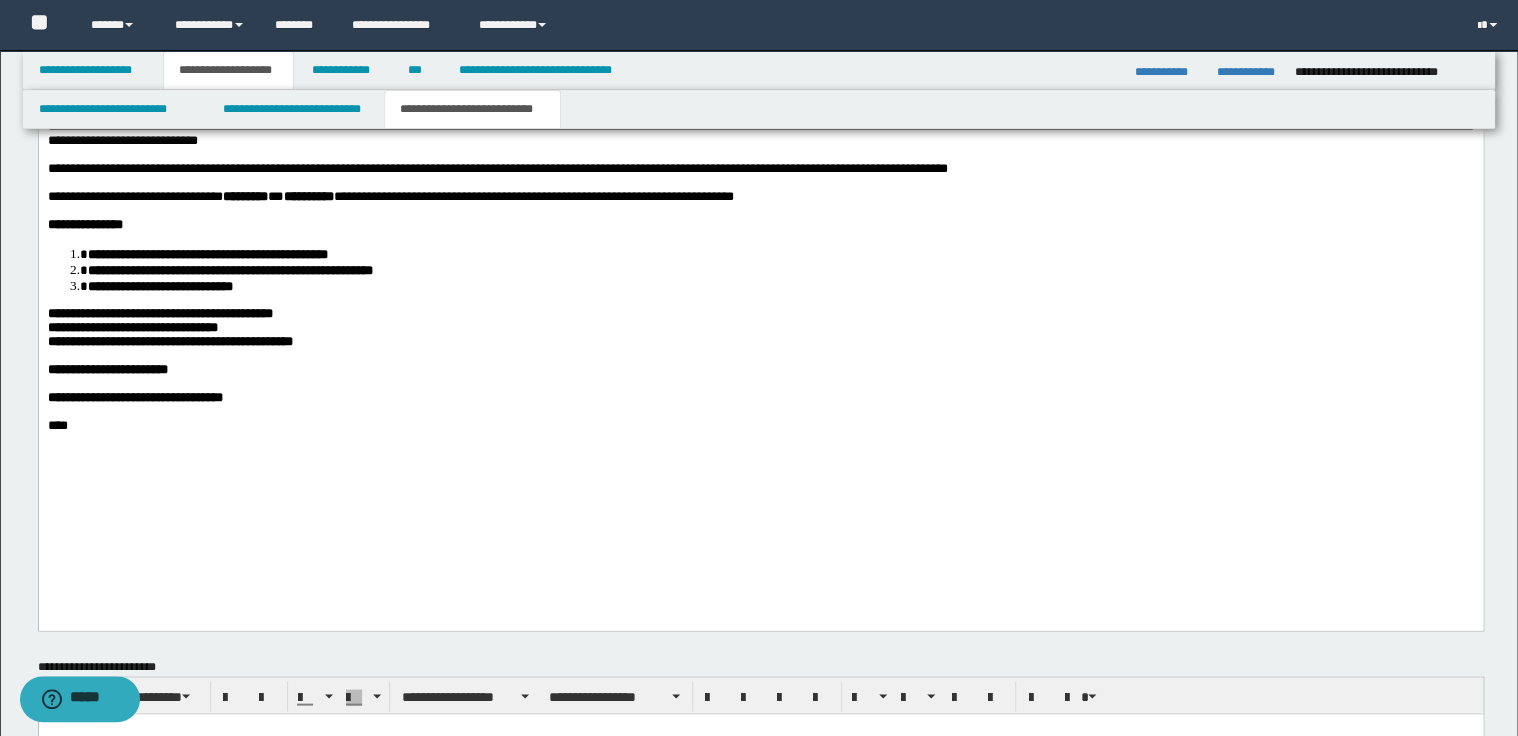 click on "**********" at bounding box center [760, 170] 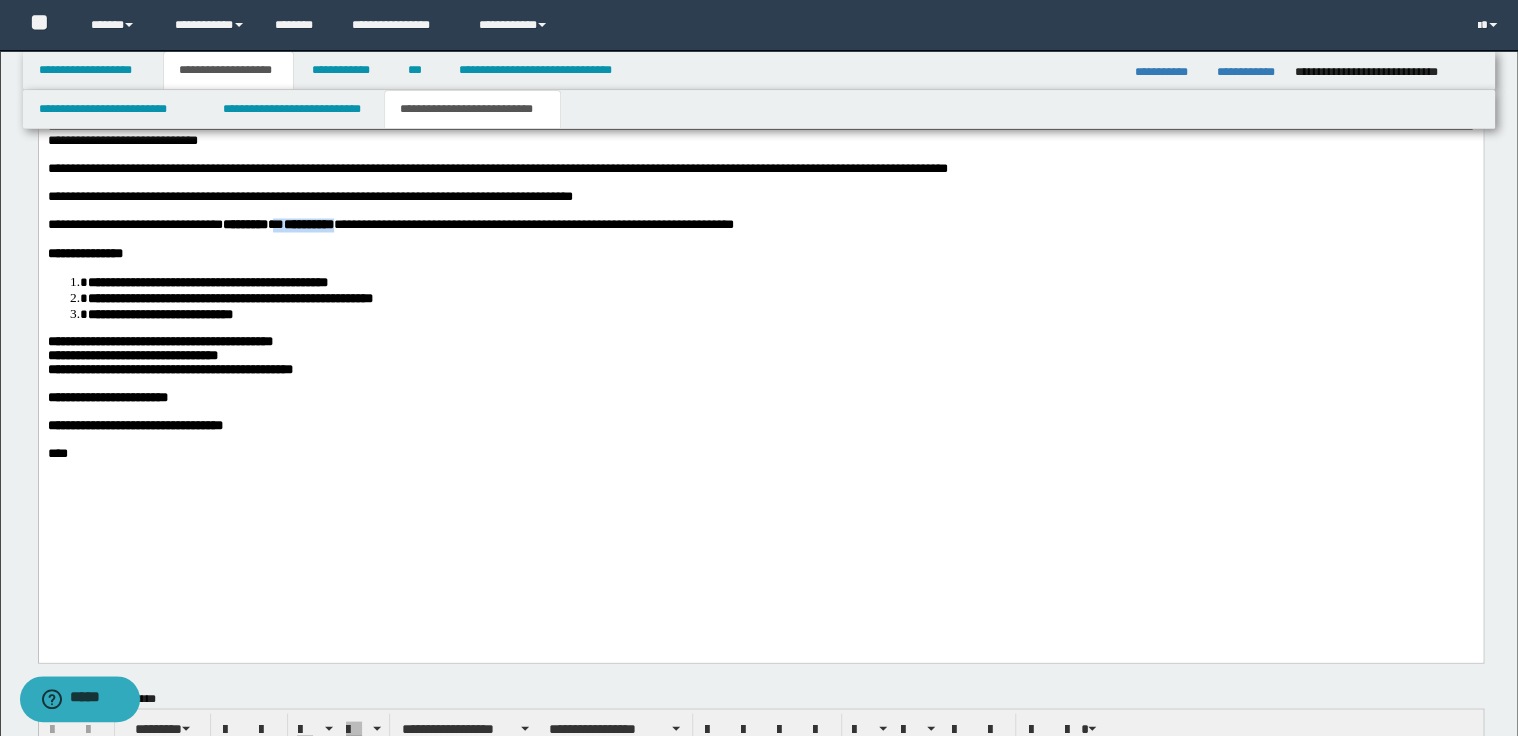 drag, startPoint x: 309, startPoint y: 293, endPoint x: 400, endPoint y: 292, distance: 91.00549 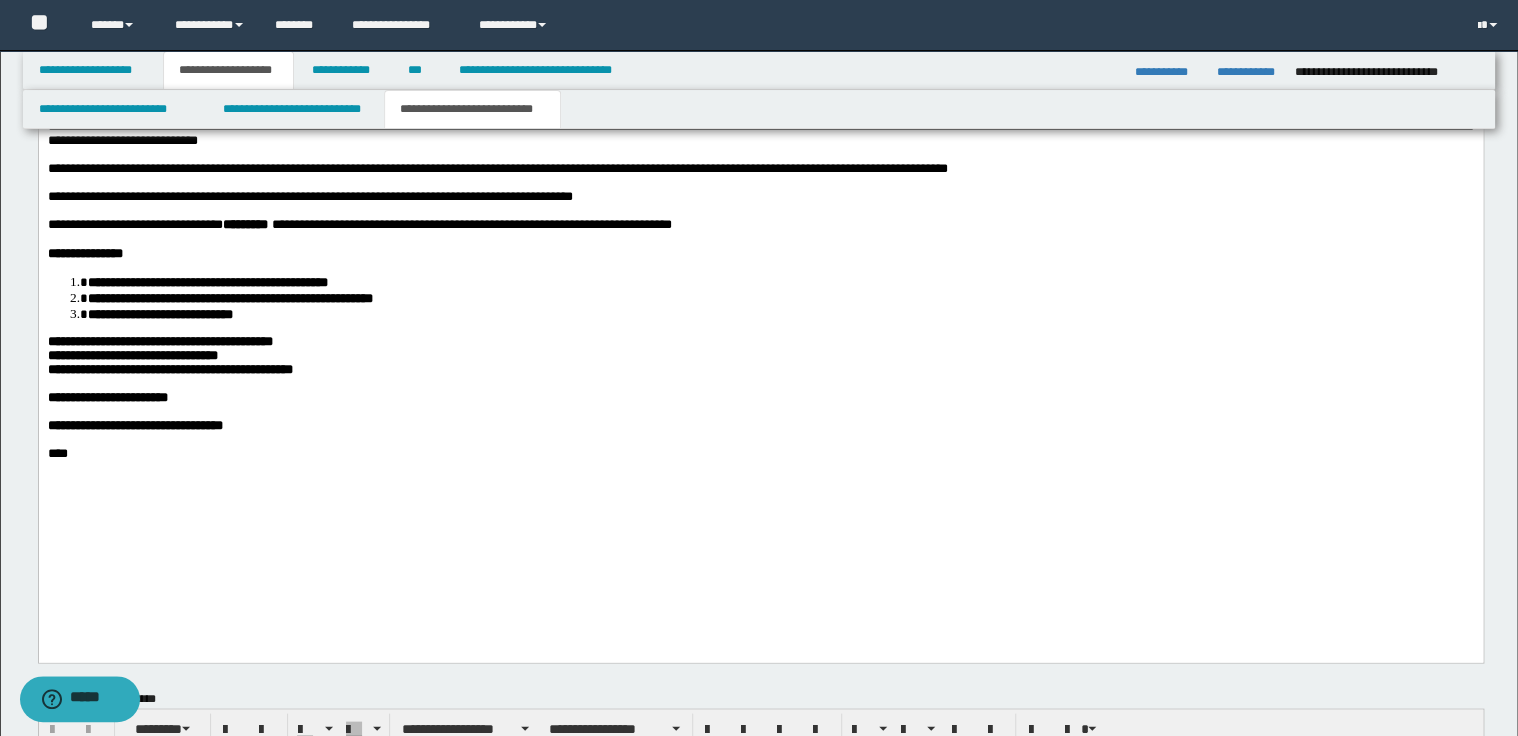 click on "**********" at bounding box center [760, 198] 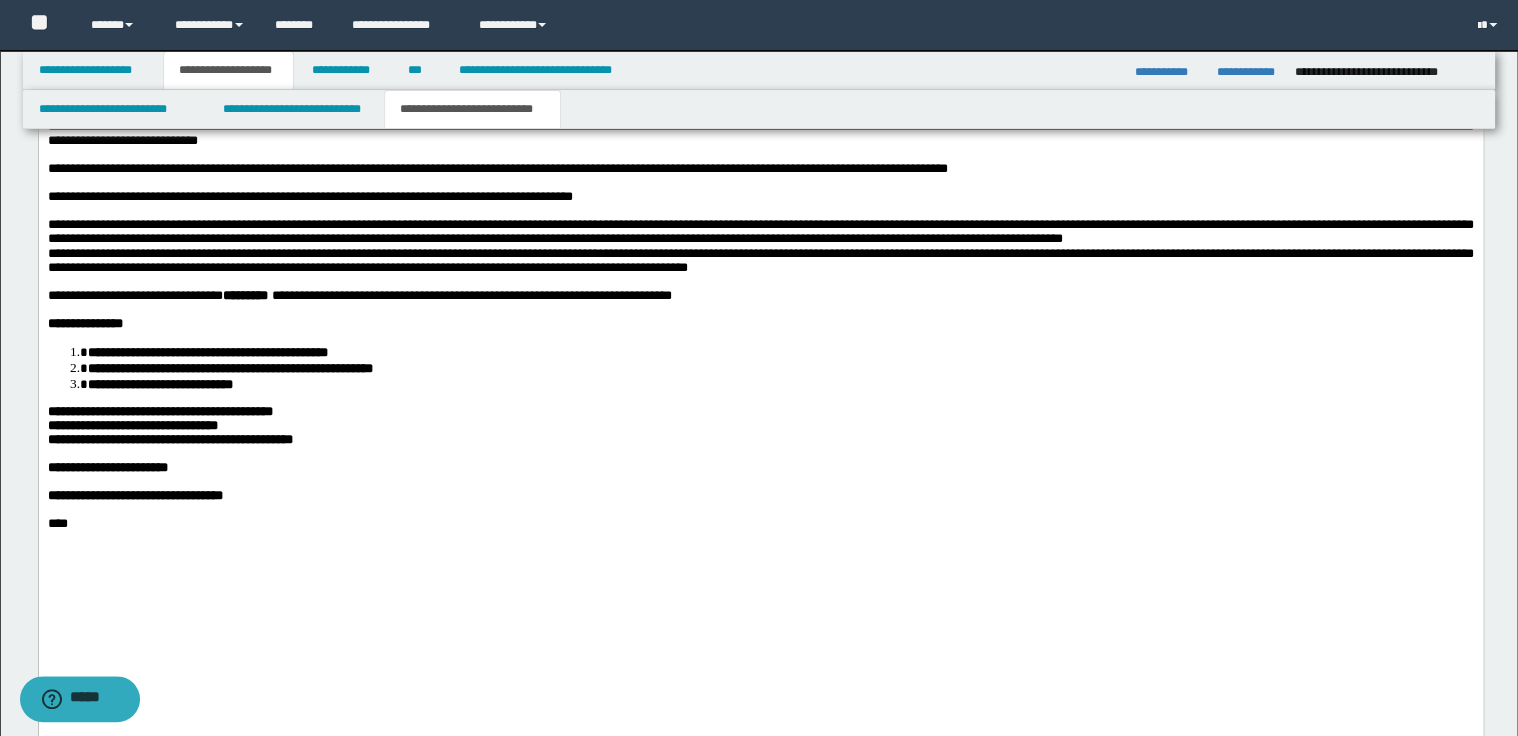 click on "**********" at bounding box center (760, 247) 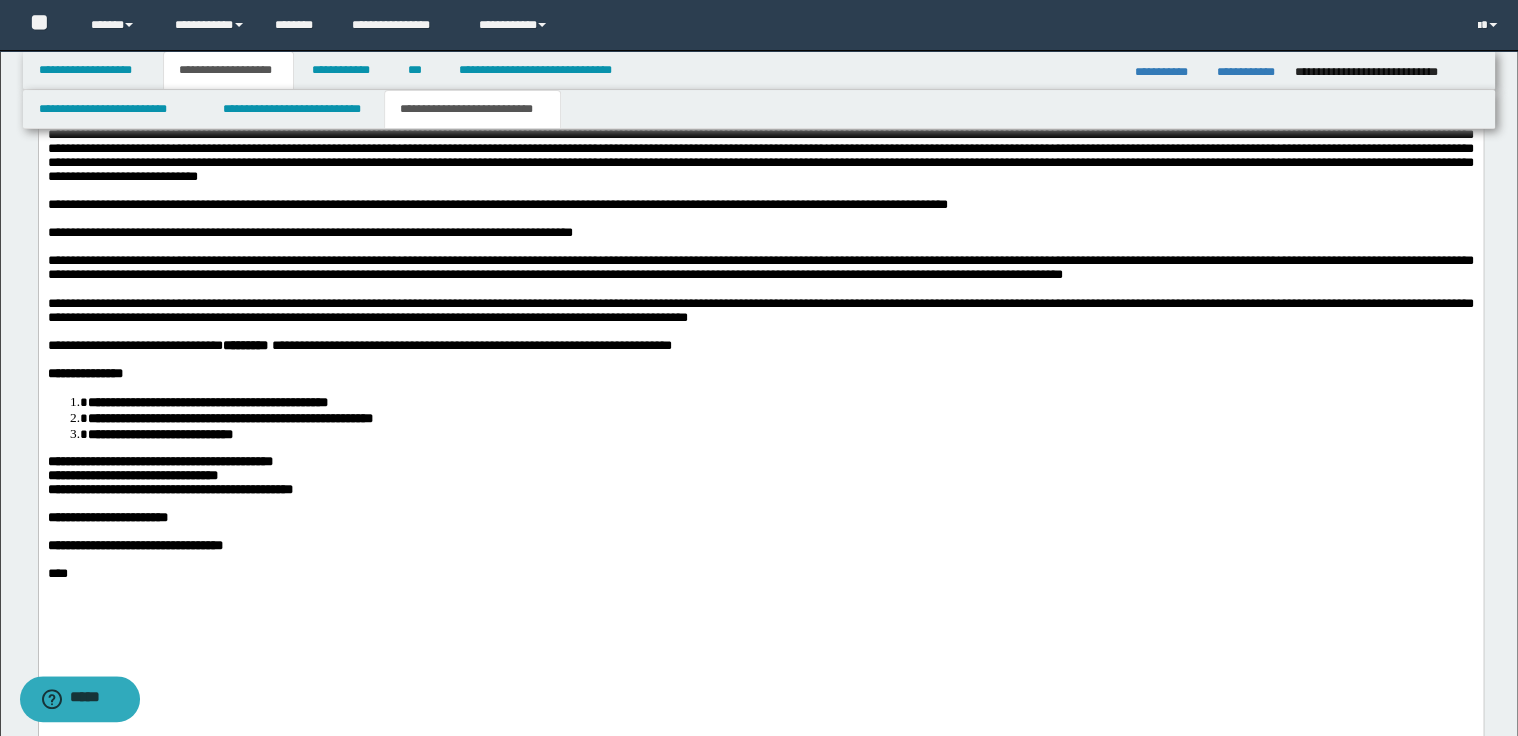 scroll, scrollTop: 1648, scrollLeft: 0, axis: vertical 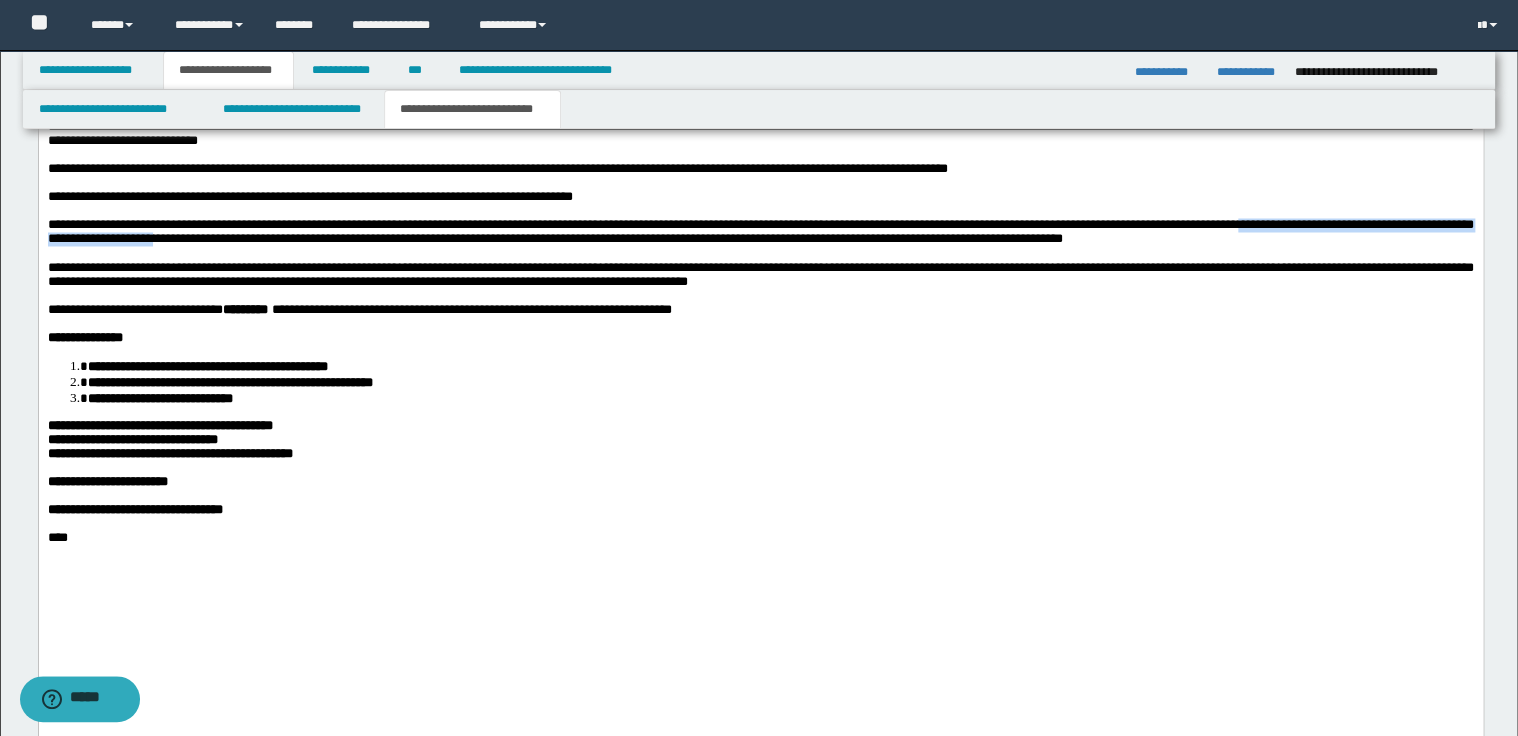 drag, startPoint x: 1317, startPoint y: 296, endPoint x: 267, endPoint y: 316, distance: 1050.1904 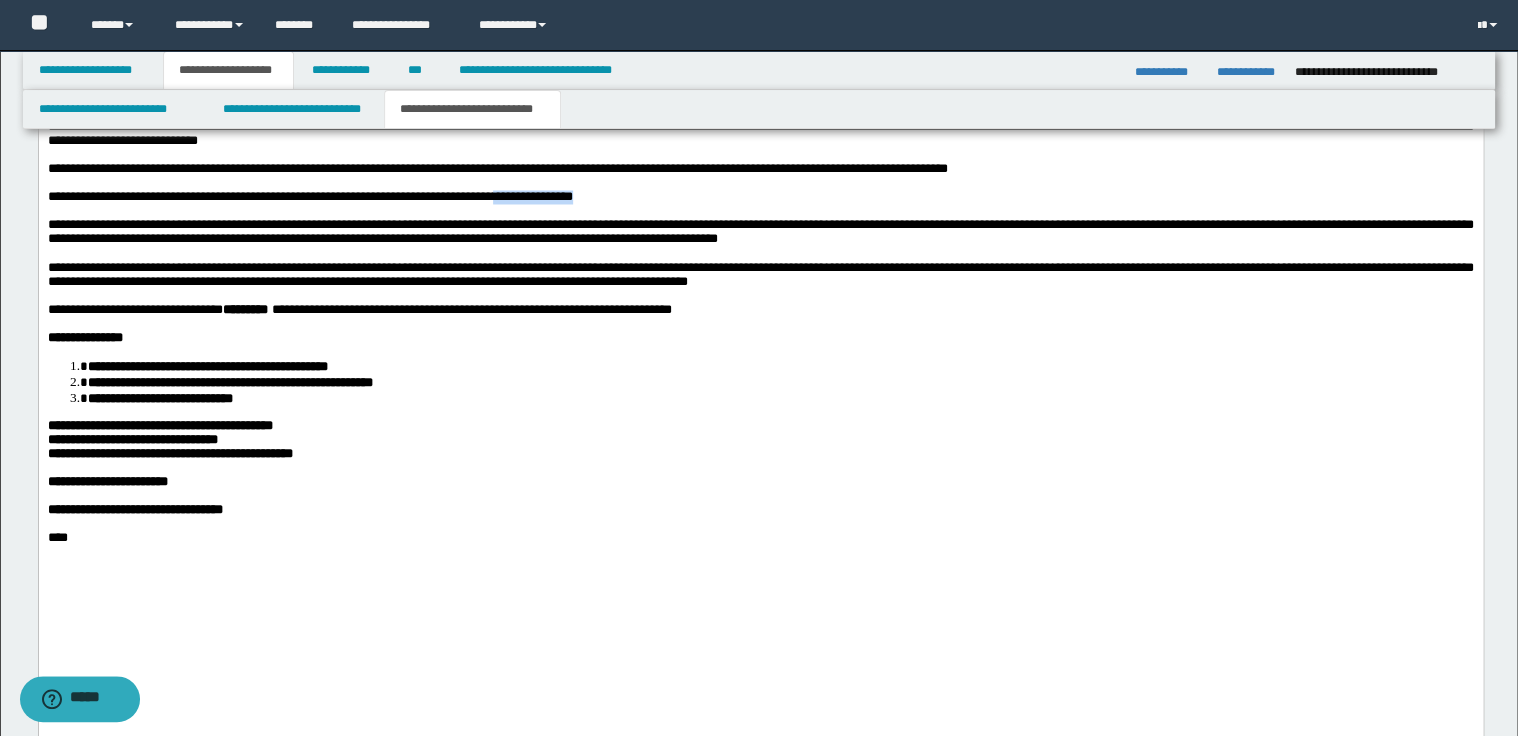 drag, startPoint x: 594, startPoint y: 266, endPoint x: 516, endPoint y: 263, distance: 78.05767 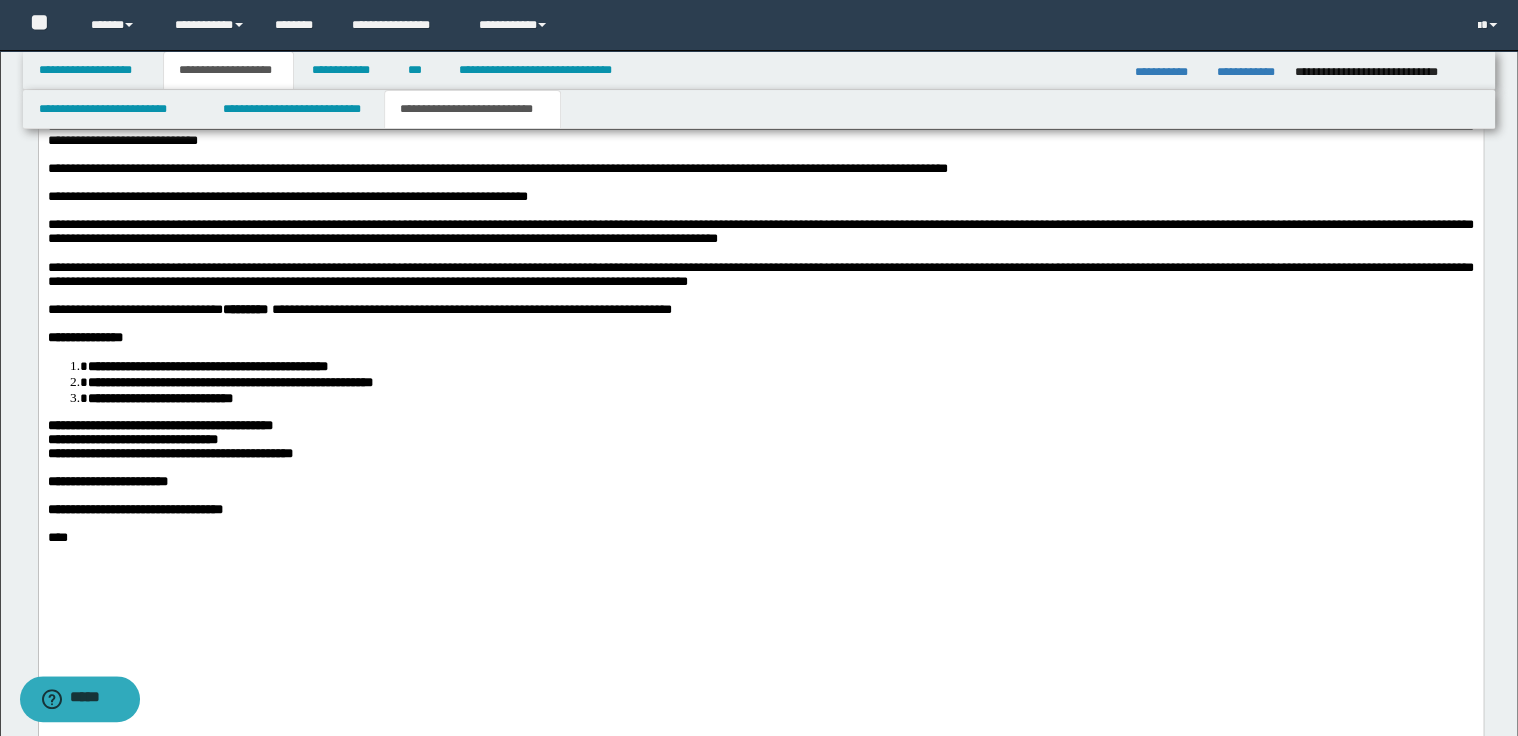 click on "**********" at bounding box center (760, 170) 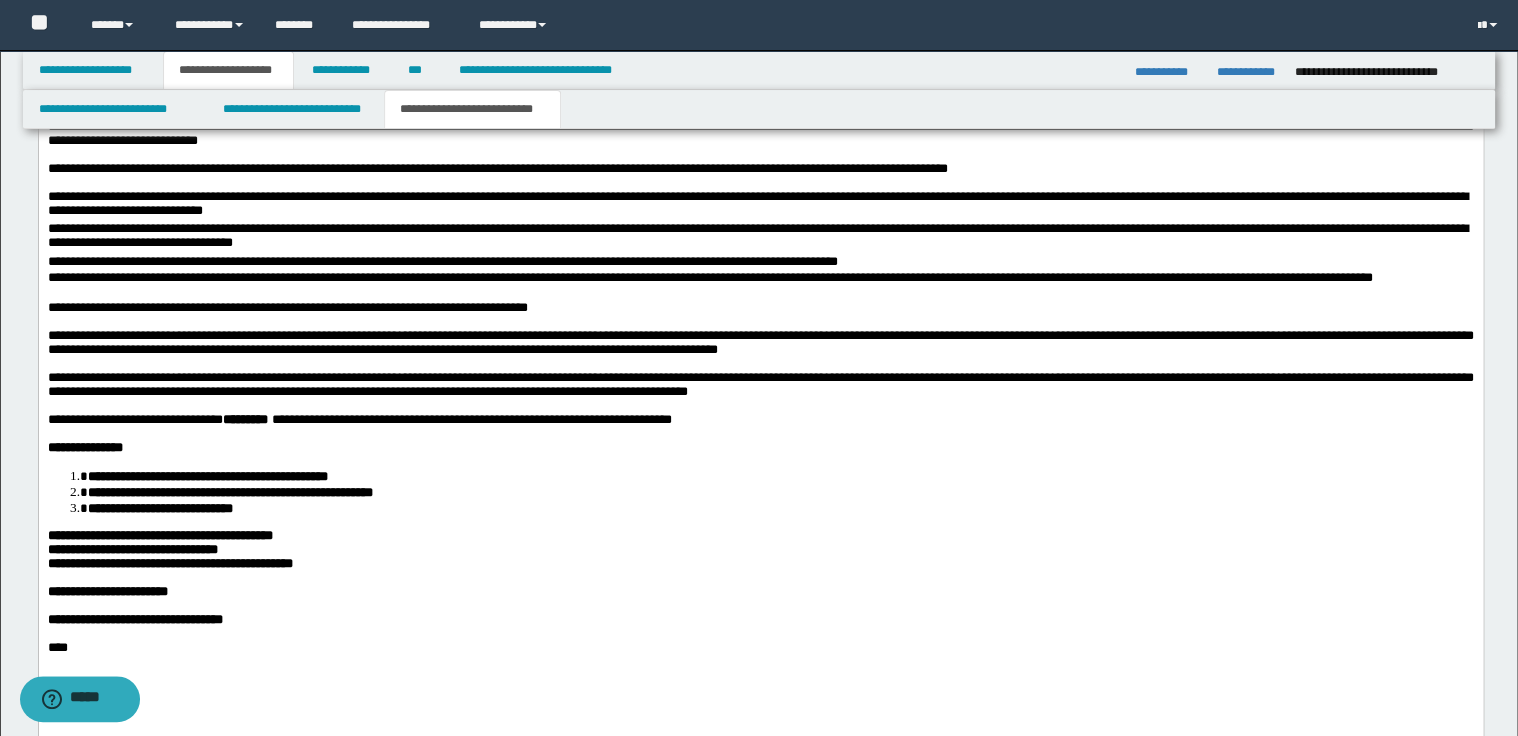 click on "**********" at bounding box center (760, 207) 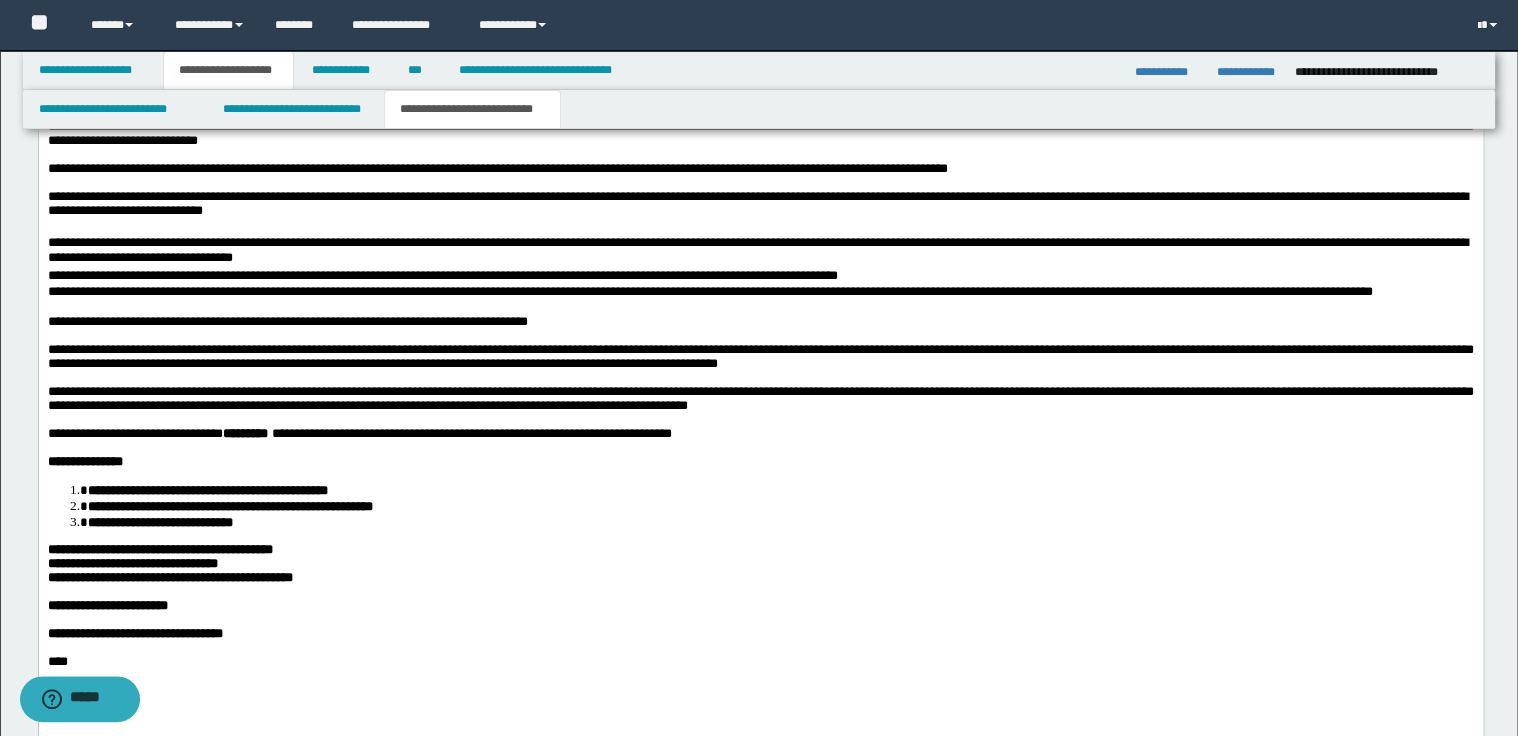 click on "**********" at bounding box center (760, 253) 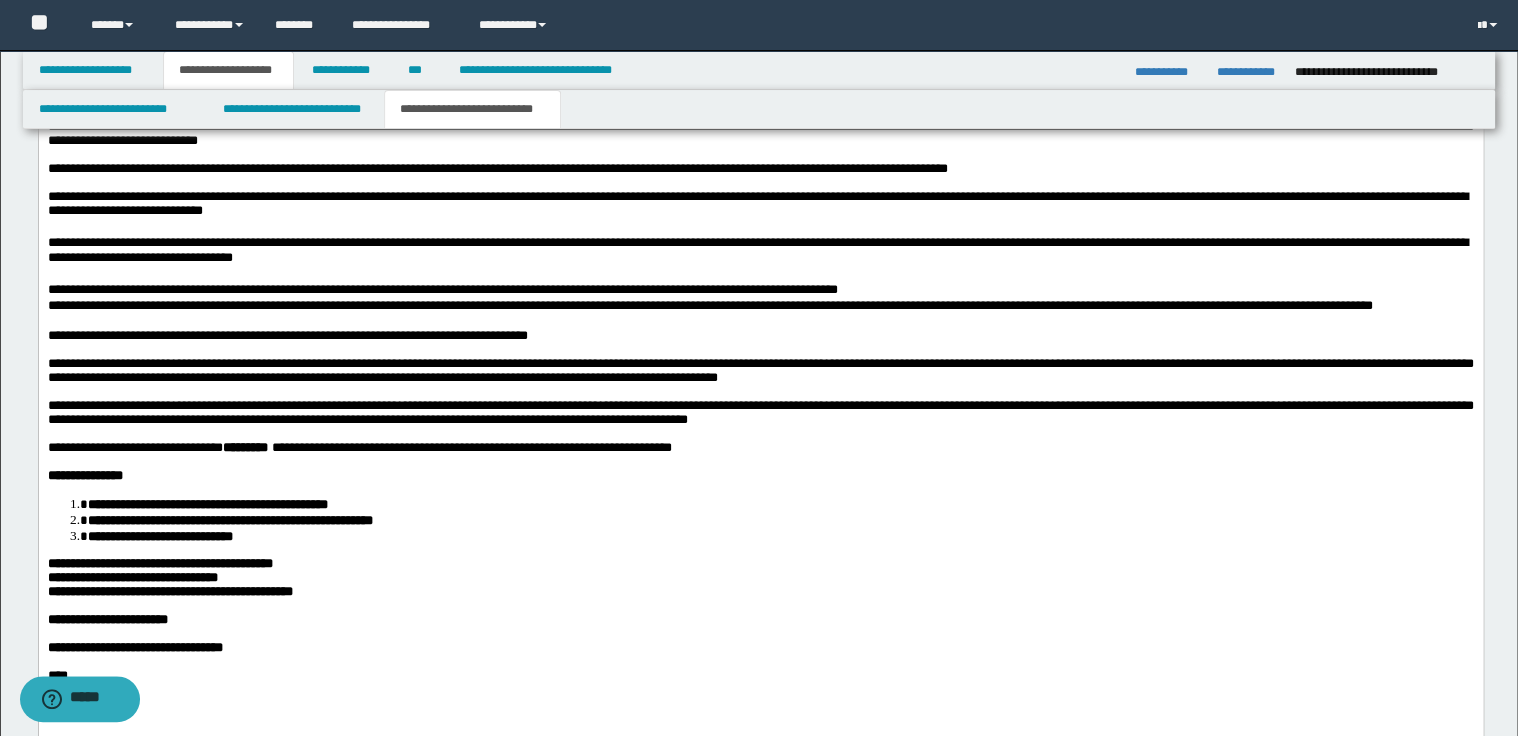 click on "**********" at bounding box center (760, 291) 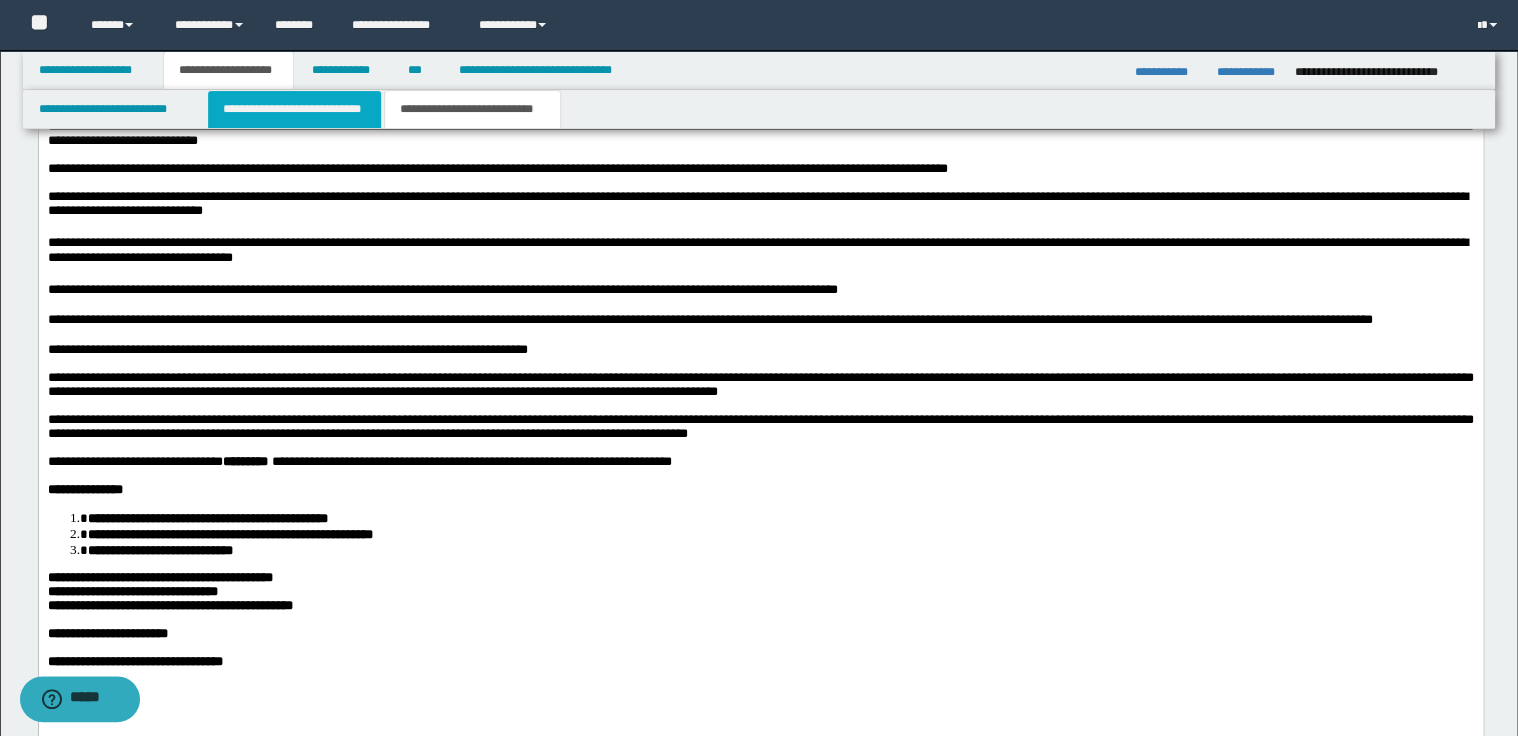 click on "**********" at bounding box center [294, 109] 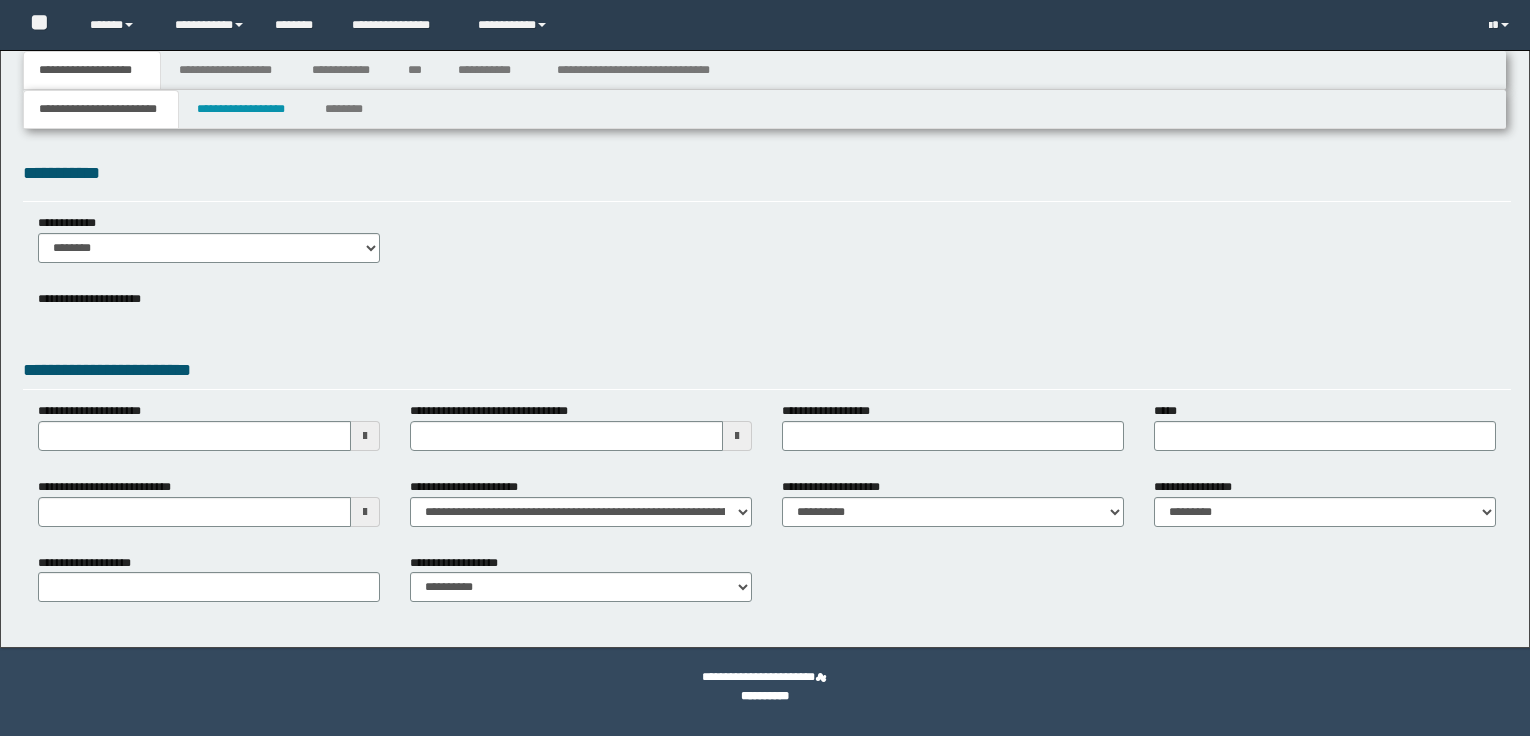 scroll, scrollTop: 0, scrollLeft: 0, axis: both 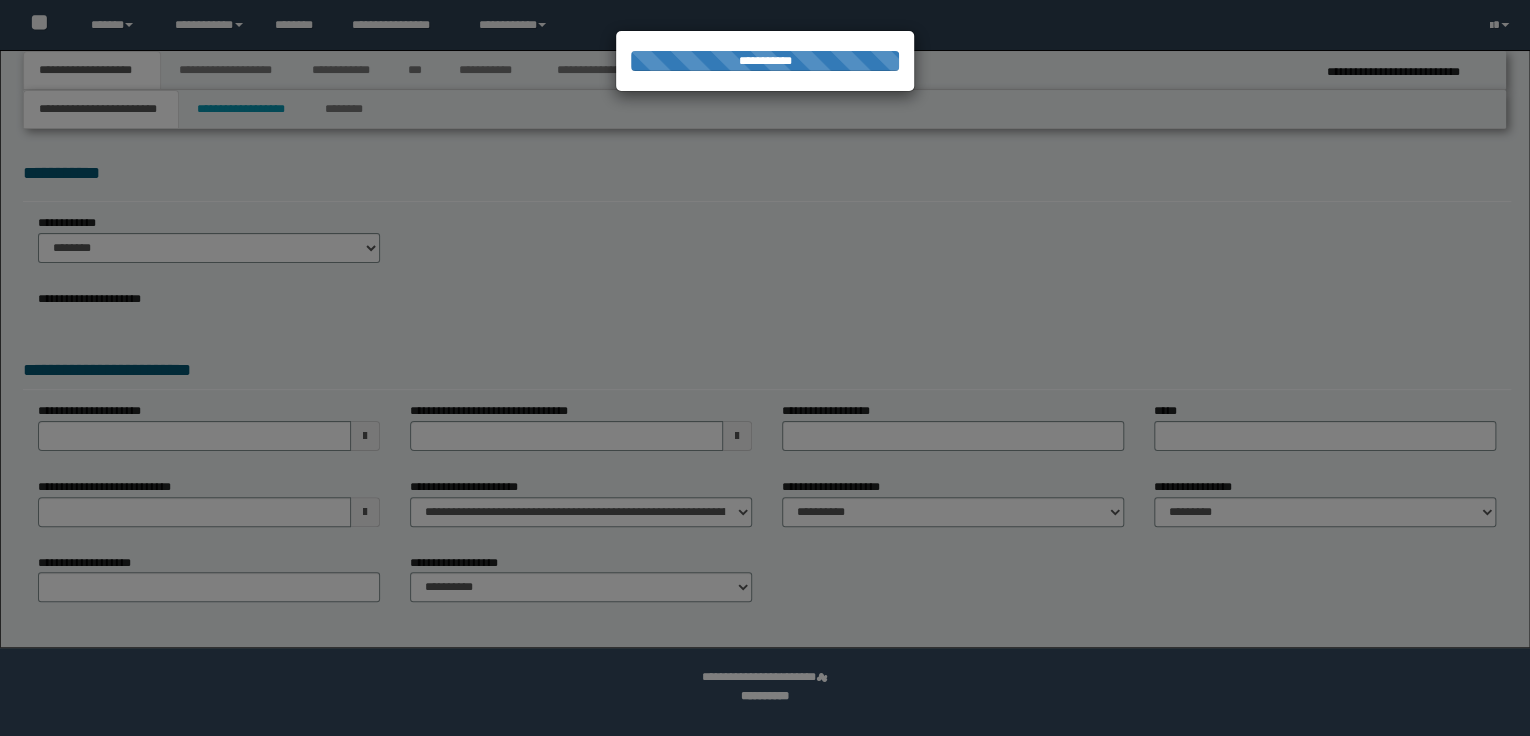 select on "*" 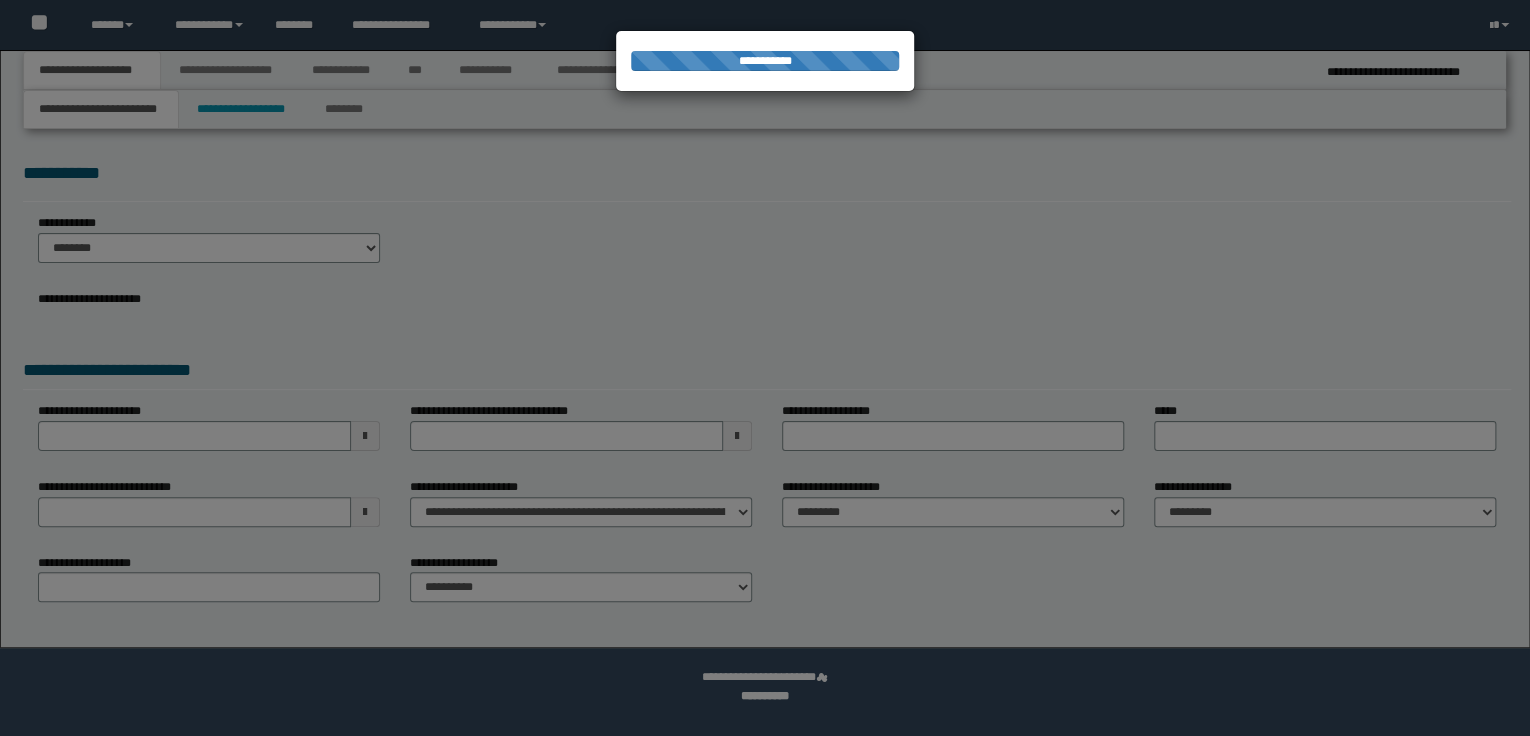 scroll, scrollTop: 0, scrollLeft: 0, axis: both 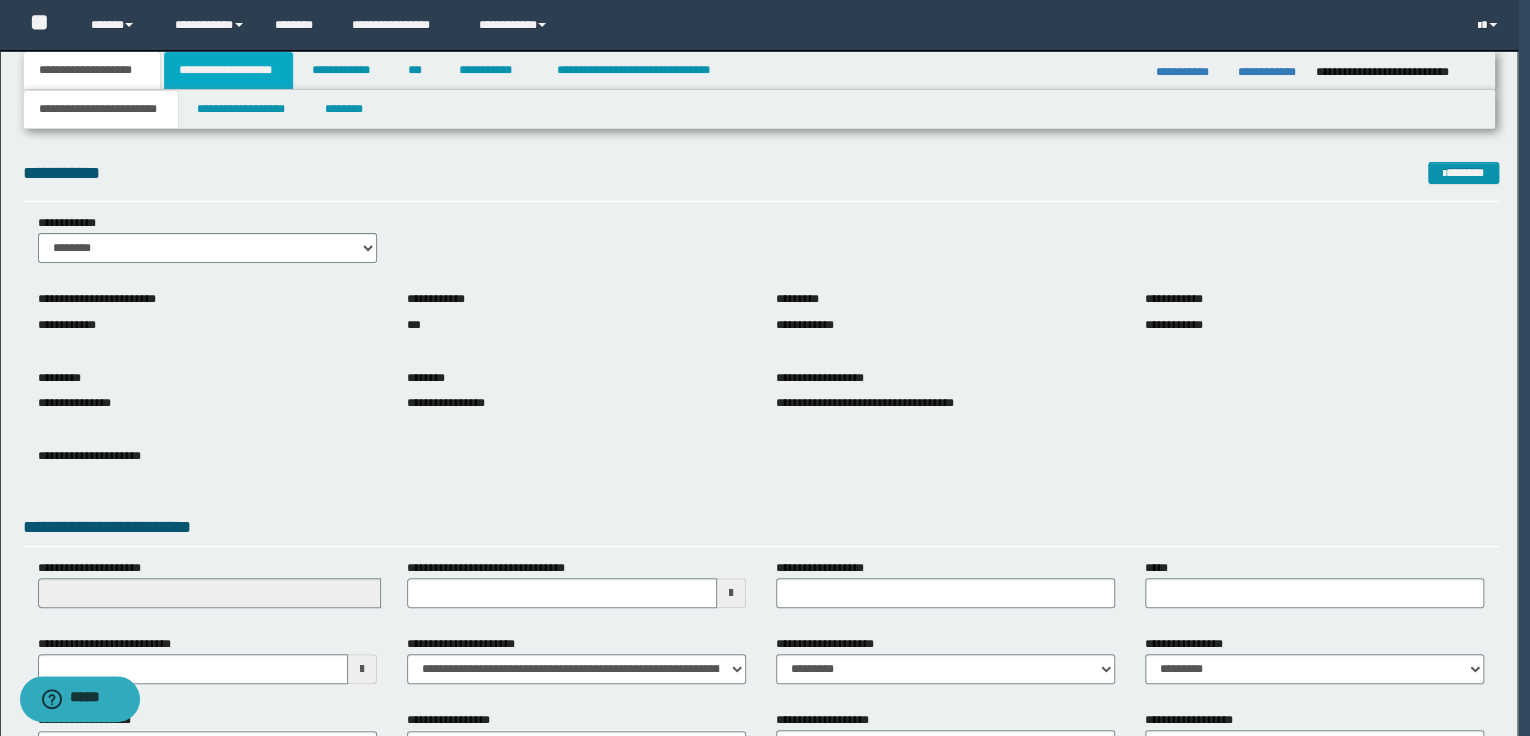 click on "**********" at bounding box center [228, 70] 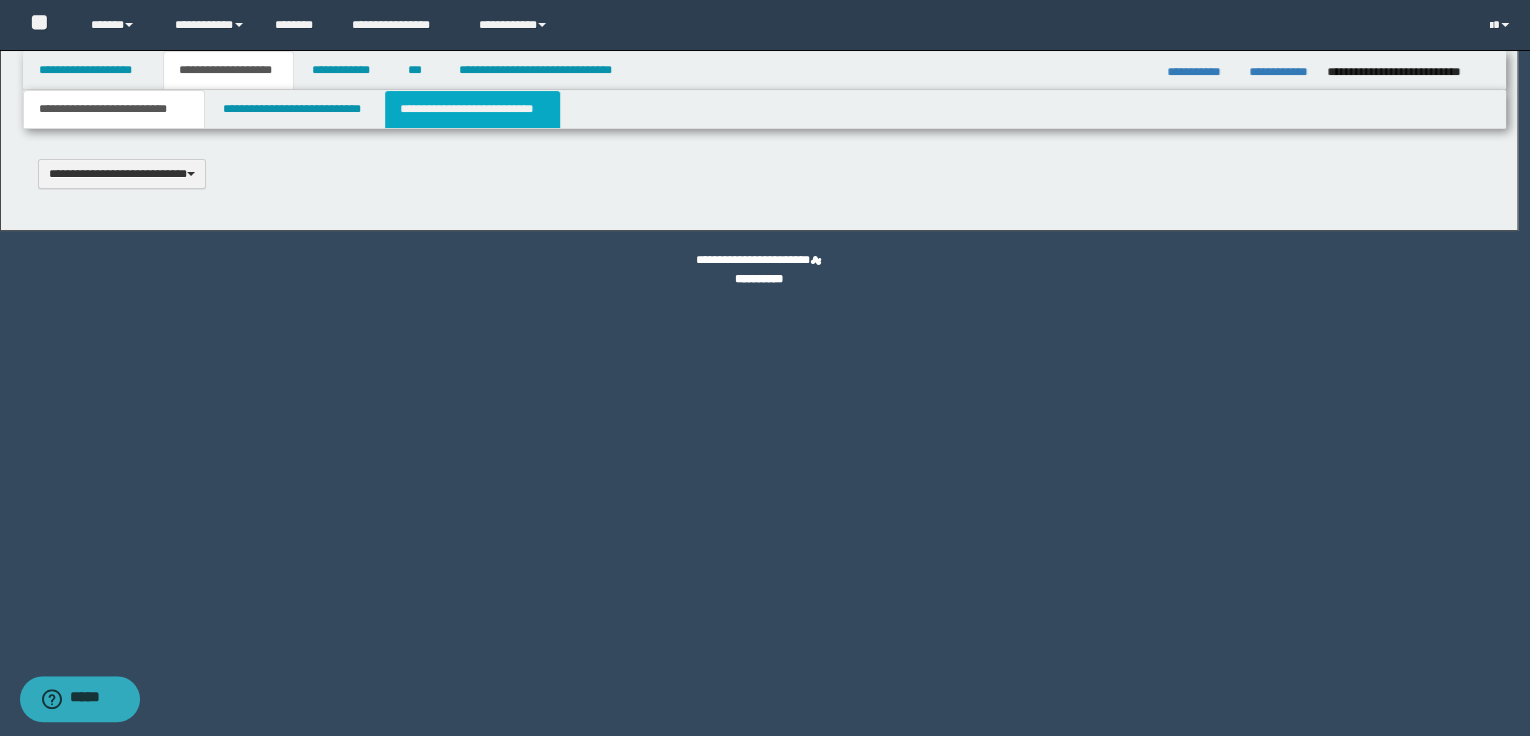type 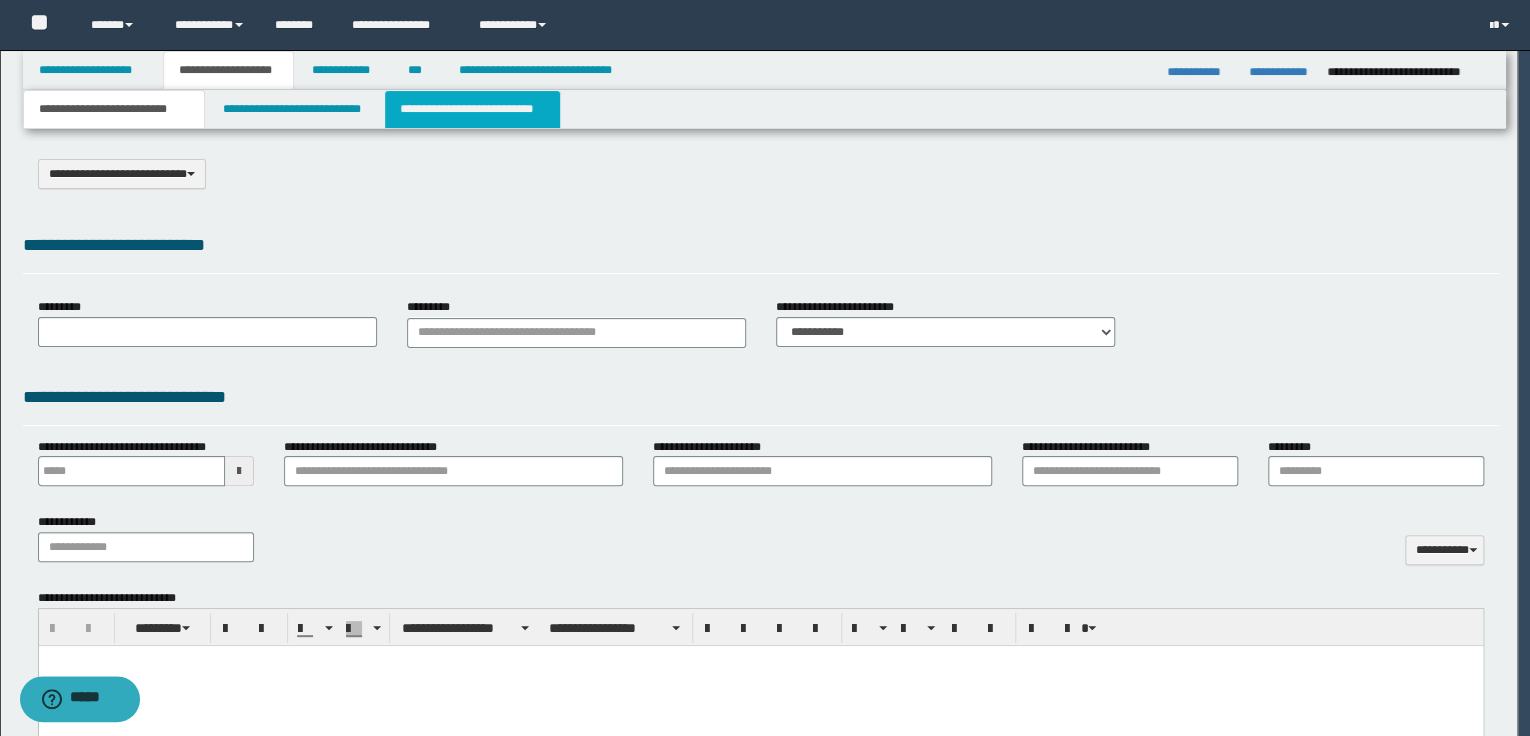 type on "**********" 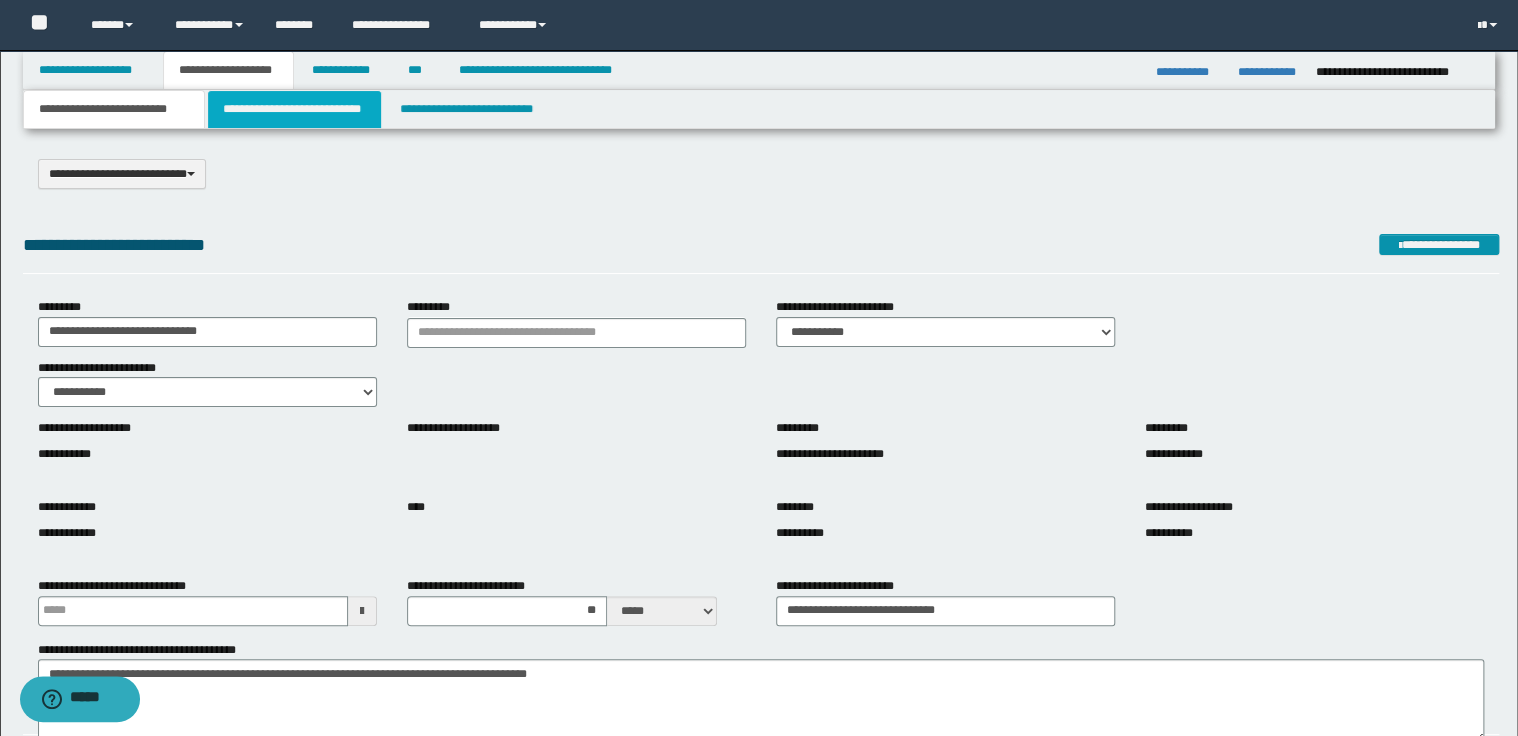 click on "**********" at bounding box center [294, 109] 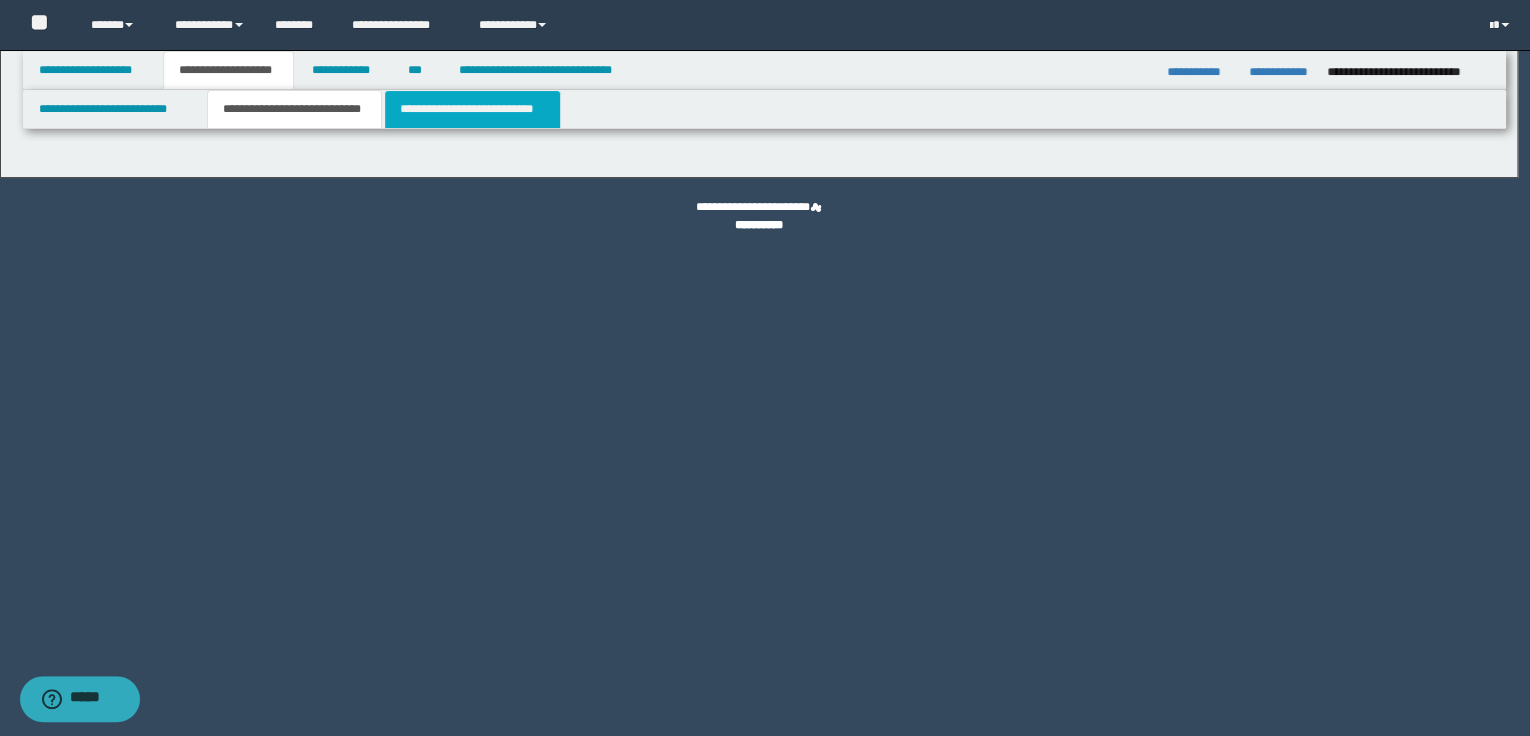 select on "*" 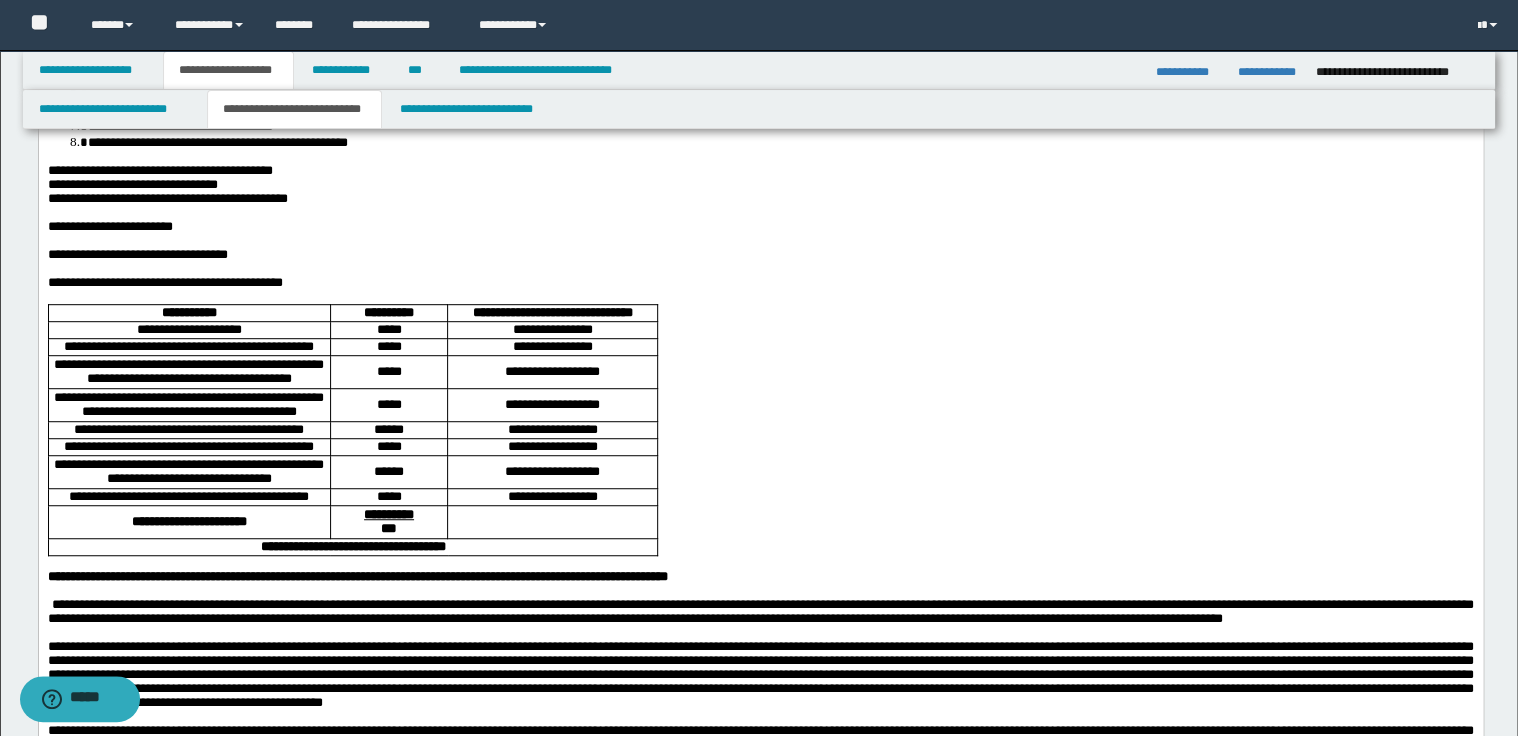 scroll, scrollTop: 480, scrollLeft: 0, axis: vertical 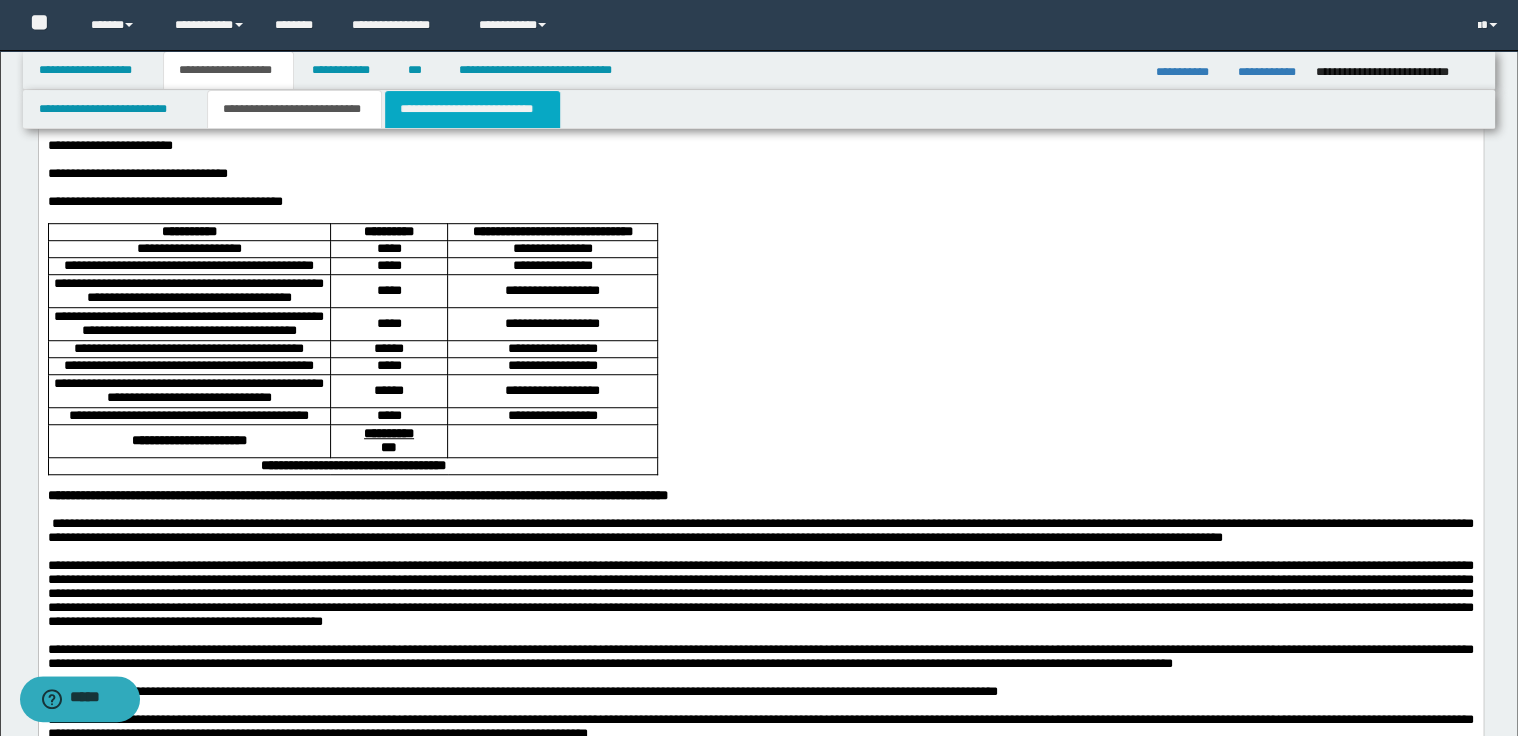click on "**********" at bounding box center [472, 109] 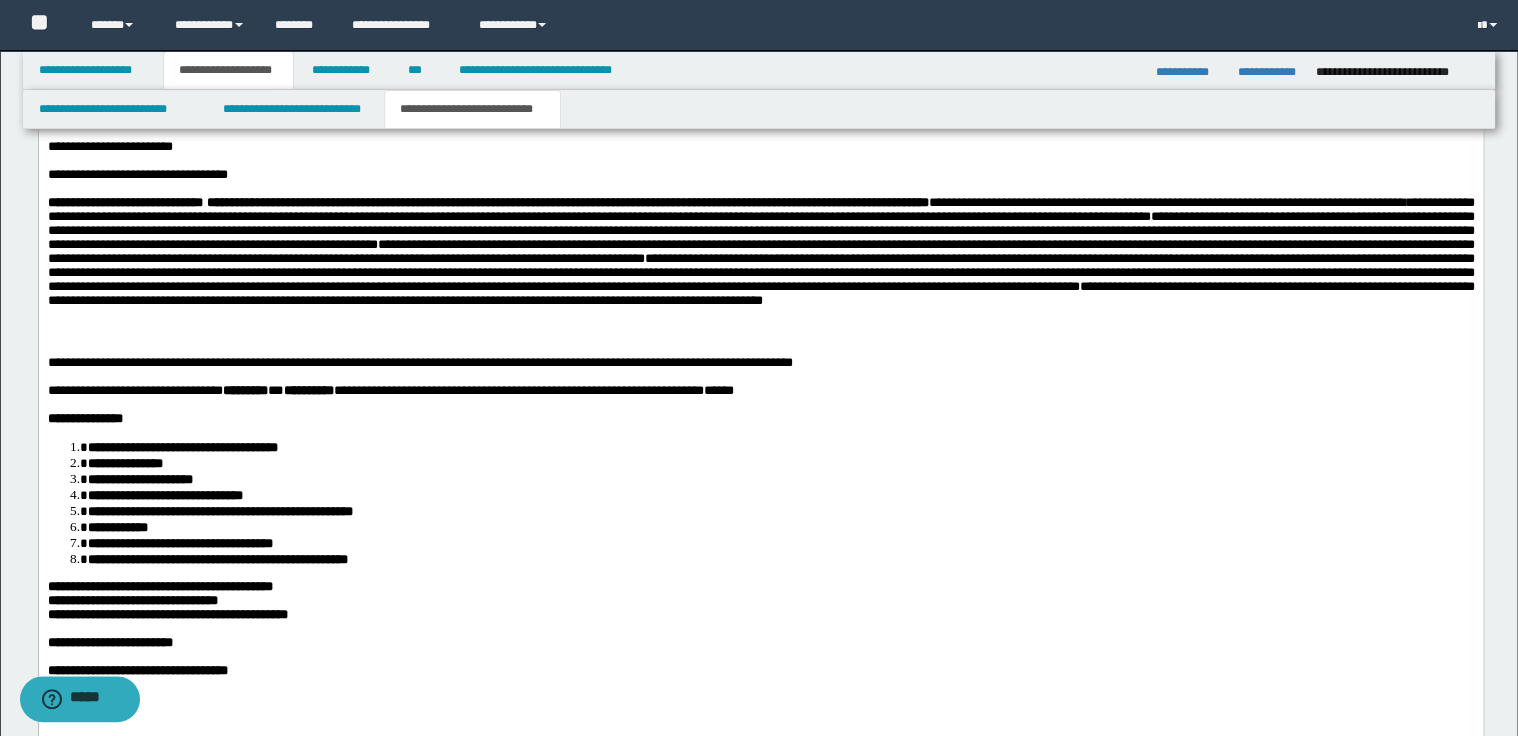 scroll, scrollTop: 1760, scrollLeft: 0, axis: vertical 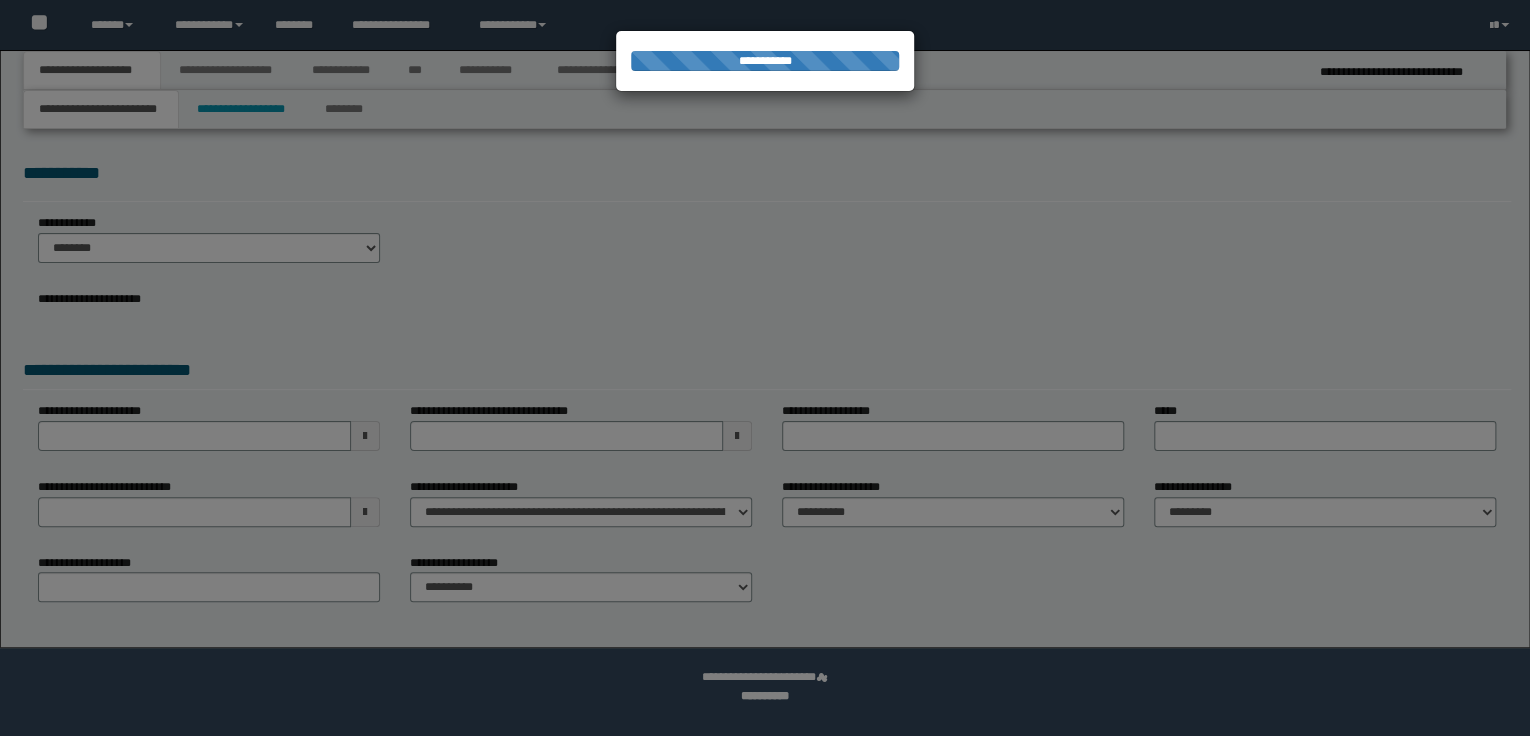 select on "*" 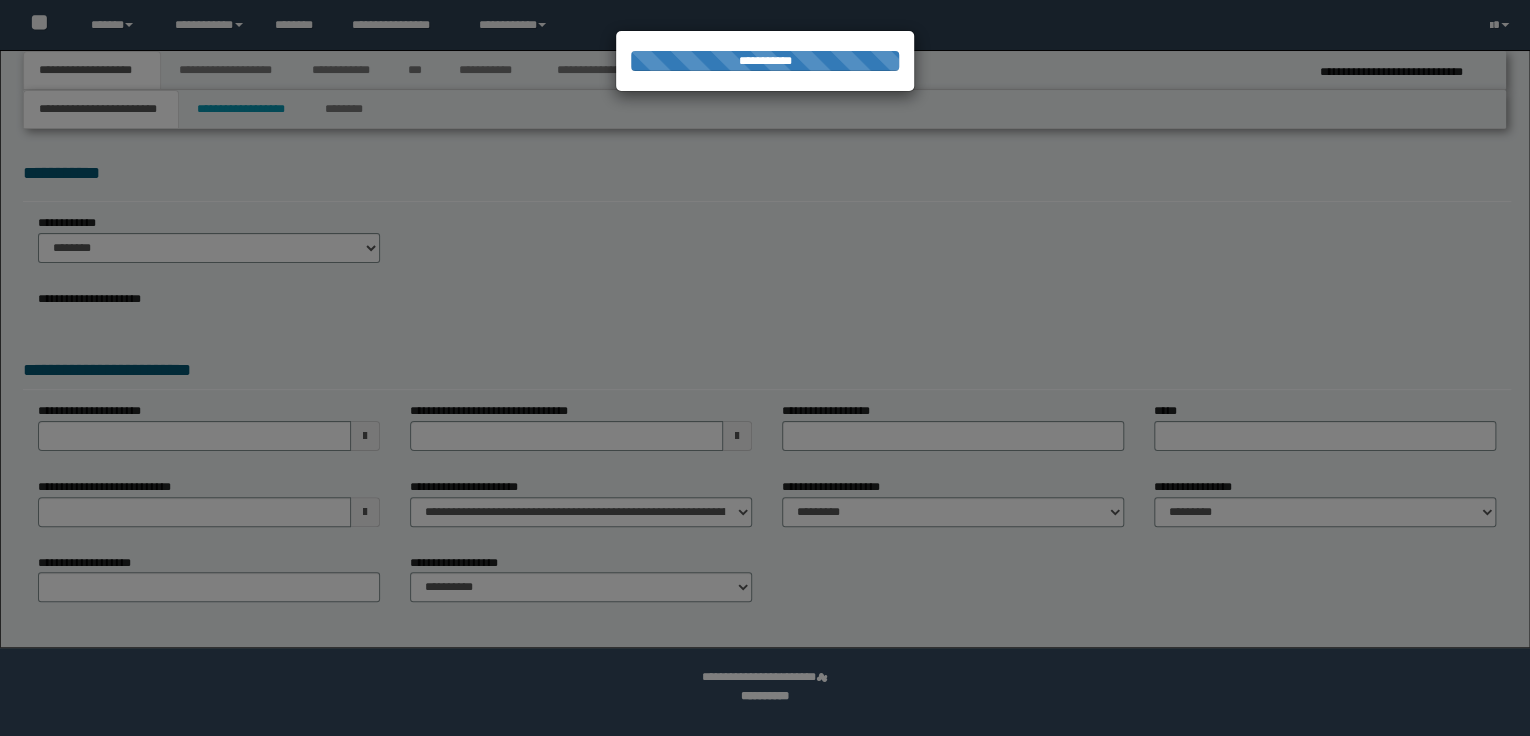 scroll, scrollTop: 0, scrollLeft: 0, axis: both 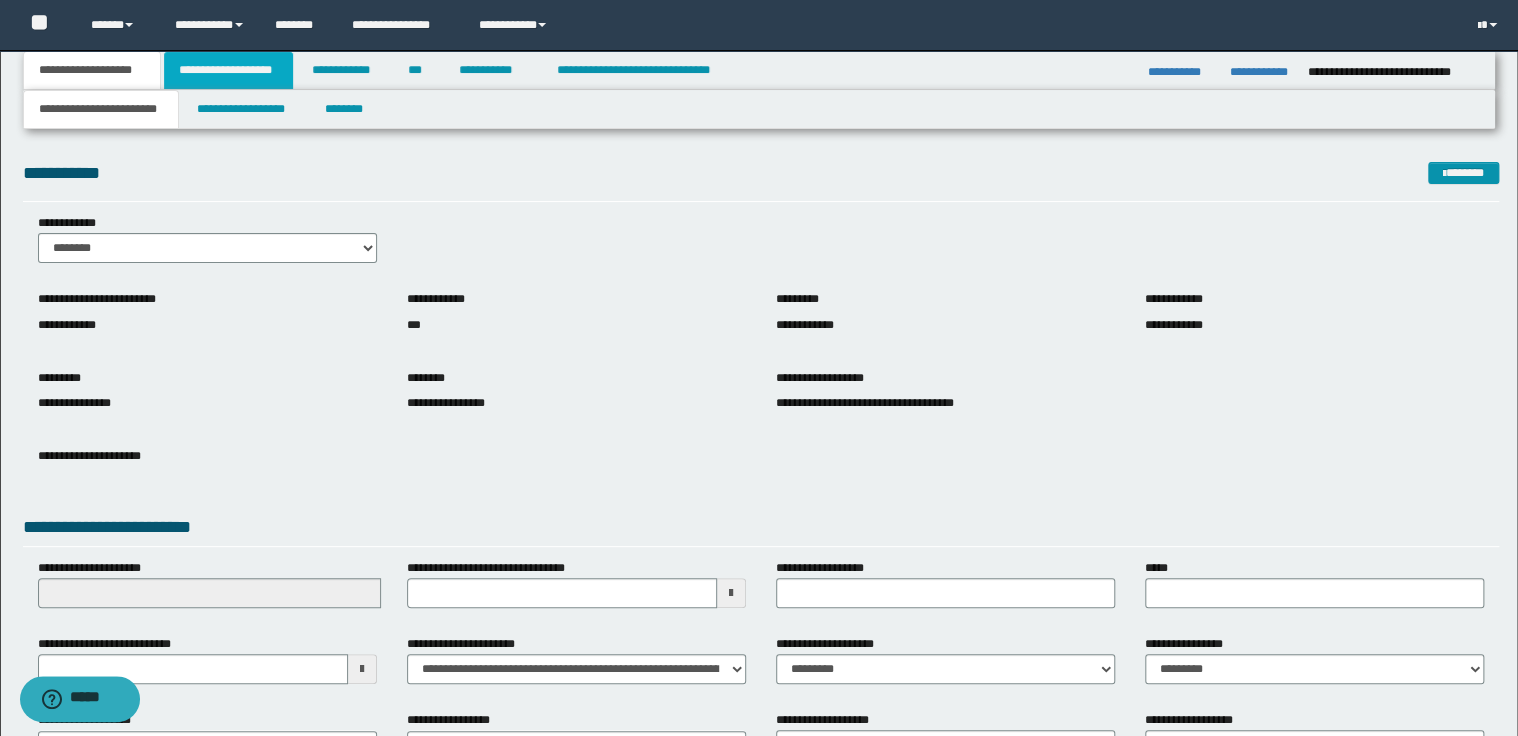 click on "**********" at bounding box center (228, 70) 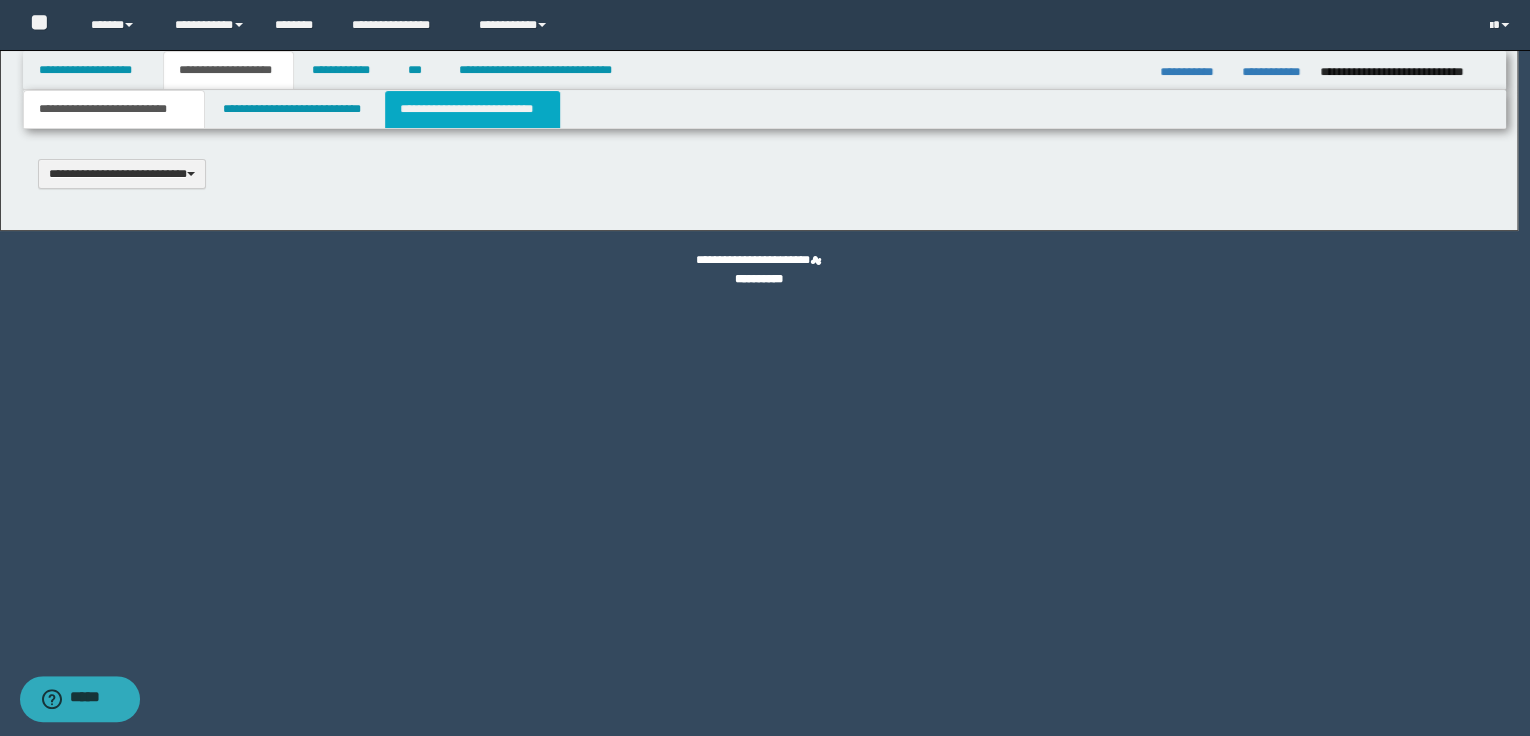 scroll, scrollTop: 0, scrollLeft: 0, axis: both 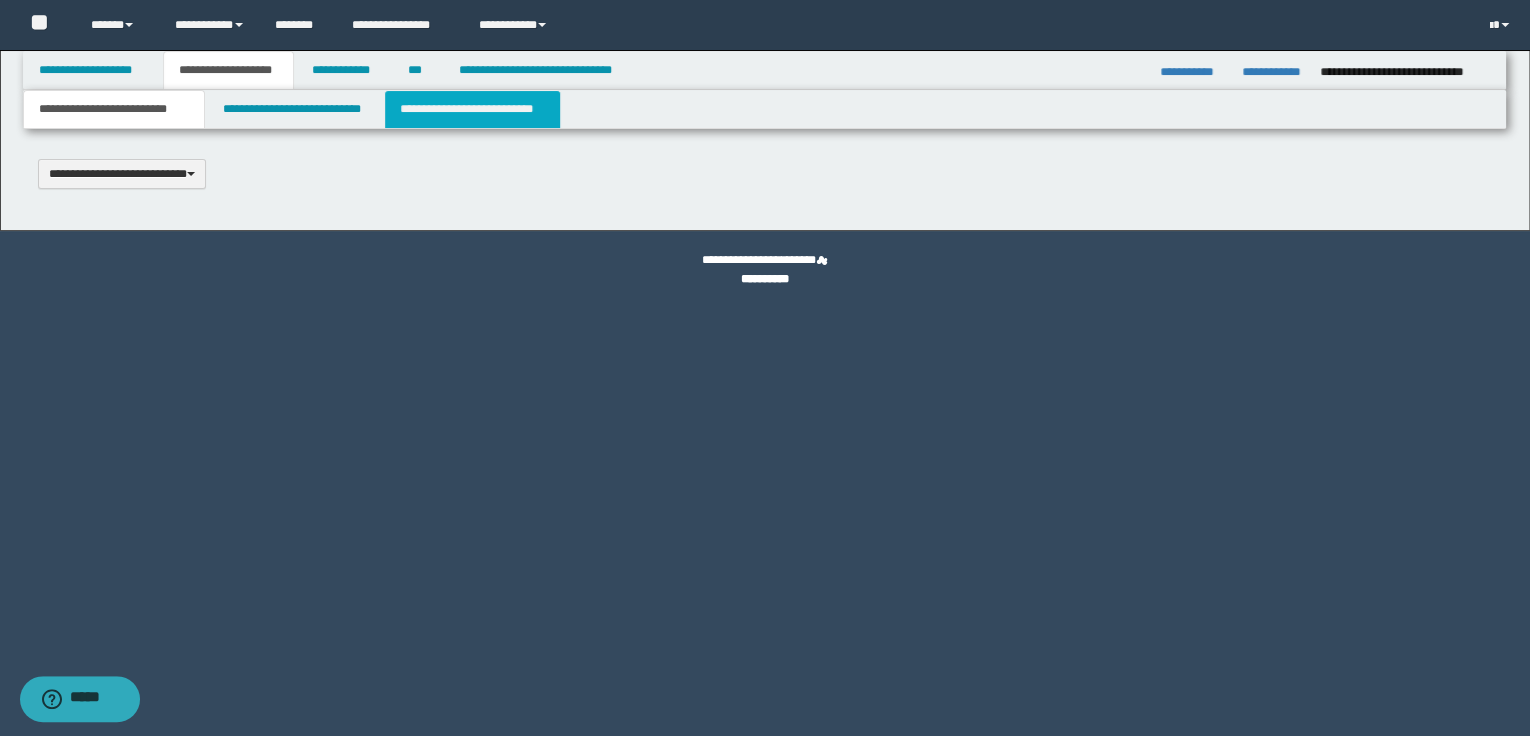 click on "**********" at bounding box center [472, 109] 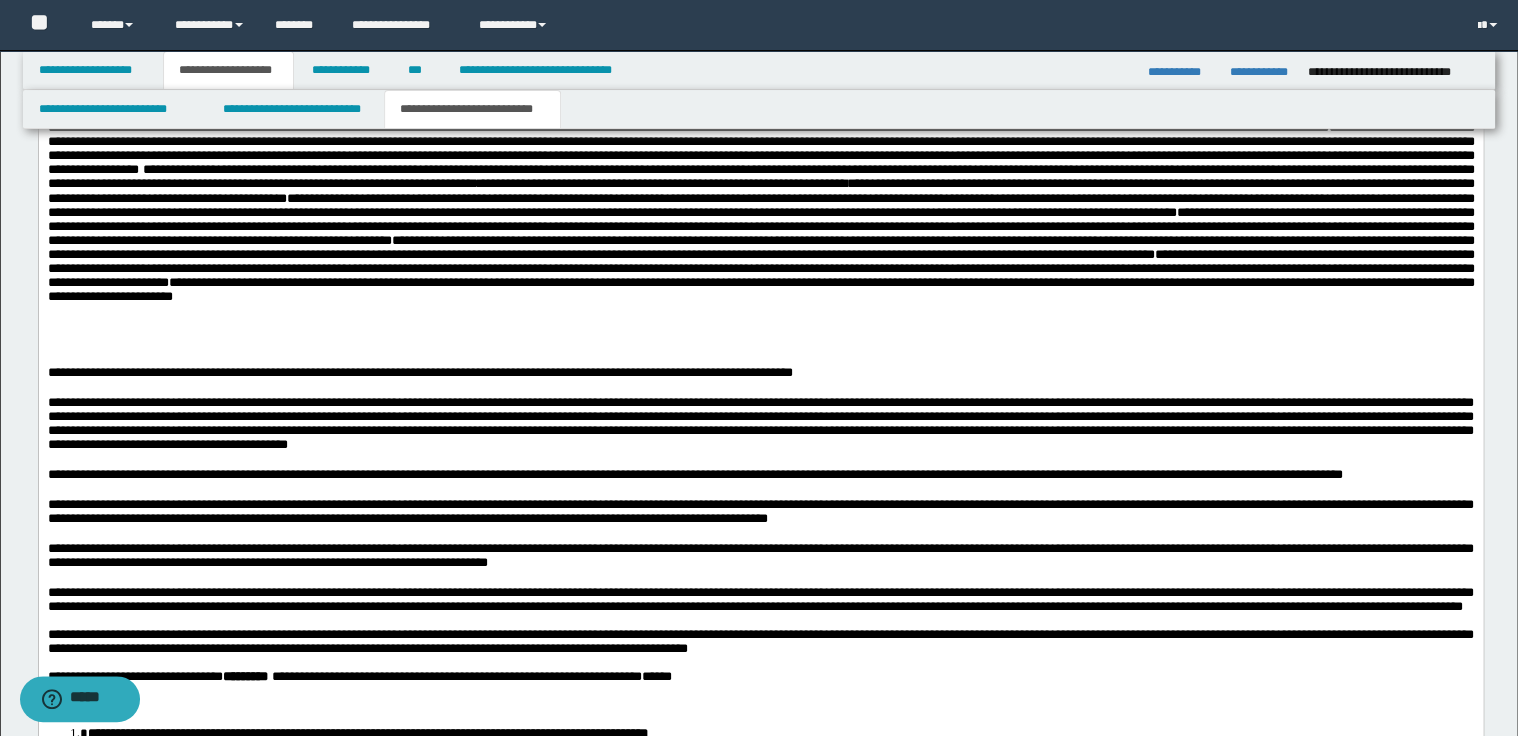 scroll, scrollTop: 1840, scrollLeft: 0, axis: vertical 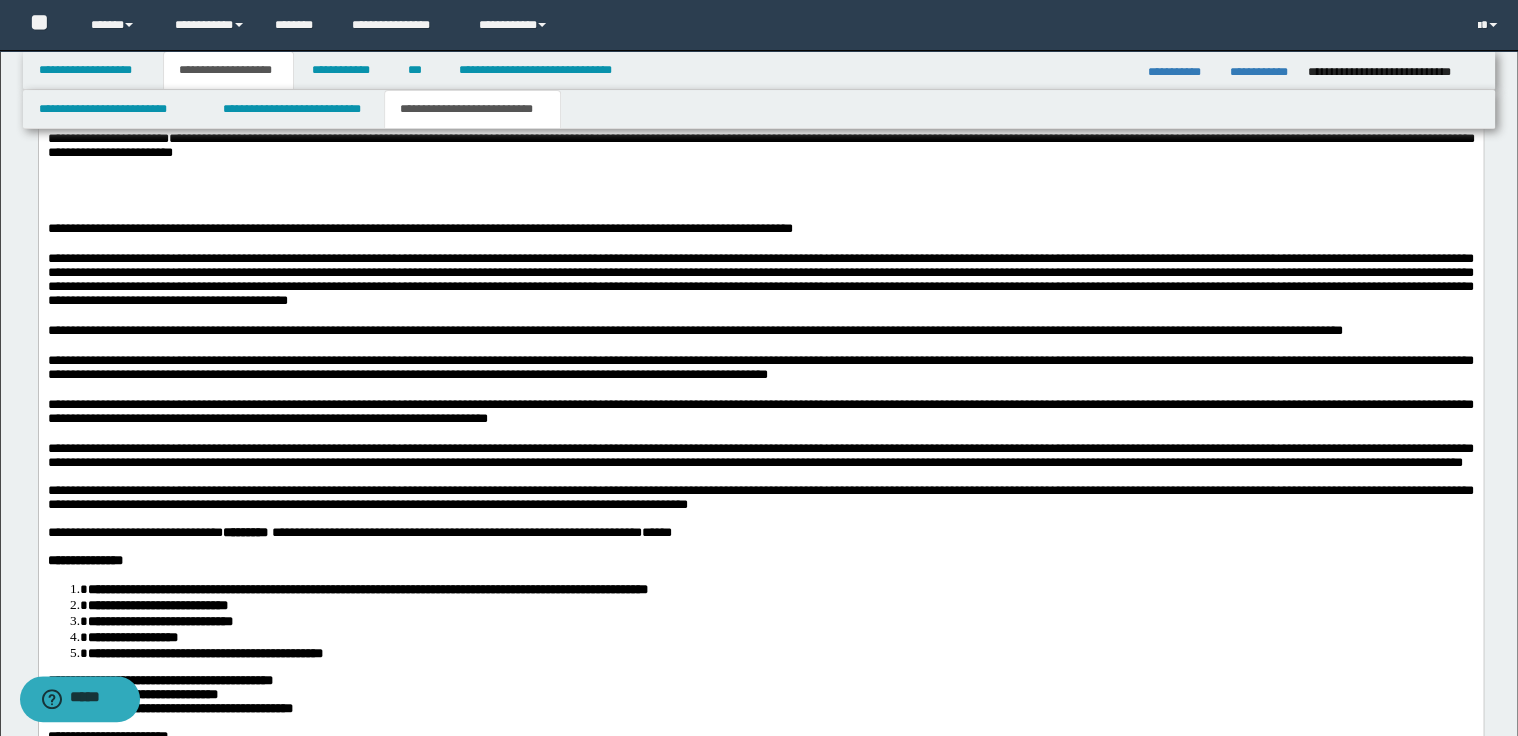click on "**********" at bounding box center (760, 366) 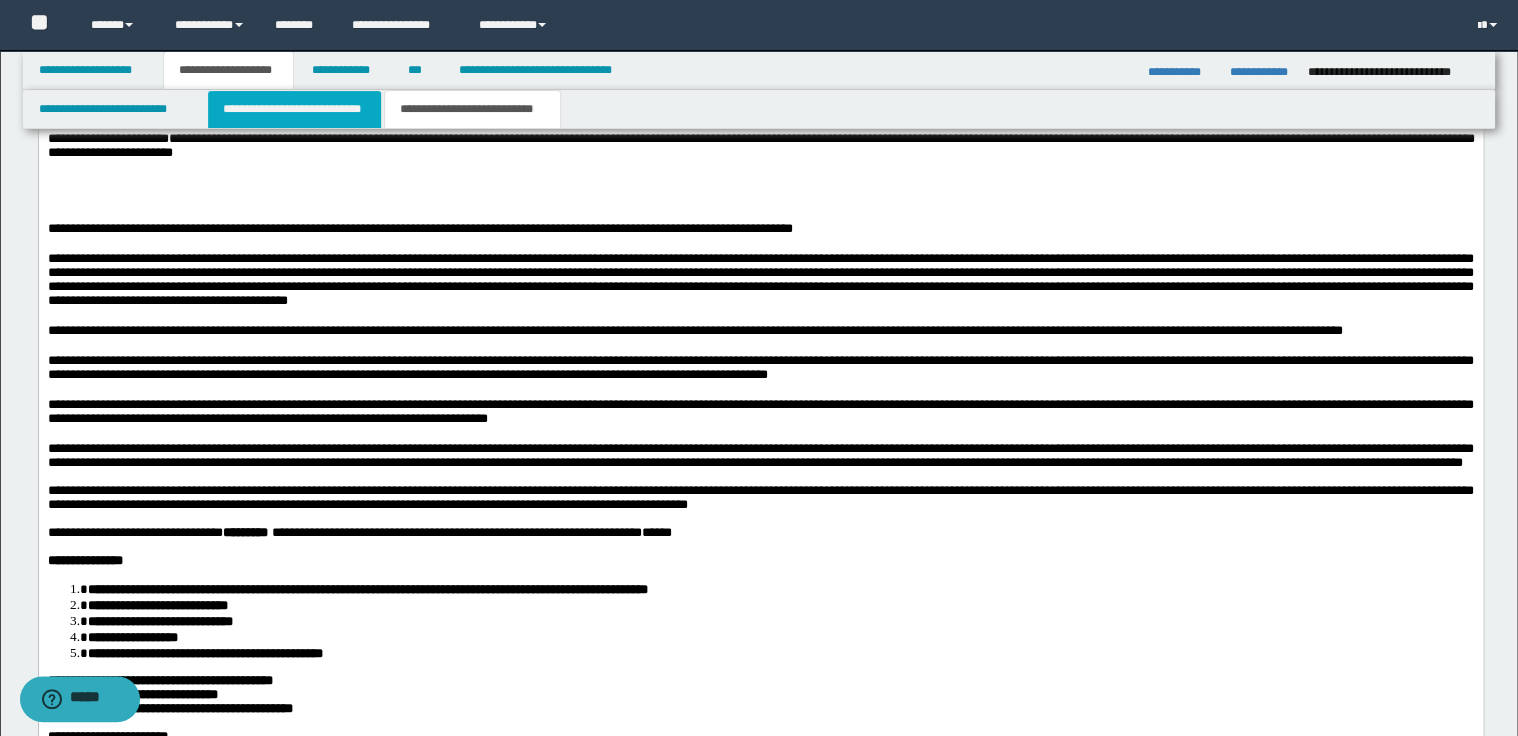 click on "**********" at bounding box center [294, 109] 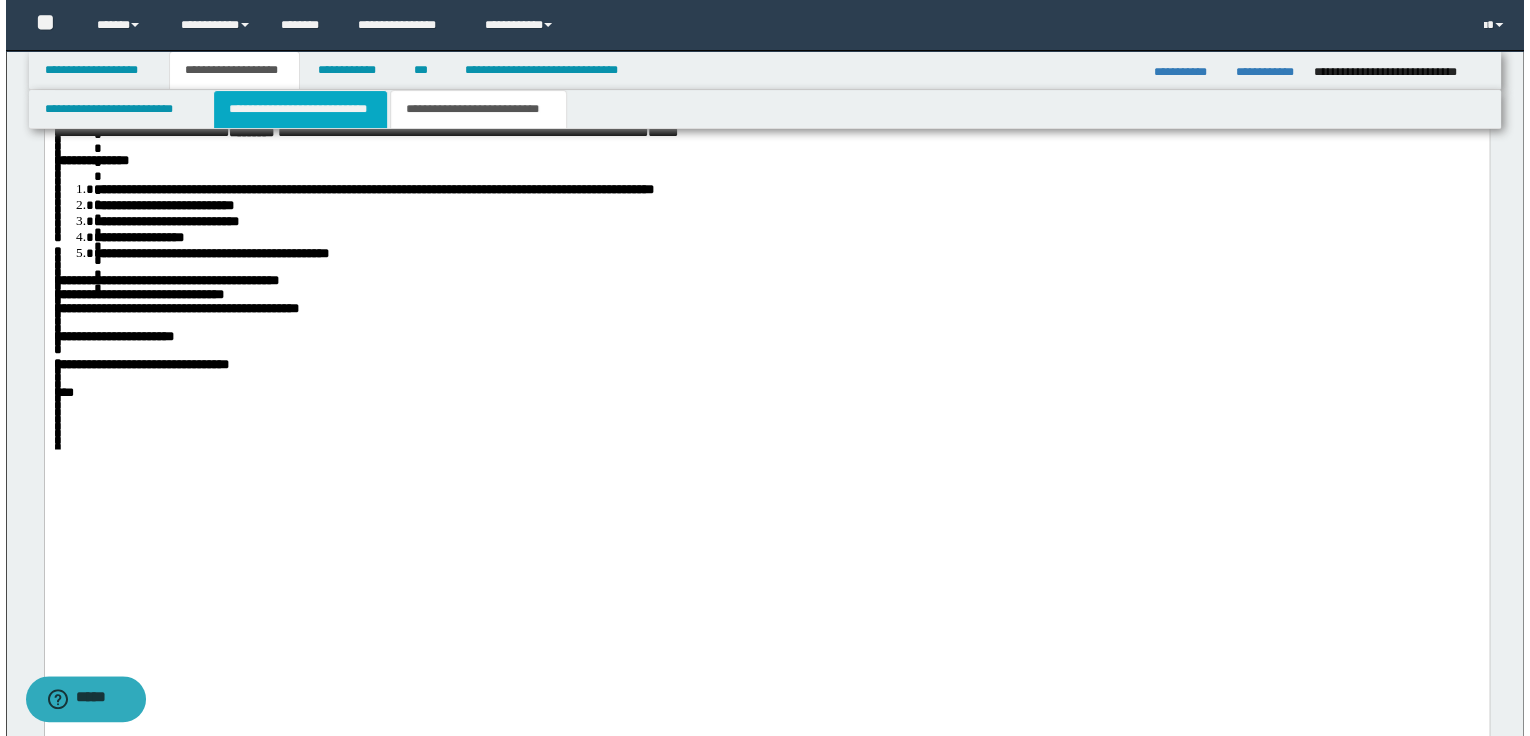 scroll, scrollTop: 0, scrollLeft: 0, axis: both 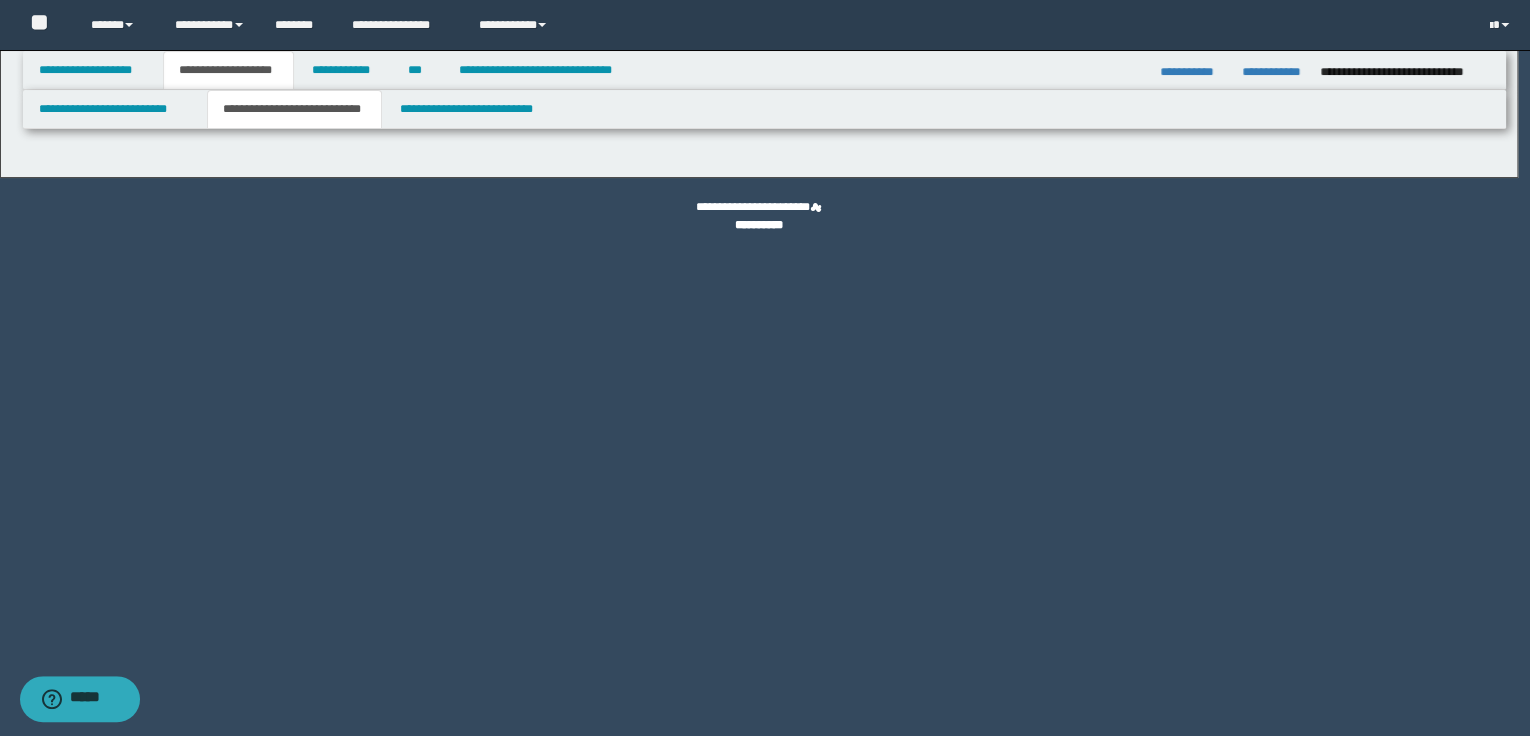 select on "*" 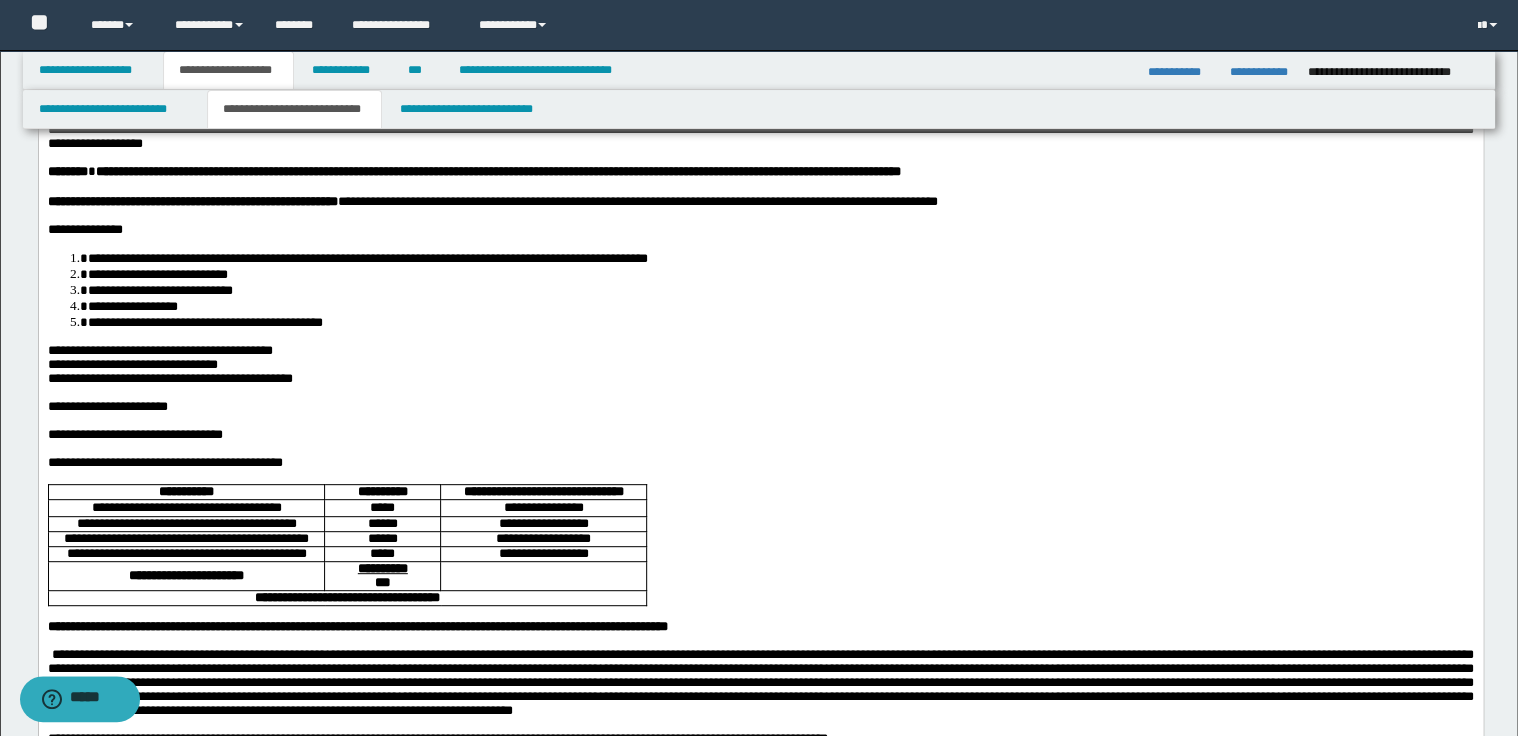 scroll, scrollTop: 160, scrollLeft: 0, axis: vertical 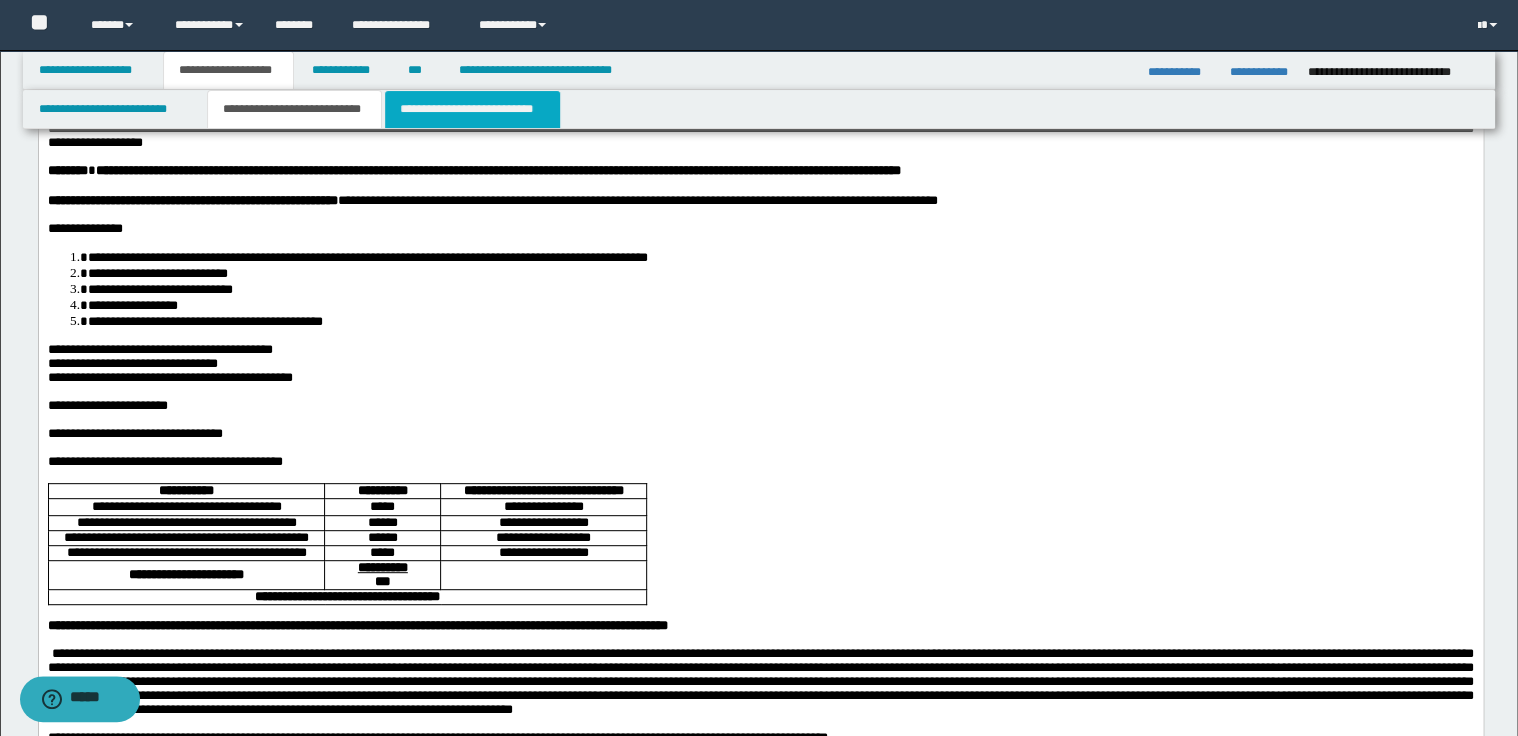 click on "**********" at bounding box center [472, 109] 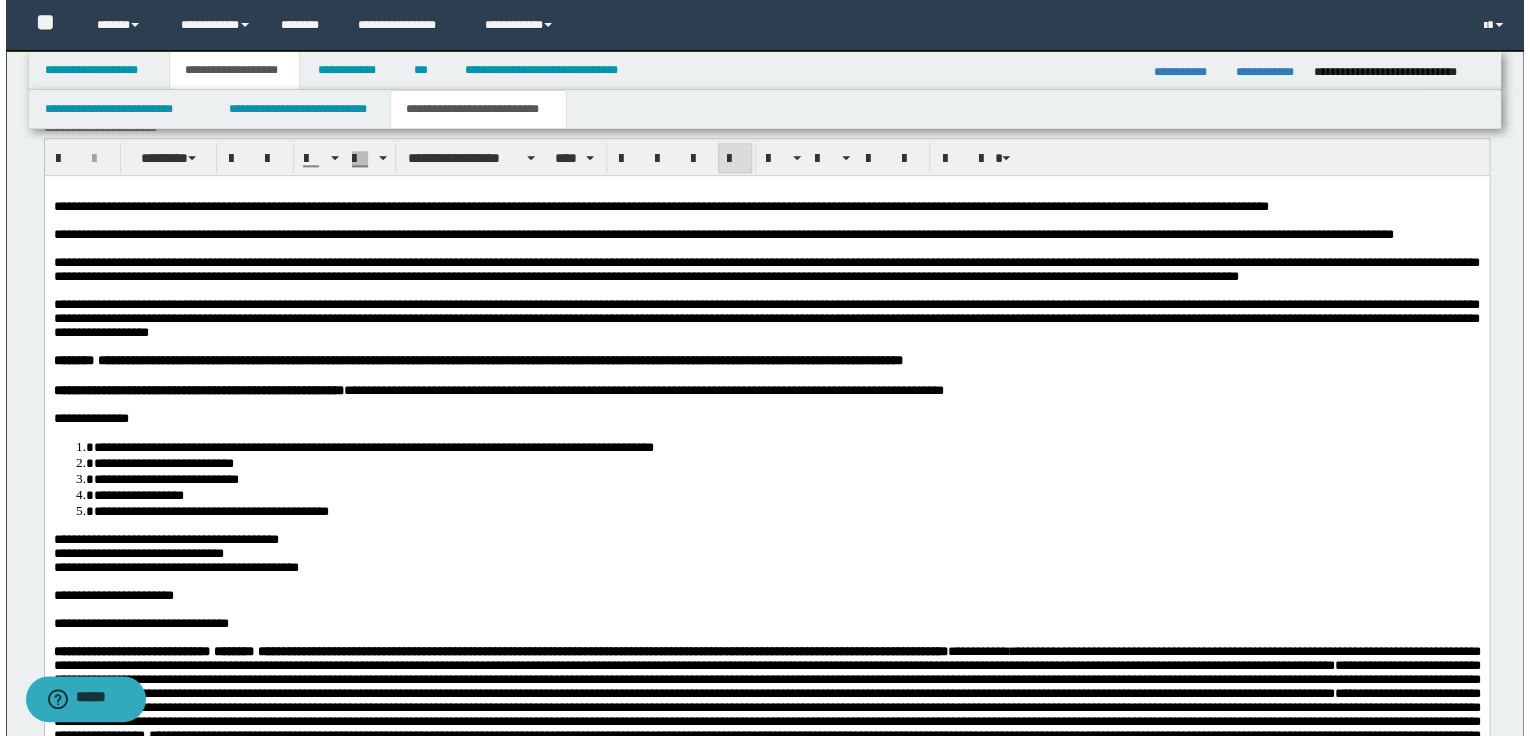 scroll, scrollTop: 1120, scrollLeft: 0, axis: vertical 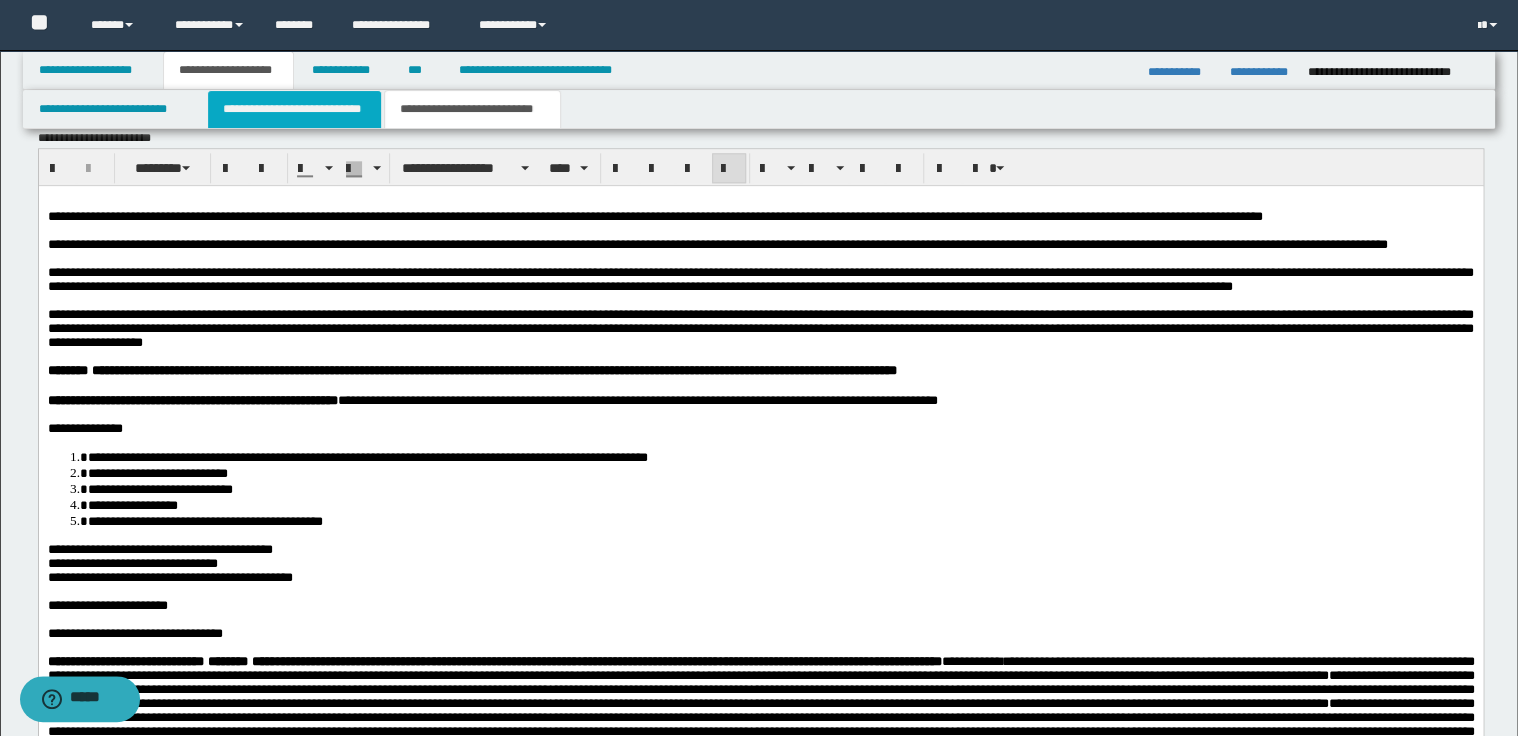 click on "**********" at bounding box center [294, 109] 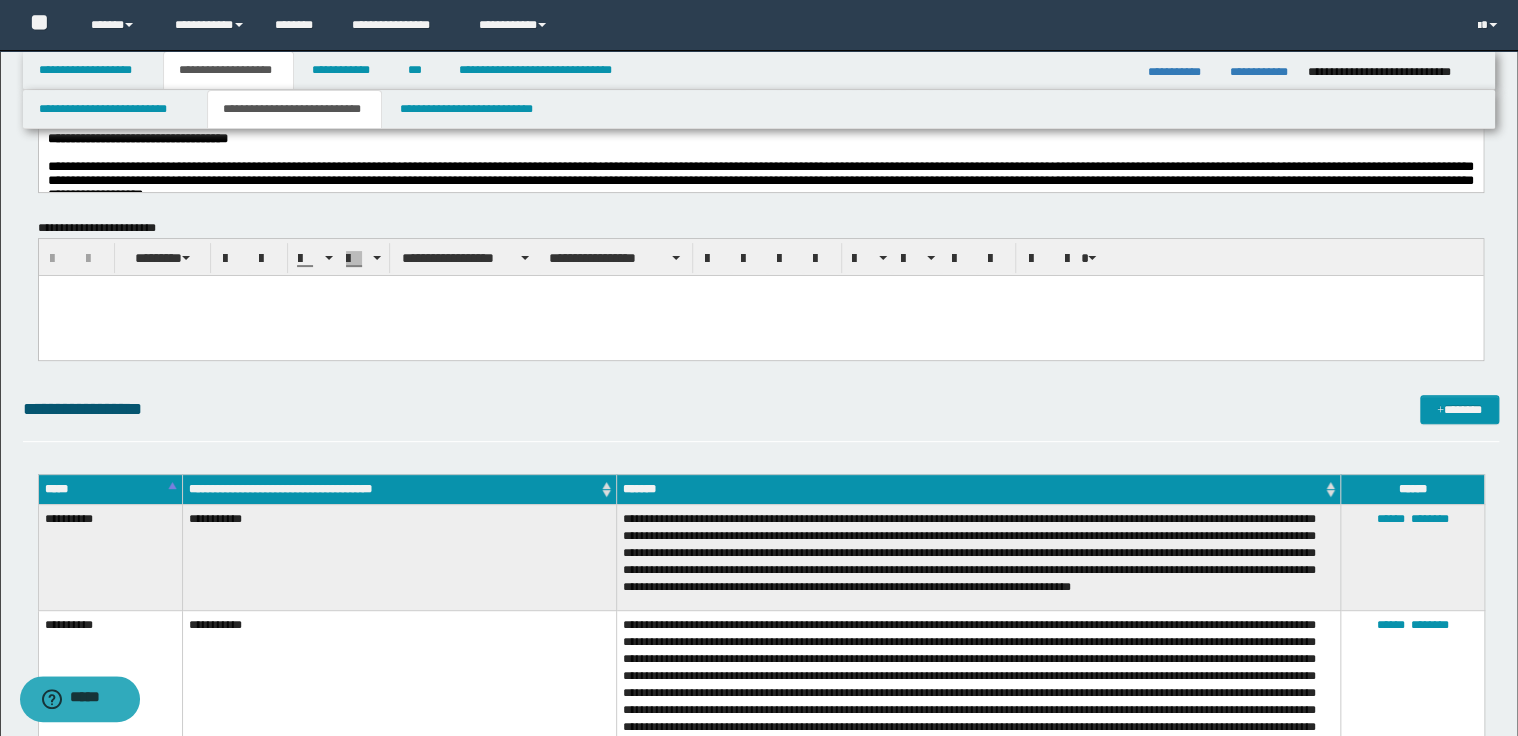 scroll, scrollTop: 0, scrollLeft: 0, axis: both 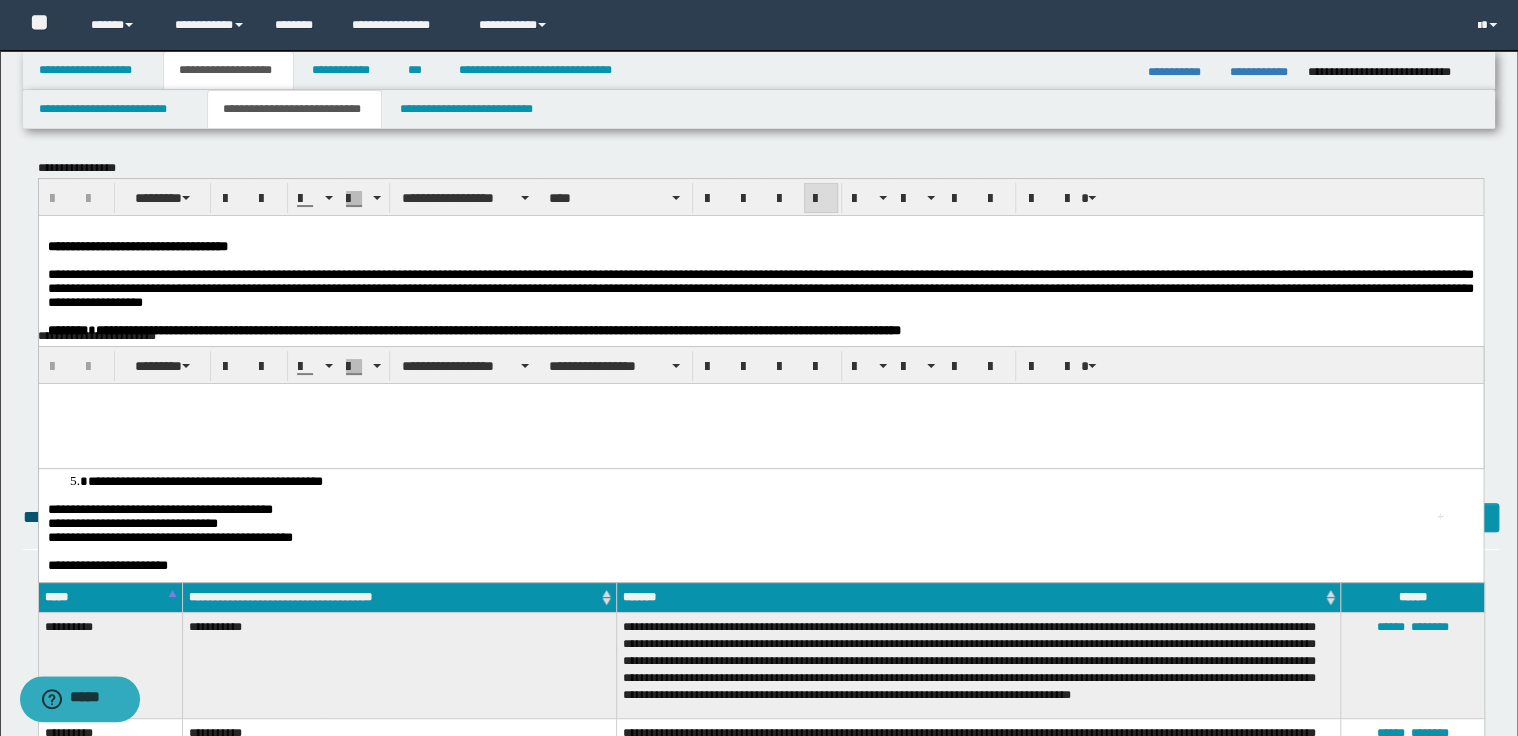click at bounding box center [760, 260] 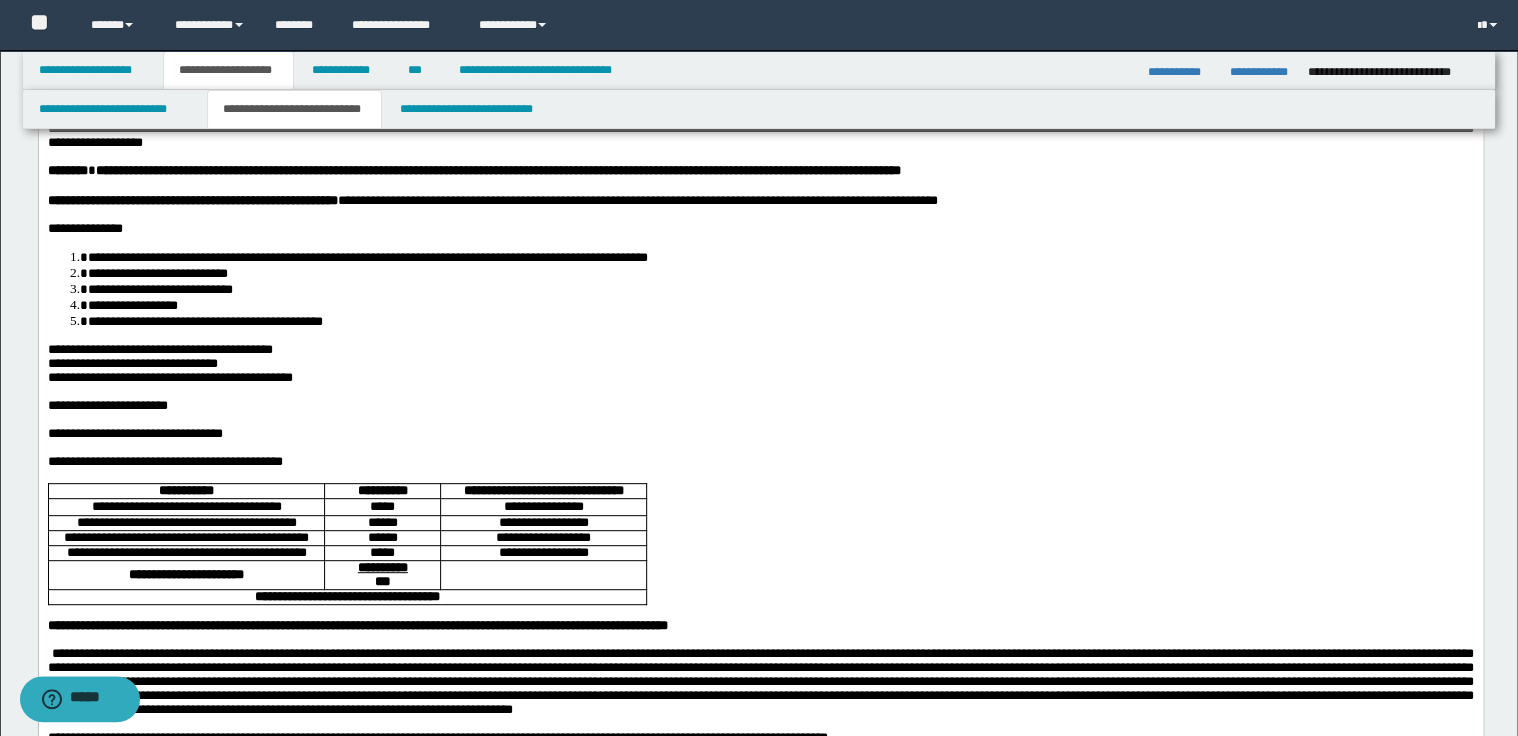 scroll, scrollTop: 400, scrollLeft: 0, axis: vertical 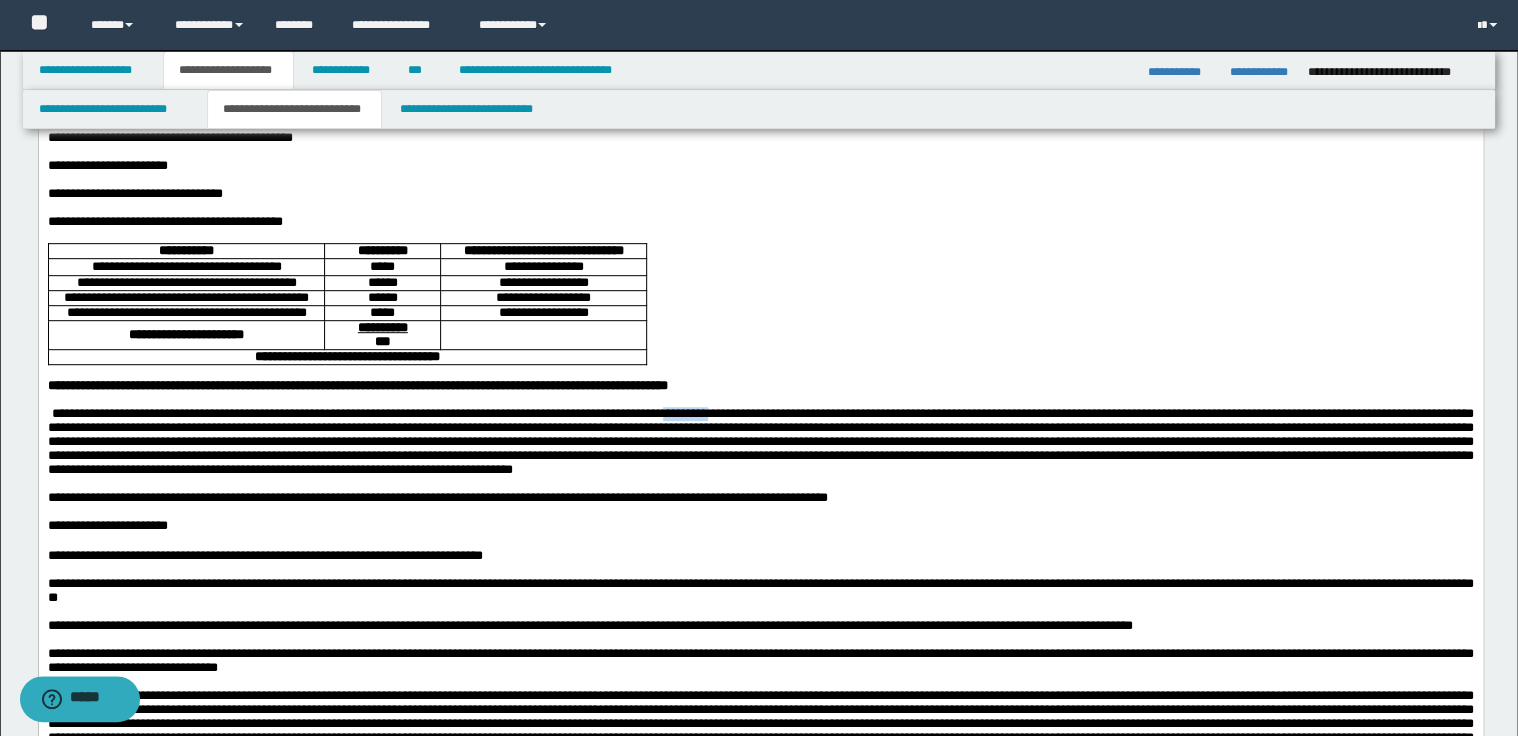 drag, startPoint x: 707, startPoint y: 489, endPoint x: 767, endPoint y: 489, distance: 60 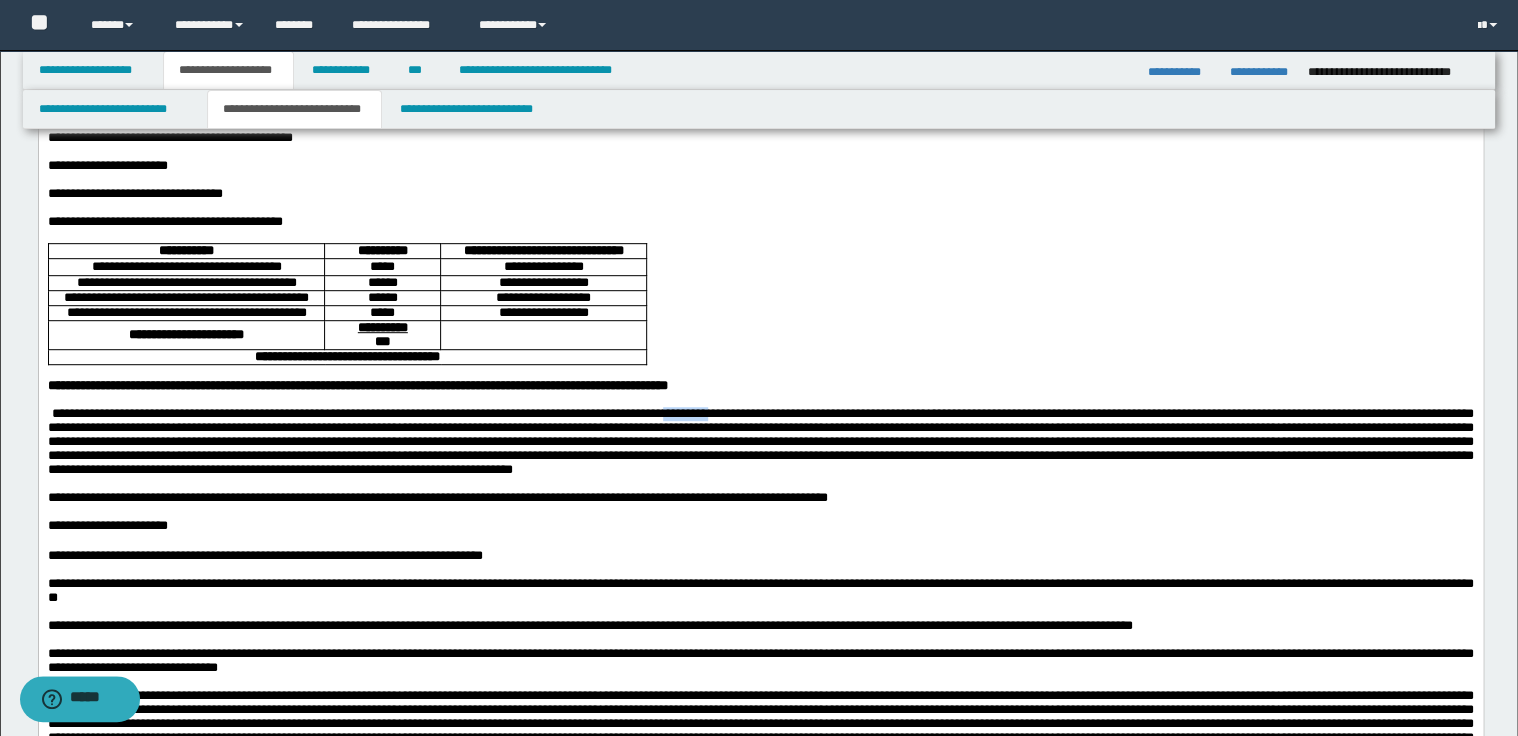 click at bounding box center (760, 441) 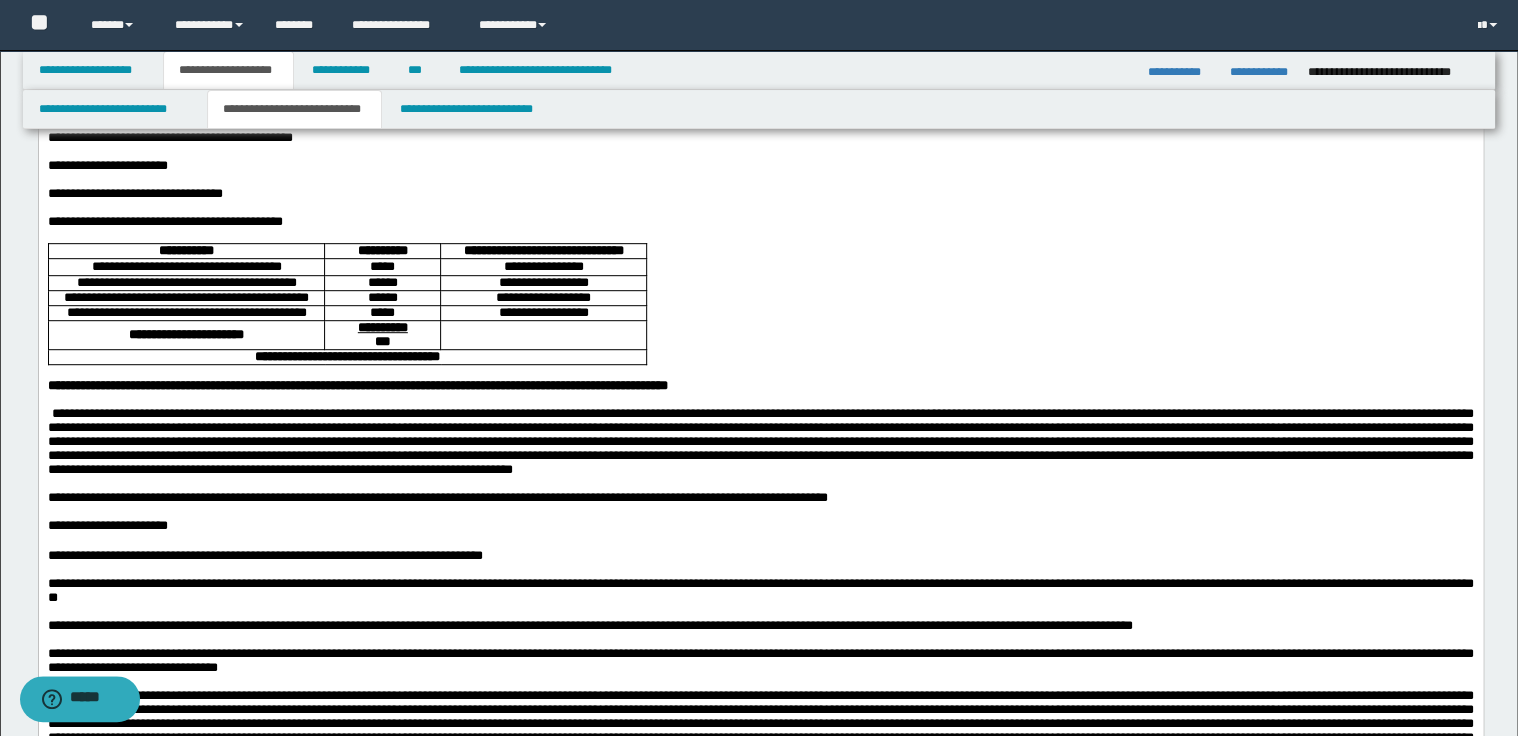 click at bounding box center (760, 441) 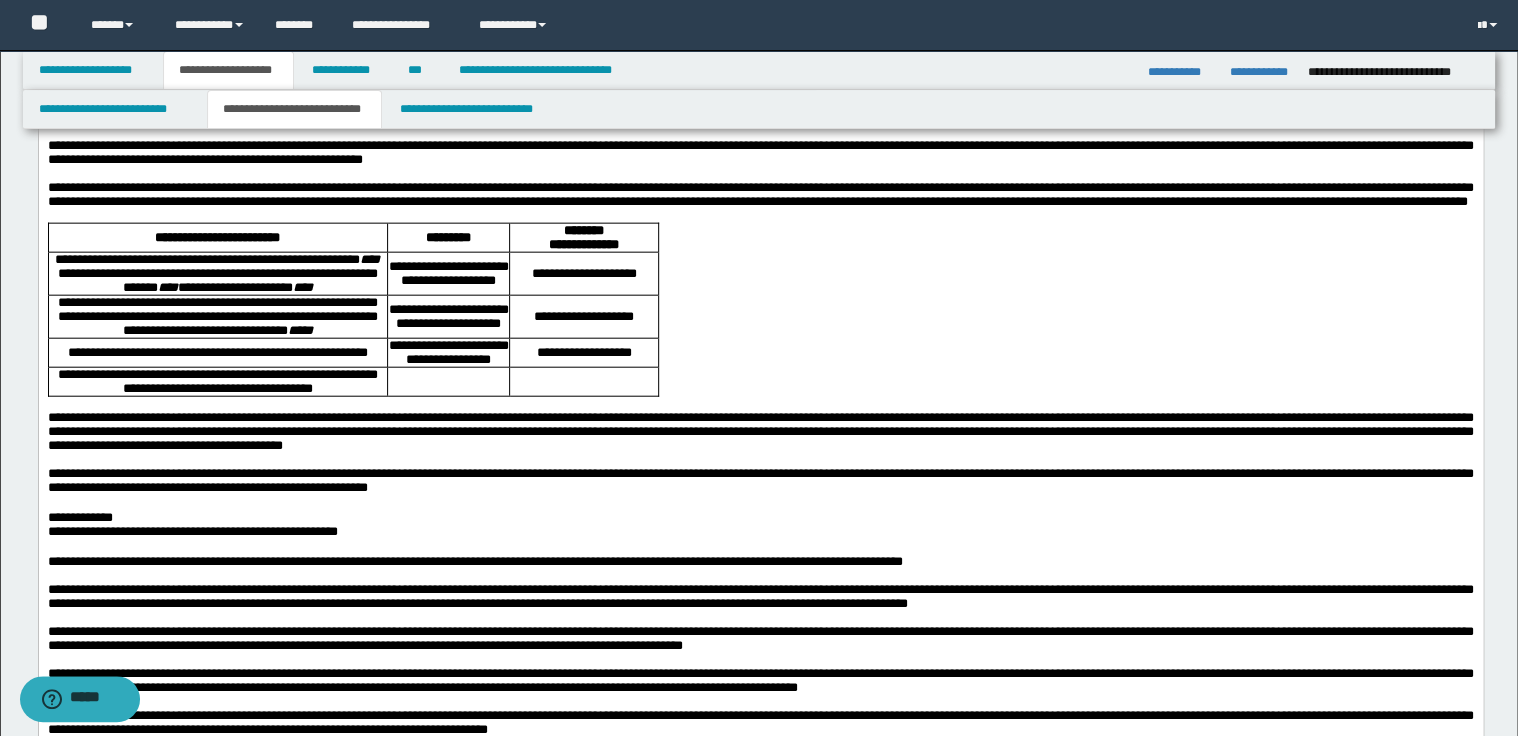 scroll, scrollTop: 2320, scrollLeft: 0, axis: vertical 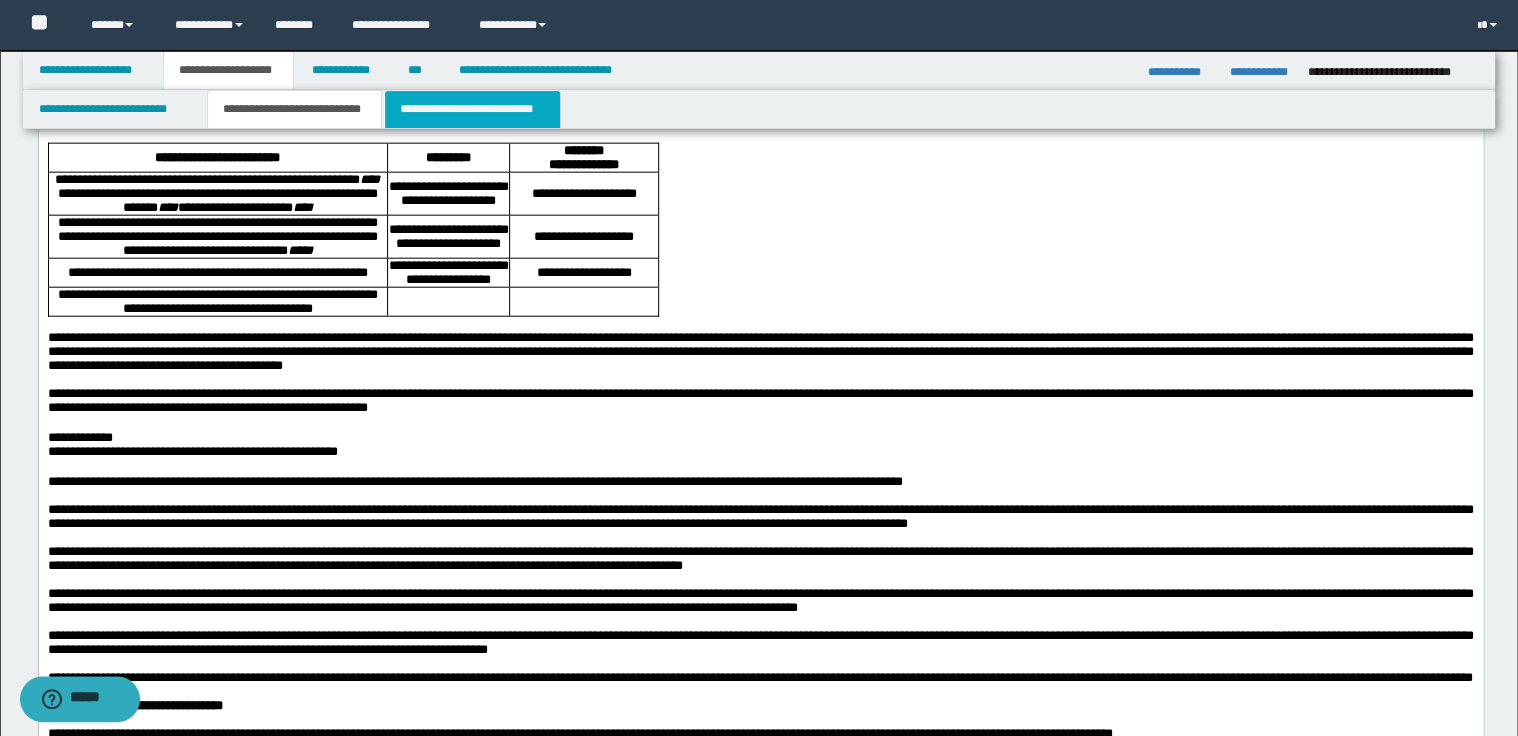 click on "**********" at bounding box center [472, 109] 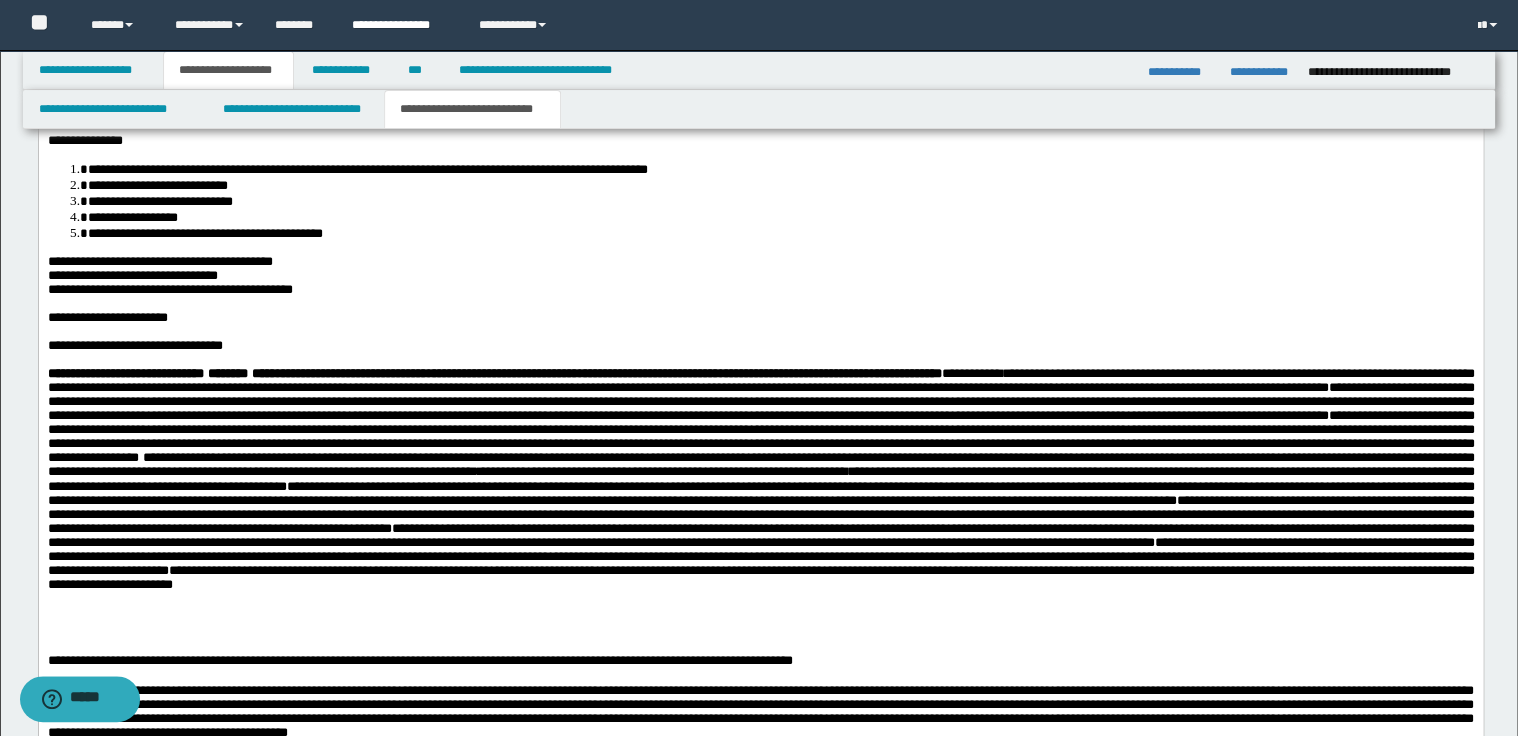 scroll, scrollTop: 1360, scrollLeft: 0, axis: vertical 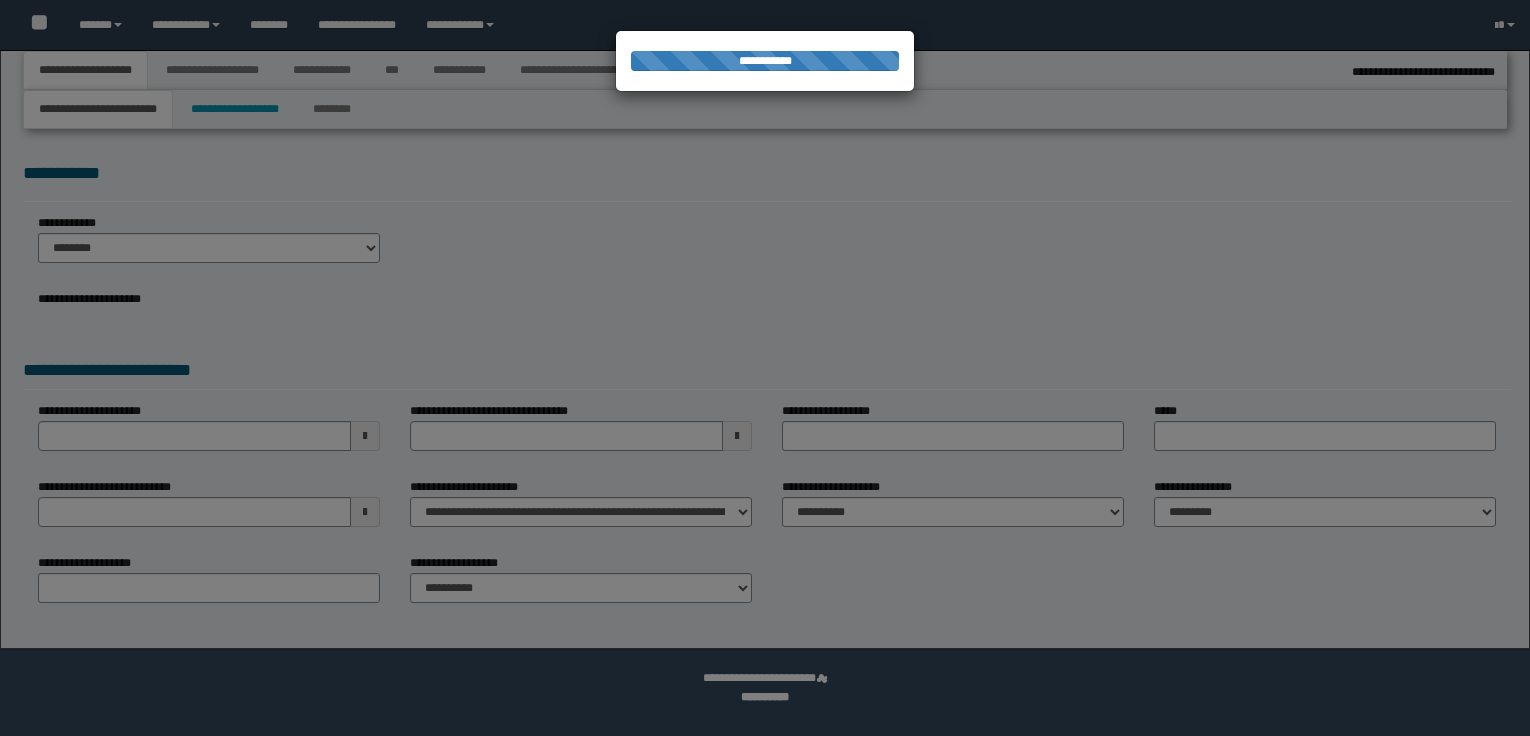 select on "*" 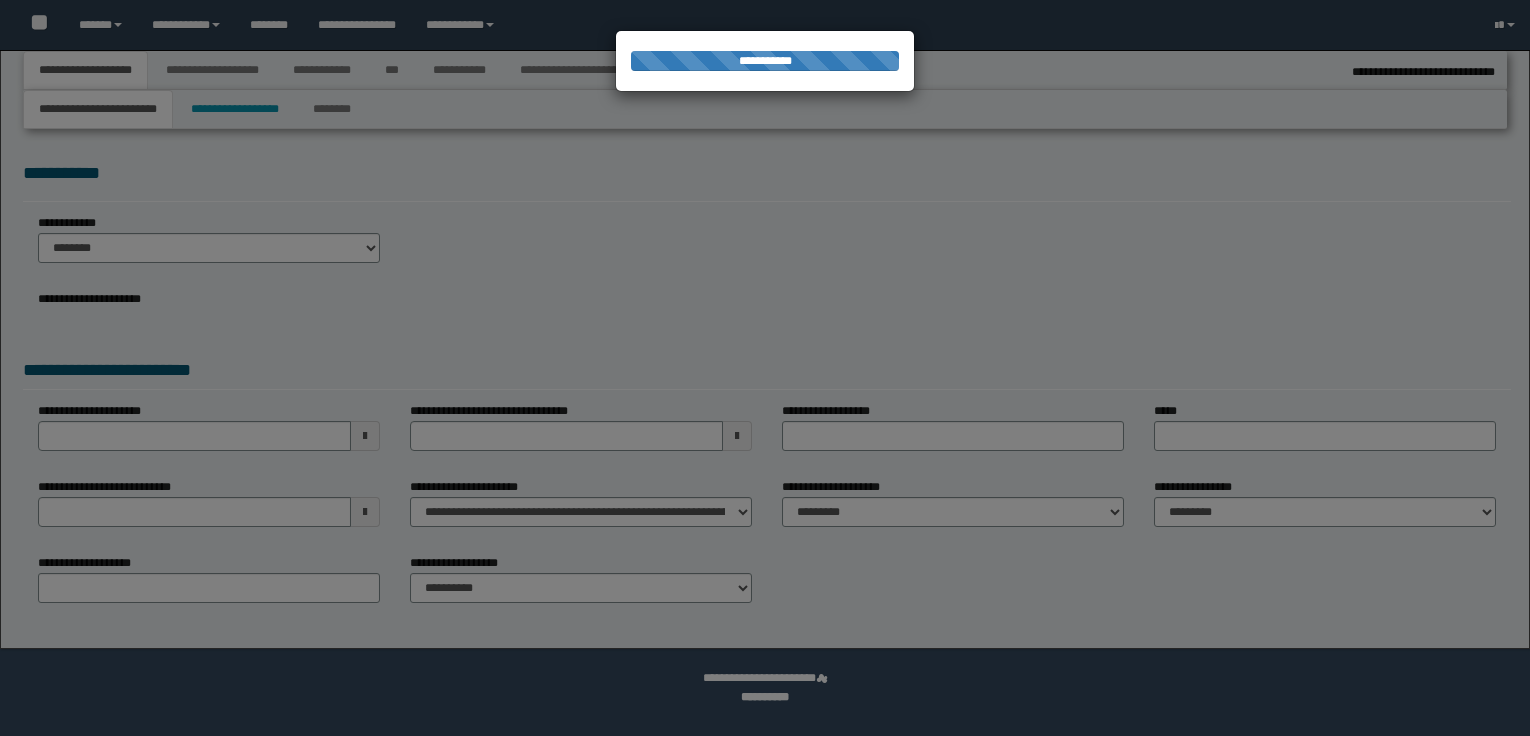 select on "*" 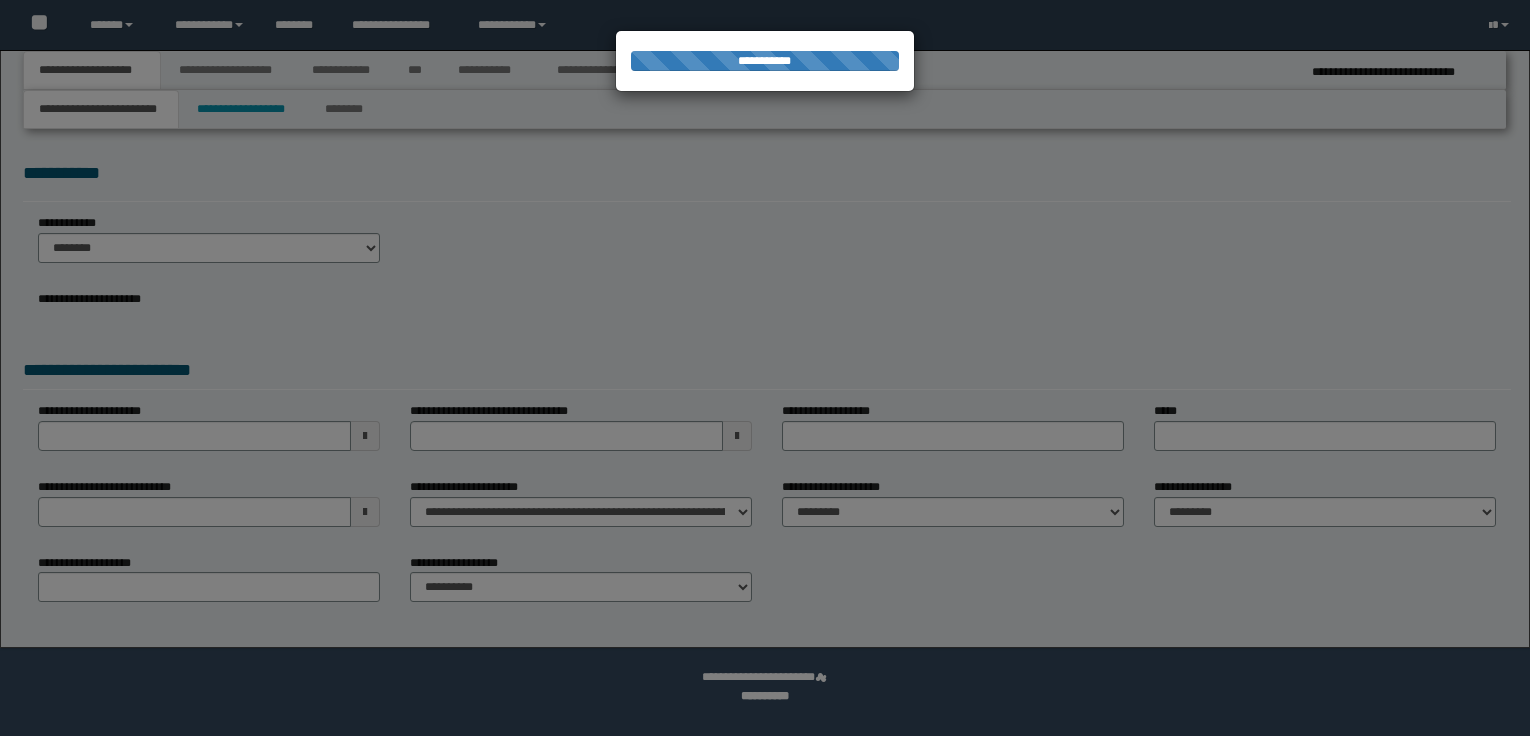 scroll, scrollTop: 0, scrollLeft: 0, axis: both 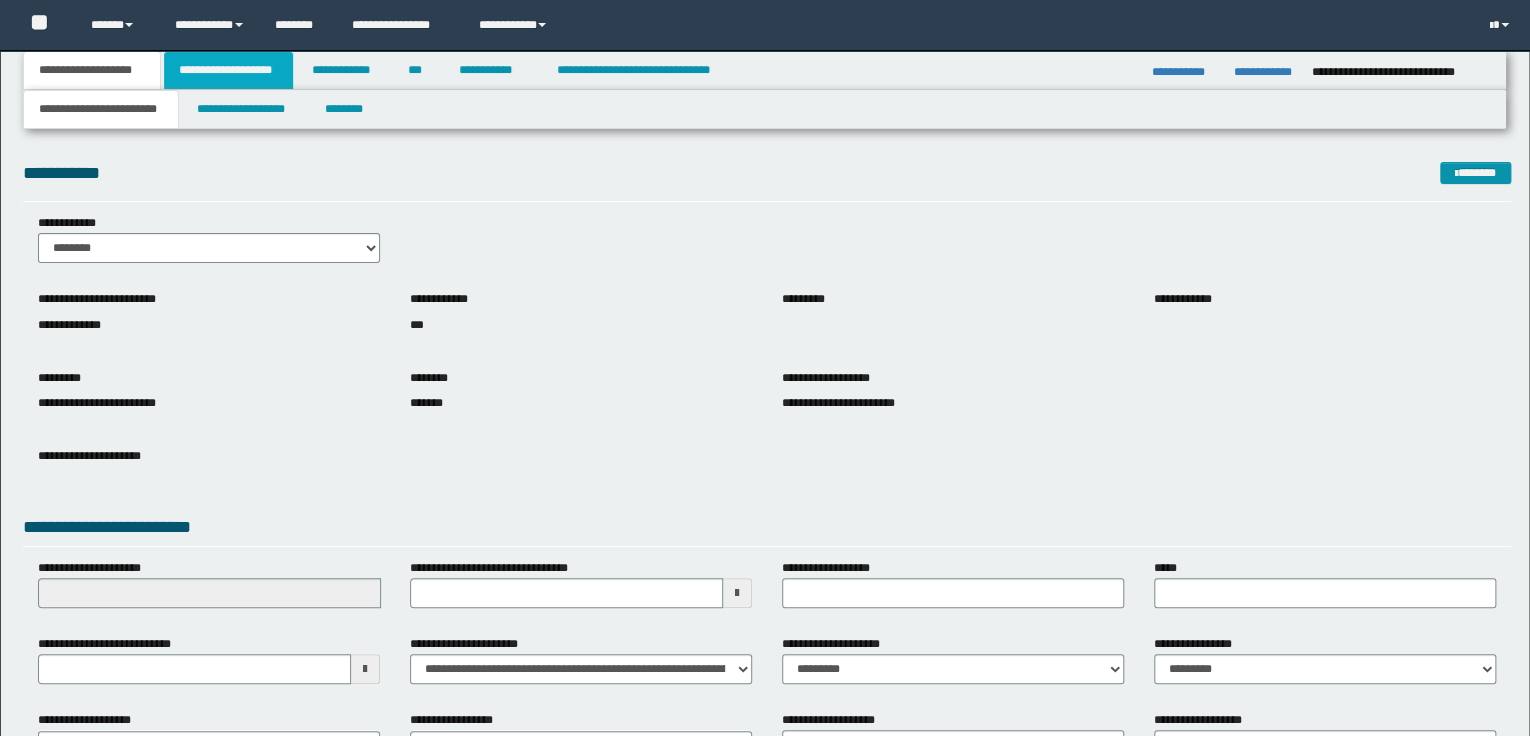 click on "**********" at bounding box center [228, 70] 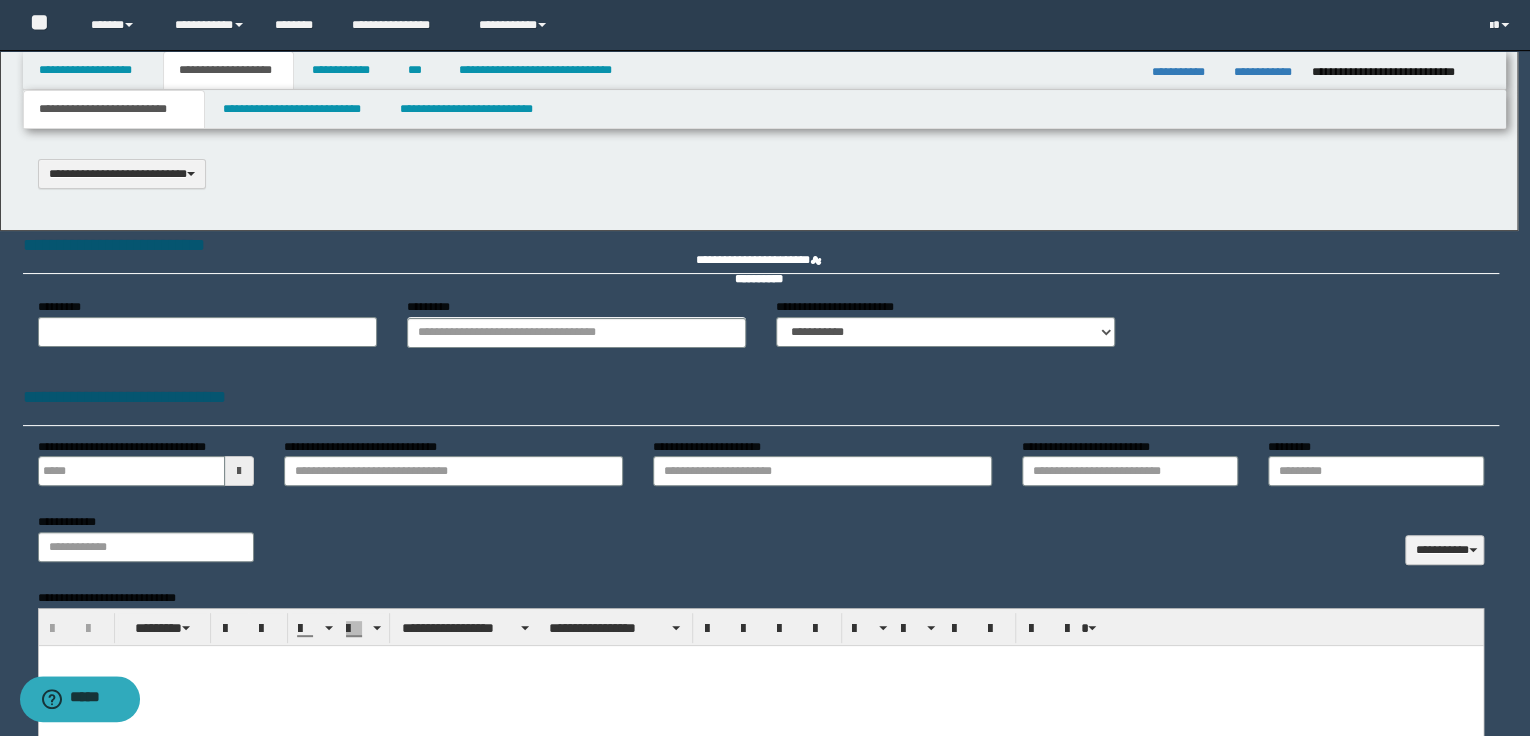 select on "*" 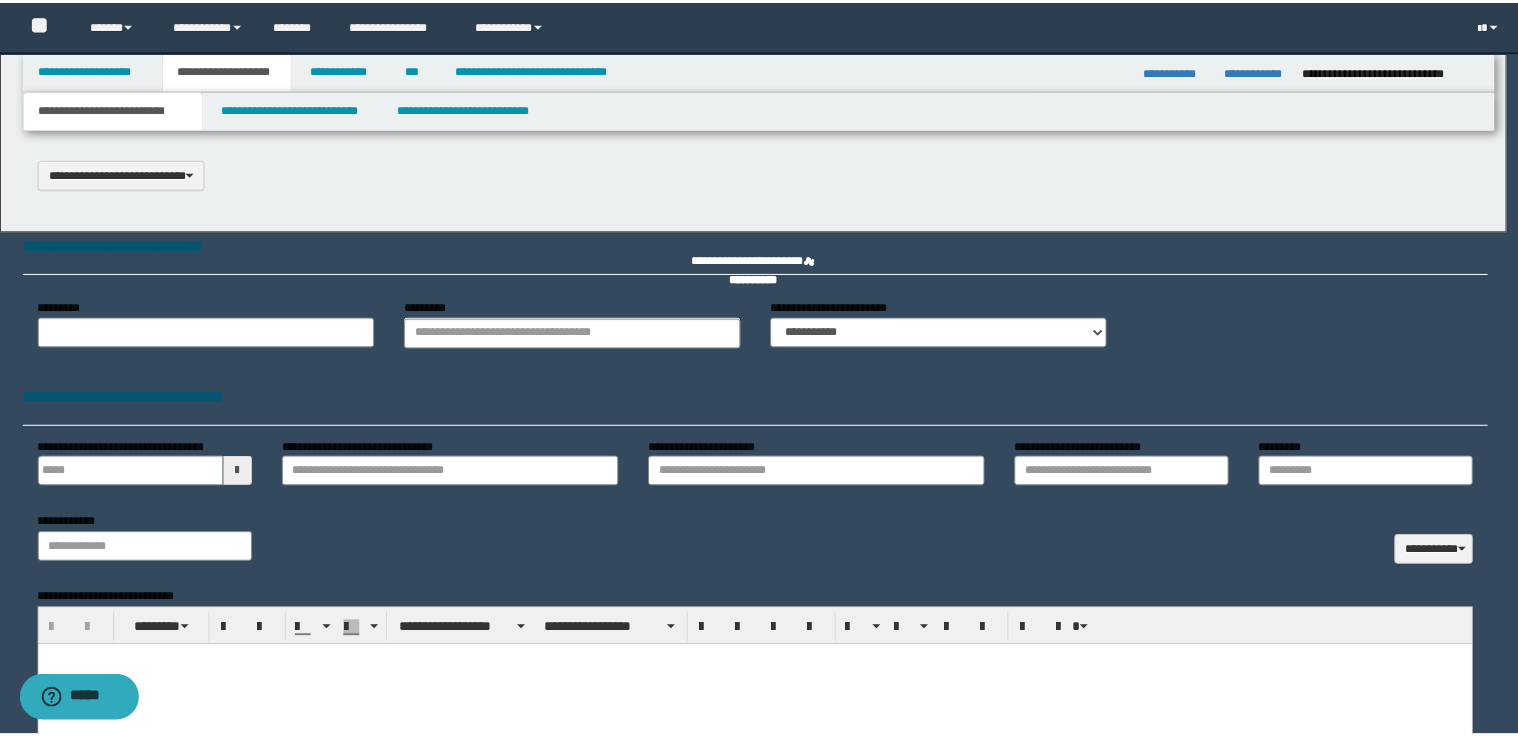 scroll, scrollTop: 0, scrollLeft: 0, axis: both 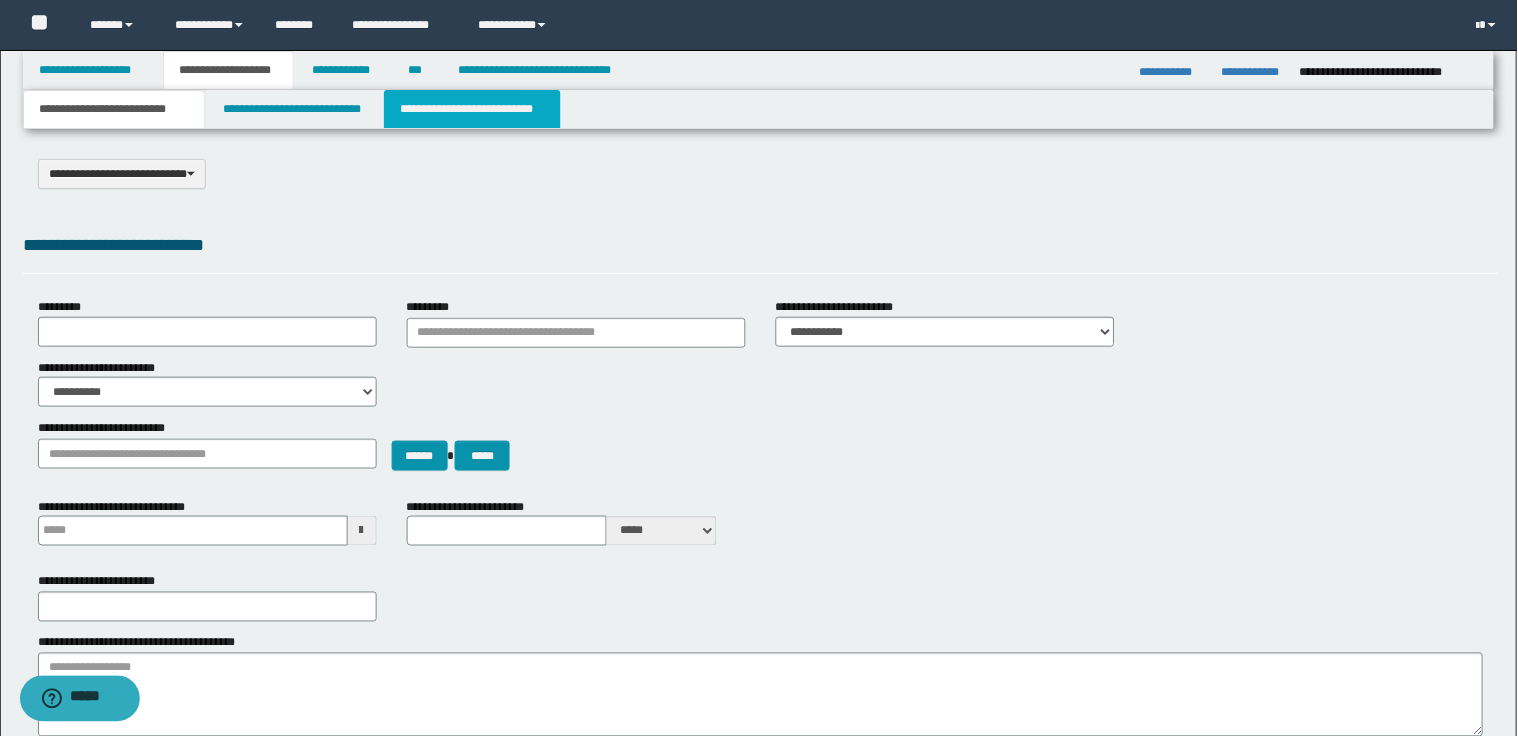 click on "**********" at bounding box center (472, 109) 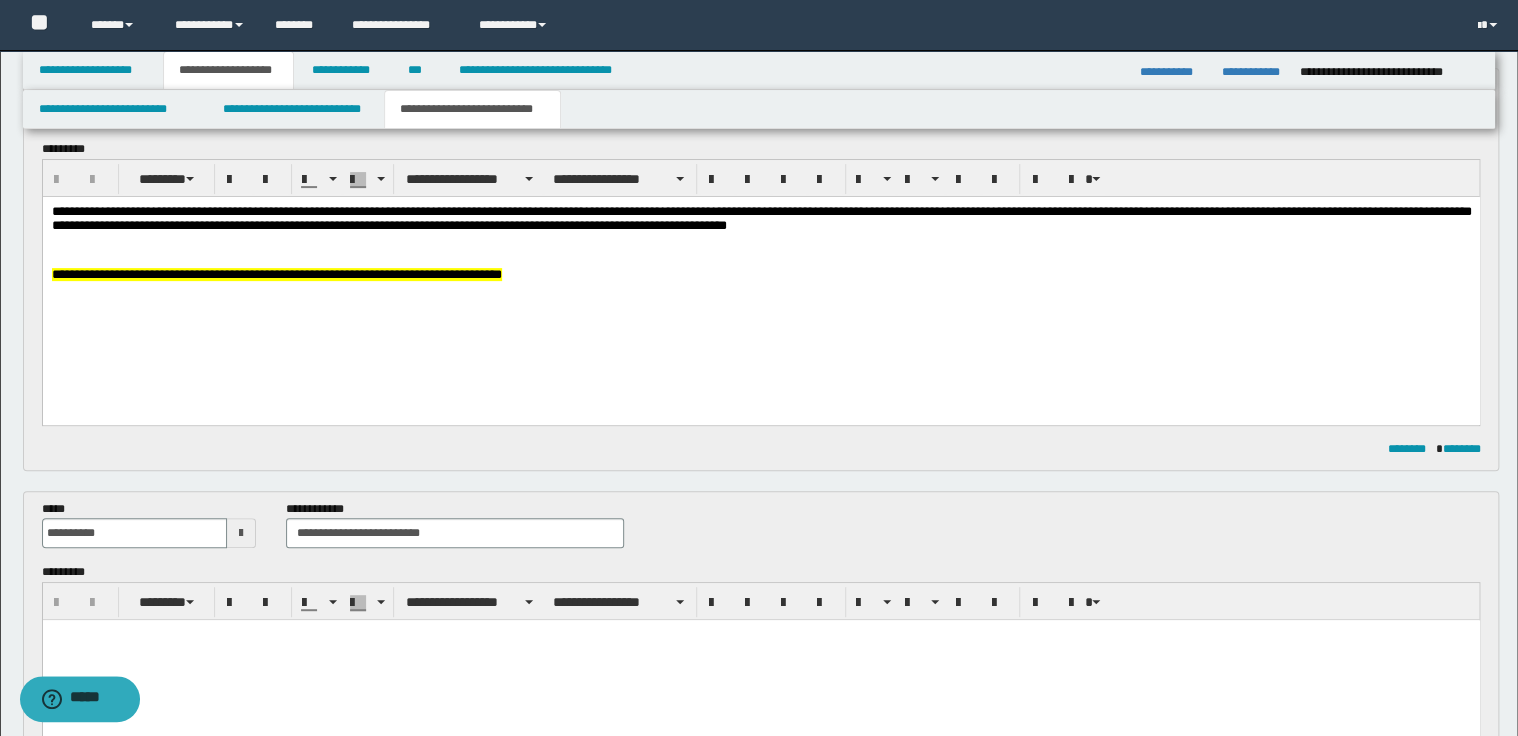 scroll, scrollTop: 160, scrollLeft: 0, axis: vertical 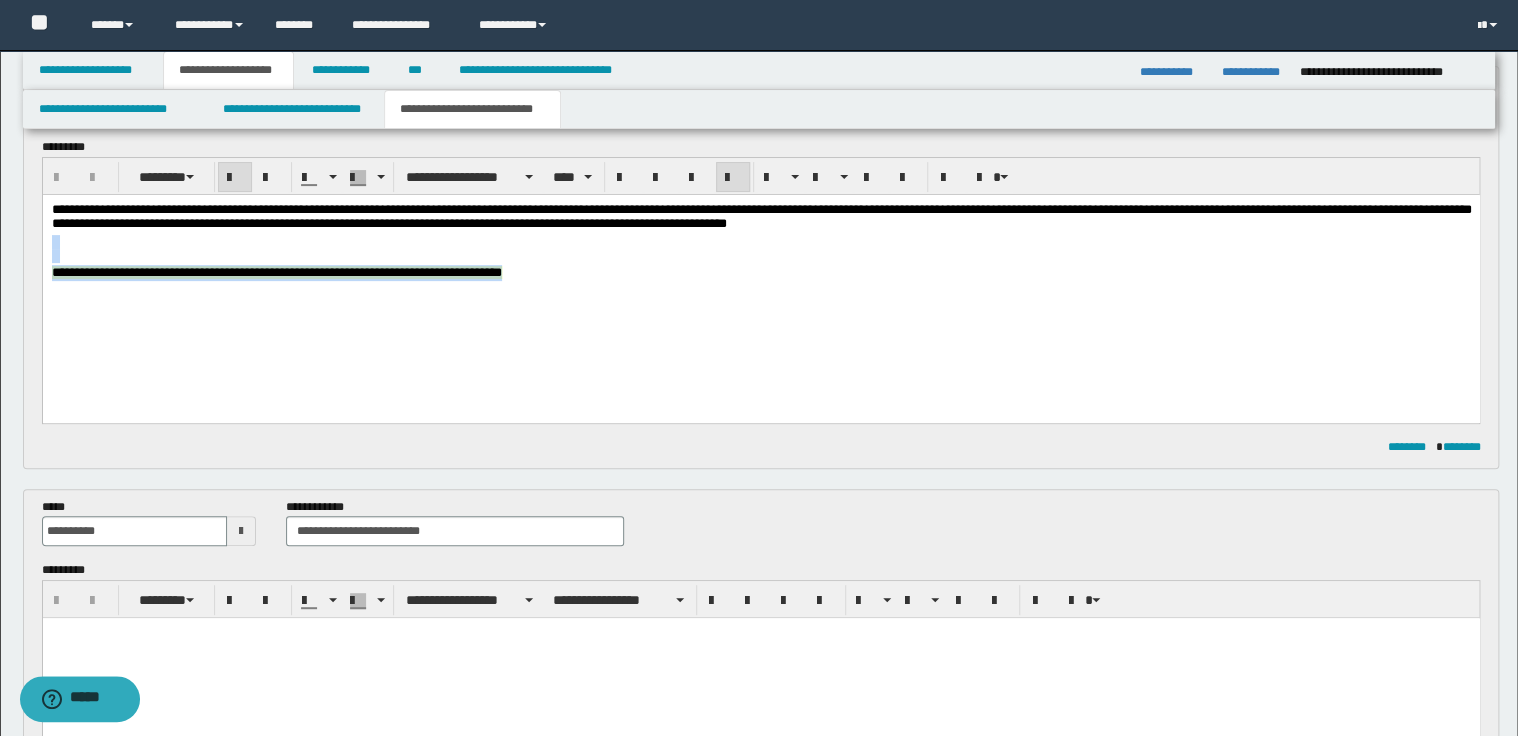 drag, startPoint x: 808, startPoint y: 271, endPoint x: -4, endPoint y: 249, distance: 812.298 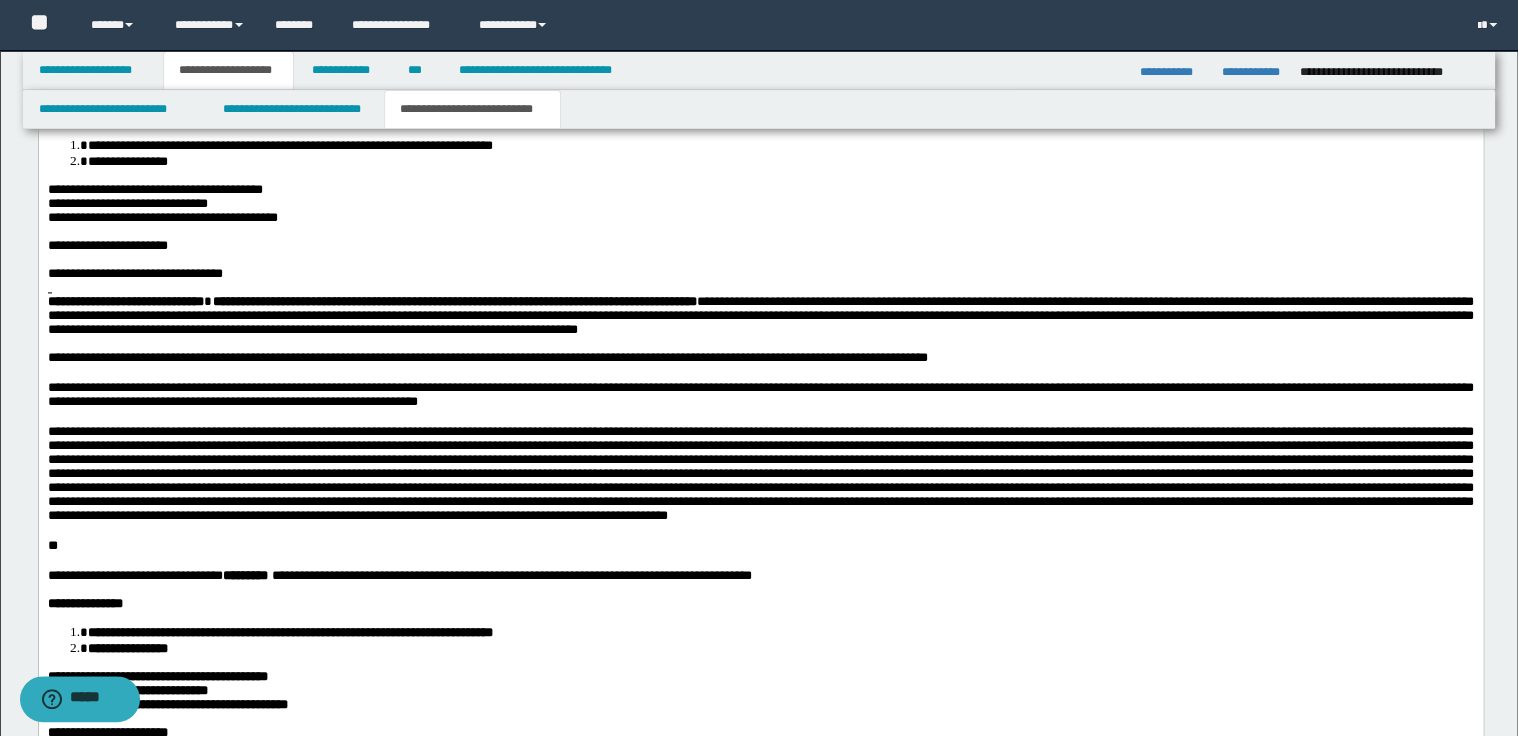 scroll, scrollTop: 1280, scrollLeft: 0, axis: vertical 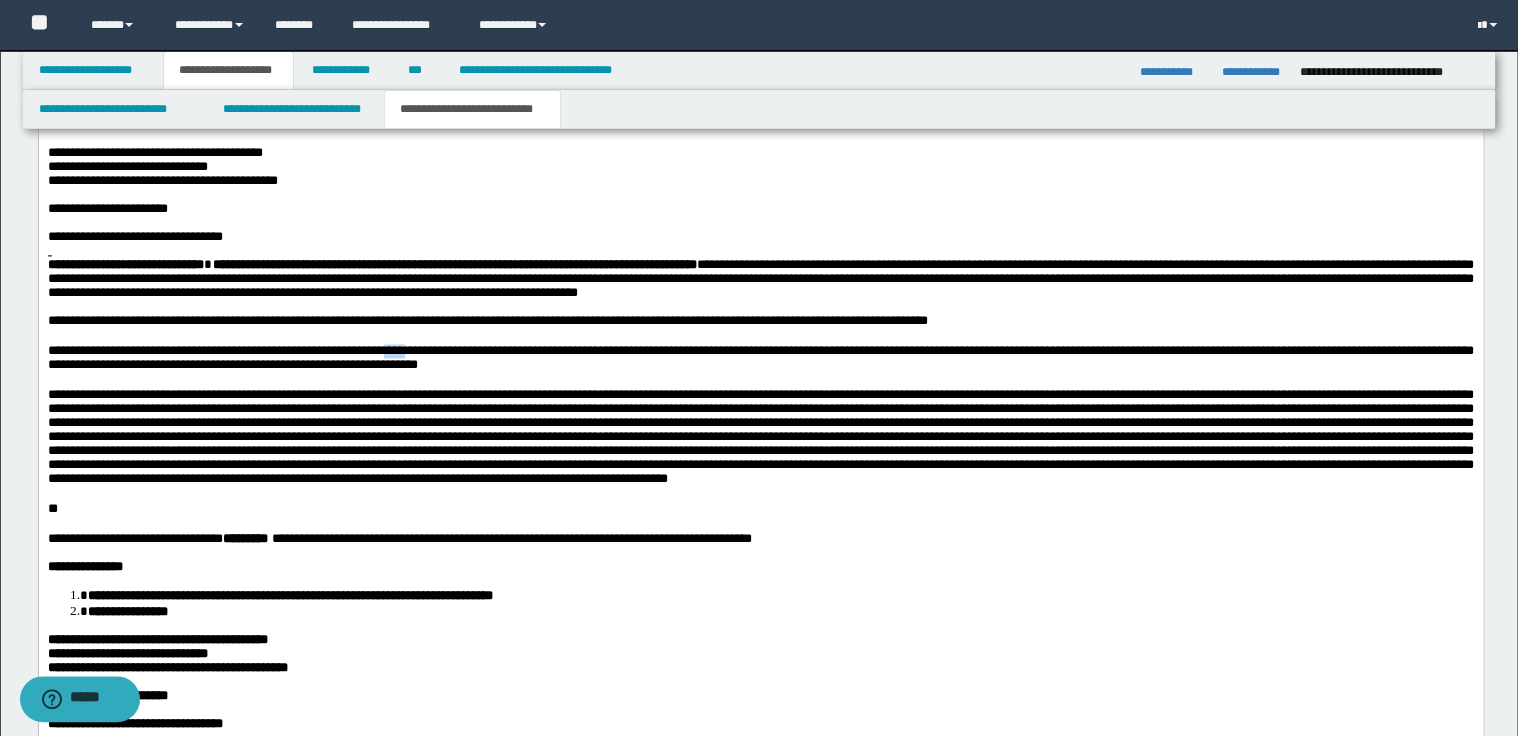 drag, startPoint x: 412, startPoint y: 393, endPoint x: 434, endPoint y: 393, distance: 22 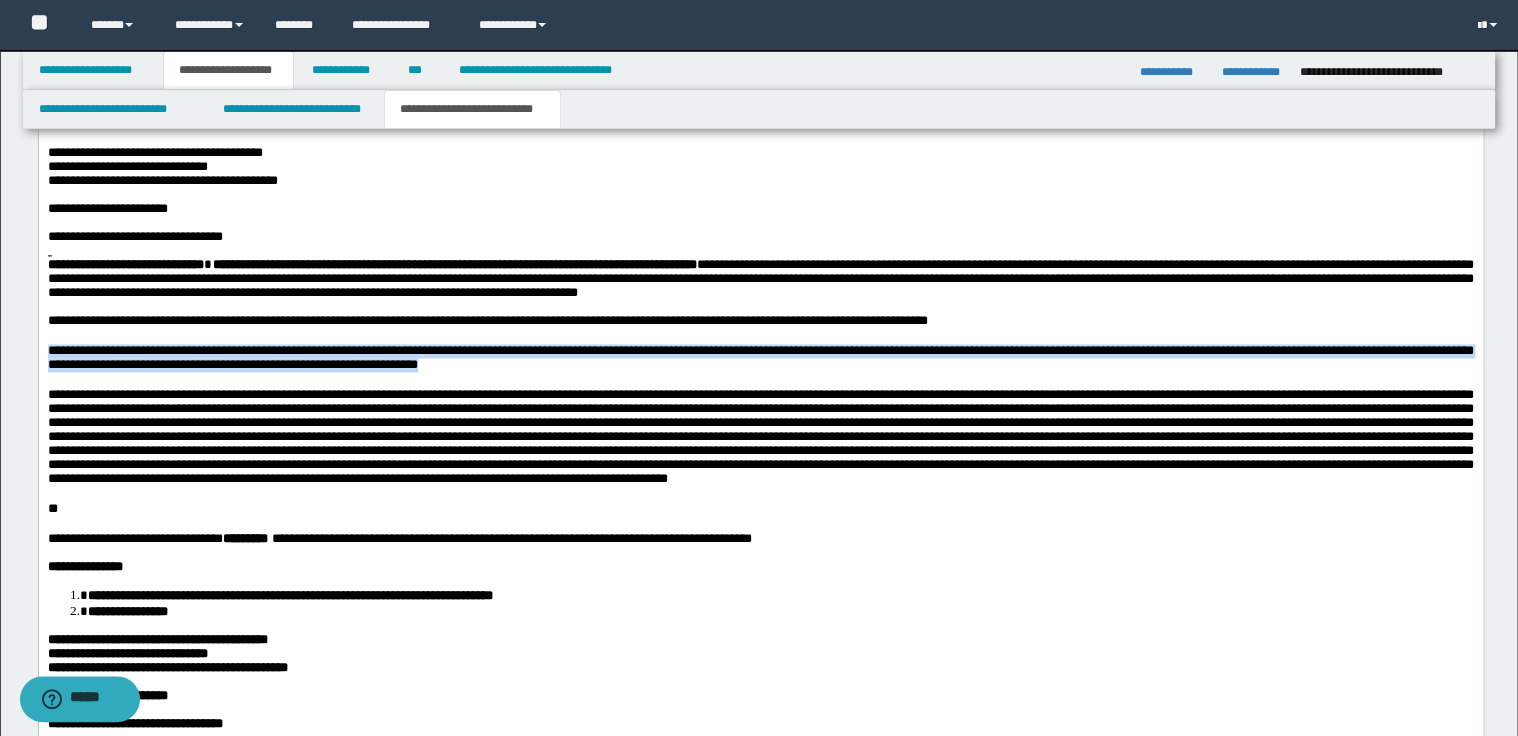 drag, startPoint x: 48, startPoint y: 388, endPoint x: 541, endPoint y: 411, distance: 493.53622 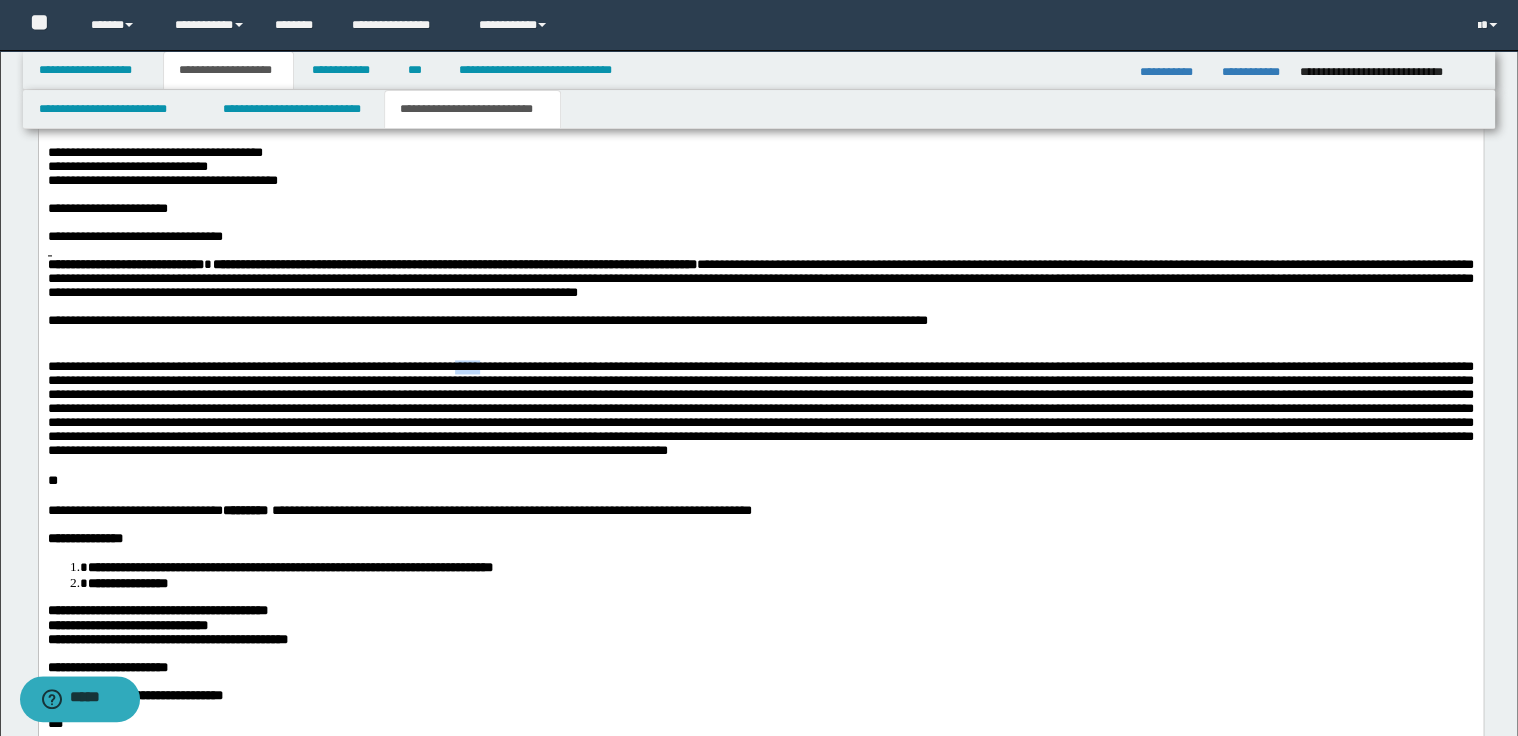 drag, startPoint x: 482, startPoint y: 408, endPoint x: 503, endPoint y: 408, distance: 21 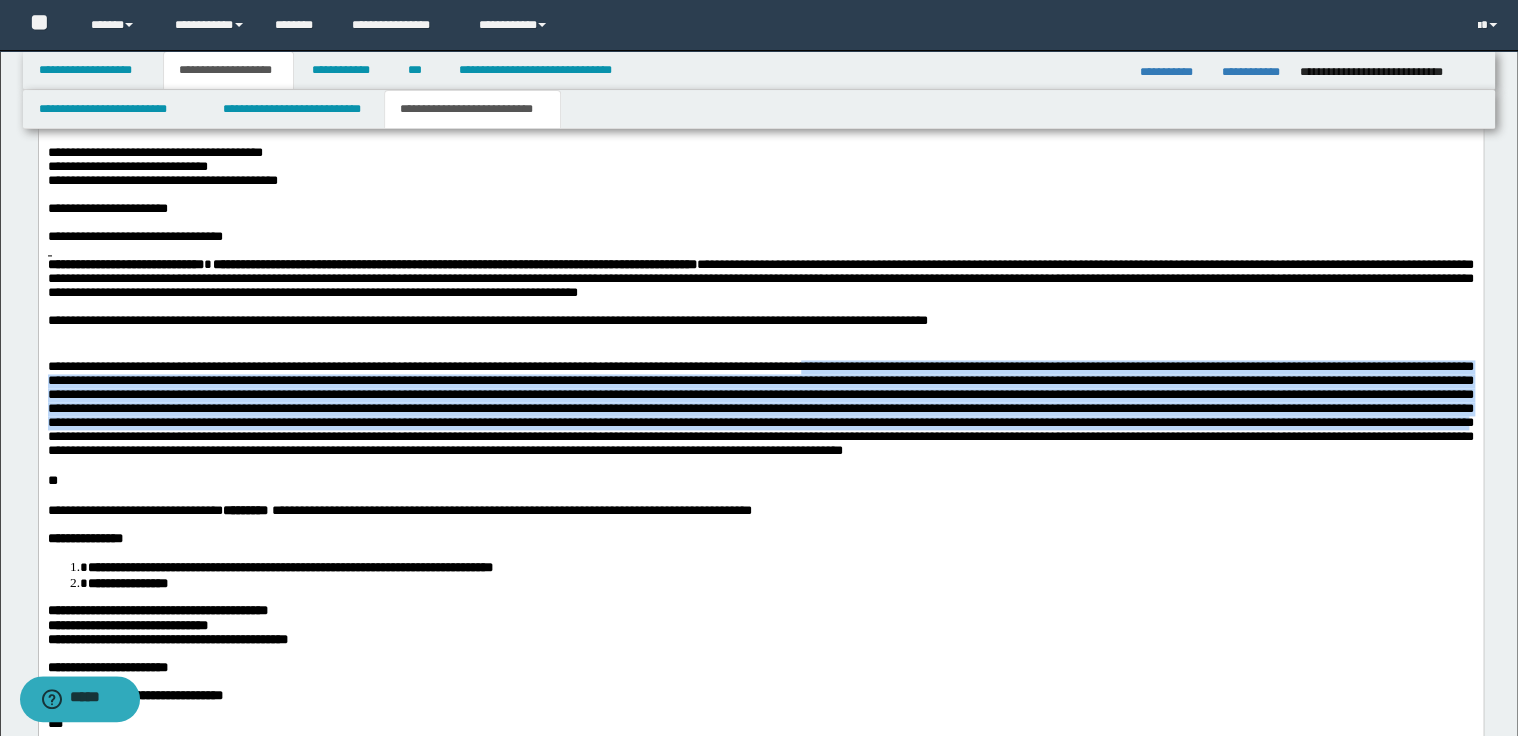 drag, startPoint x: 774, startPoint y: 490, endPoint x: 935, endPoint y: 415, distance: 177.61194 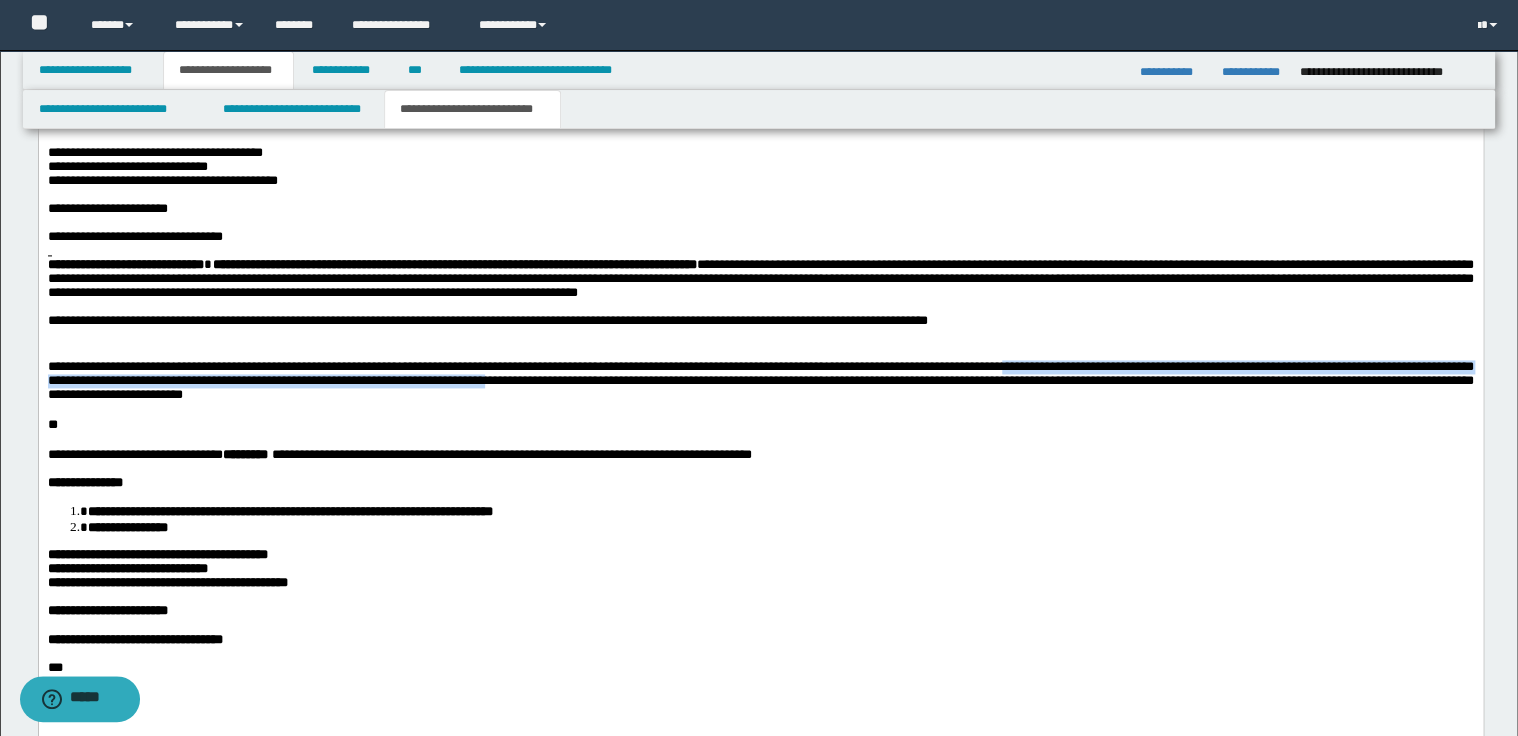 drag, startPoint x: 1118, startPoint y: 407, endPoint x: 704, endPoint y: 420, distance: 414.20407 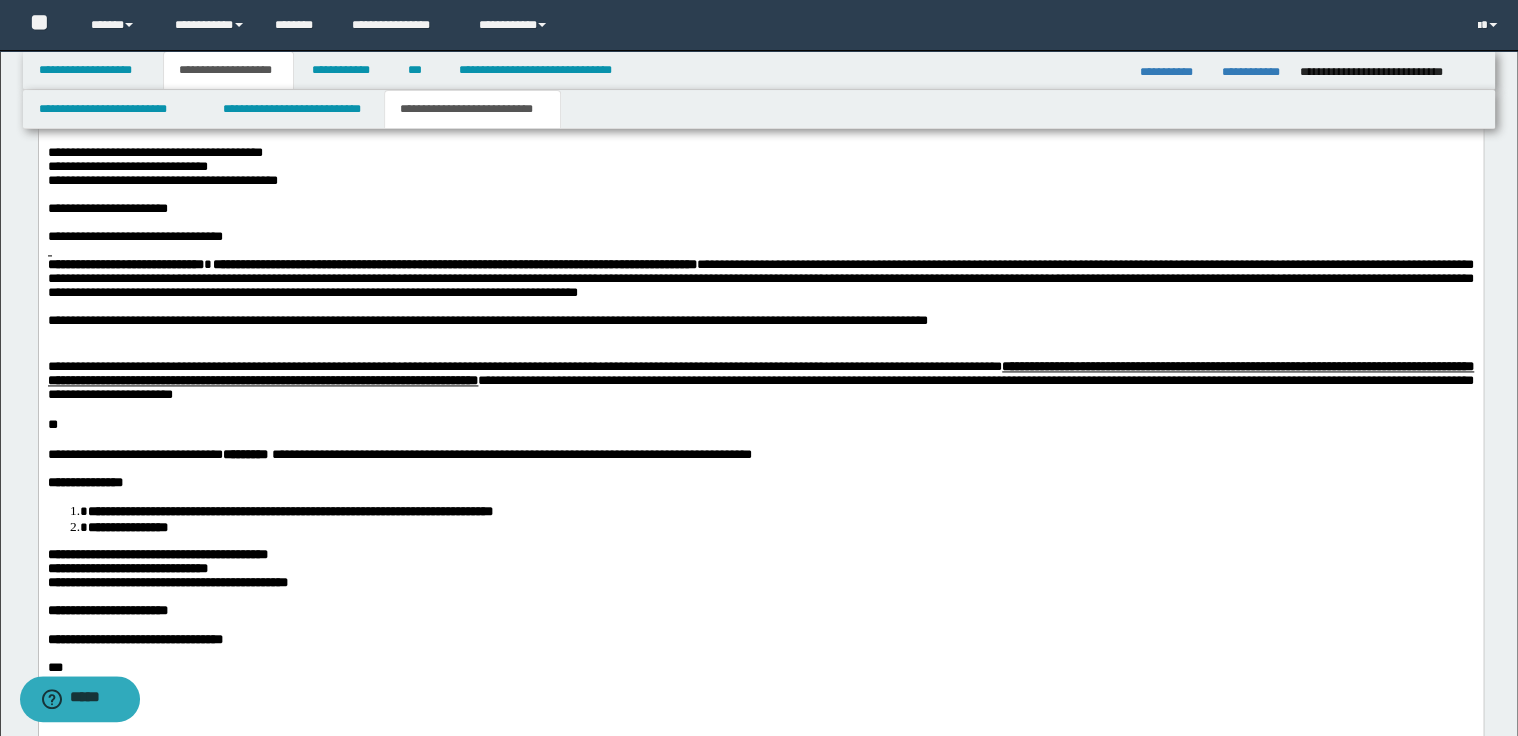 click at bounding box center (760, 411) 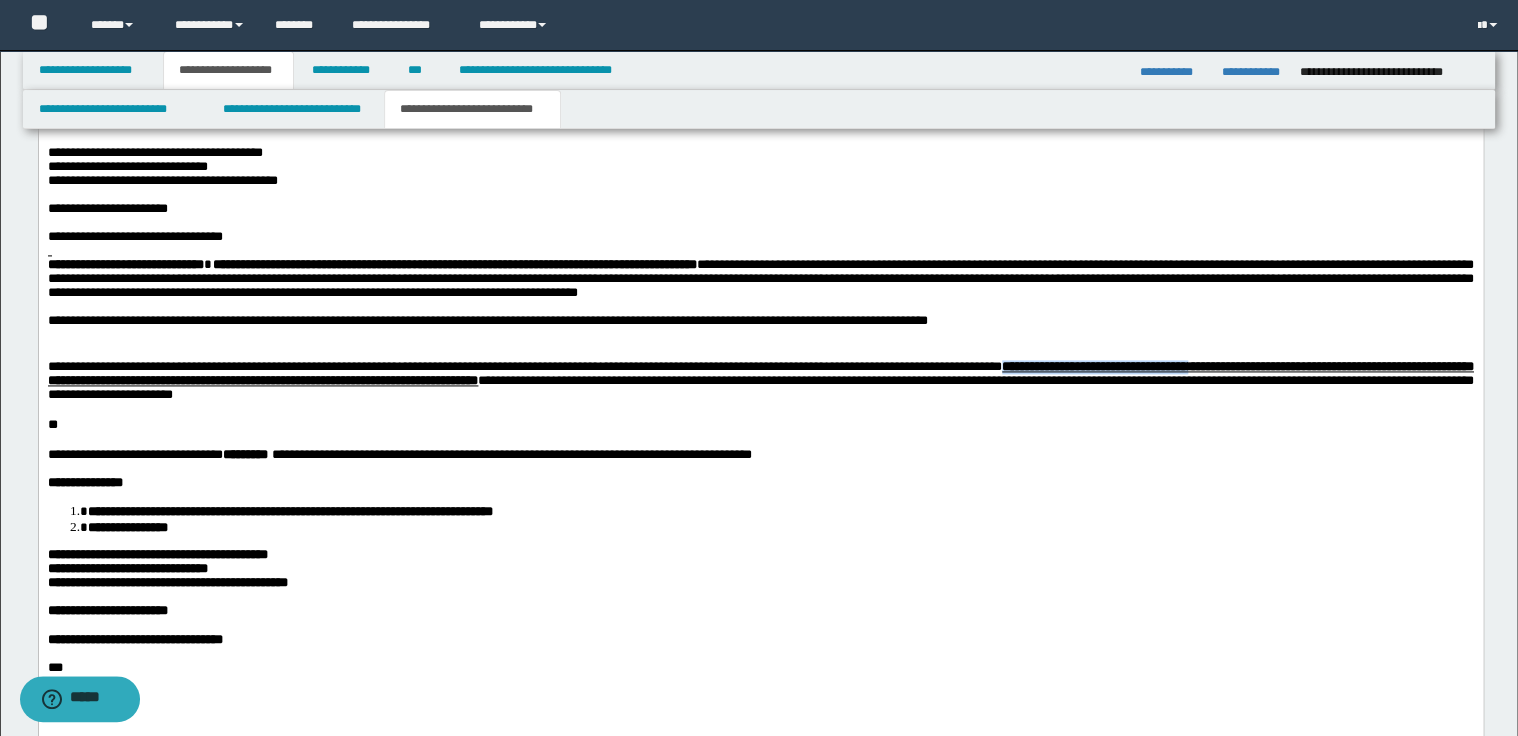 drag, startPoint x: 1111, startPoint y: 409, endPoint x: 1330, endPoint y: 407, distance: 219.00912 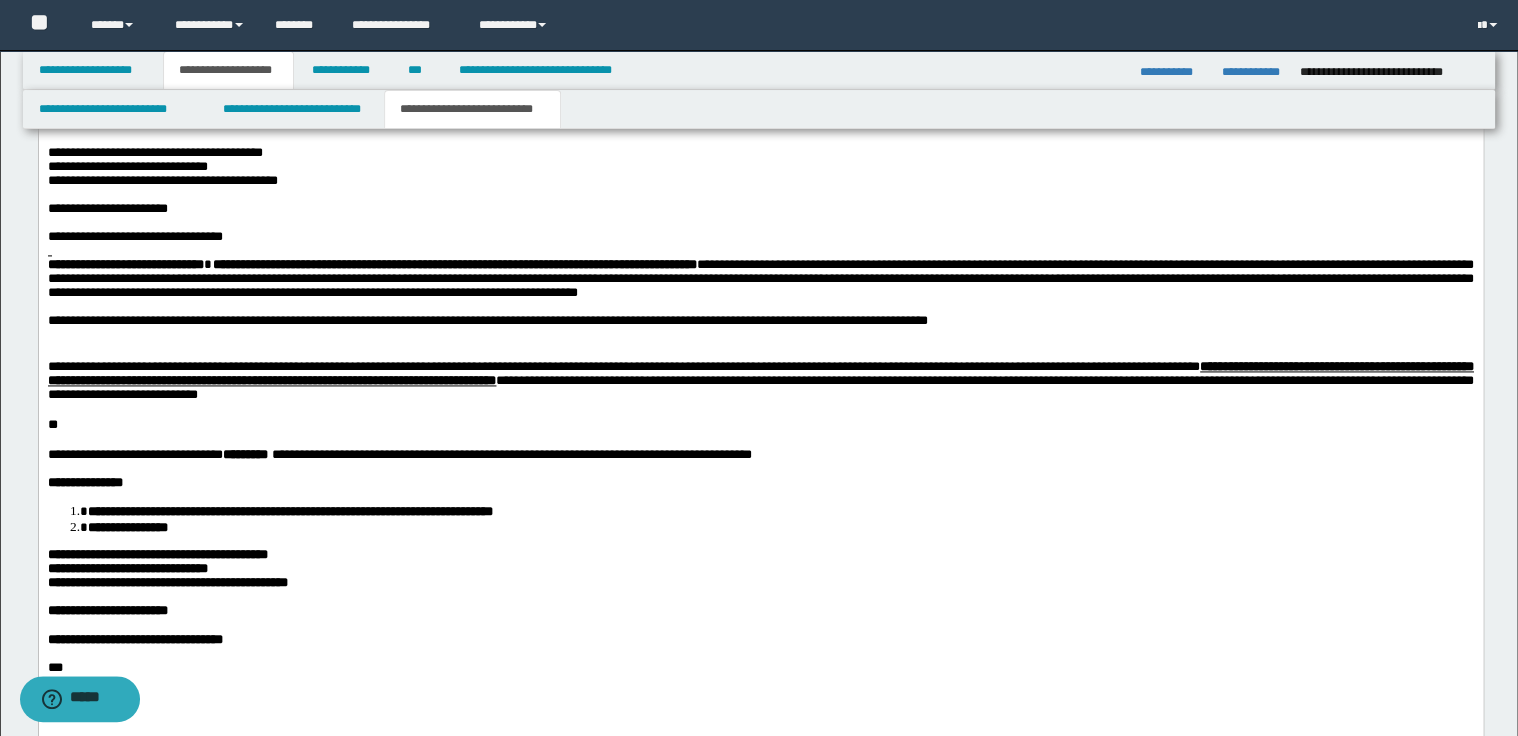 click at bounding box center (760, 411) 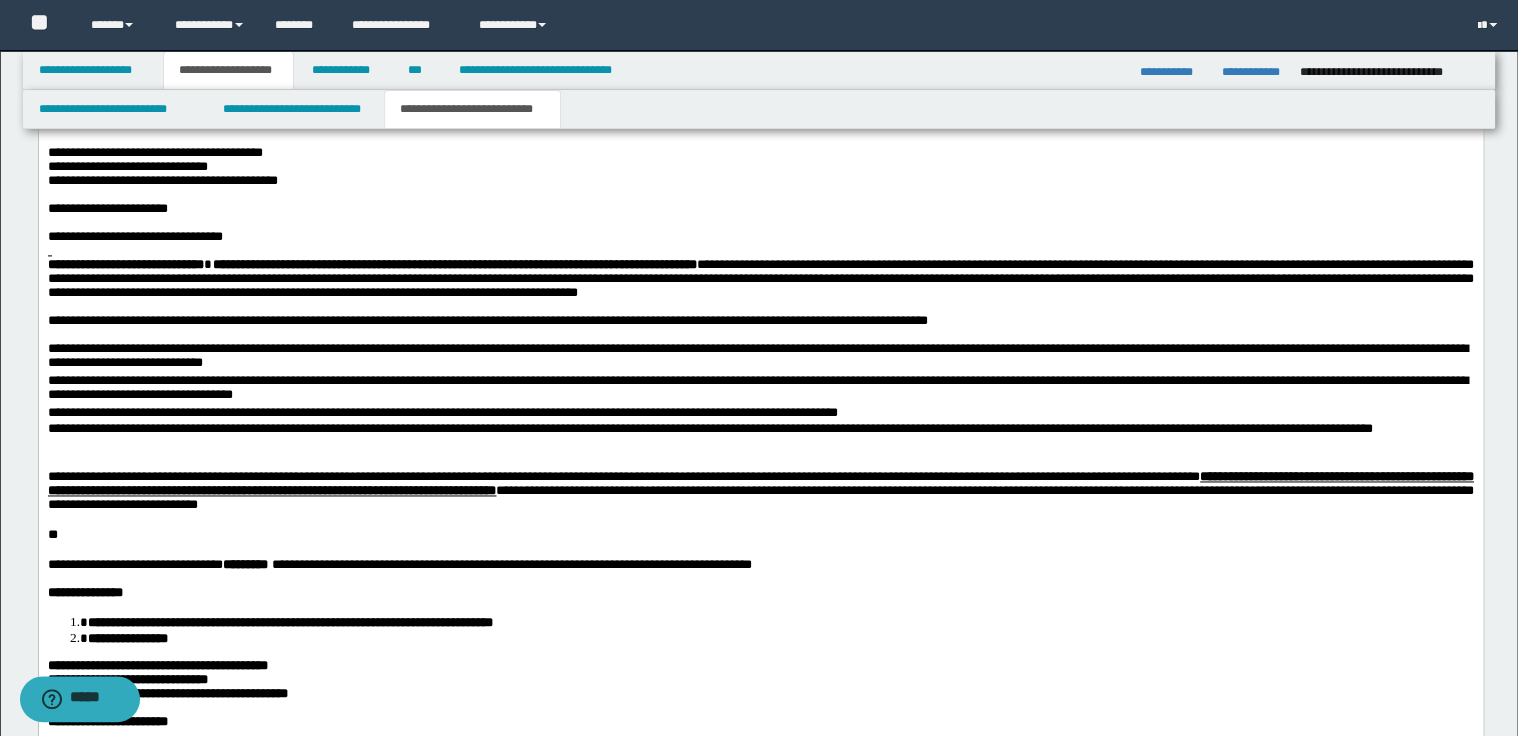 click on "**********" at bounding box center [760, 359] 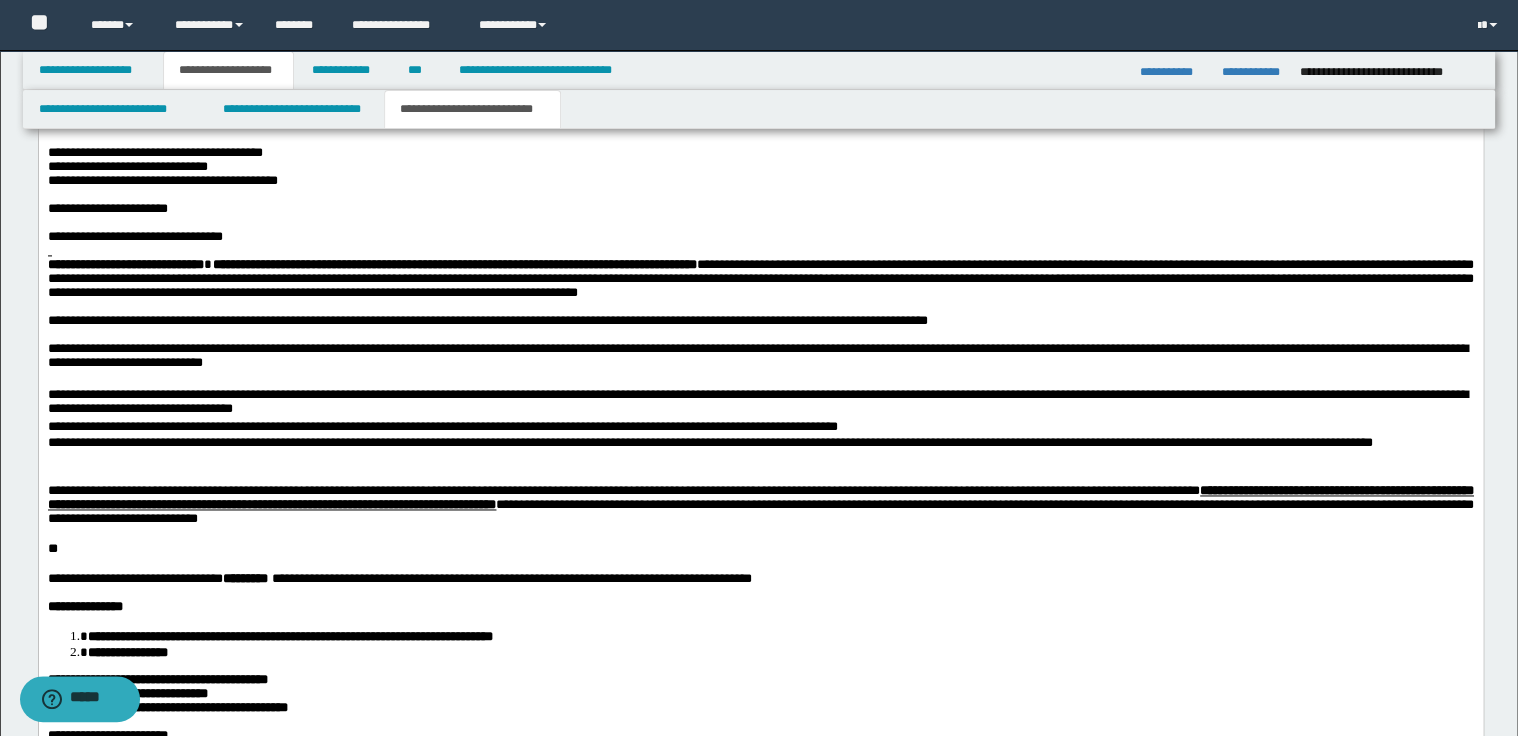 click on "**********" at bounding box center [760, 405] 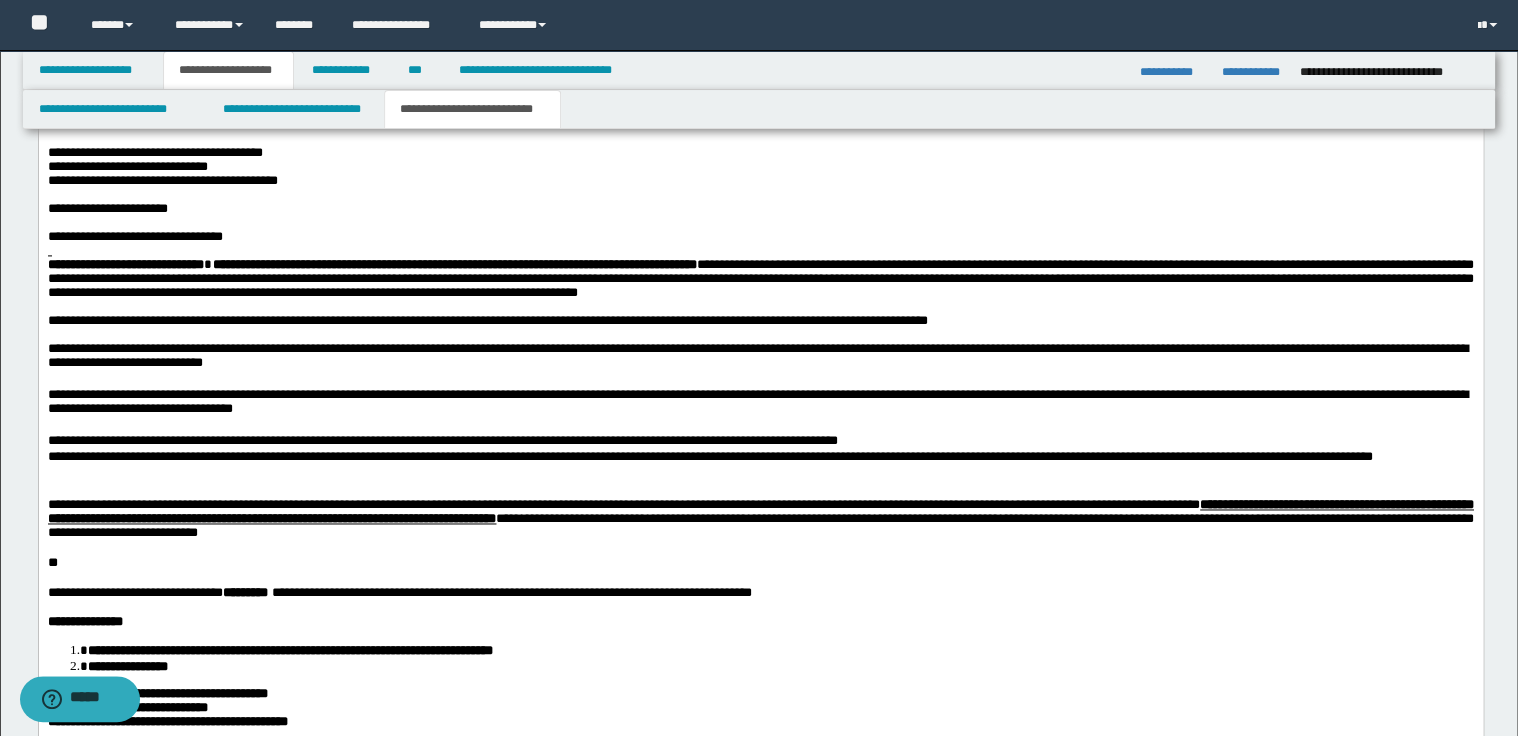 click on "**********" at bounding box center (760, 443) 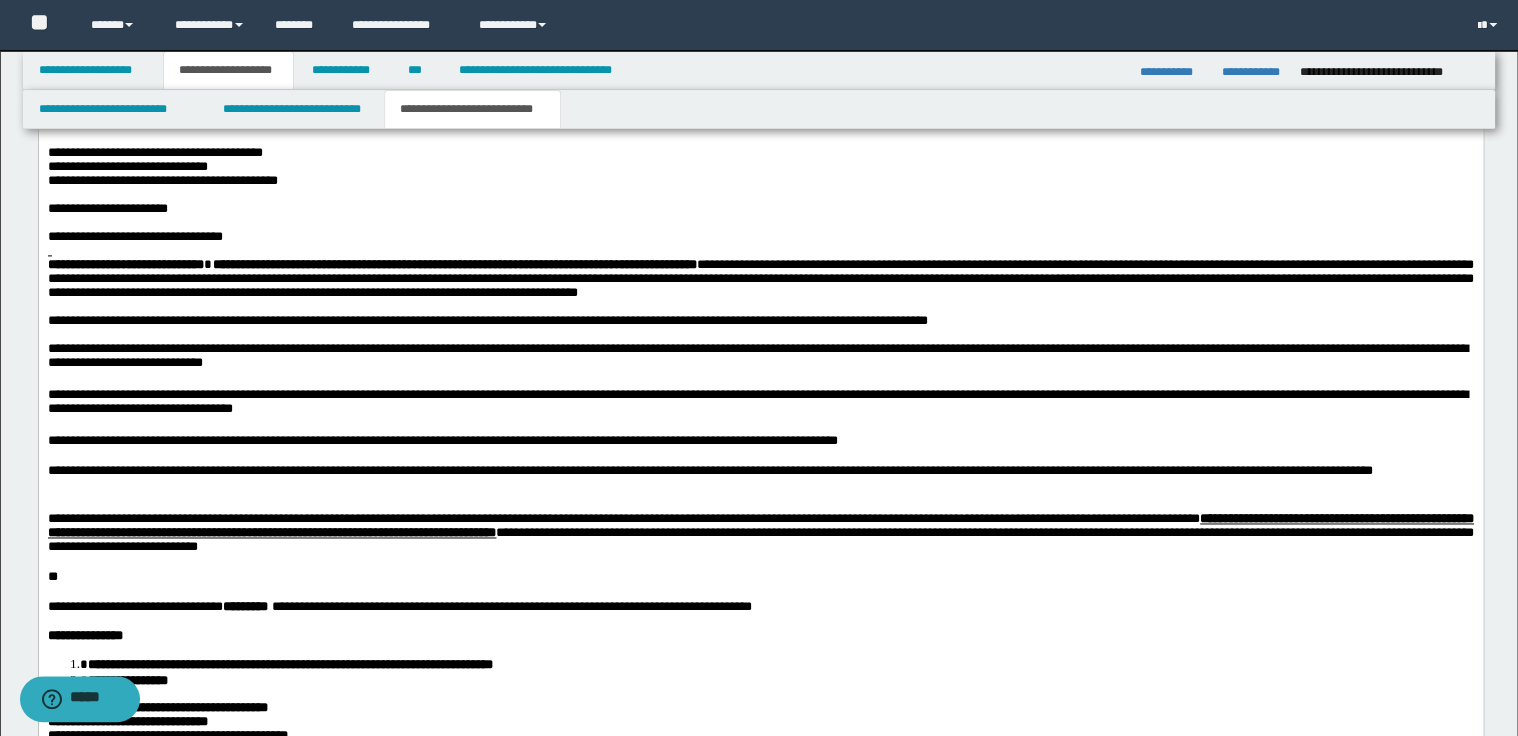 click at bounding box center [760, 505] 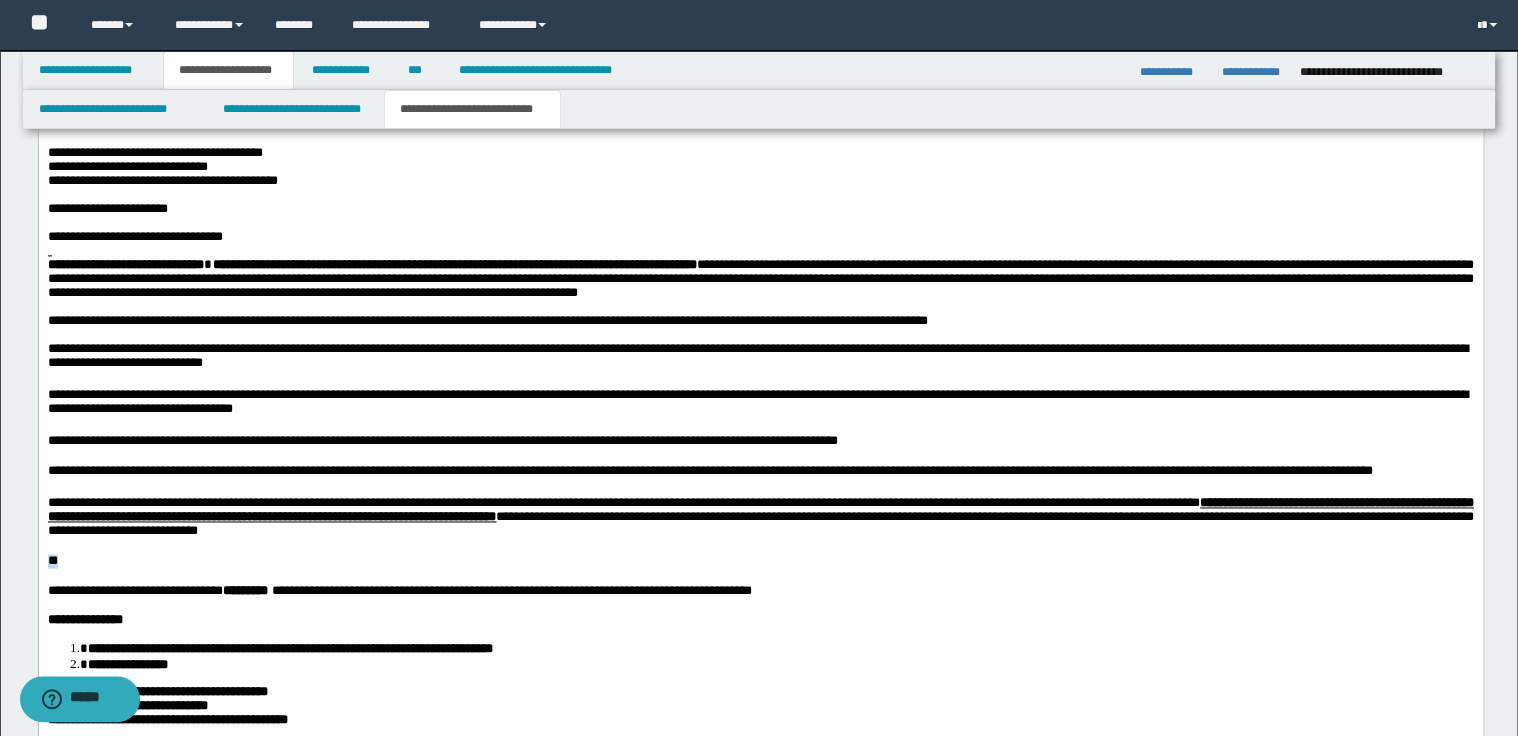 drag, startPoint x: 42, startPoint y: 616, endPoint x: 75, endPoint y: 564, distance: 61.587337 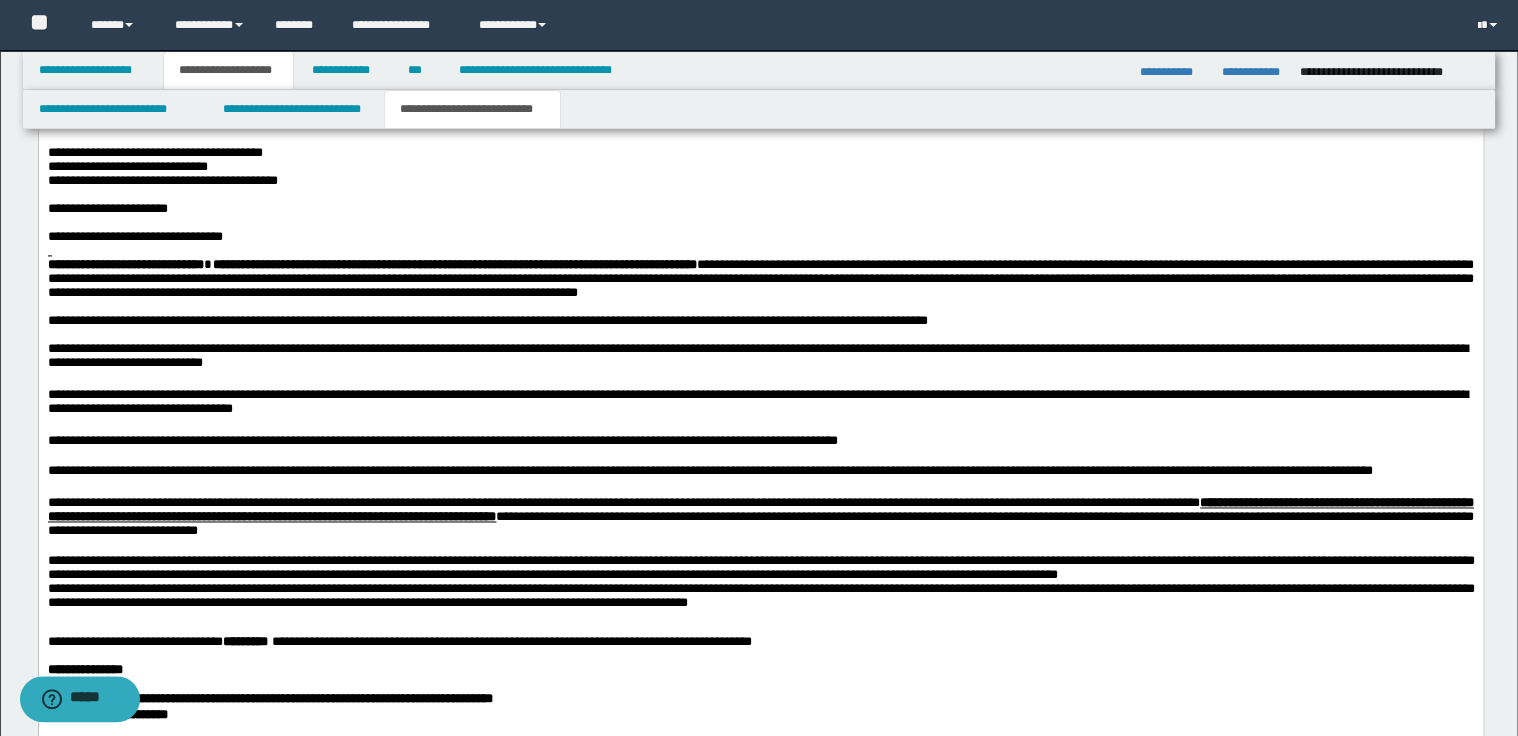 click on "**********" at bounding box center (760, 587) 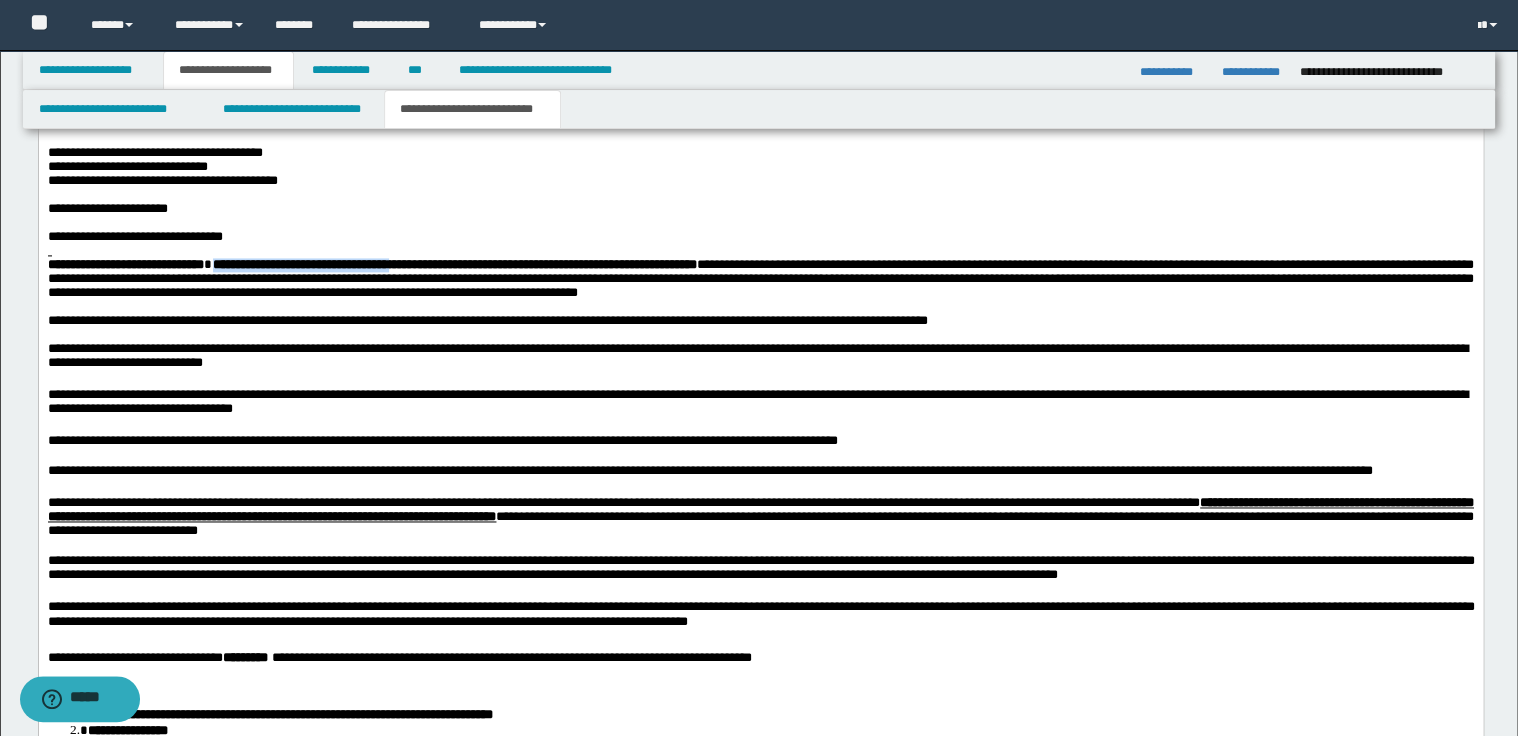 drag, startPoint x: 243, startPoint y: 296, endPoint x: 469, endPoint y: 296, distance: 226 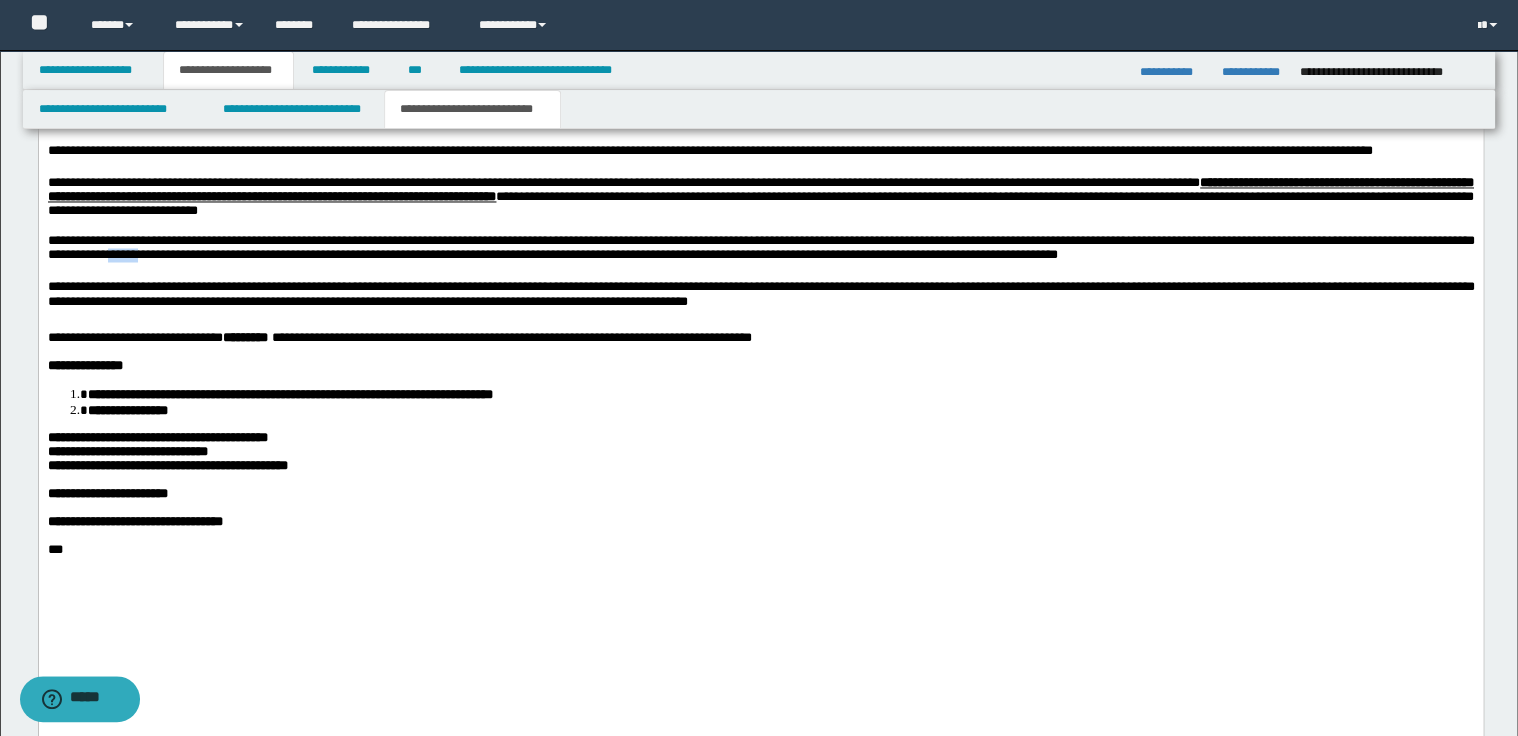 drag, startPoint x: 206, startPoint y: 311, endPoint x: 256, endPoint y: 310, distance: 50.01 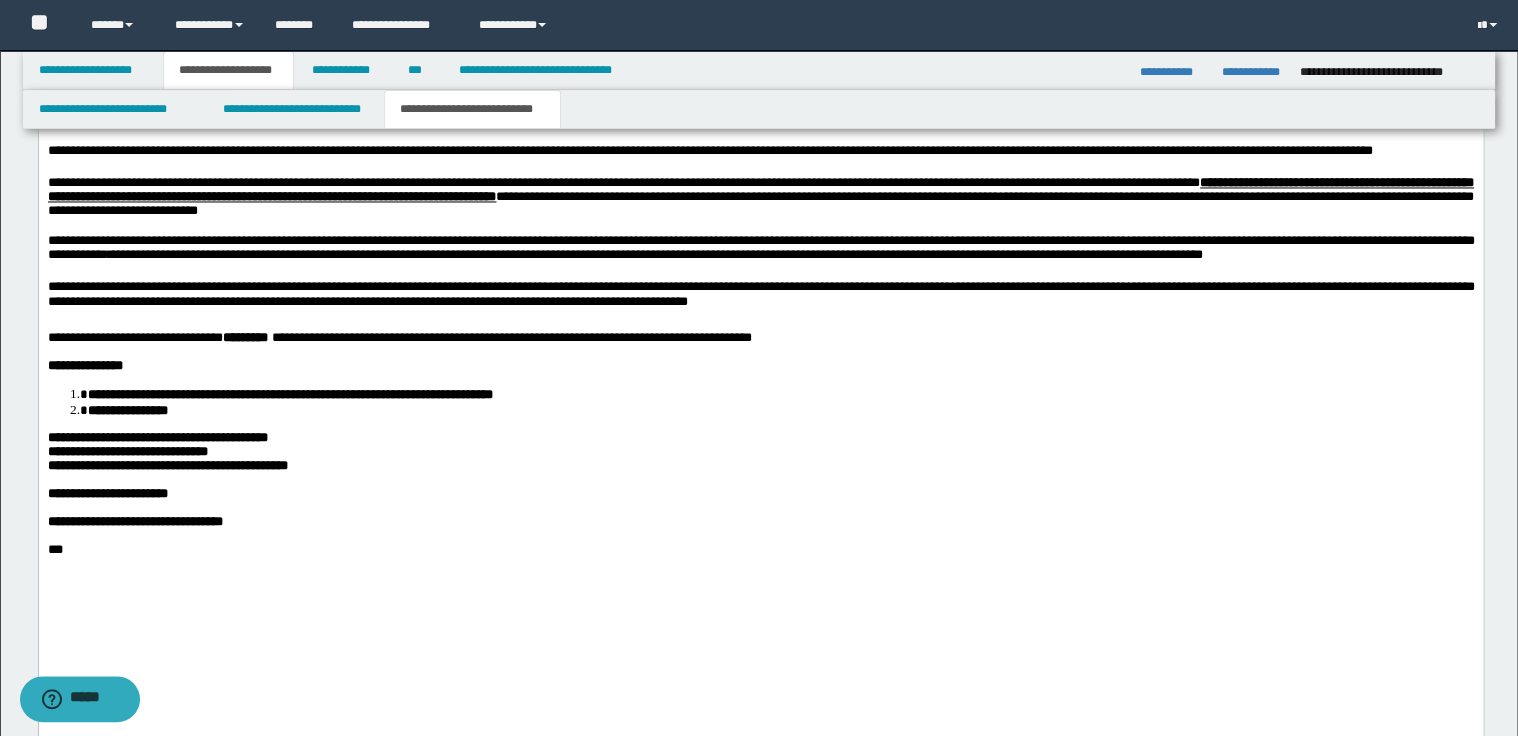 click on "**********" at bounding box center (760, 251) 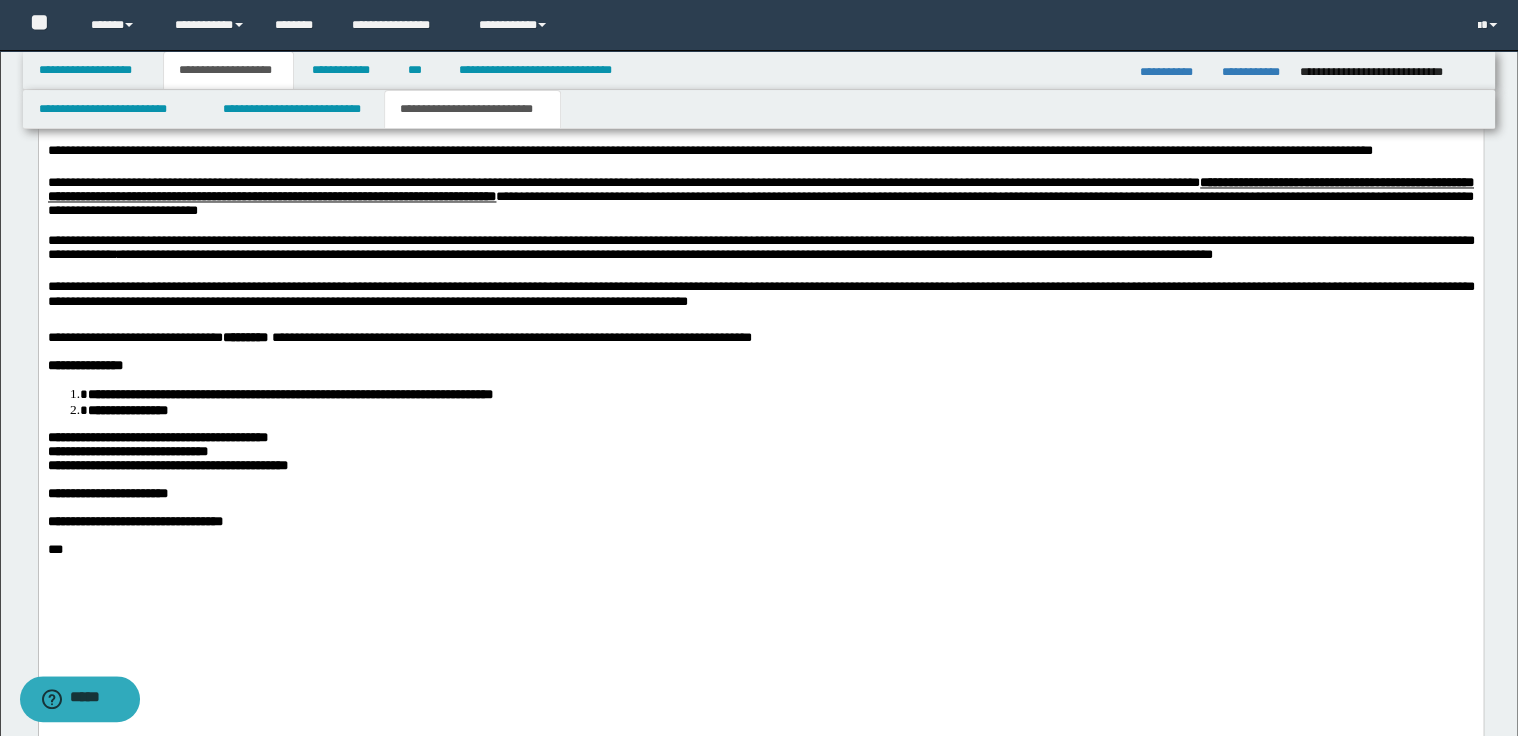 click on "**********" at bounding box center (760, 291) 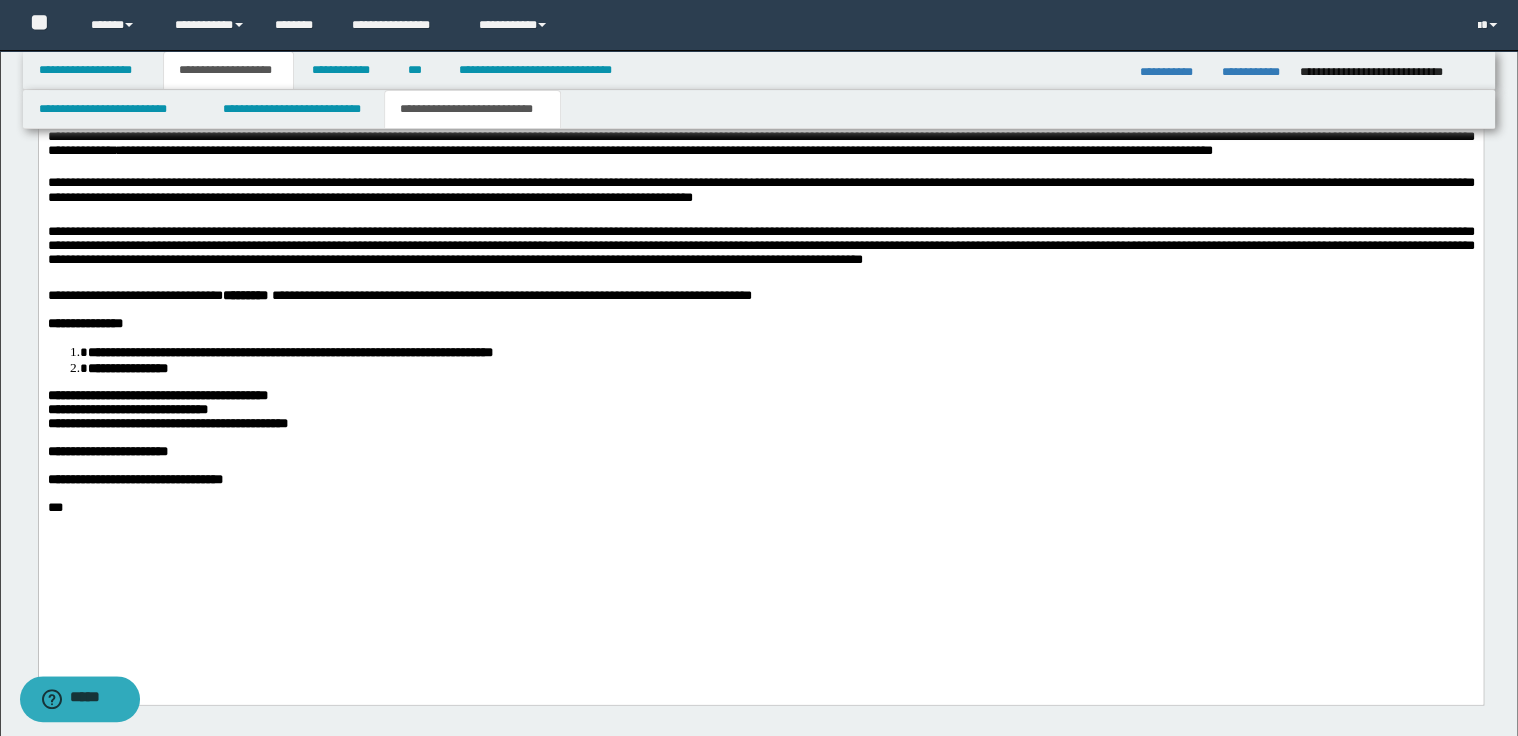 scroll, scrollTop: 1840, scrollLeft: 0, axis: vertical 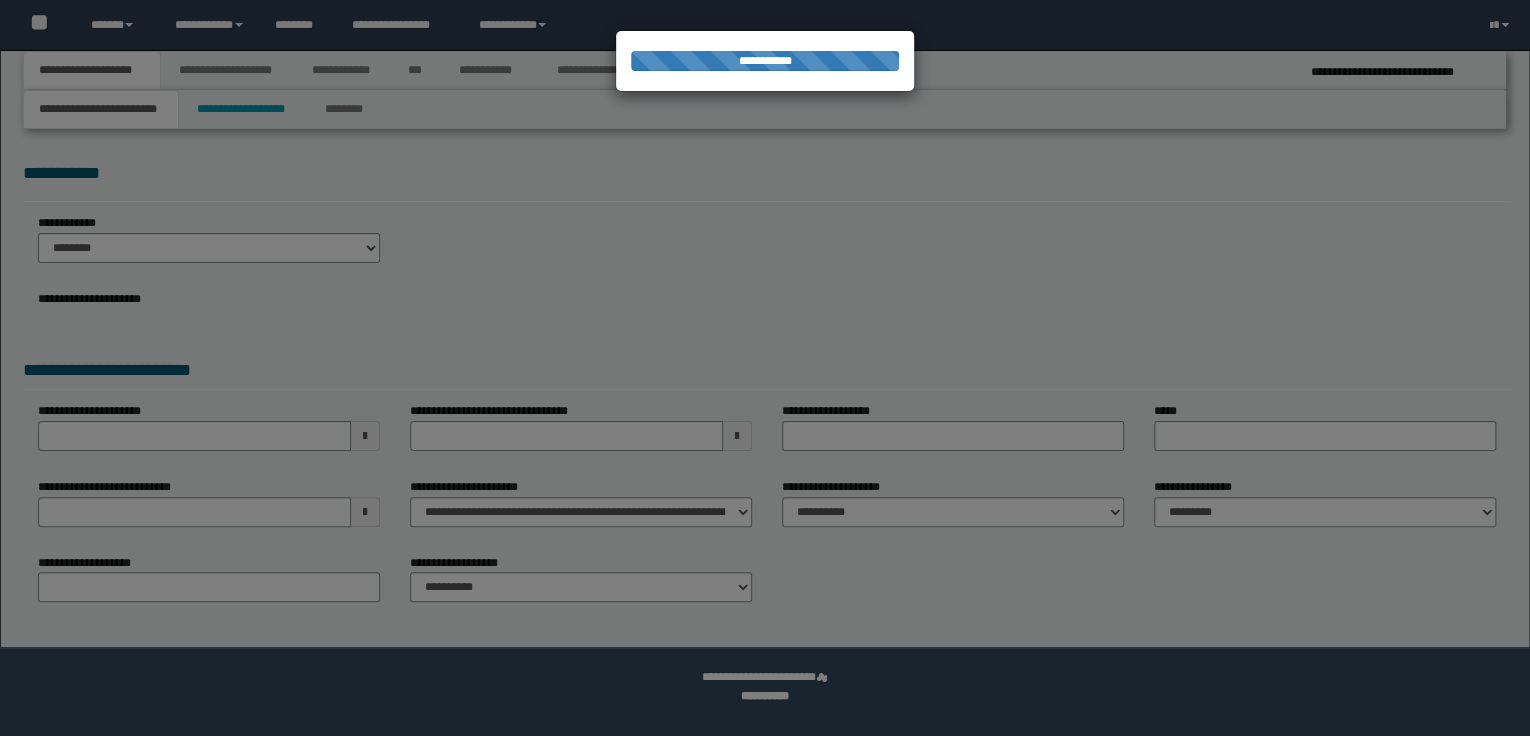 select on "*" 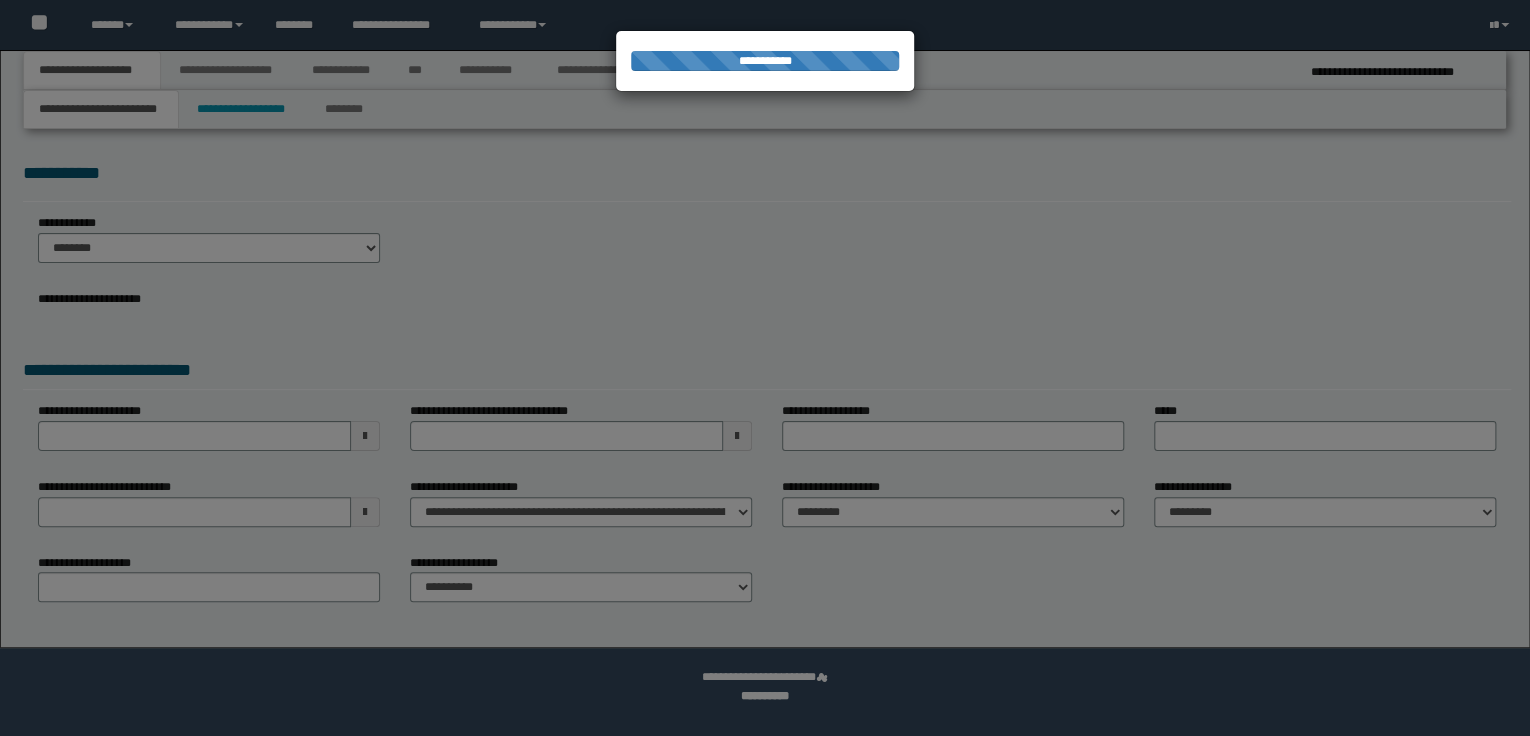scroll, scrollTop: 0, scrollLeft: 0, axis: both 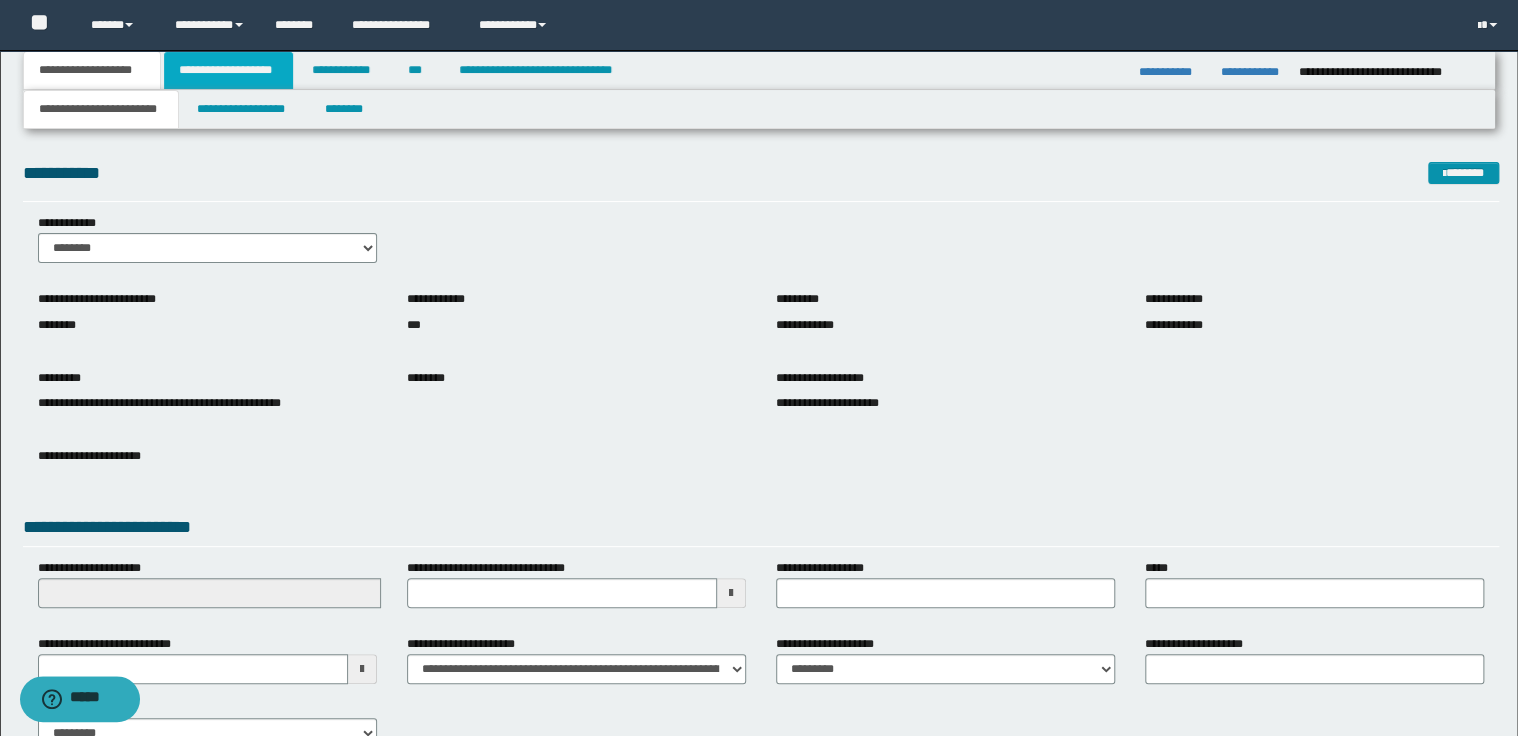 click on "**********" at bounding box center [228, 70] 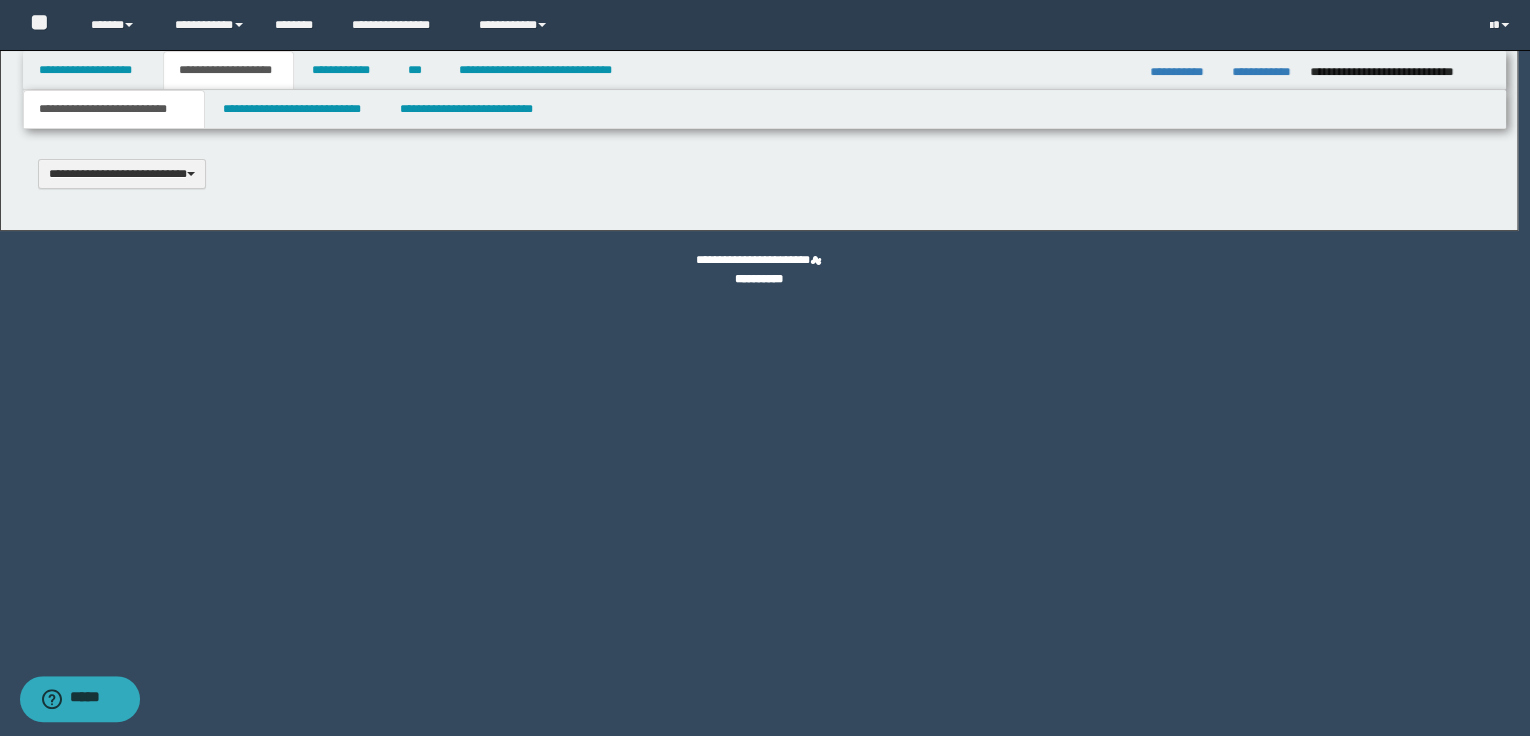 type 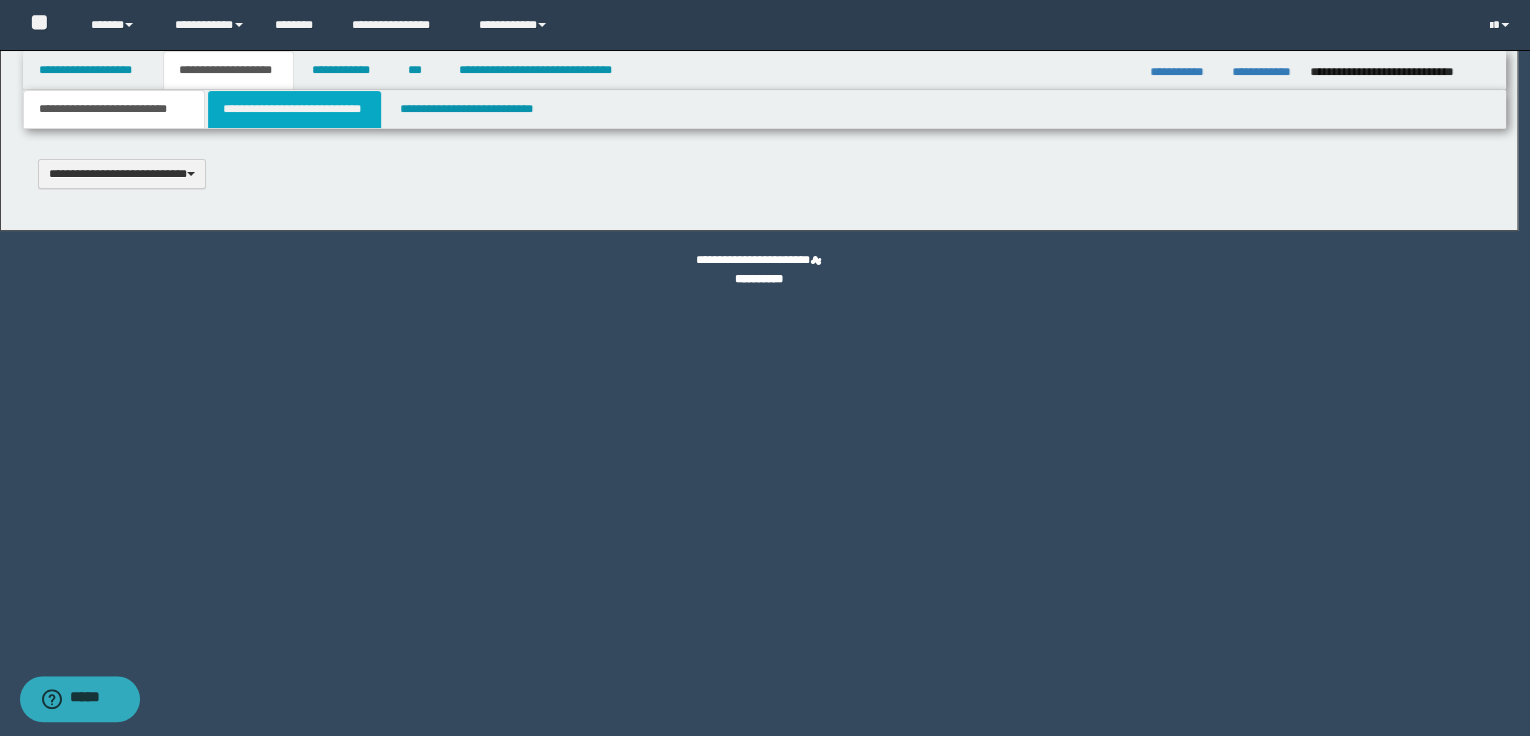 scroll, scrollTop: 0, scrollLeft: 0, axis: both 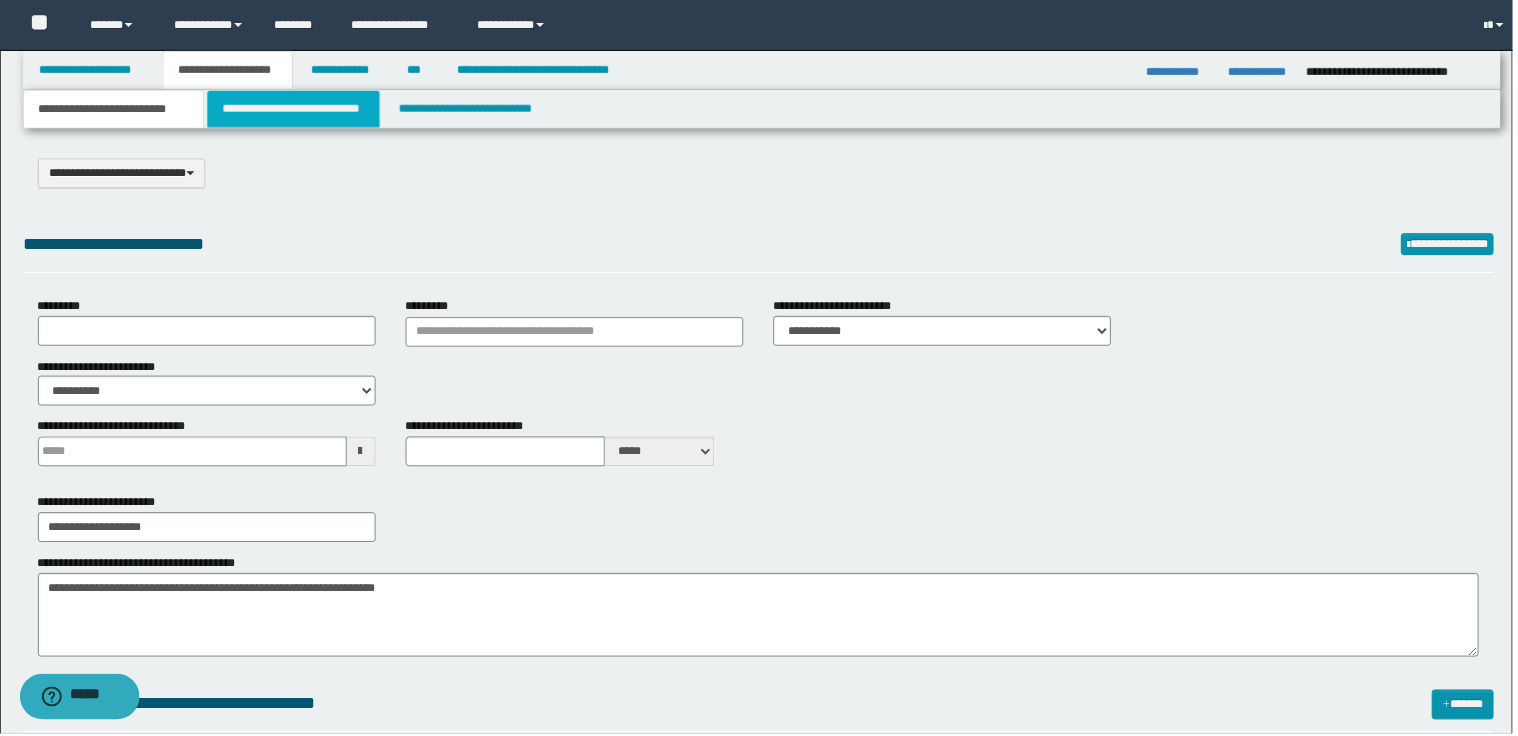 click on "**********" at bounding box center [294, 109] 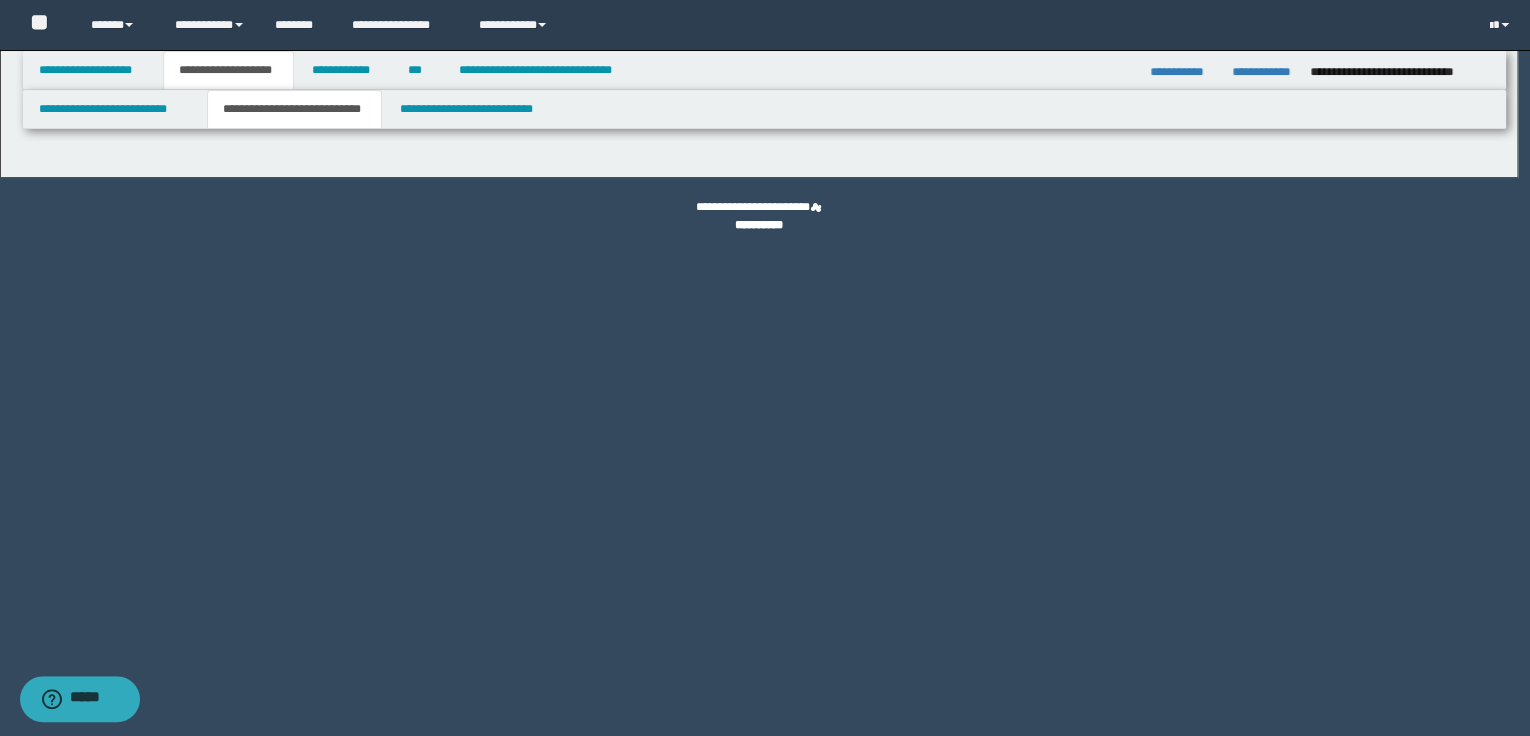 select on "*" 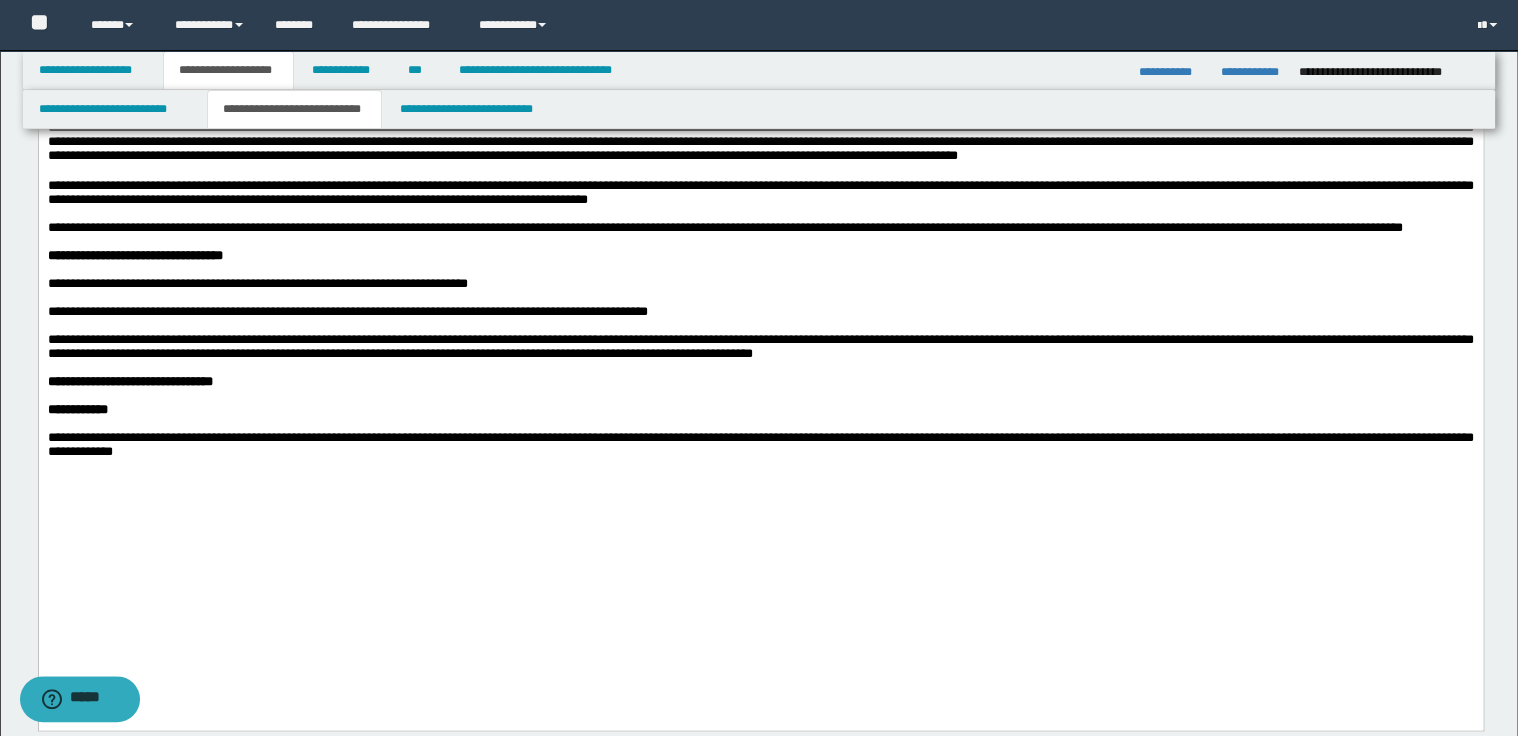 scroll, scrollTop: 960, scrollLeft: 0, axis: vertical 